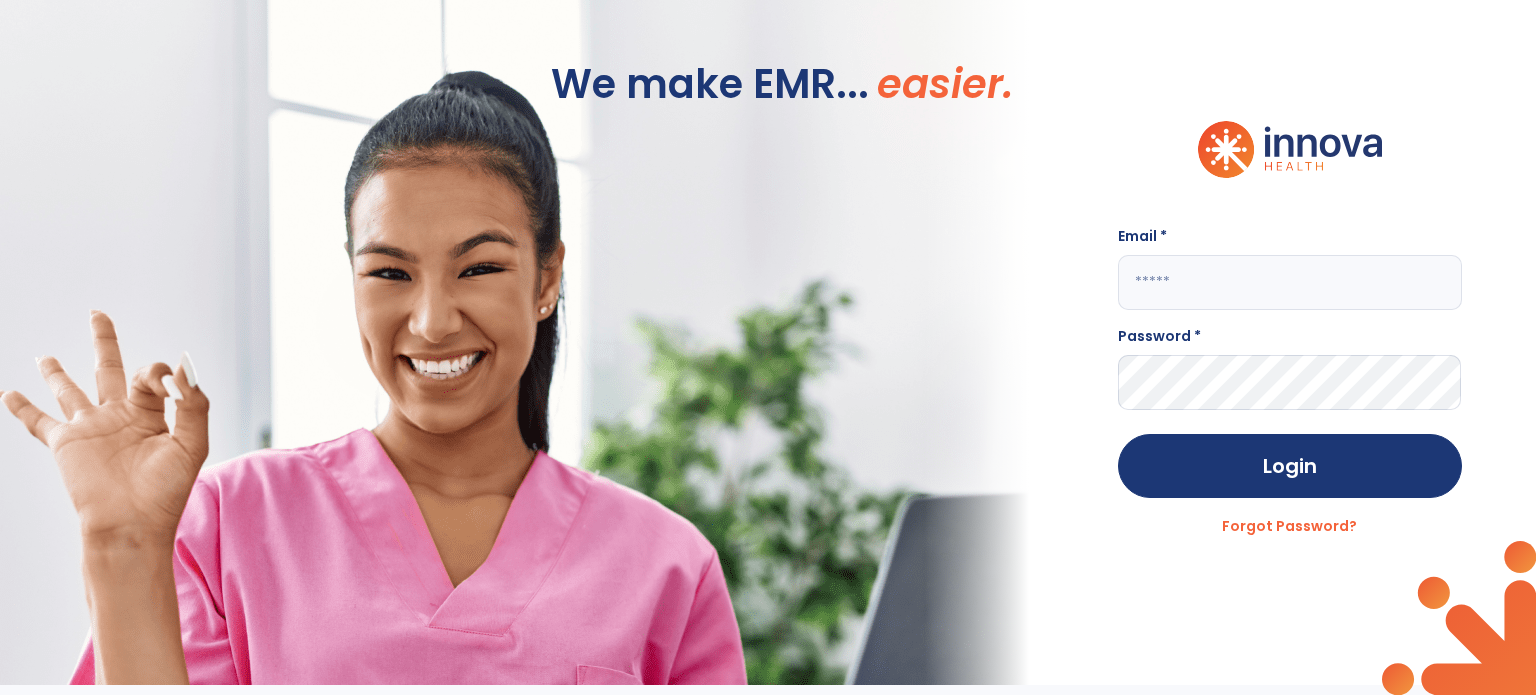 scroll, scrollTop: 0, scrollLeft: 0, axis: both 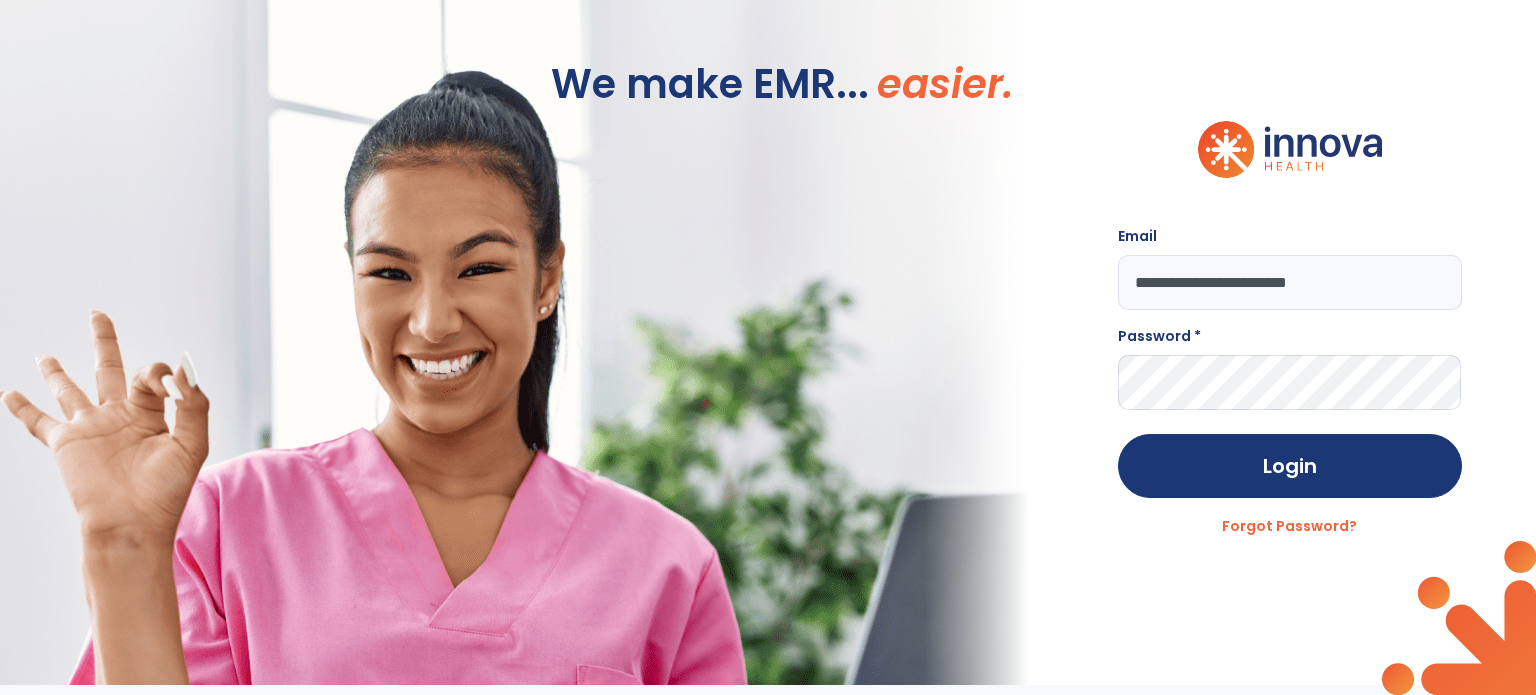 type on "**********" 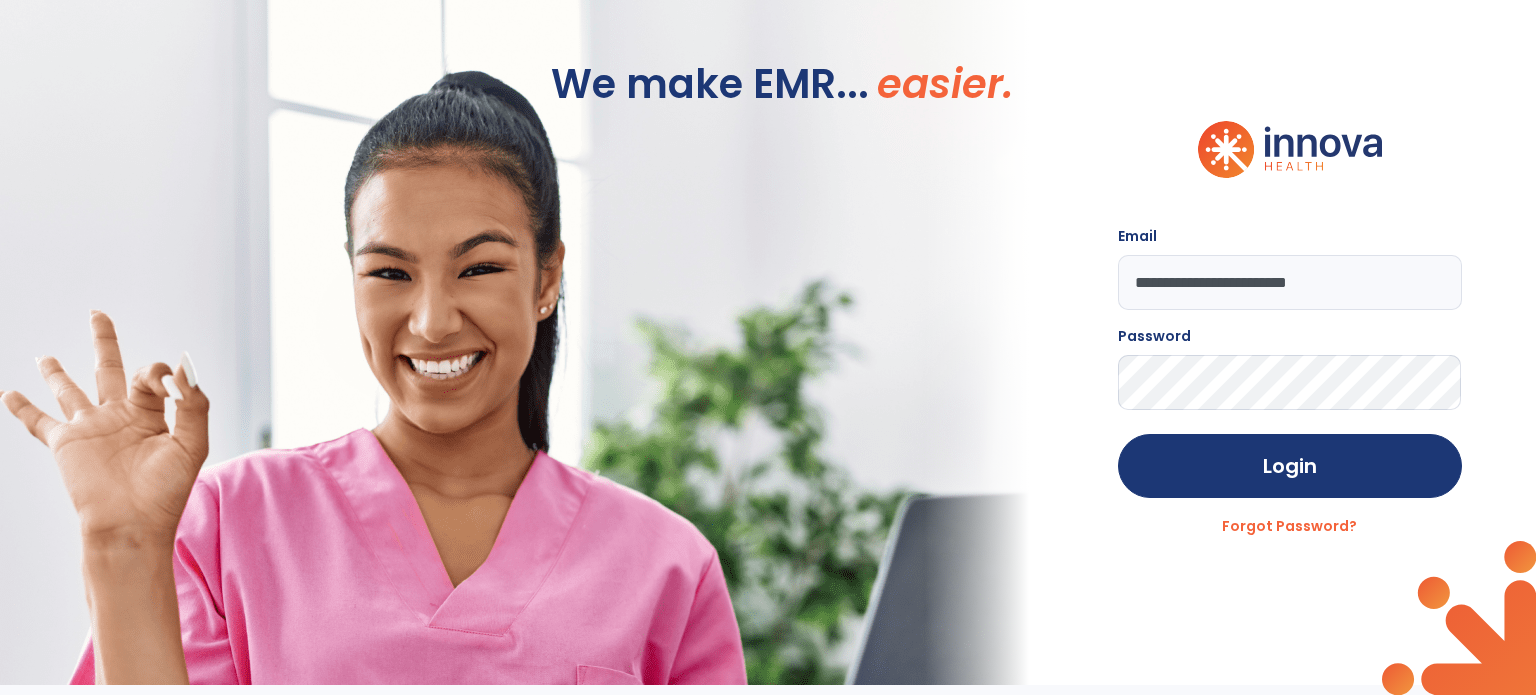 click on "Login" 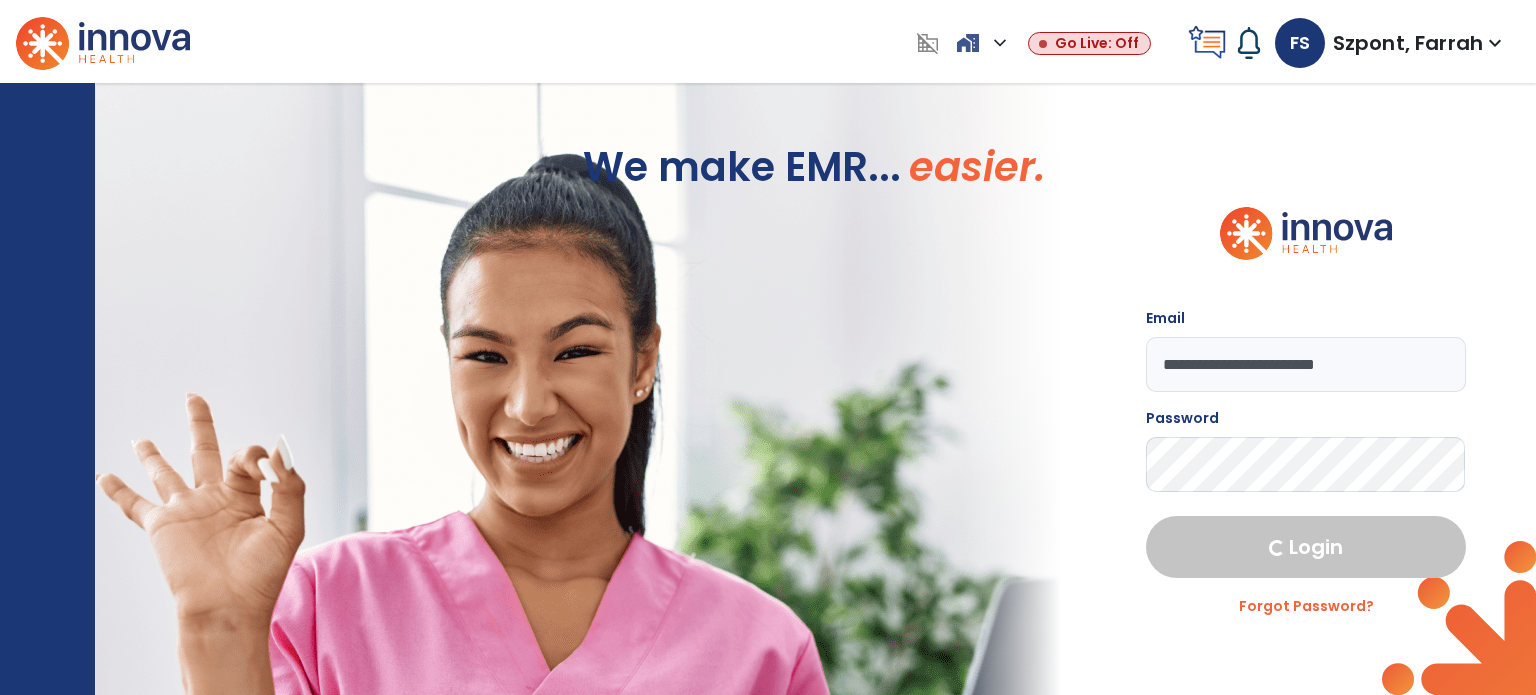 select on "****" 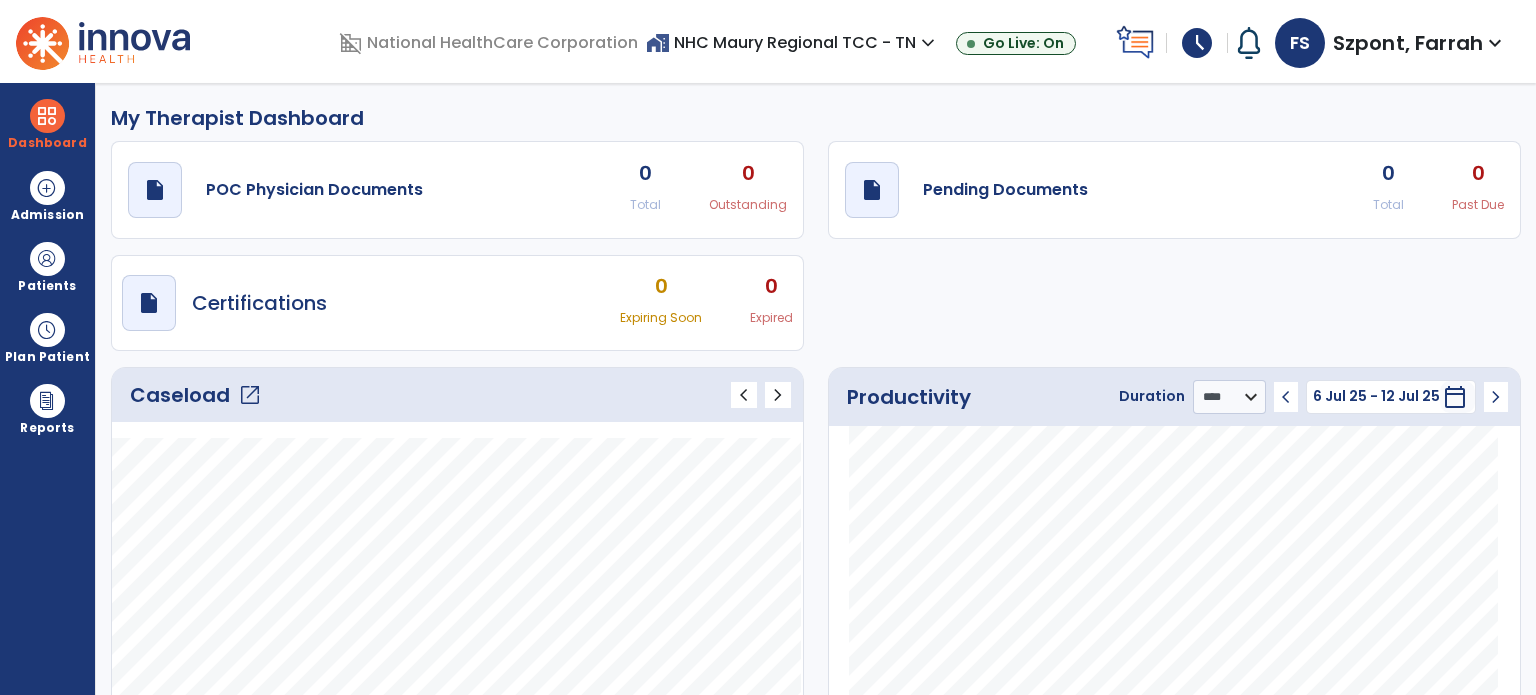 click on "open_in_new" 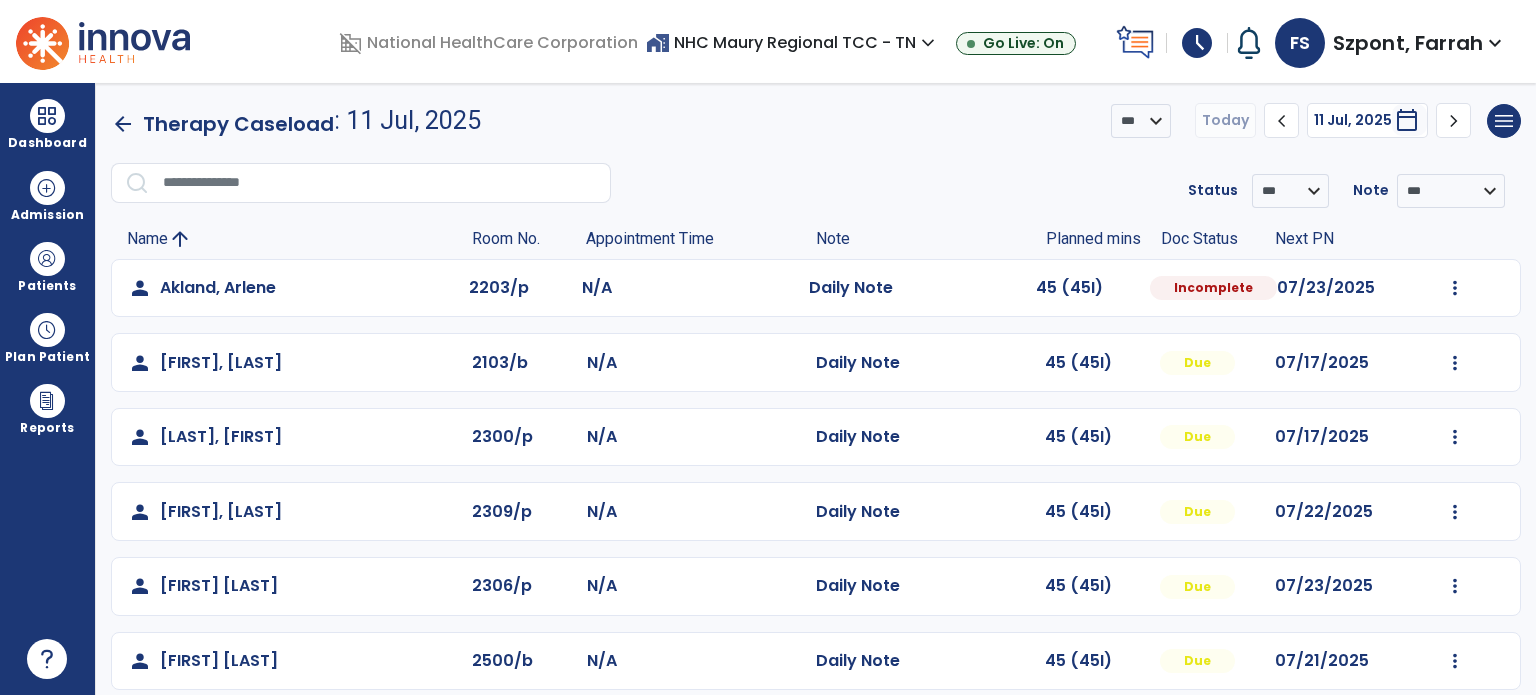 click on "Mark Visit As Complete   Reset Note   Open Document   G + C Mins" 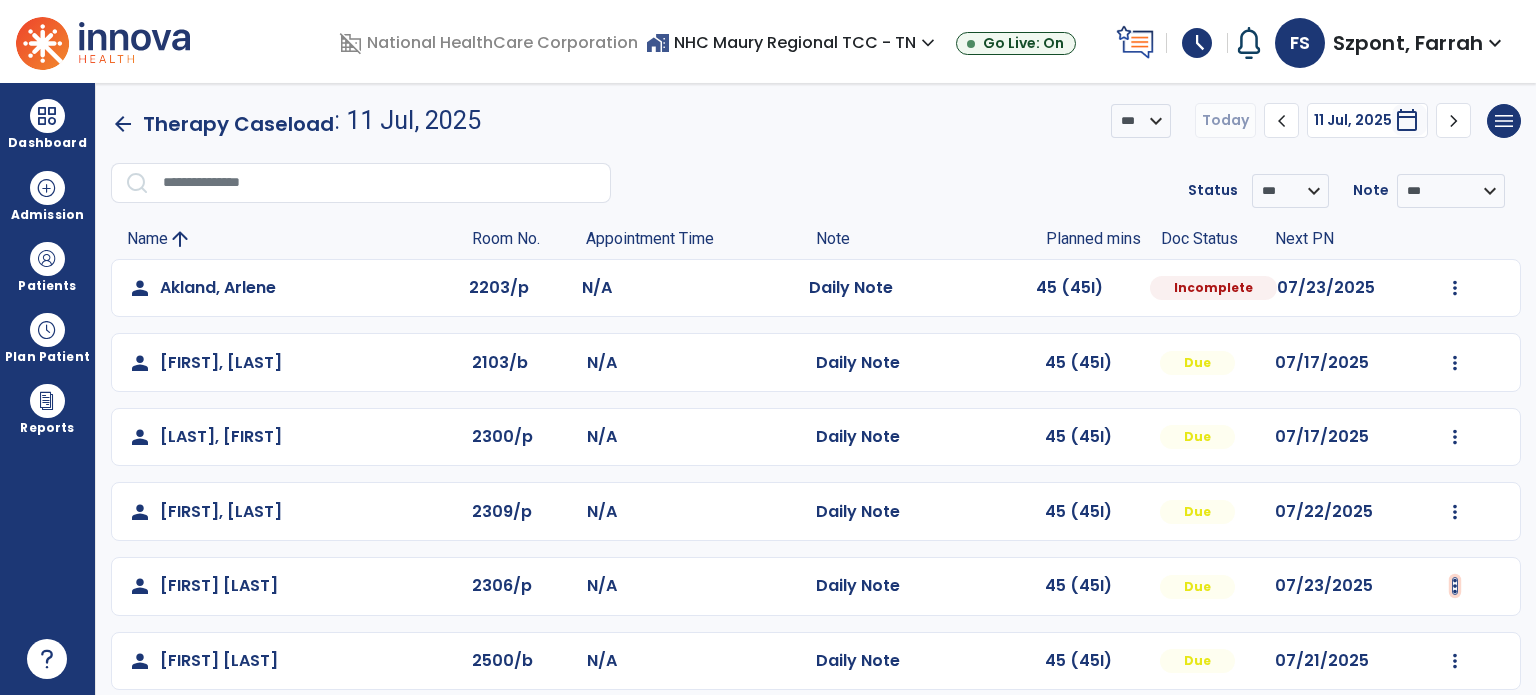 click at bounding box center (1455, 288) 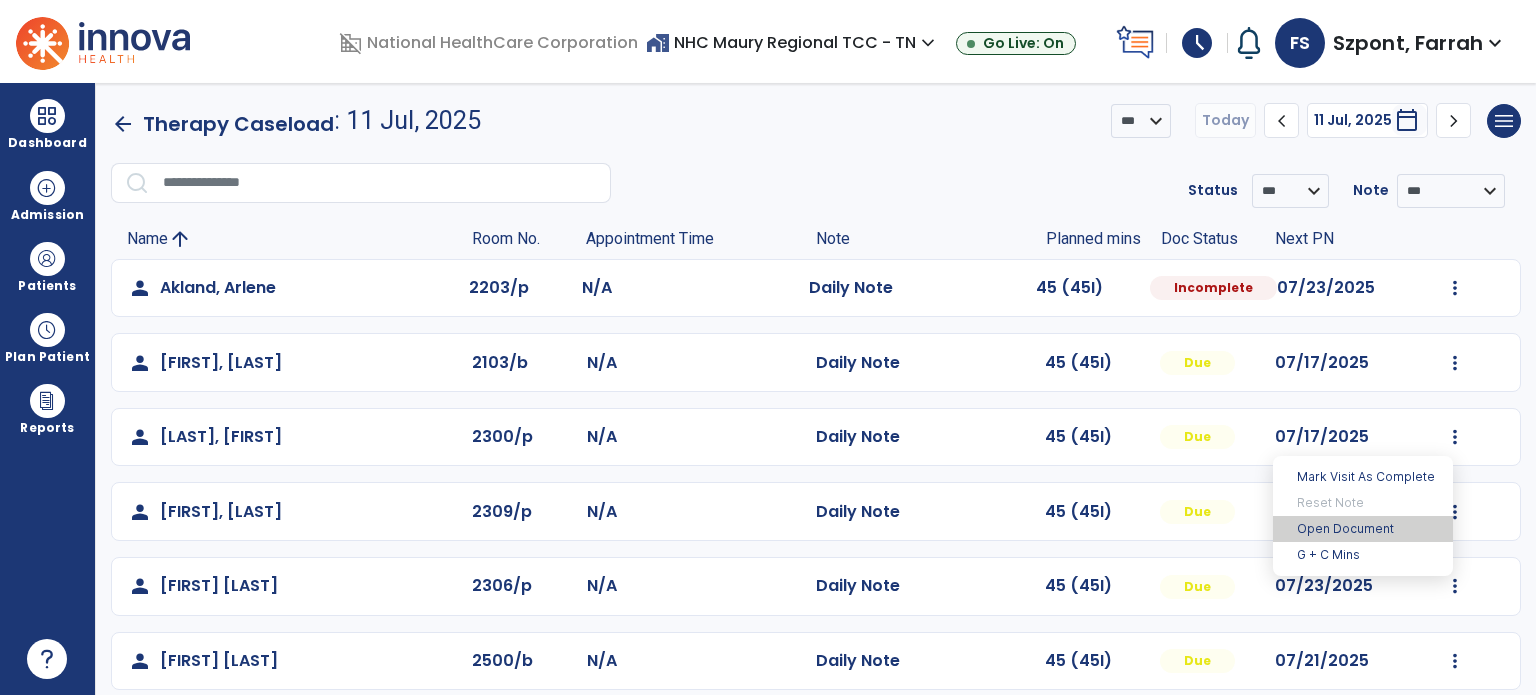click on "Open Document" at bounding box center [1363, 529] 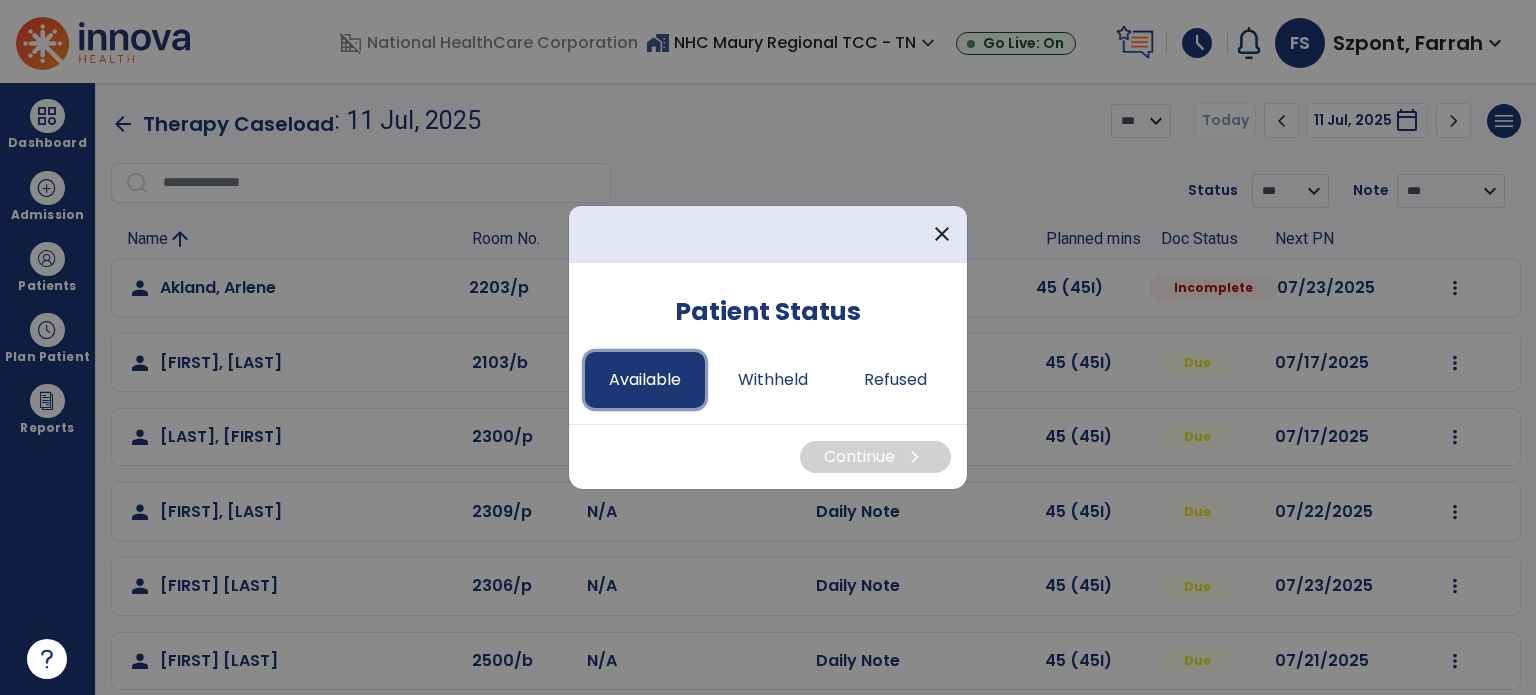 click on "Available" at bounding box center (645, 380) 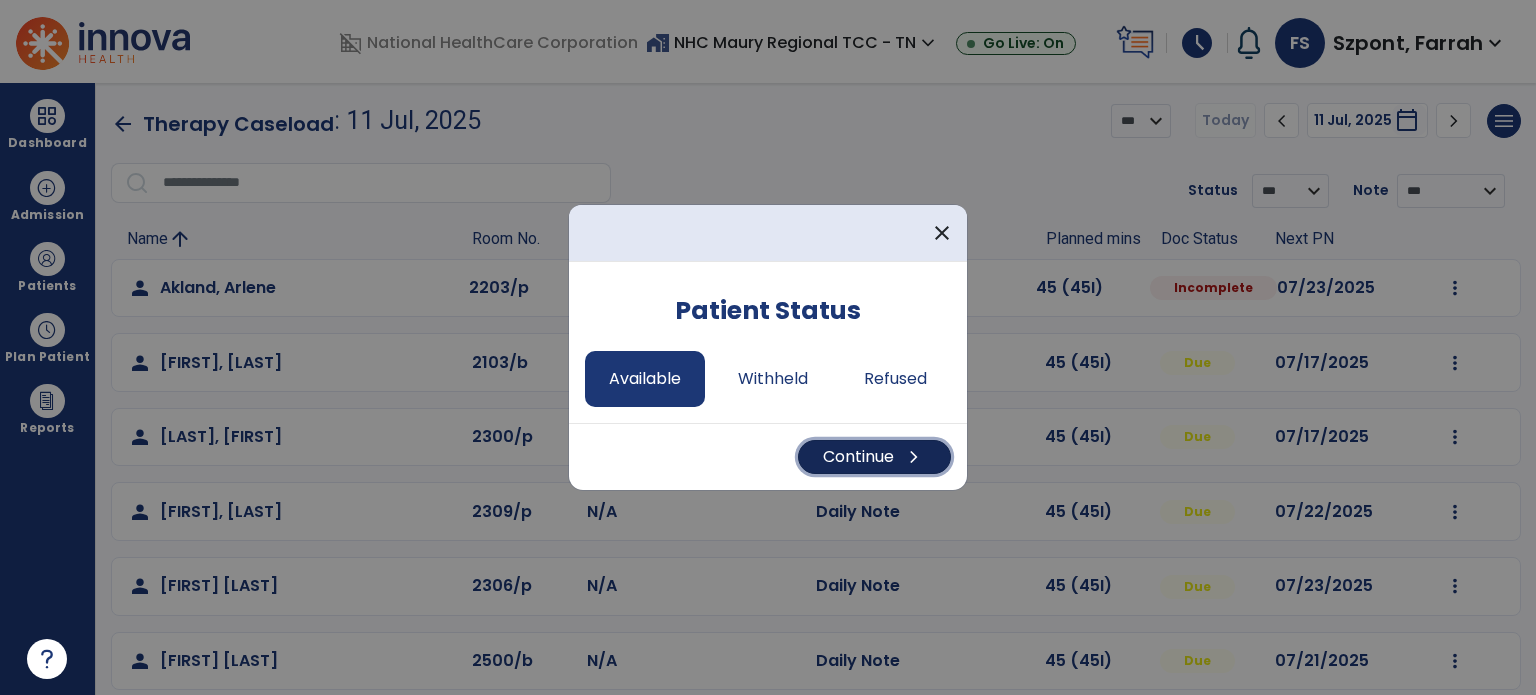 click on "Continue   chevron_right" at bounding box center [874, 457] 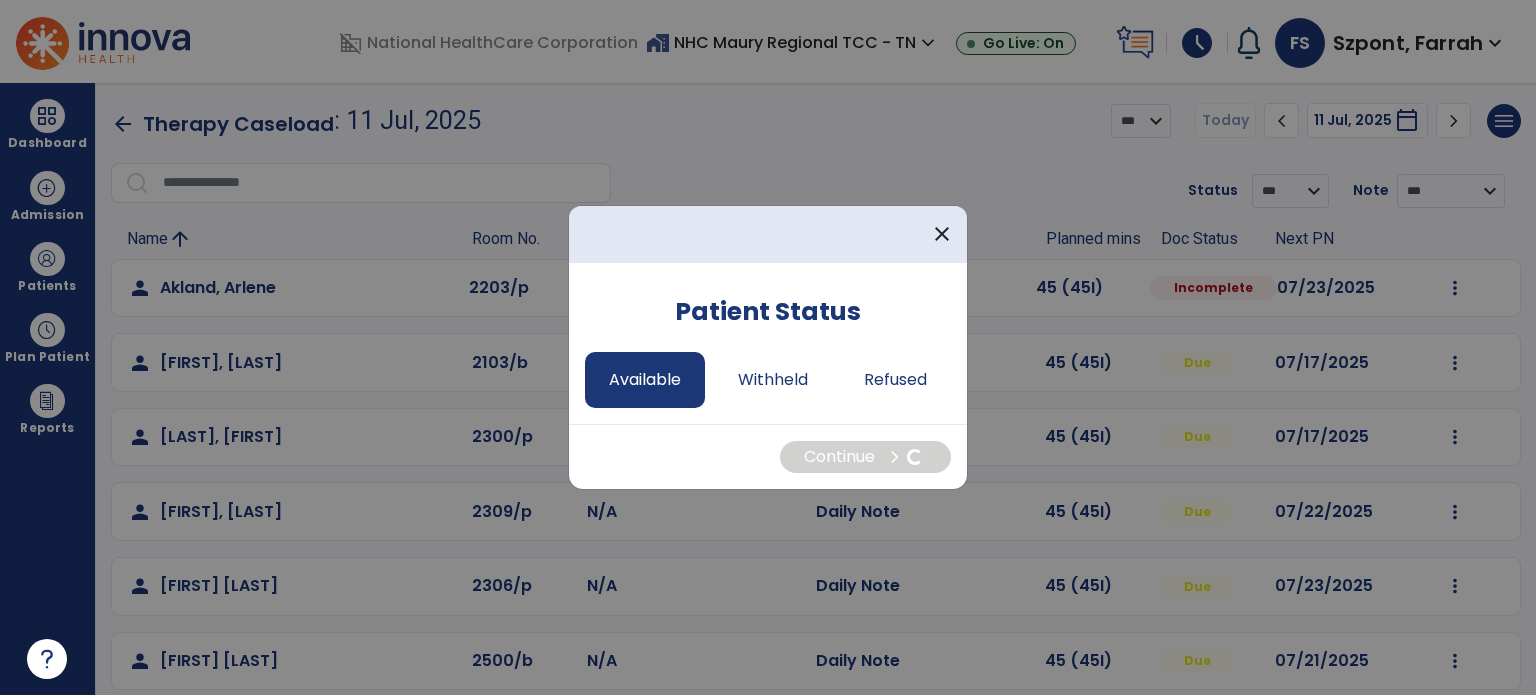 select on "*" 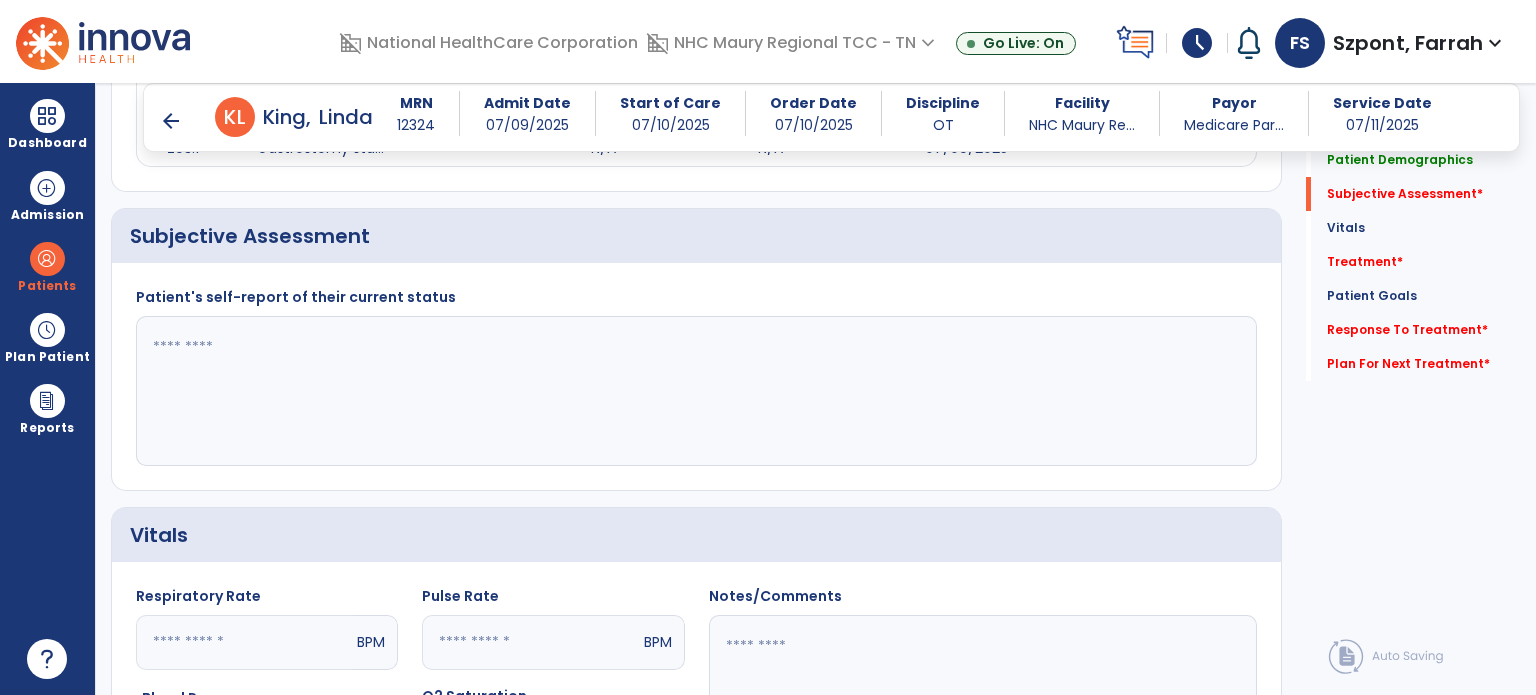 scroll, scrollTop: 409, scrollLeft: 0, axis: vertical 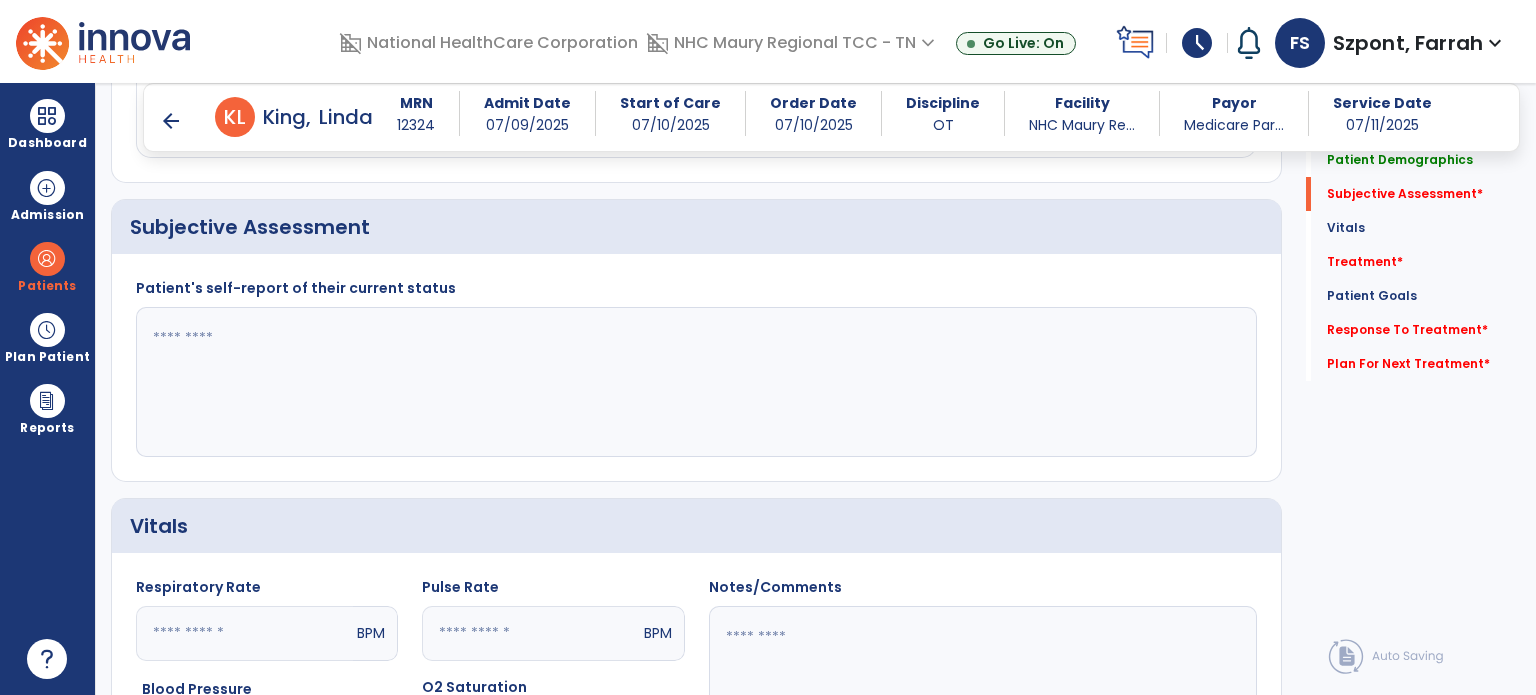 click 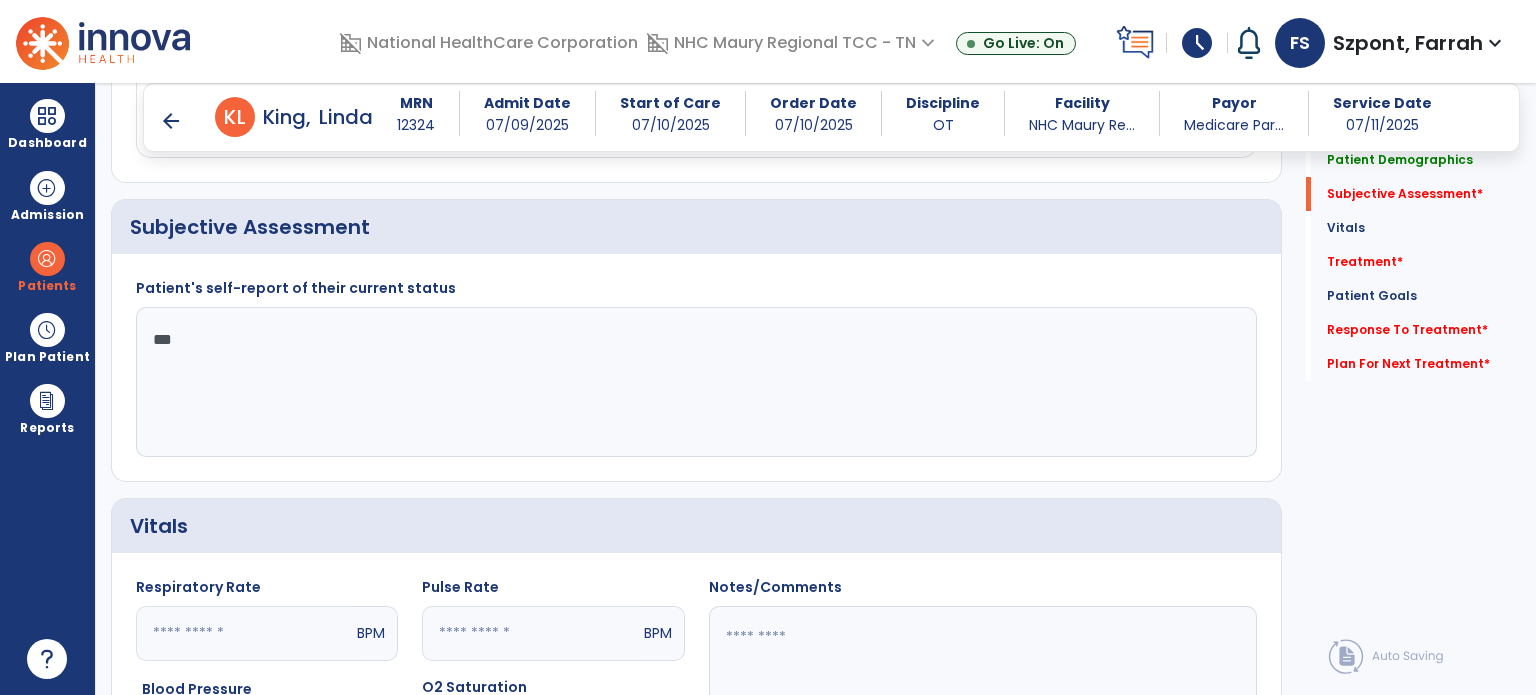 click on "***" 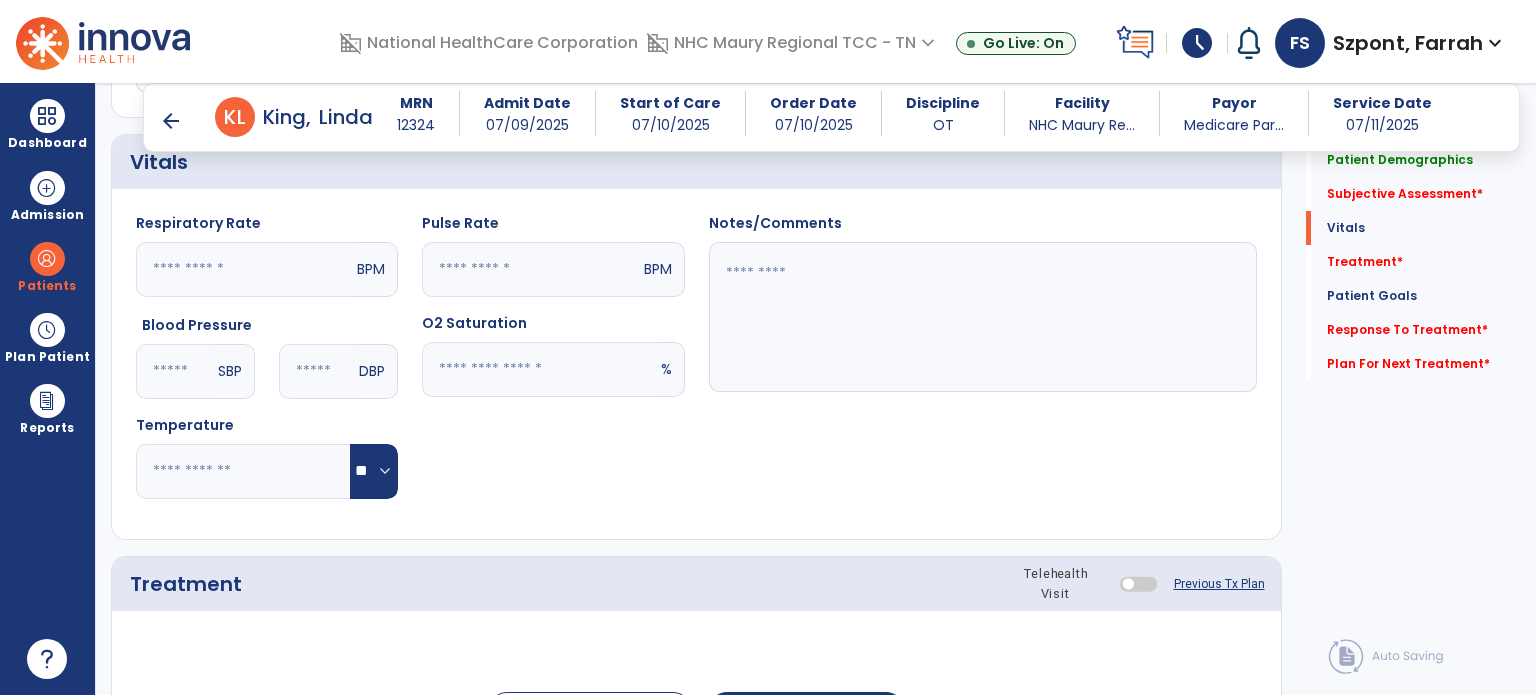 scroll, scrollTop: 848, scrollLeft: 0, axis: vertical 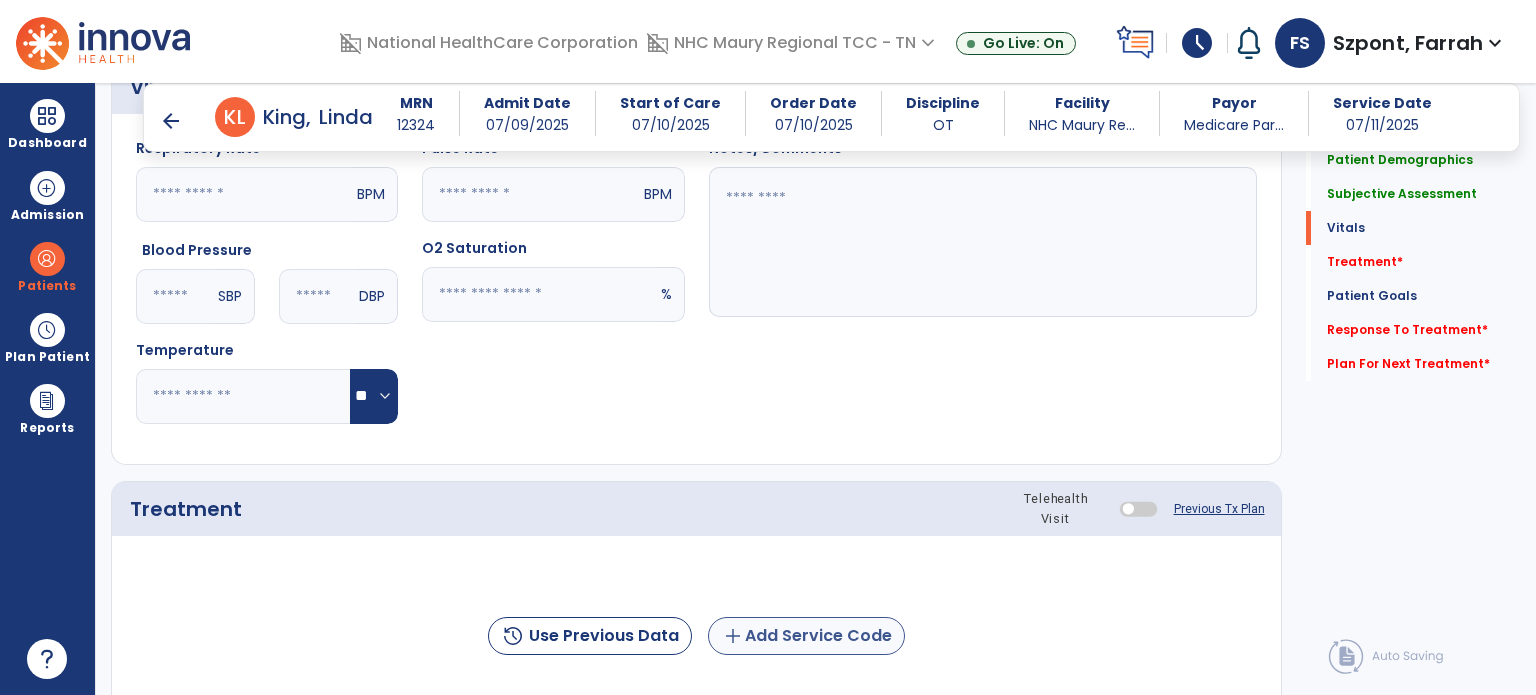 type on "**********" 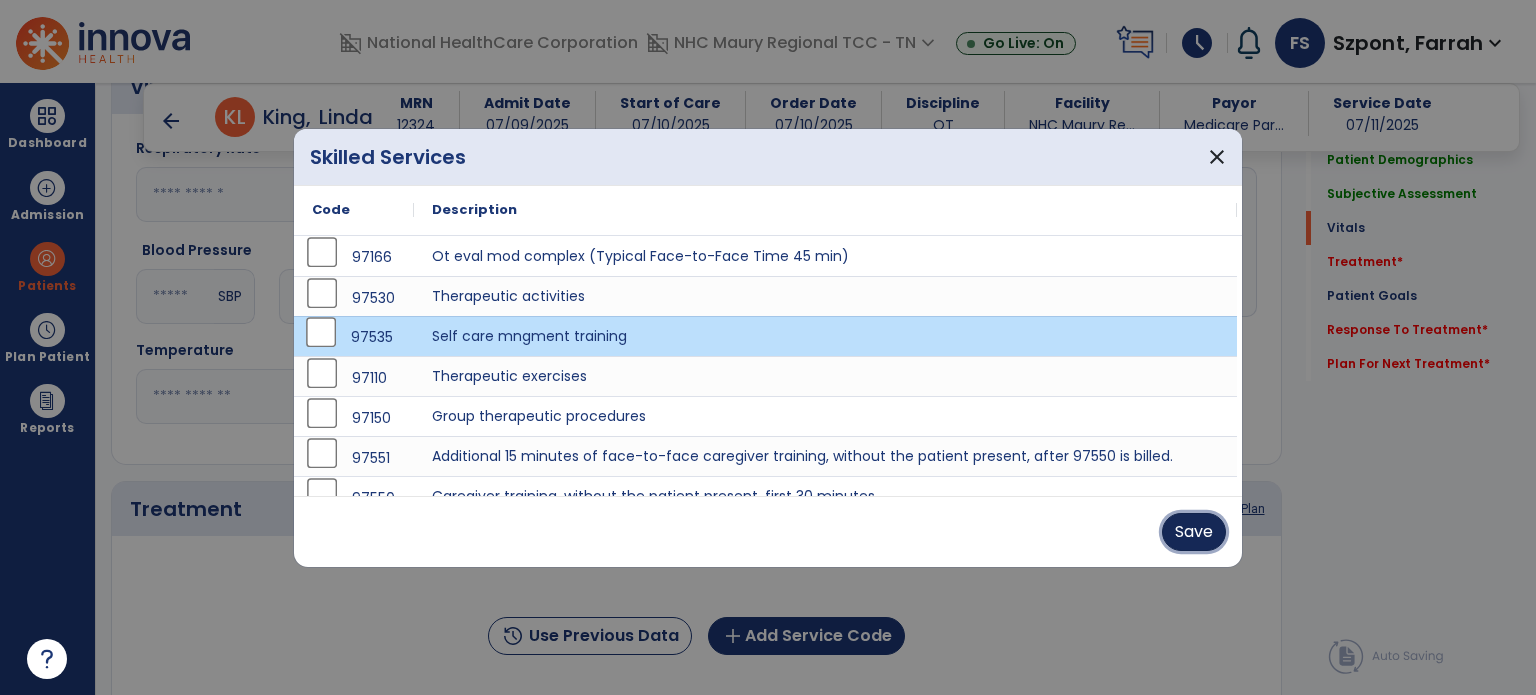 click on "Save" at bounding box center (1194, 532) 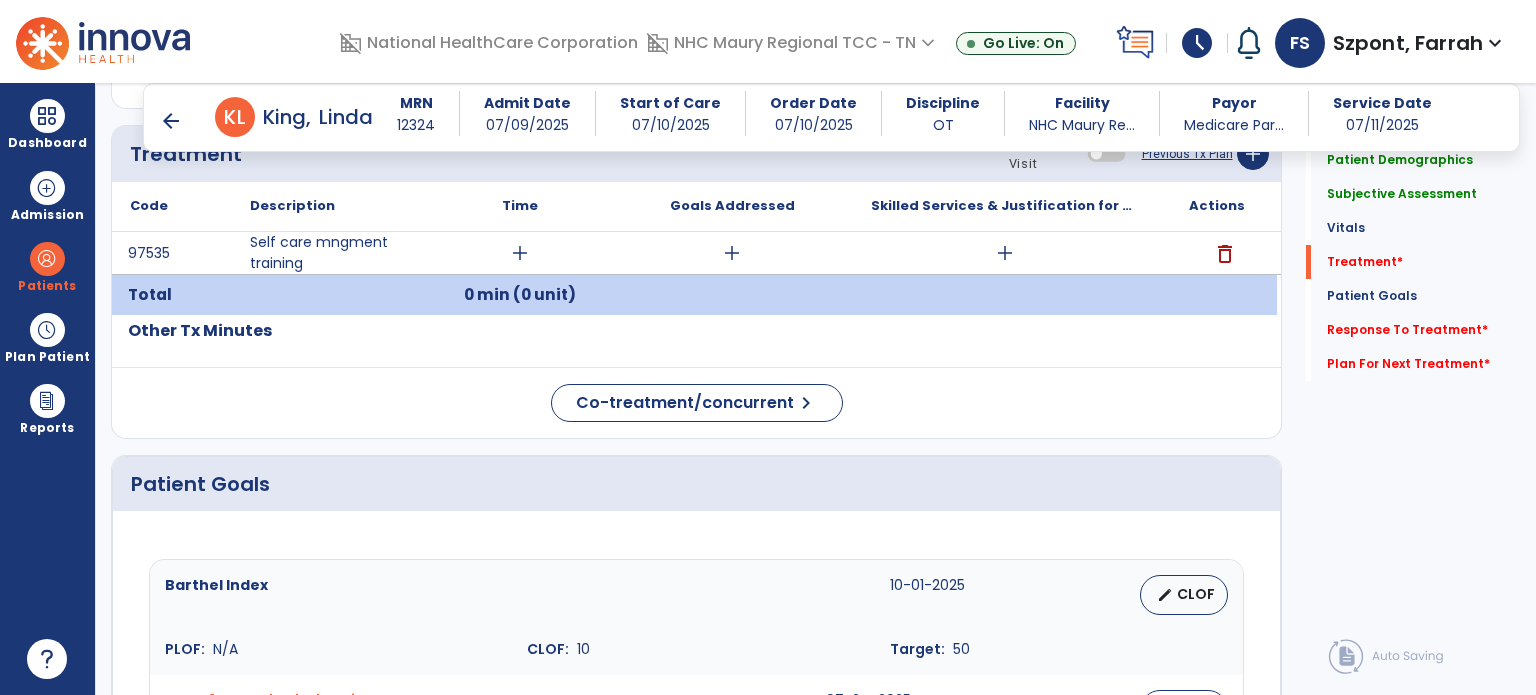 scroll, scrollTop: 1200, scrollLeft: 0, axis: vertical 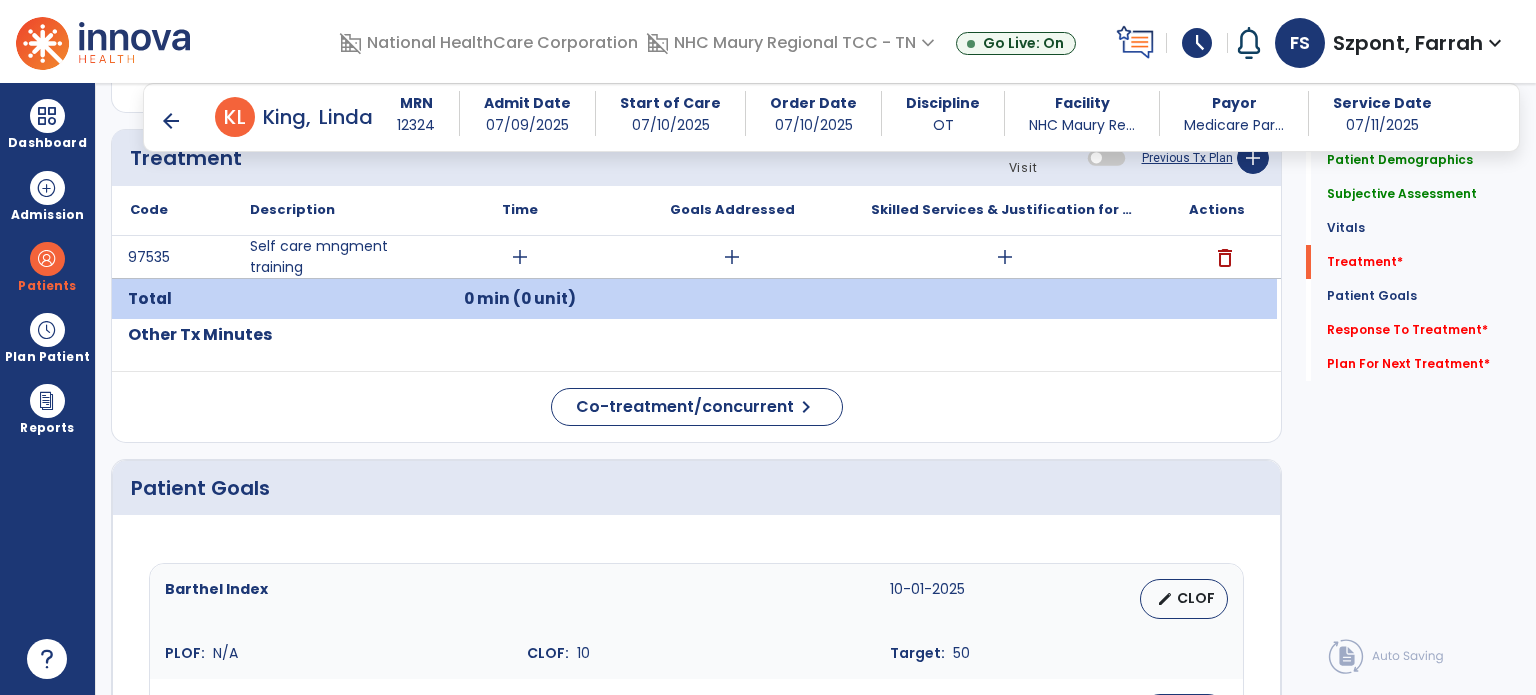 click on "add" at bounding box center [520, 257] 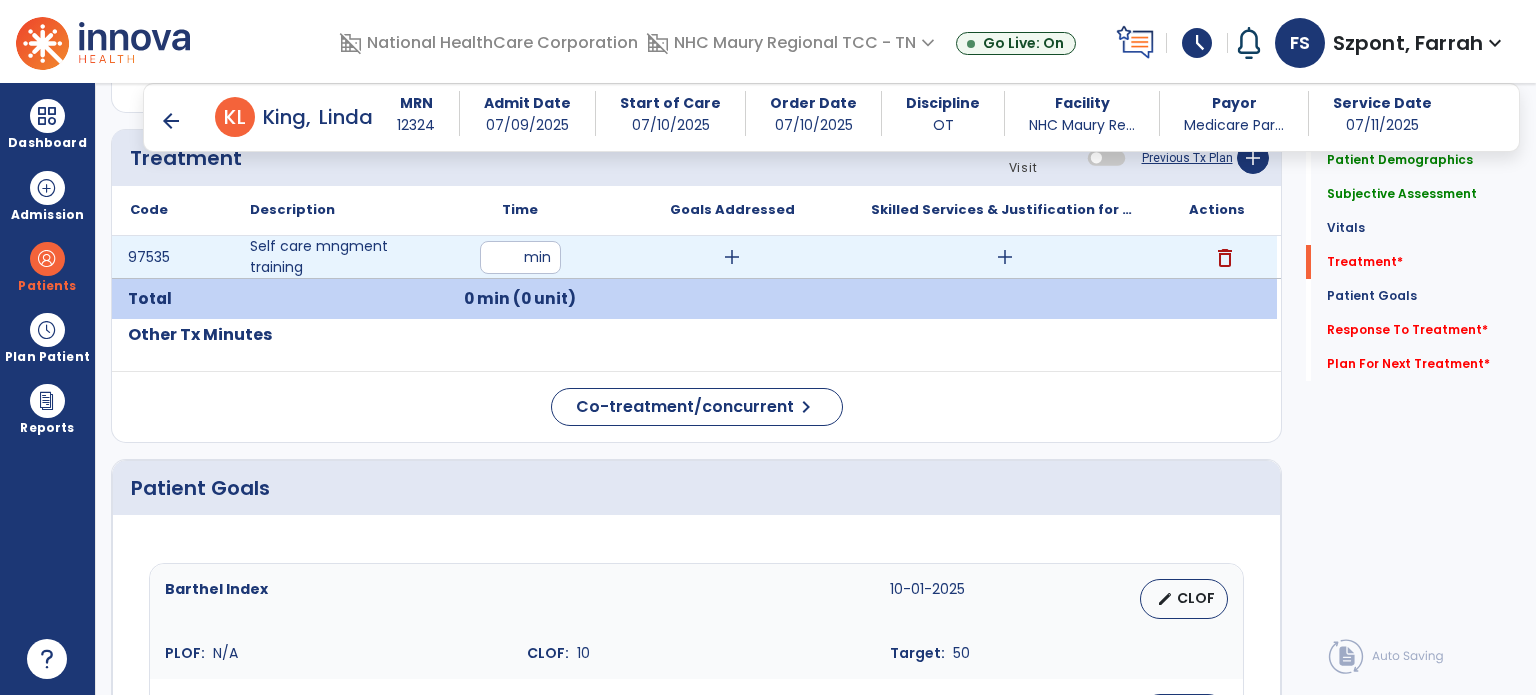 type on "**" 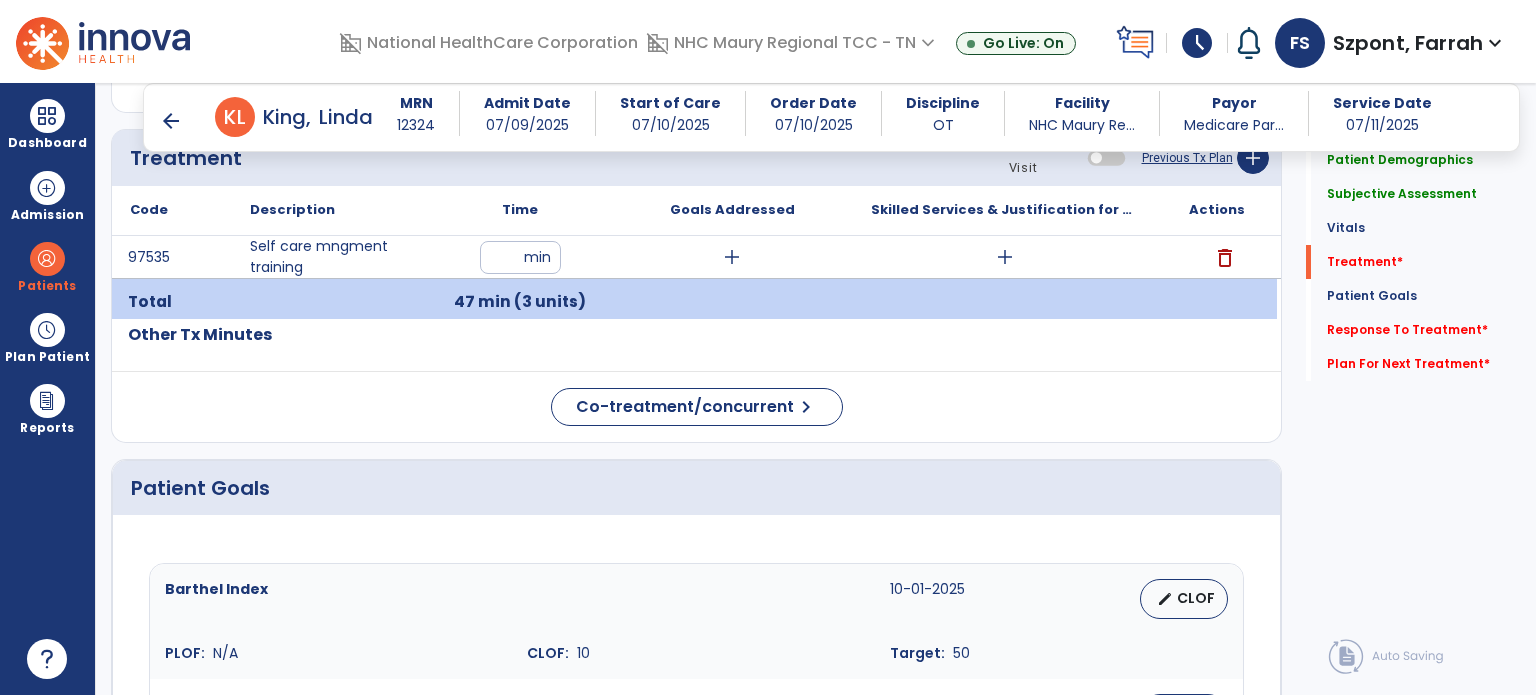 click on "add" at bounding box center (732, 257) 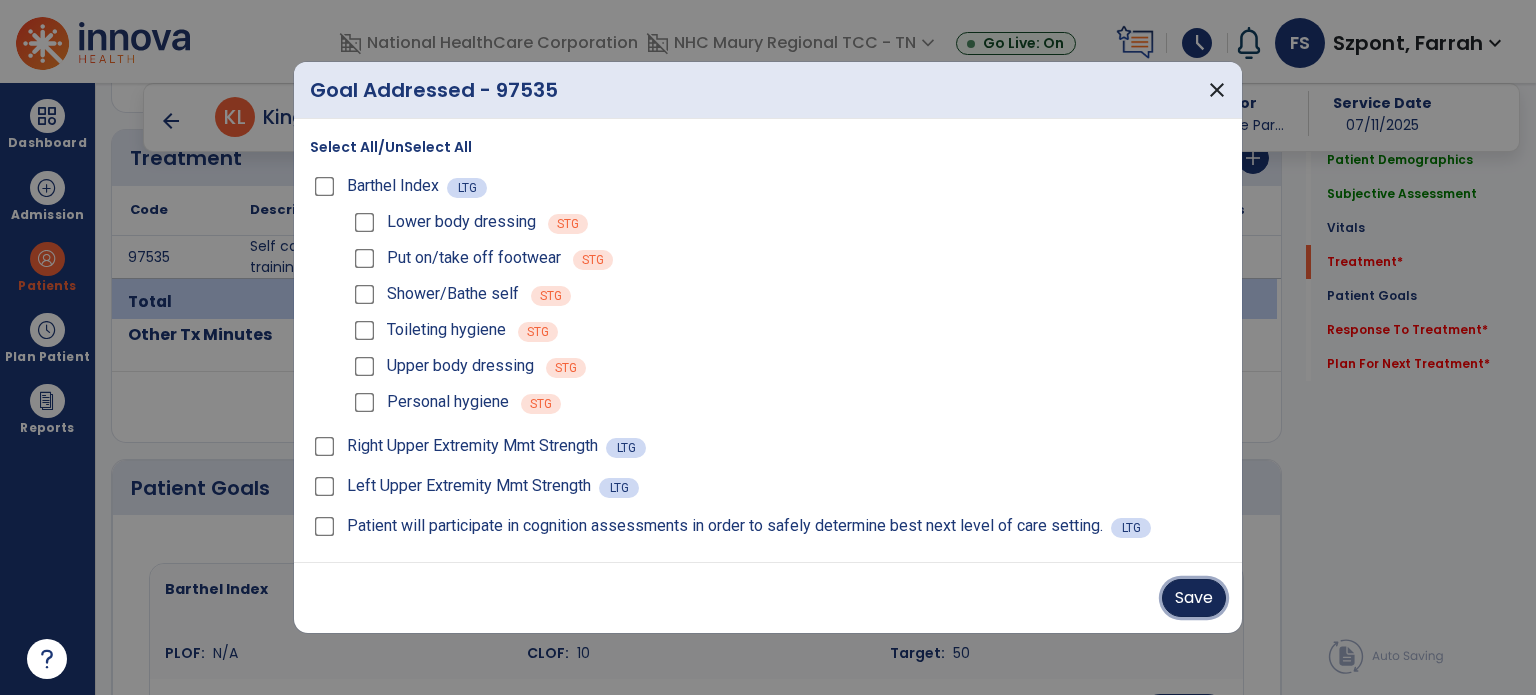 click on "Save" at bounding box center (1194, 598) 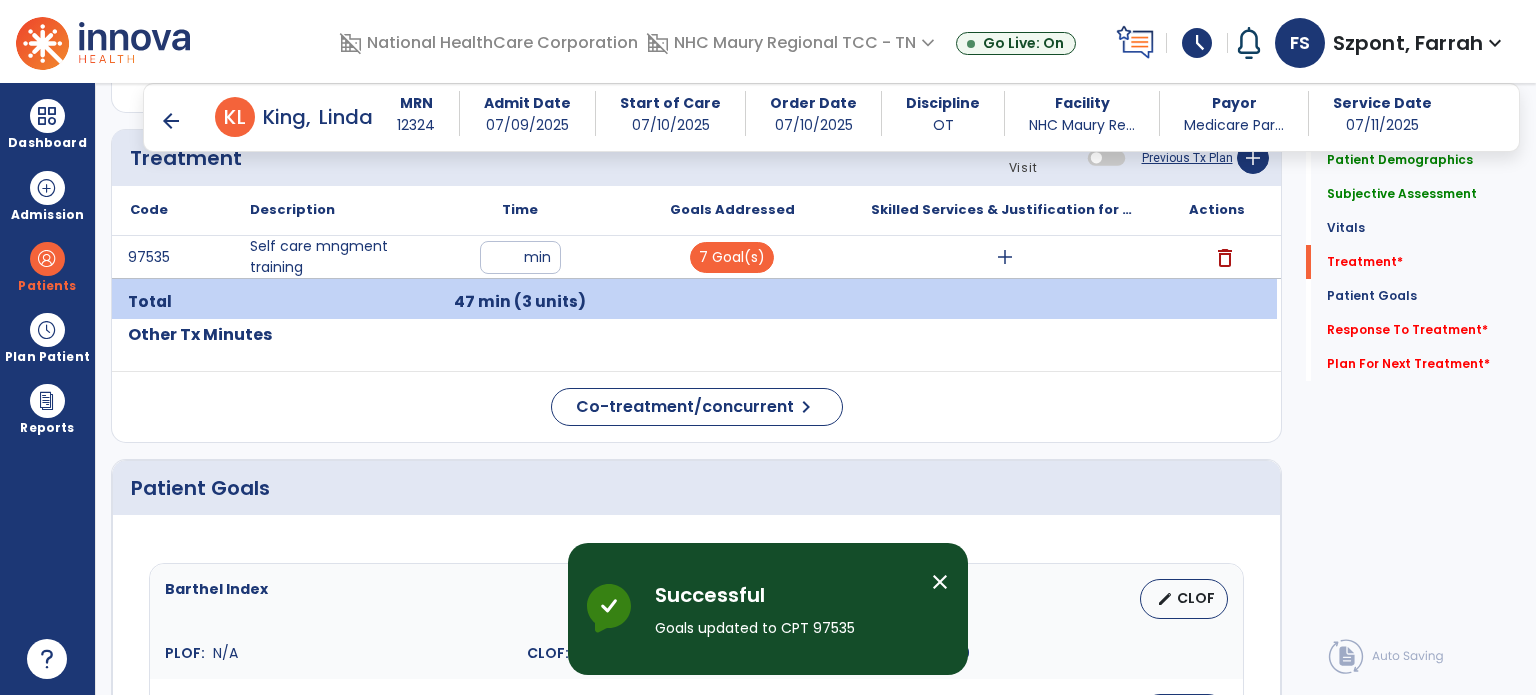 click on "add" at bounding box center [1004, 257] 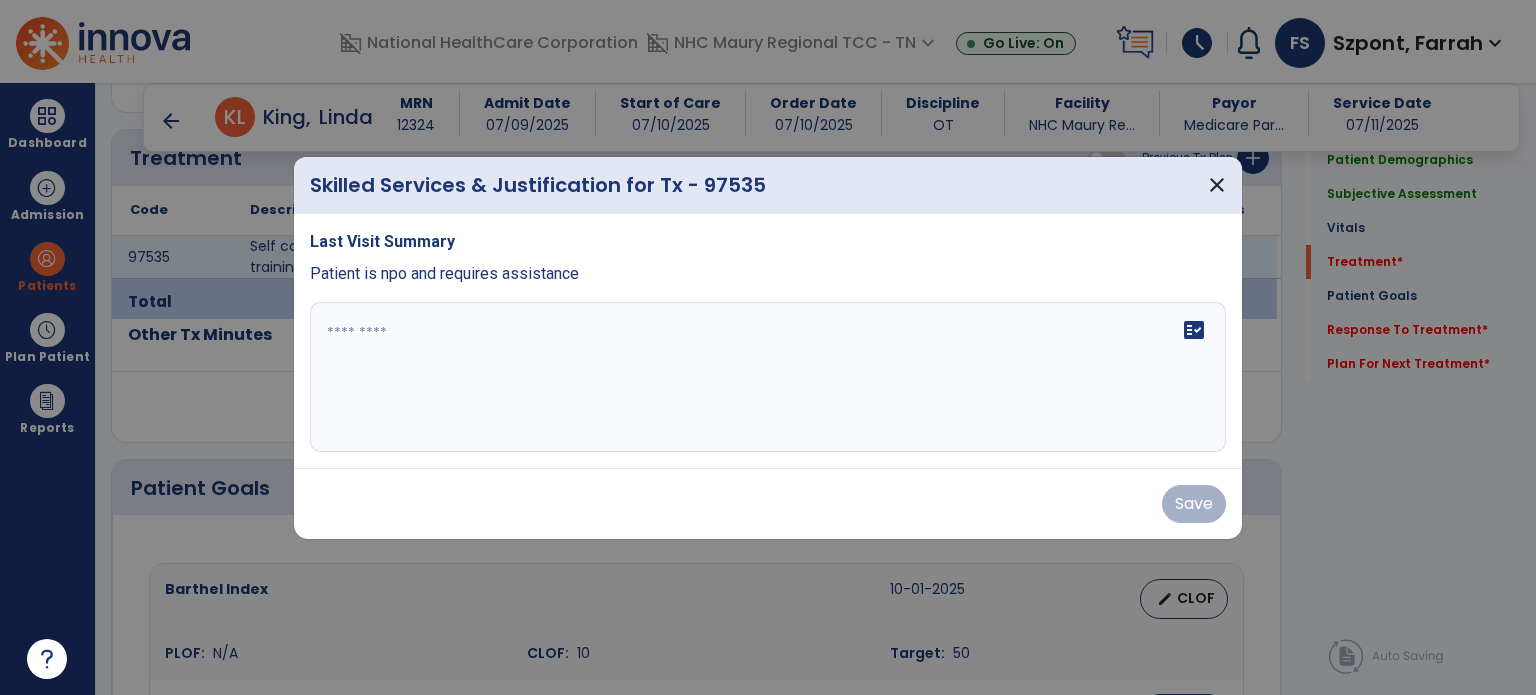 click on "fact_check" at bounding box center [768, 377] 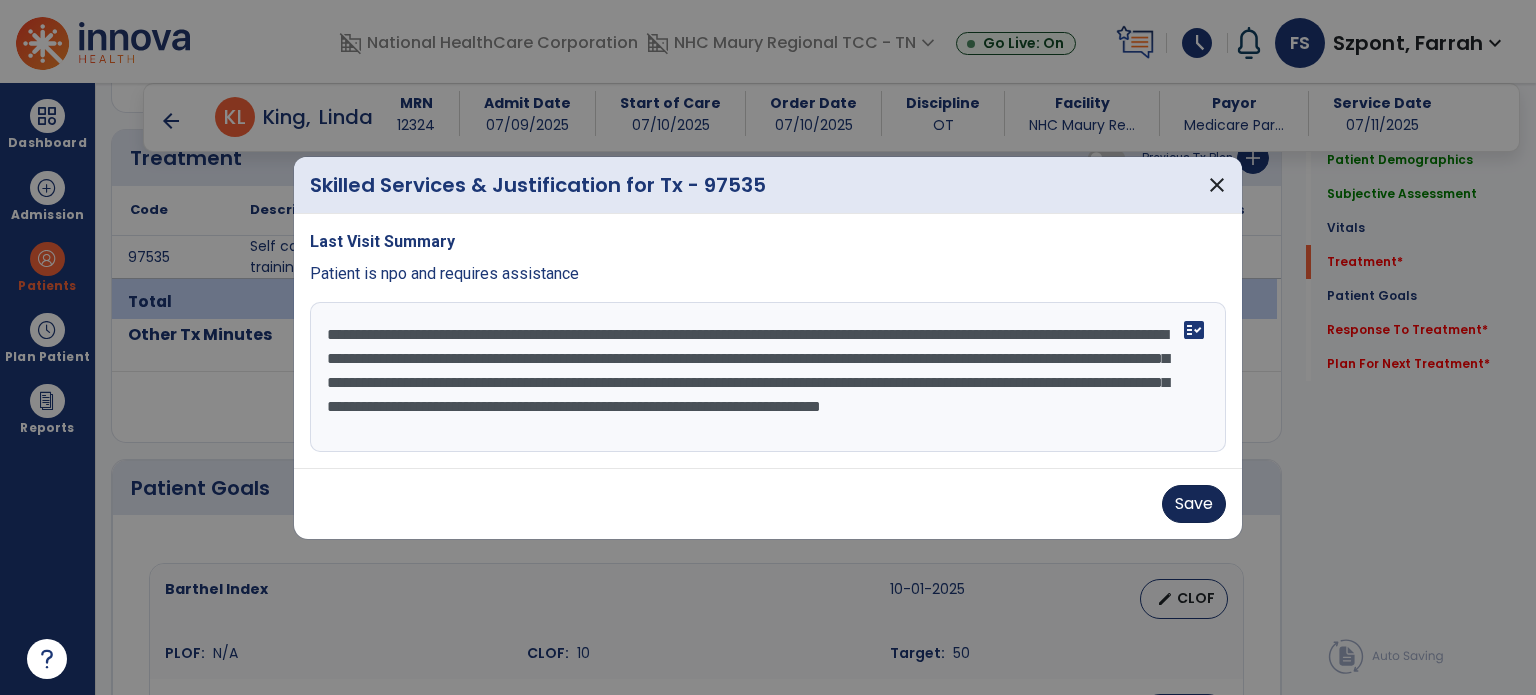 type on "**********" 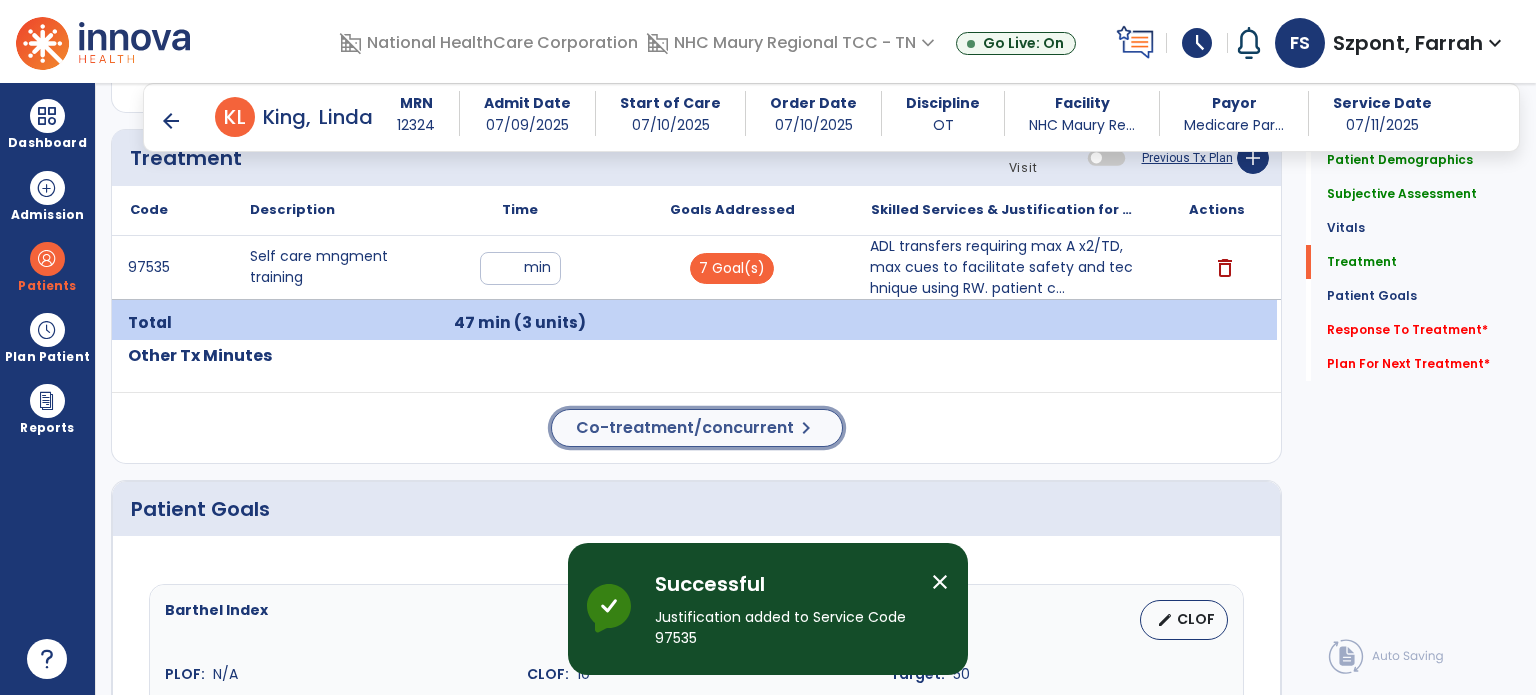 click on "Co-treatment/concurrent" 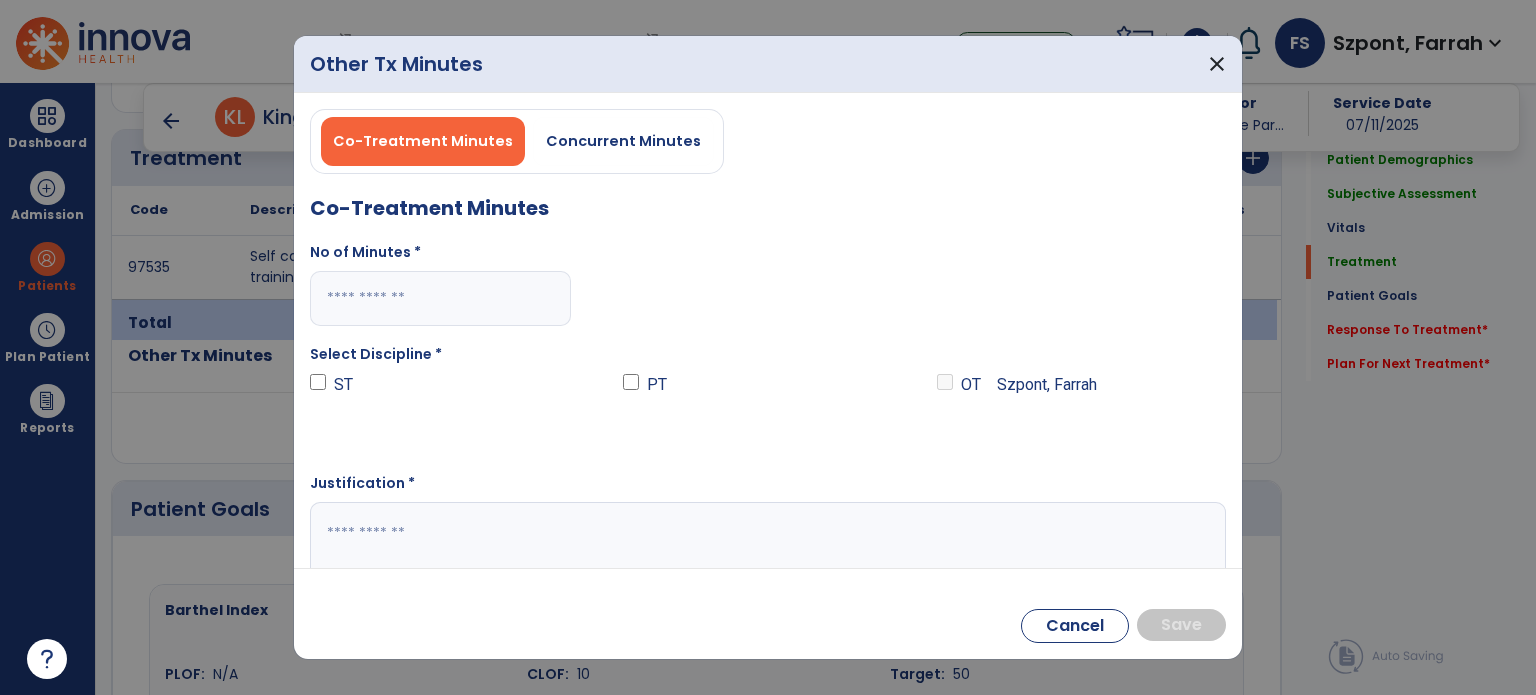 click at bounding box center [440, 298] 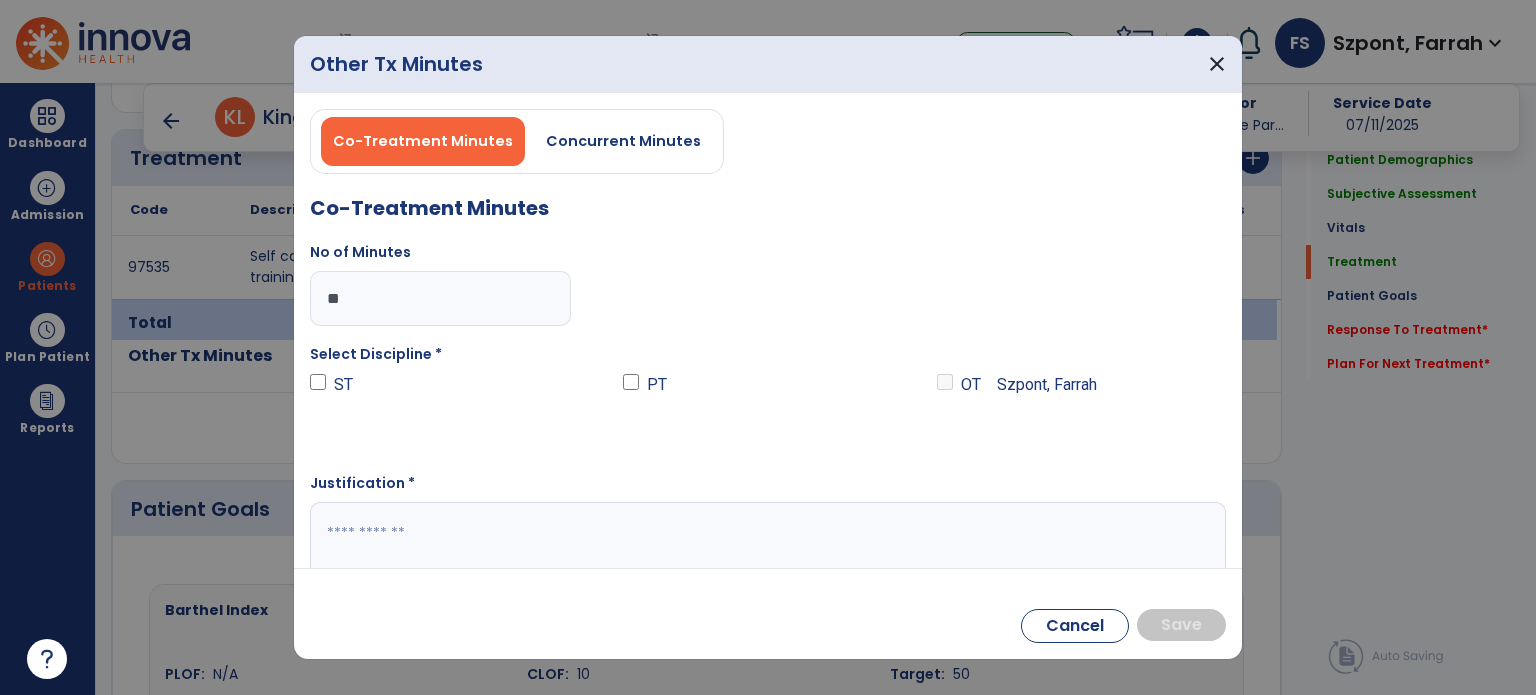 type on "**" 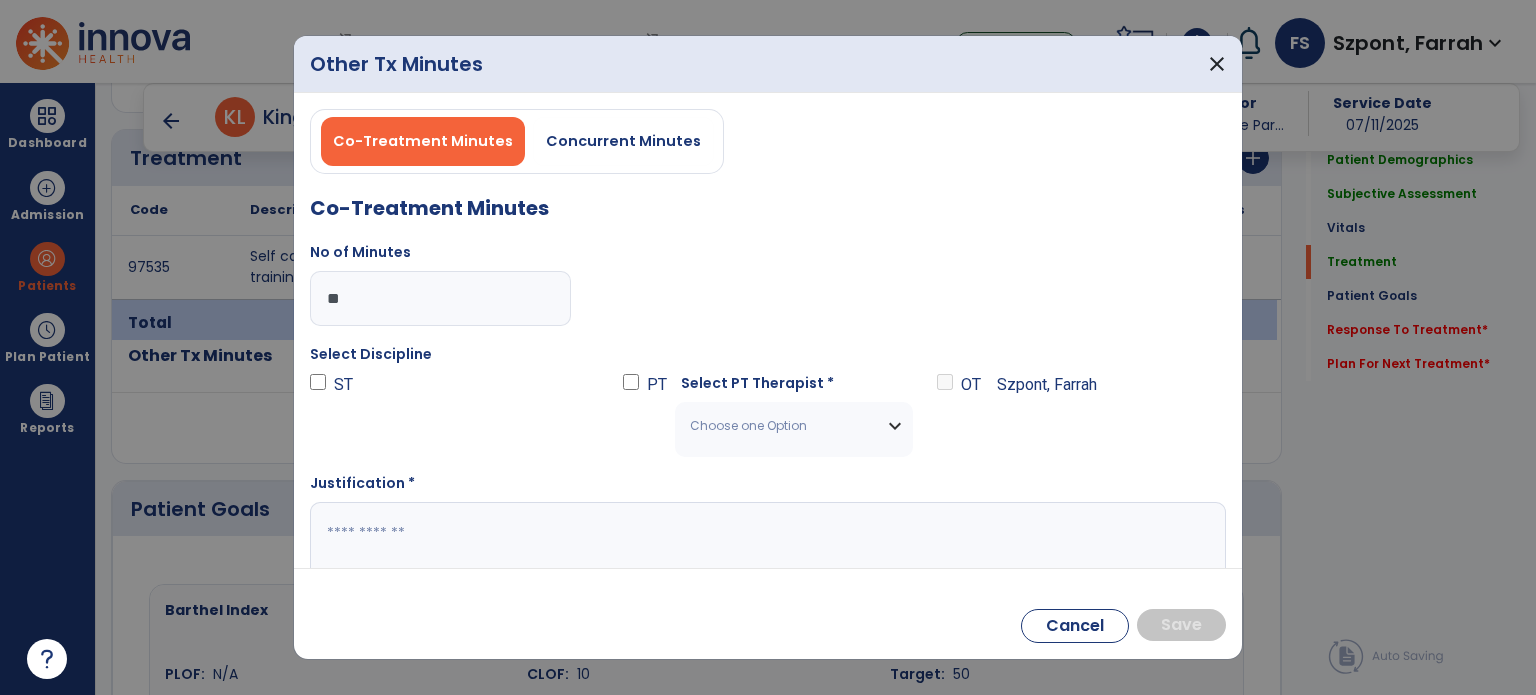 click on "Choose one Option" at bounding box center (793, 426) 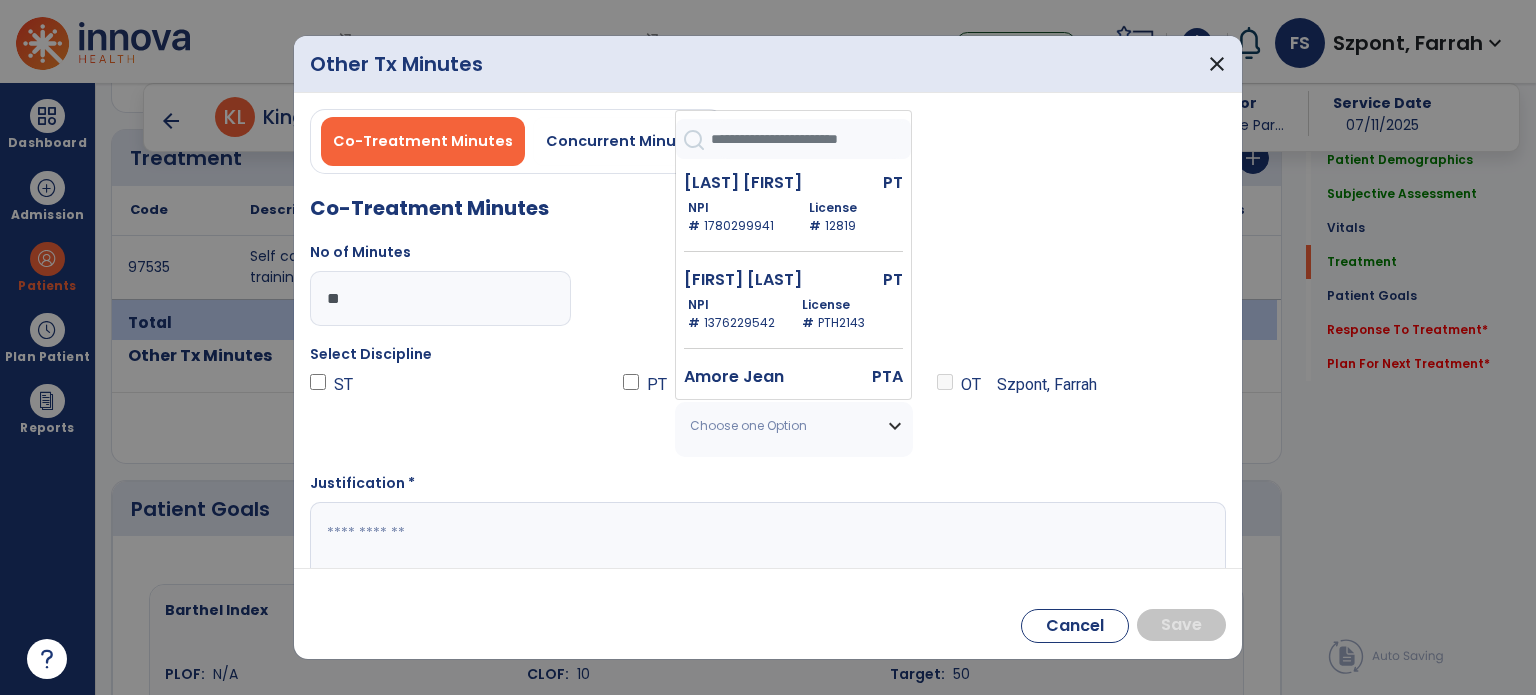 click at bounding box center [811, 139] 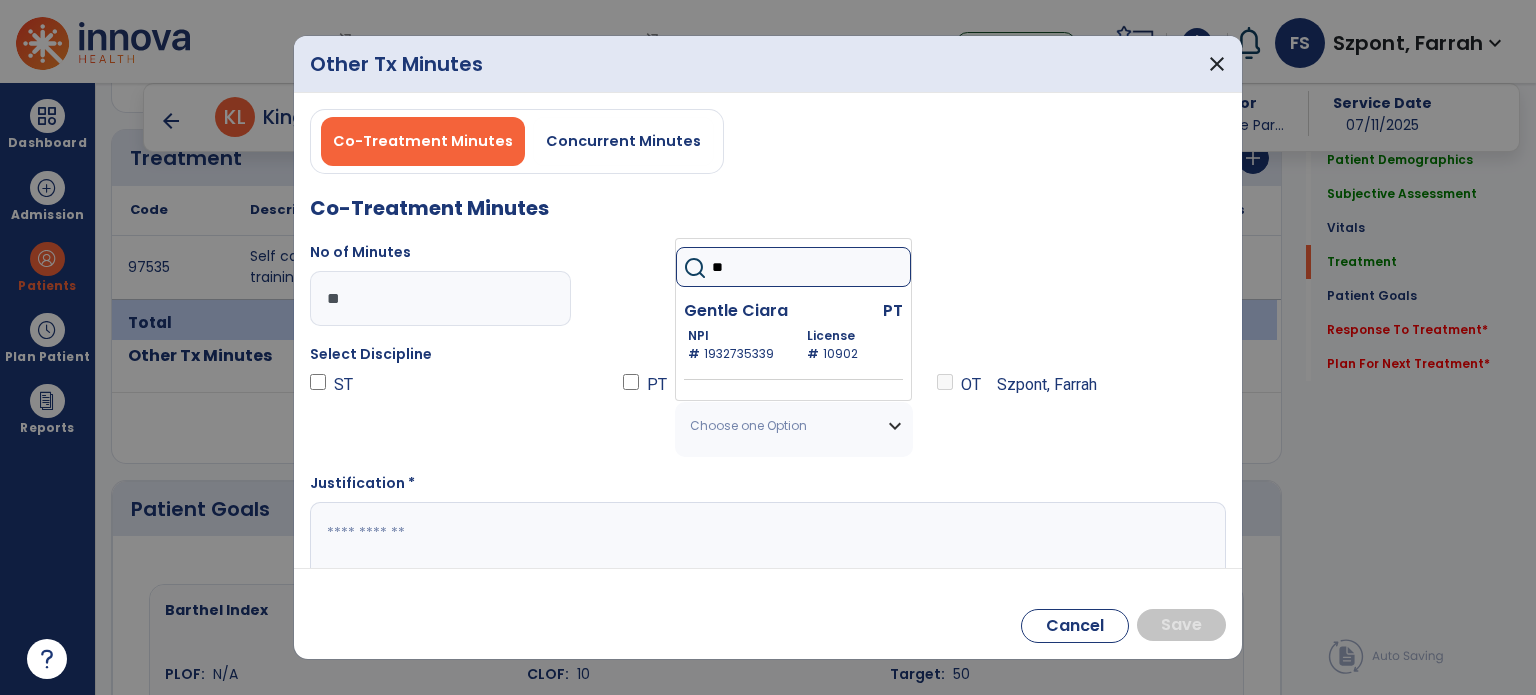 type on "*" 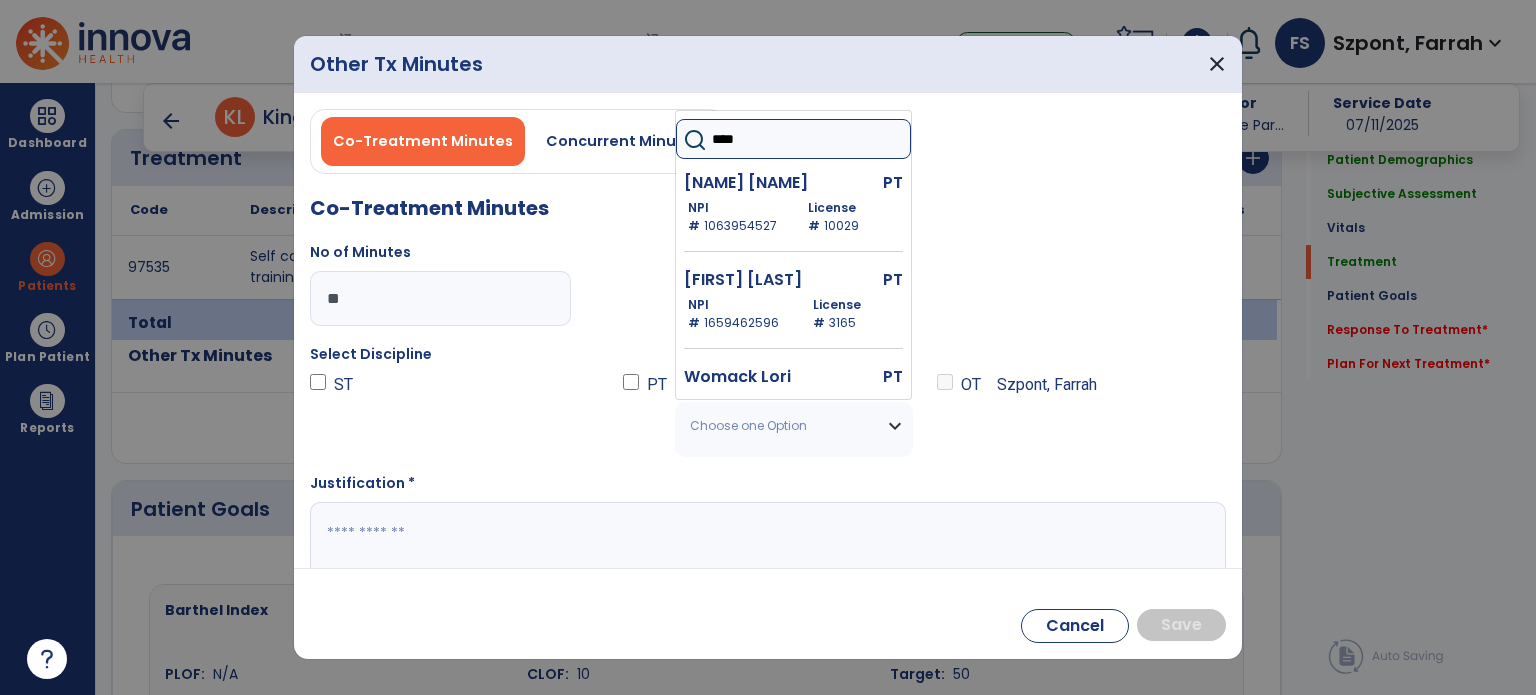 type on "*****" 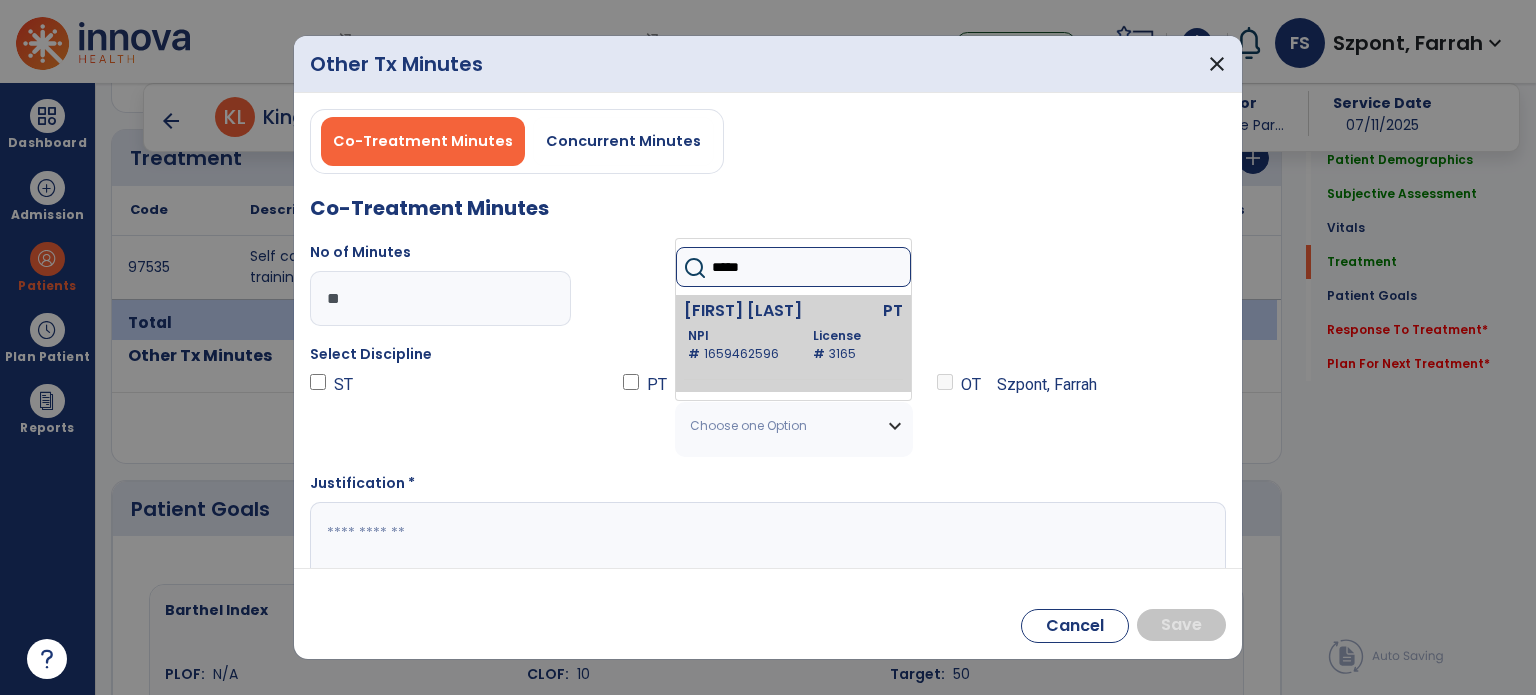 click on "NPI # [NPI] License # [LICENSE]" at bounding box center [795, 345] 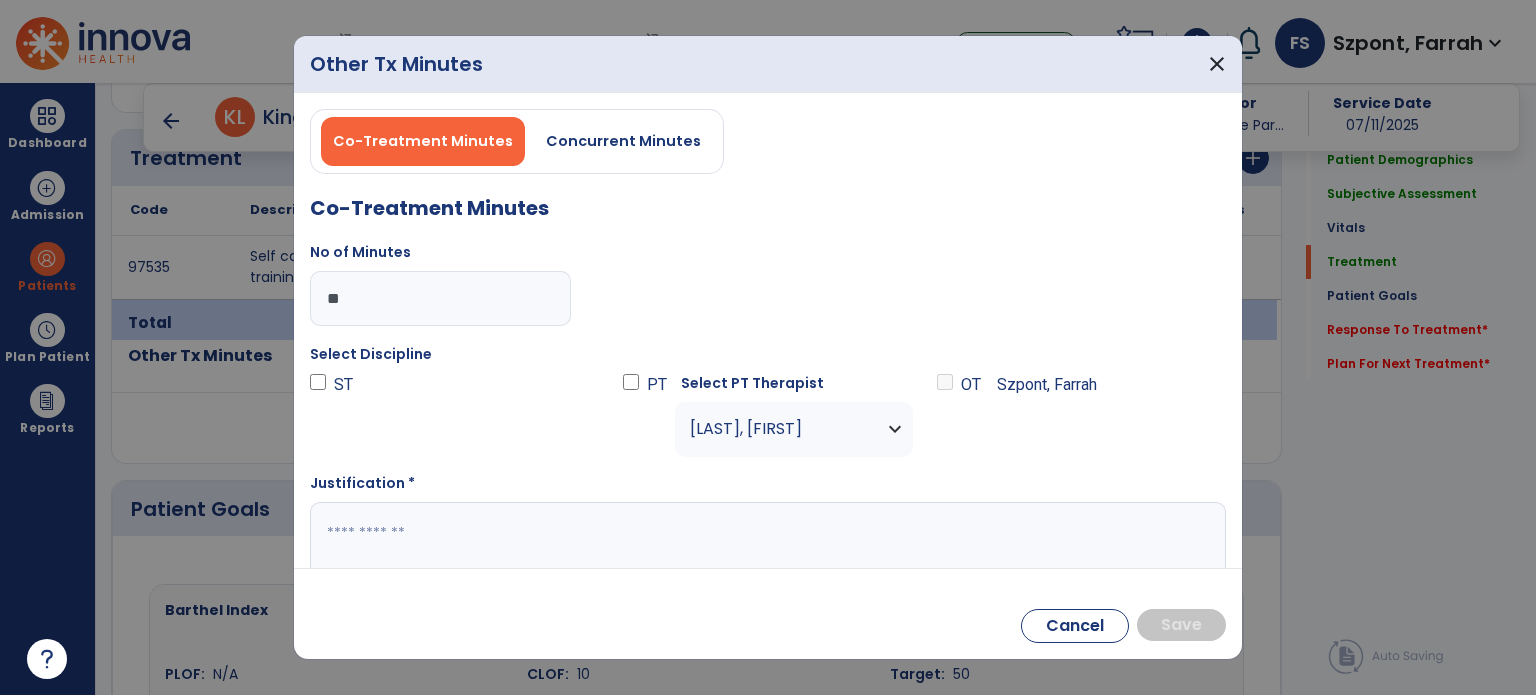 click on "[LAST], [FIRST]" at bounding box center [781, 429] 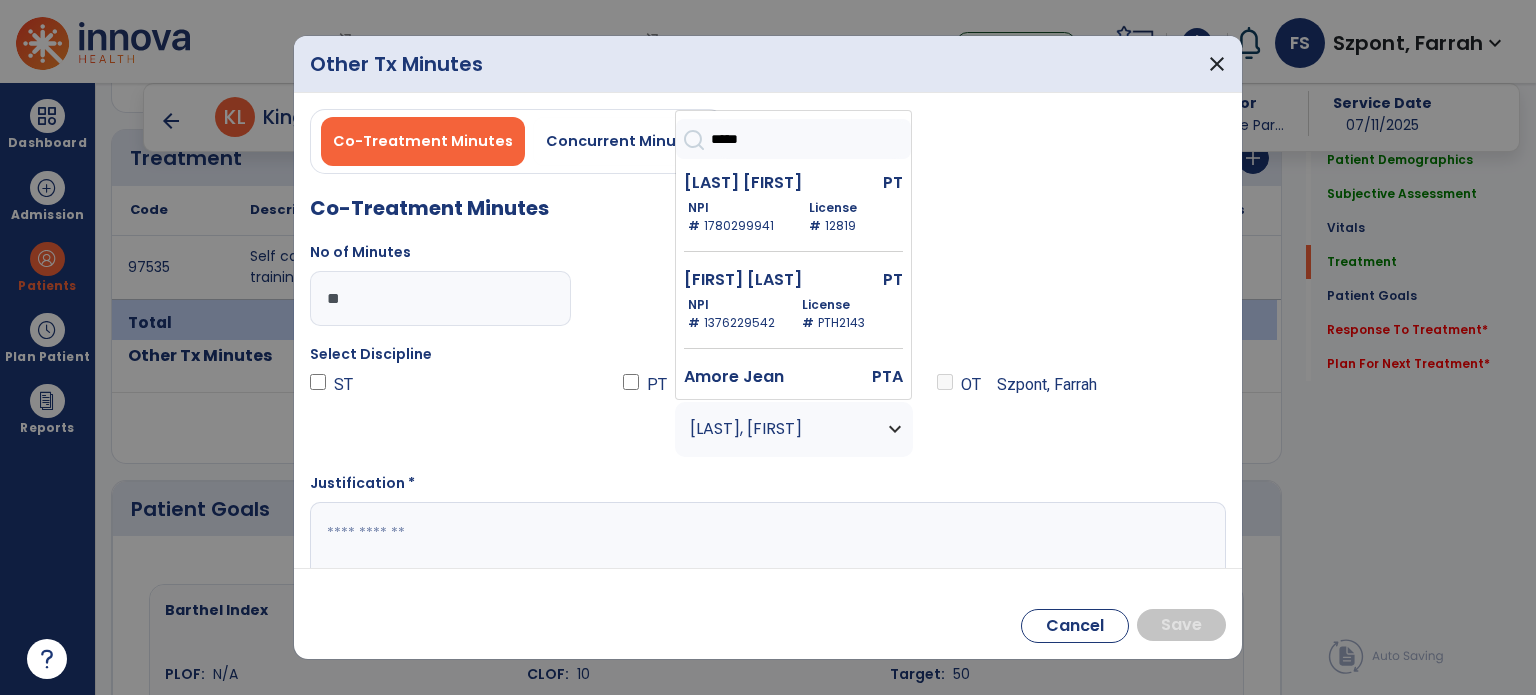 click on "[LAST], [FIRST]" at bounding box center (781, 429) 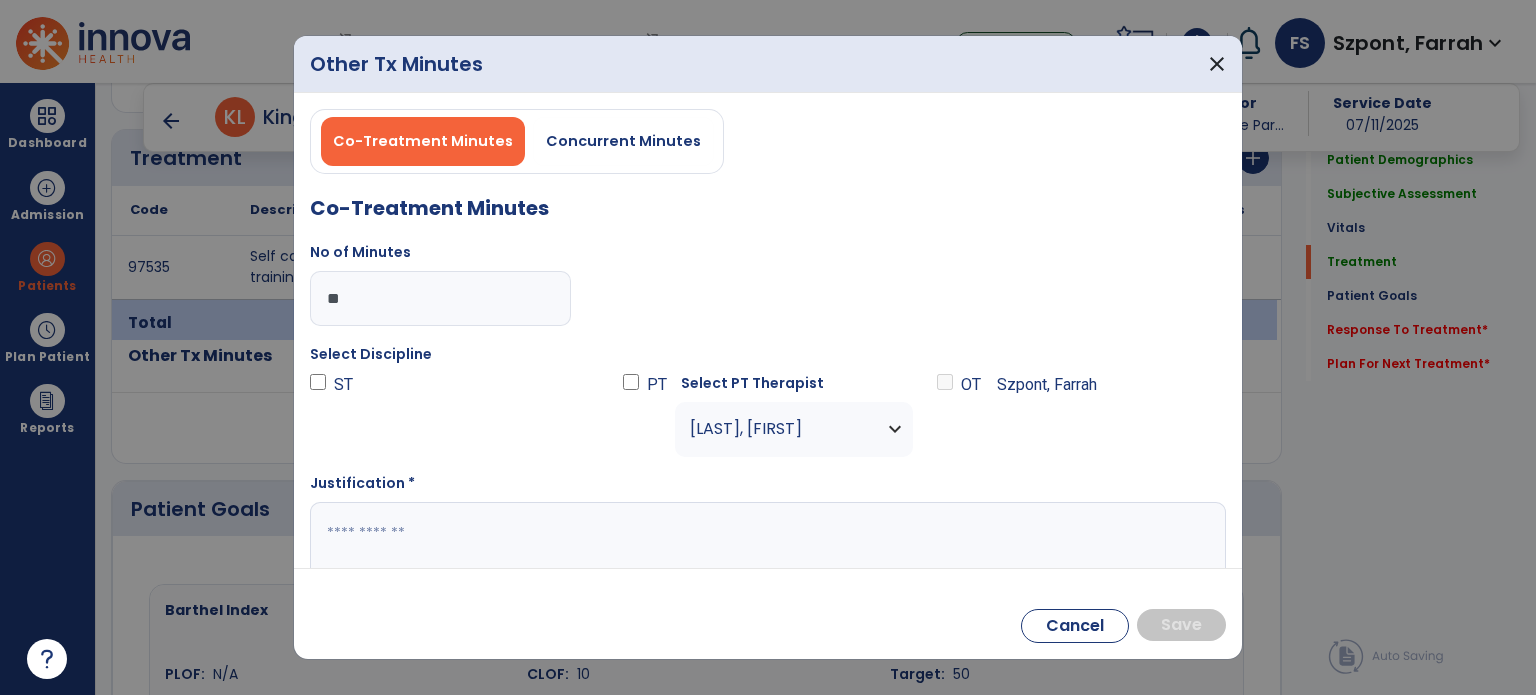 click at bounding box center (766, 541) 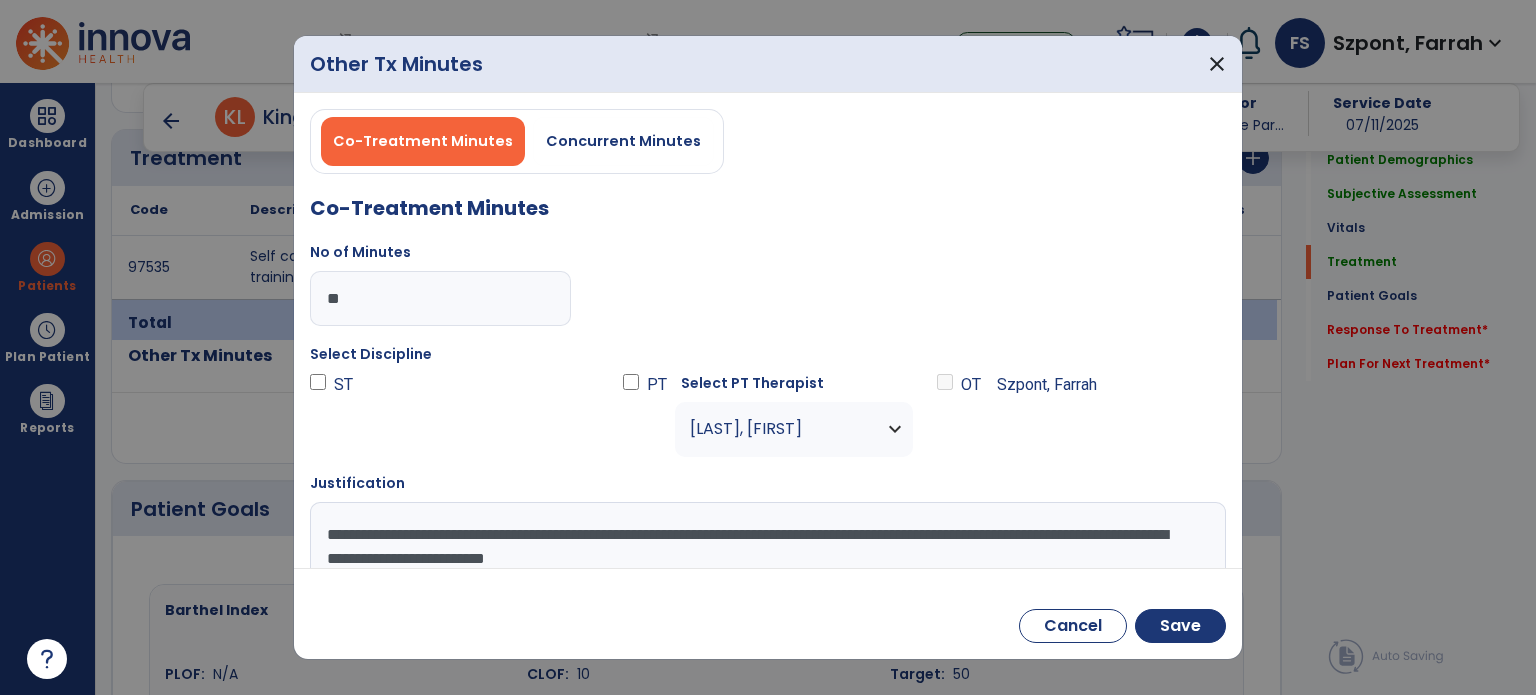 scroll, scrollTop: 1, scrollLeft: 0, axis: vertical 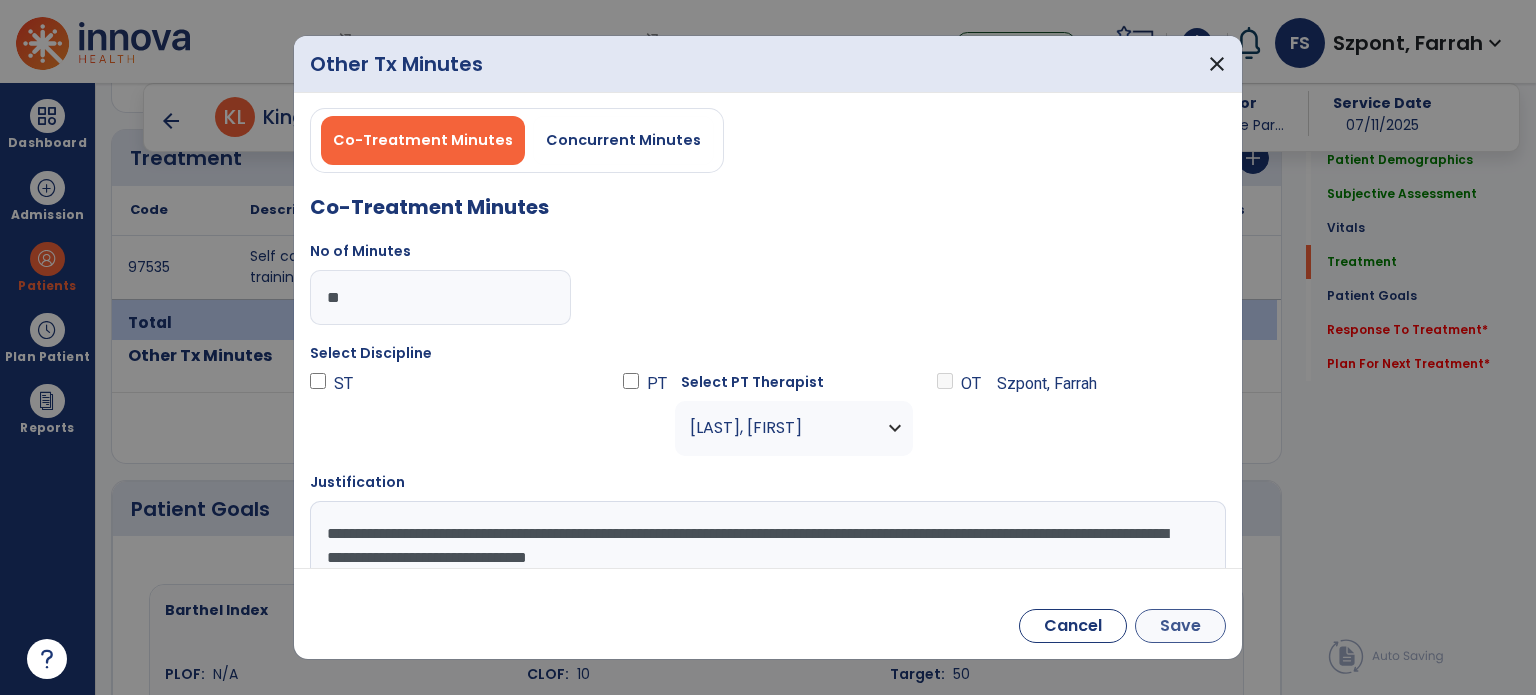 type on "**********" 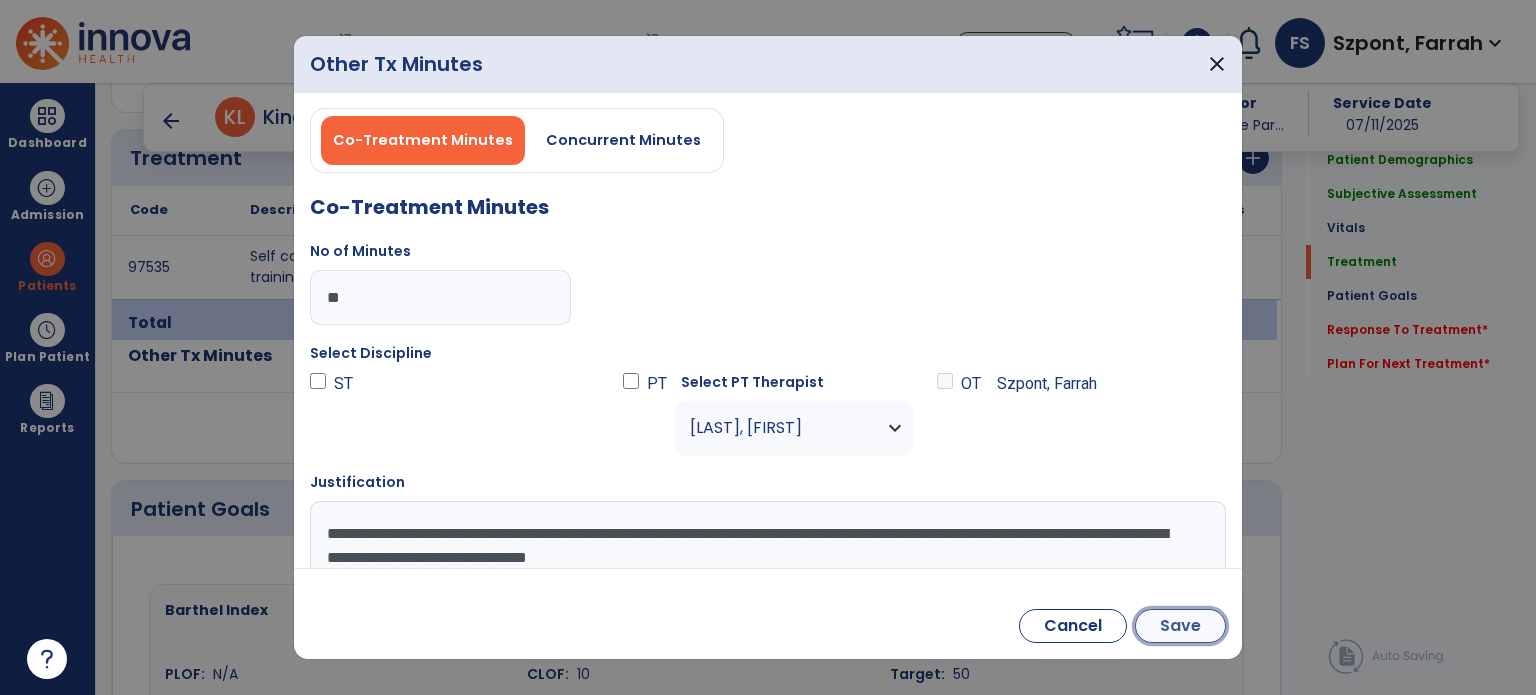 click on "Save" at bounding box center (1180, 626) 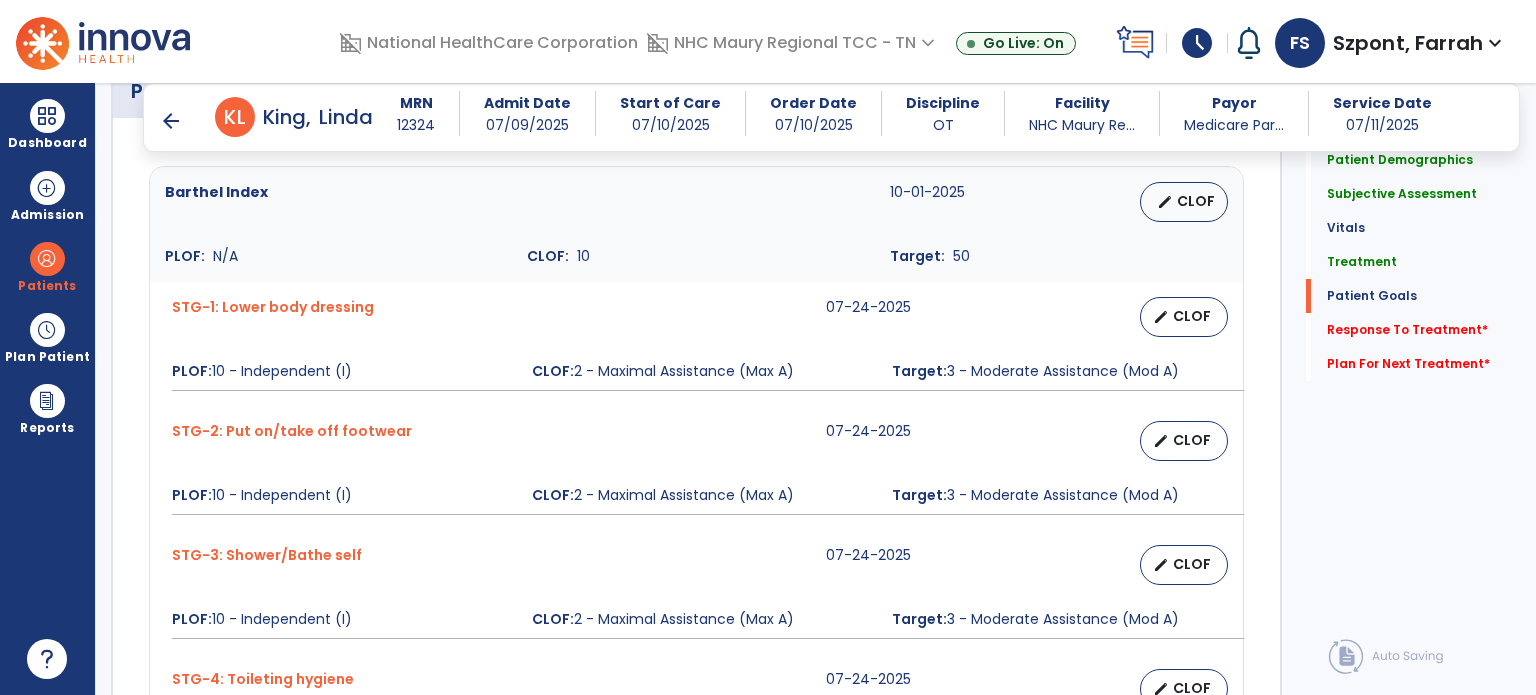 scroll, scrollTop: 1733, scrollLeft: 0, axis: vertical 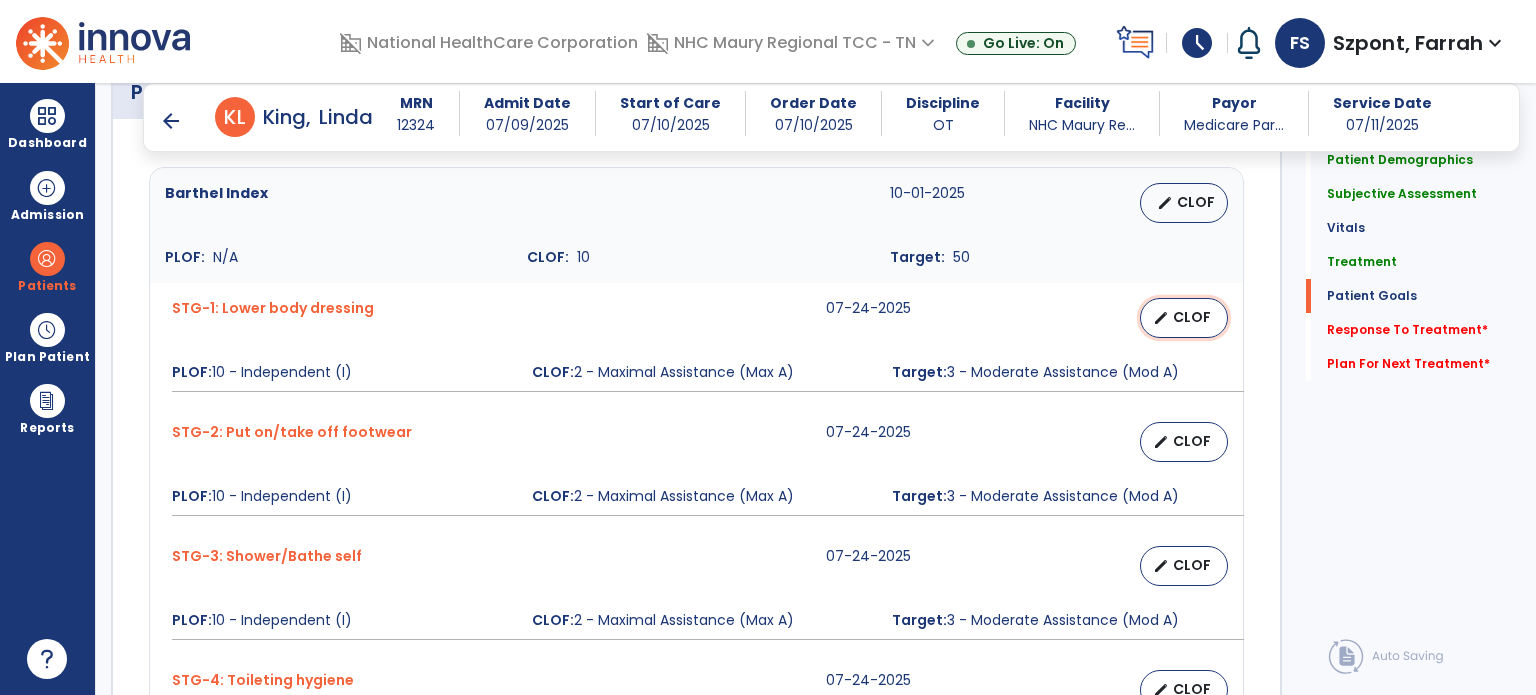 click on "CLOF" at bounding box center (1192, 317) 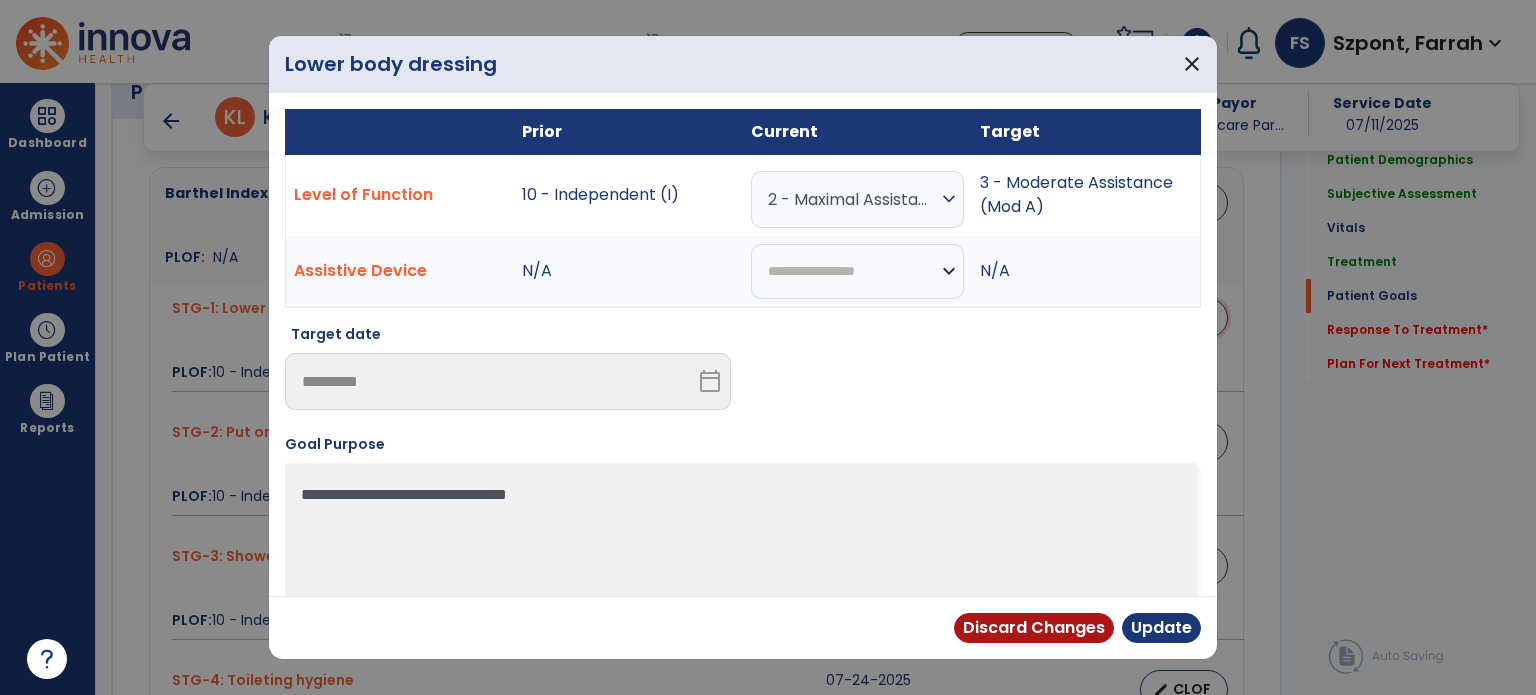 scroll, scrollTop: 0, scrollLeft: 0, axis: both 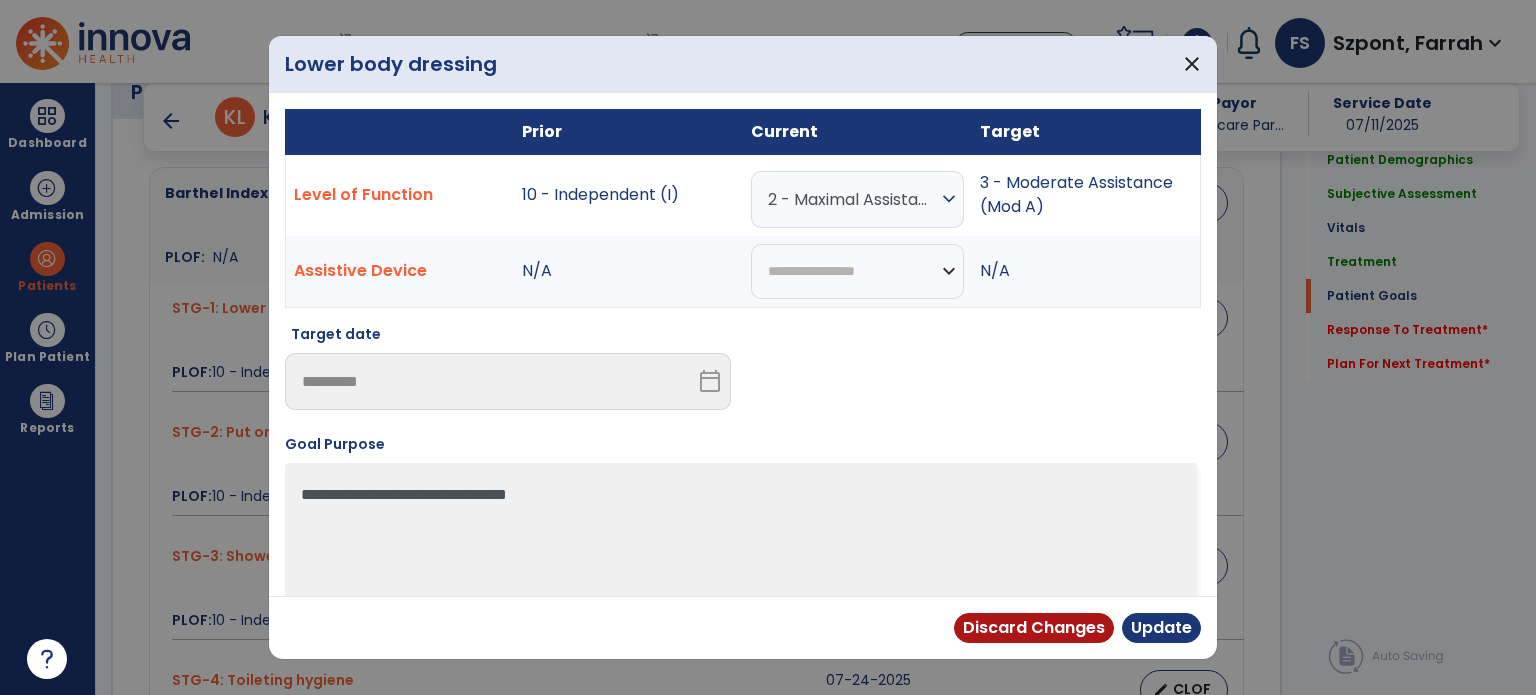 click on "2 - Maximal Assistance (Max A)" at bounding box center (852, 199) 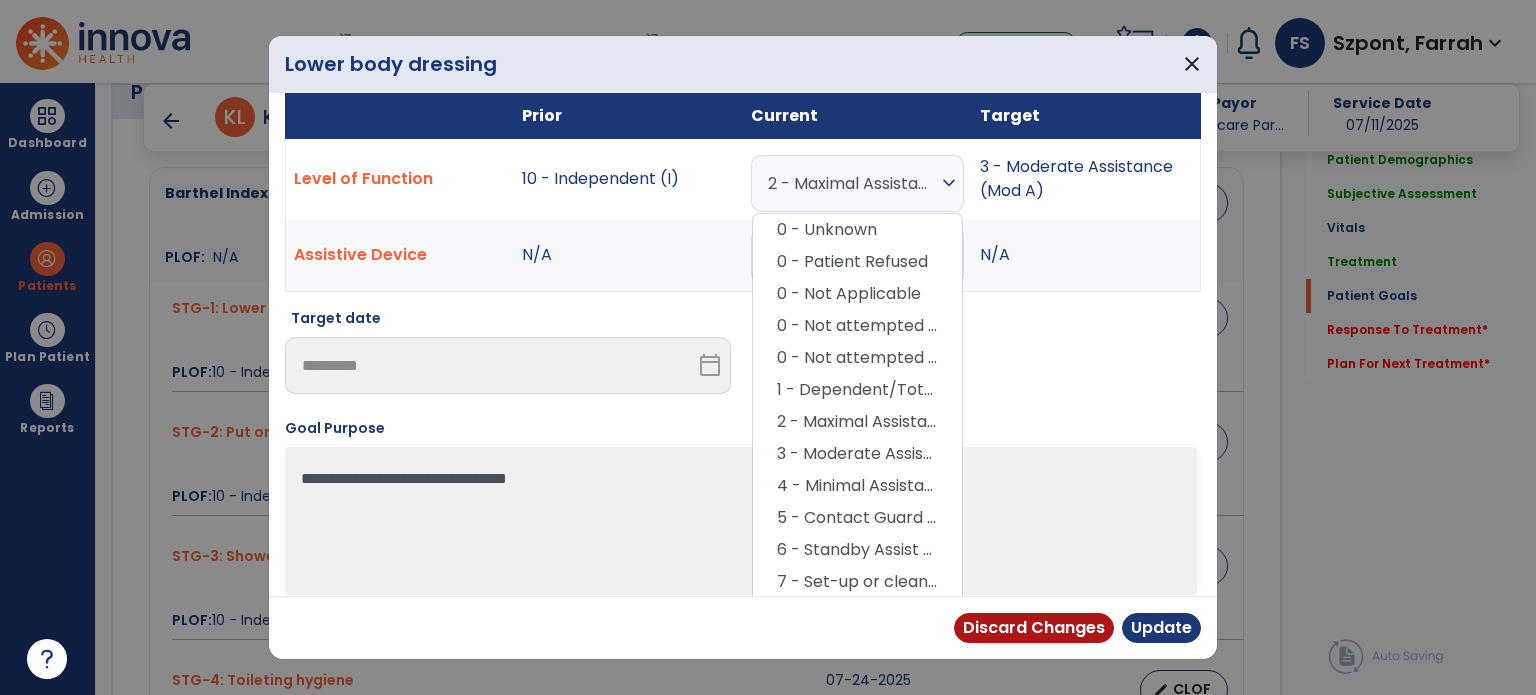 scroll, scrollTop: 0, scrollLeft: 0, axis: both 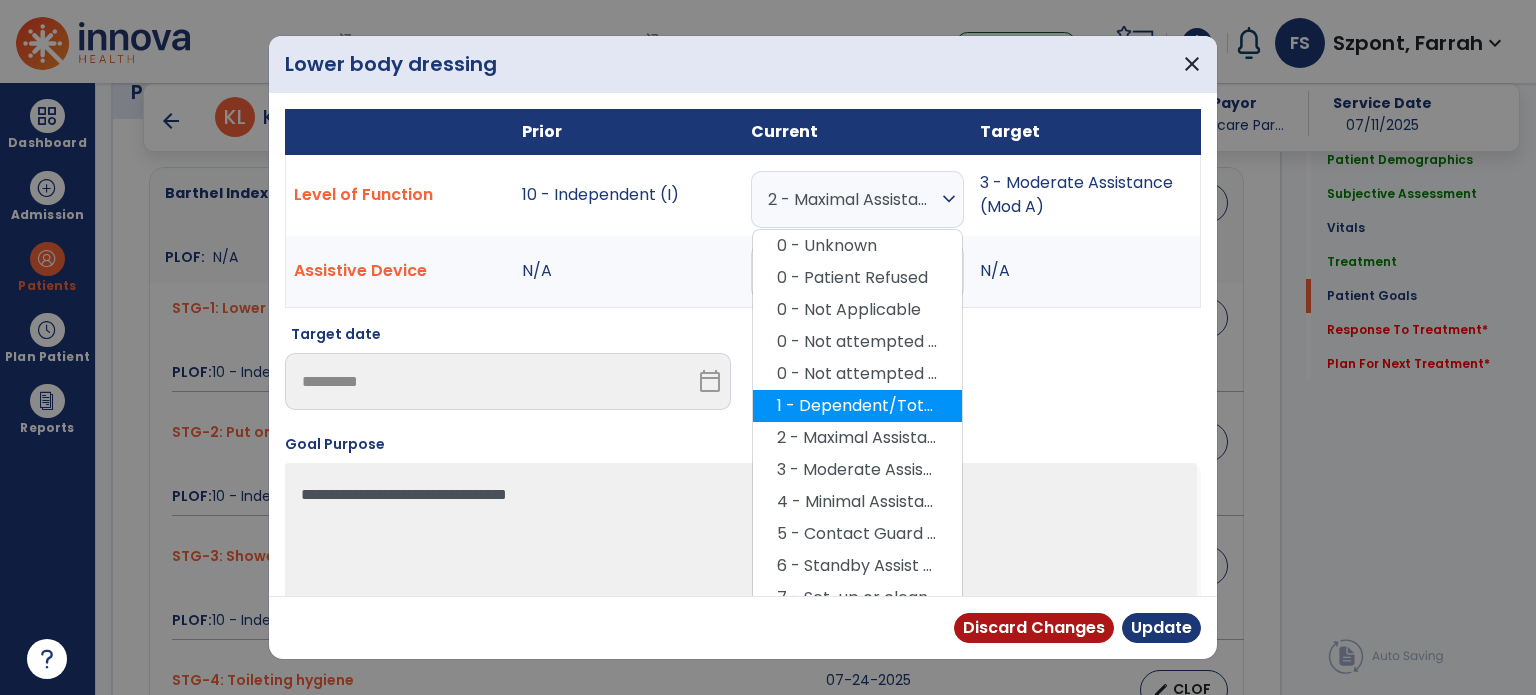 click on "1 - Dependent/Total Assistance (D)" at bounding box center [857, 406] 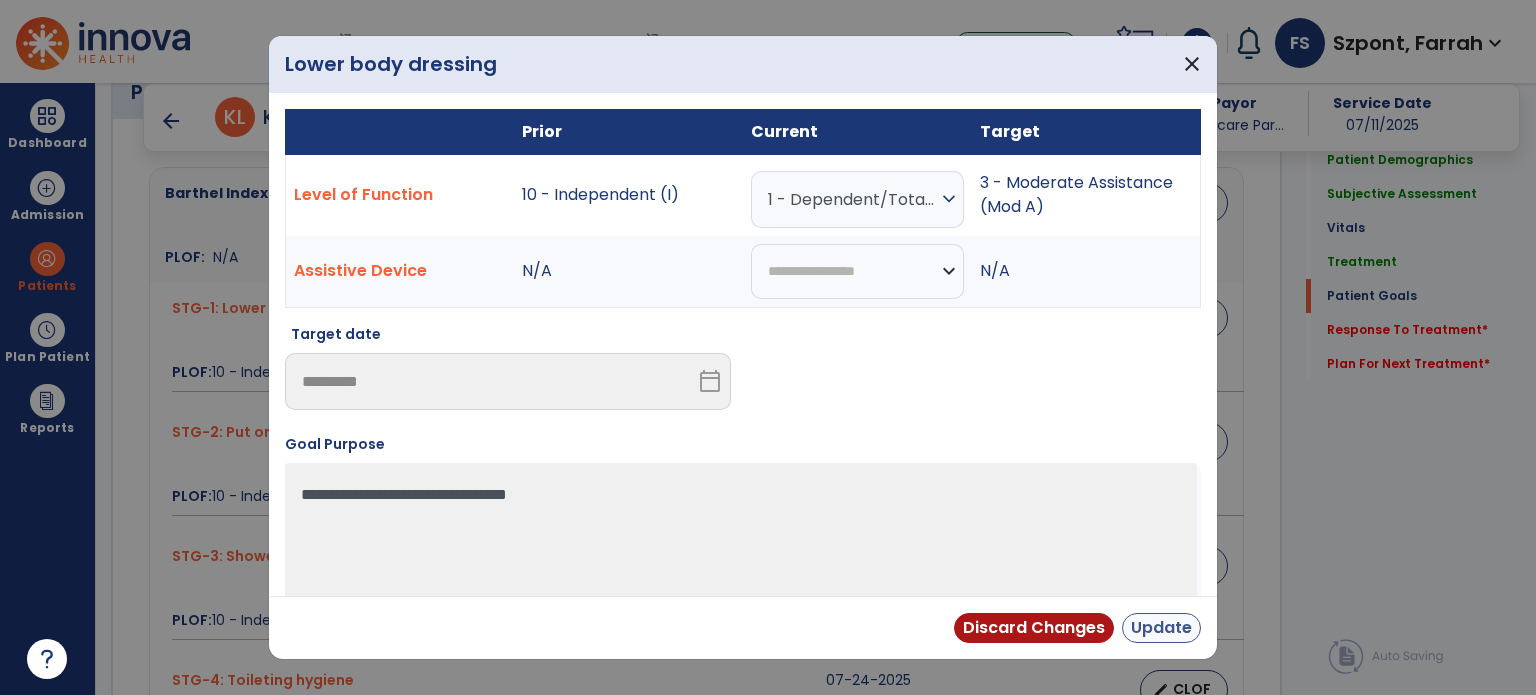 click on "Update" at bounding box center [1161, 628] 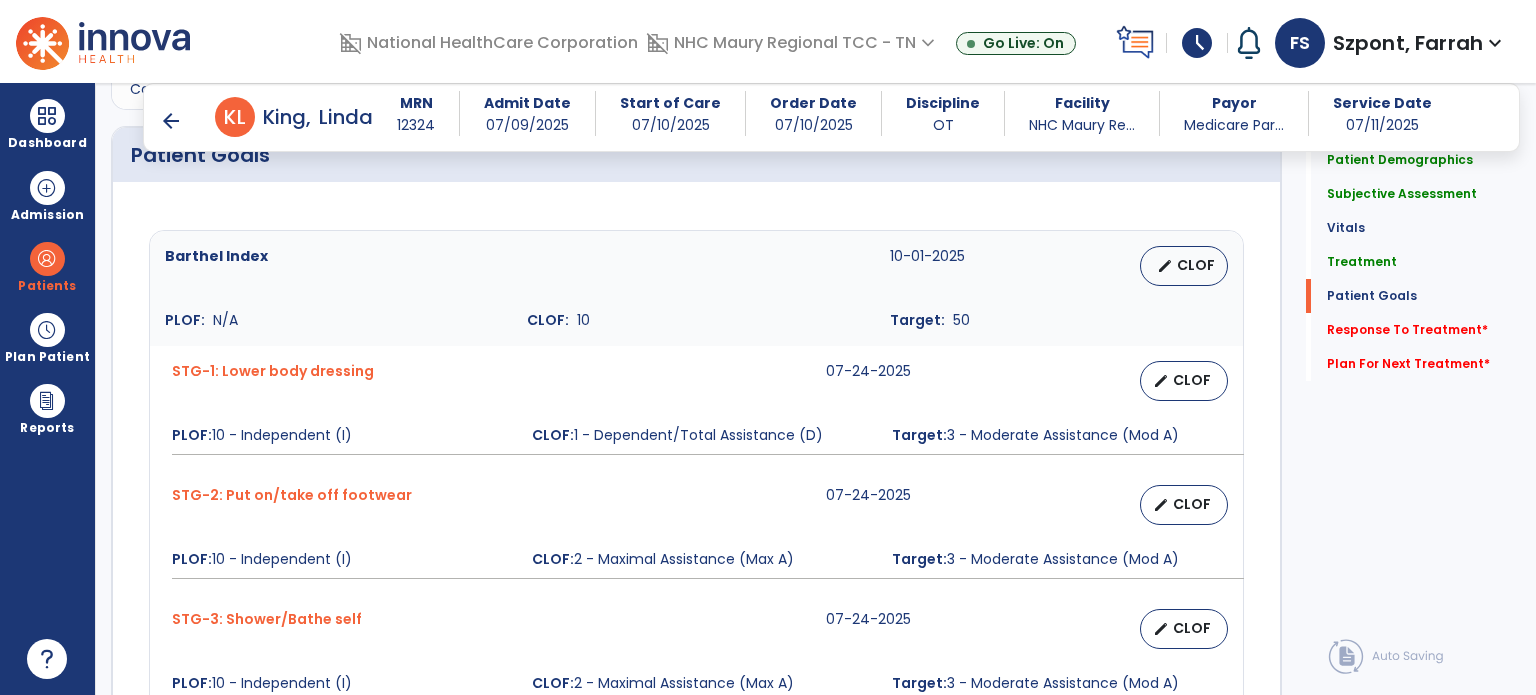 scroll, scrollTop: 1733, scrollLeft: 0, axis: vertical 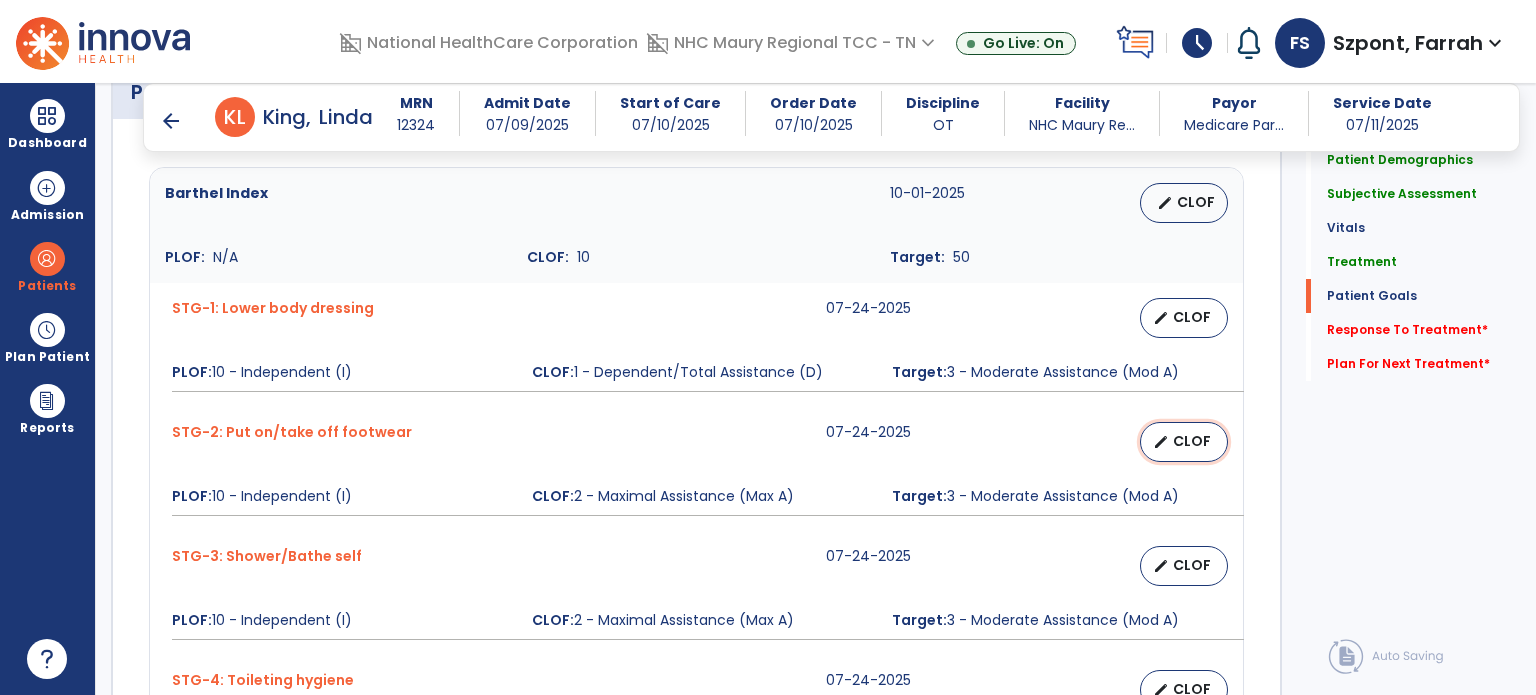 click on "edit   CLOF" at bounding box center (1184, 442) 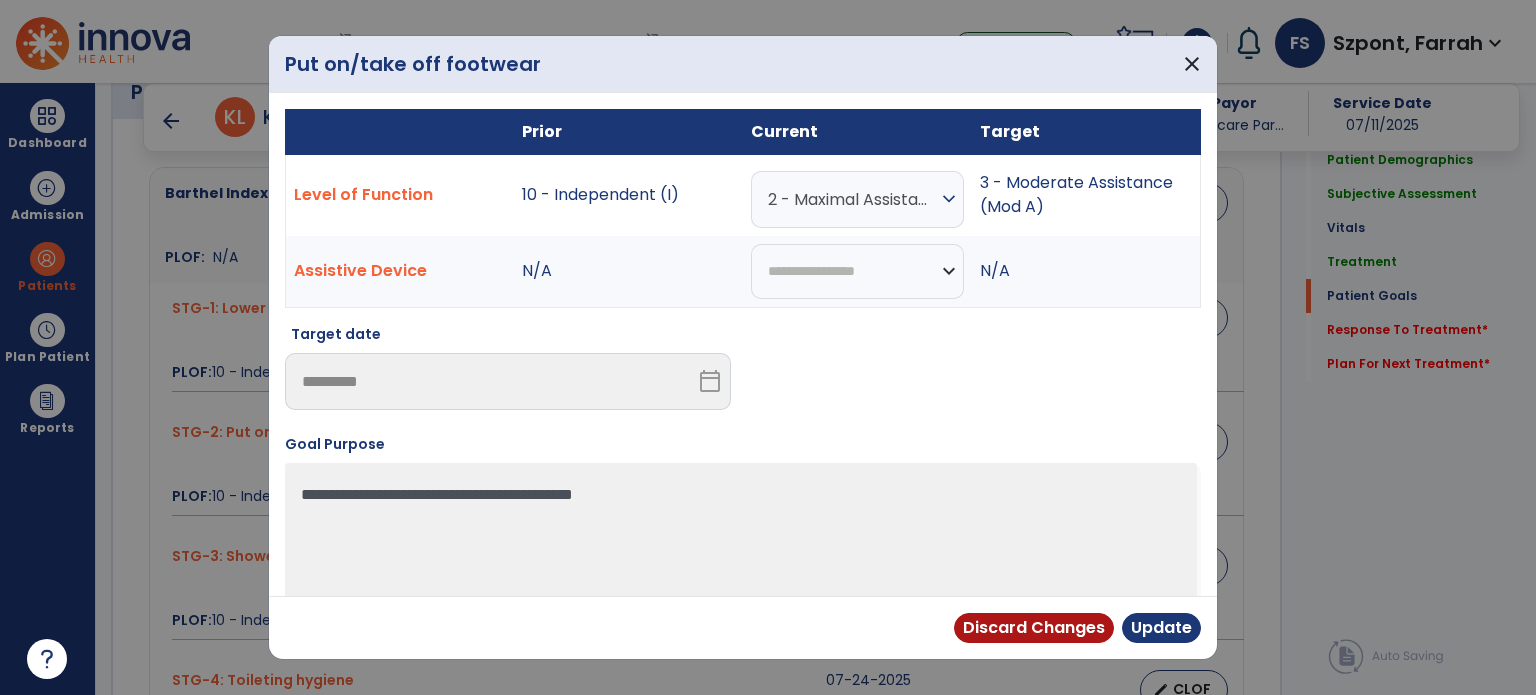 click on "2 - Maximal Assistance (Max A)" at bounding box center (852, 199) 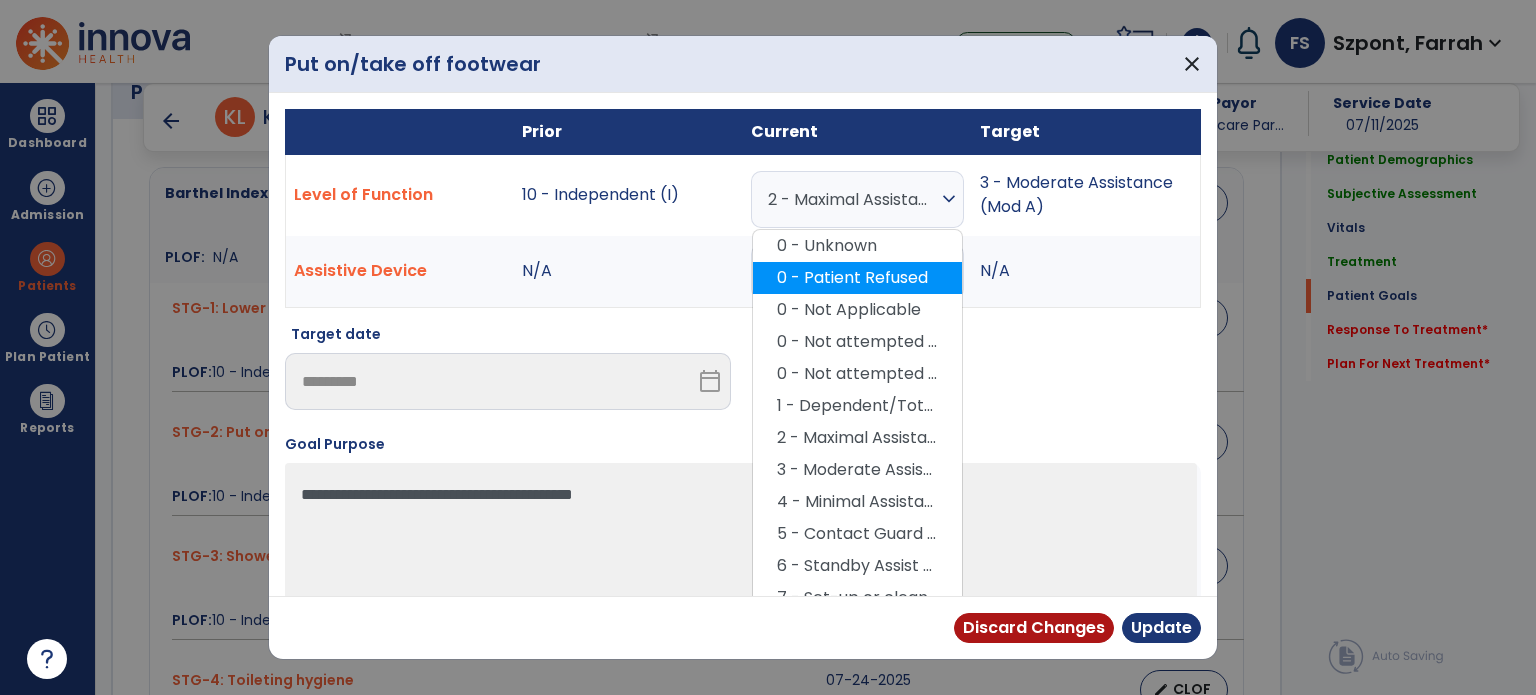 click on "0 - Patient Refused" at bounding box center [857, 278] 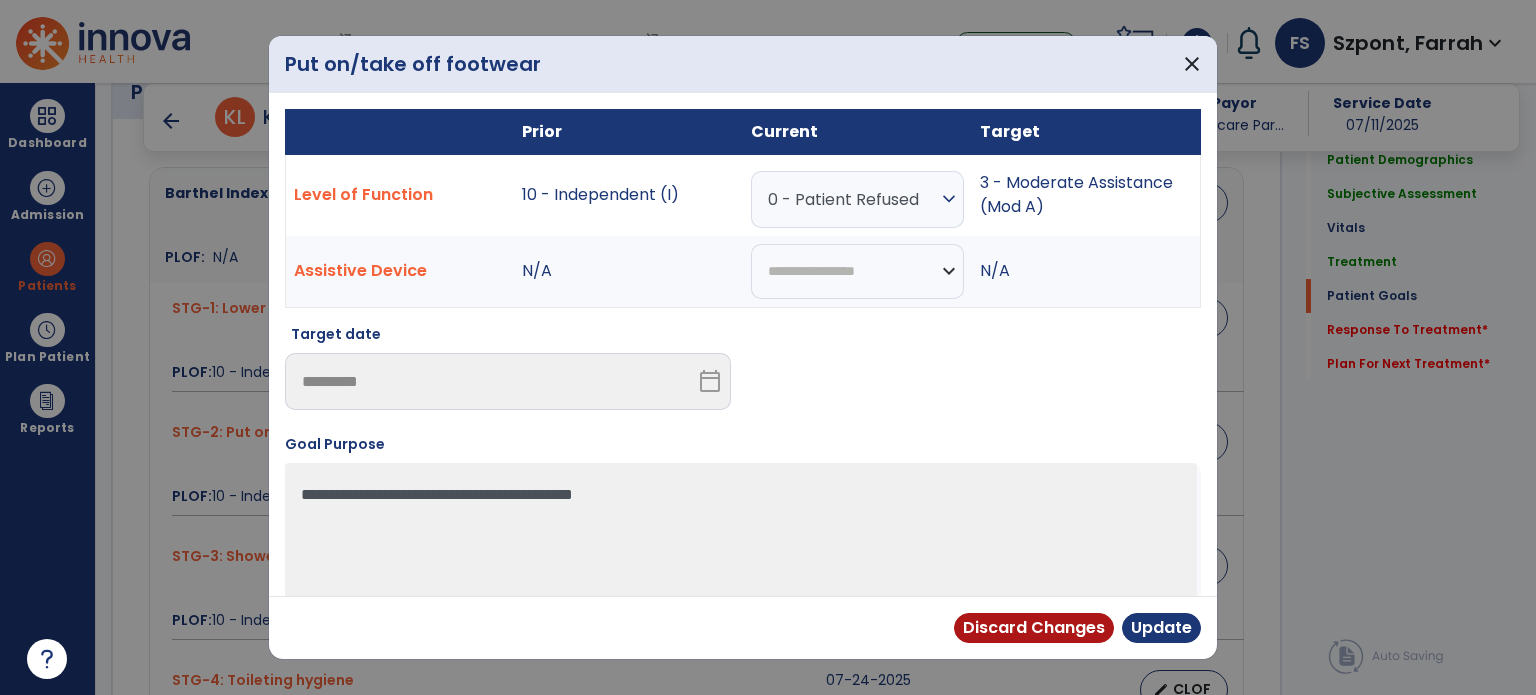 click on "0 - Patient Refused" at bounding box center [852, 199] 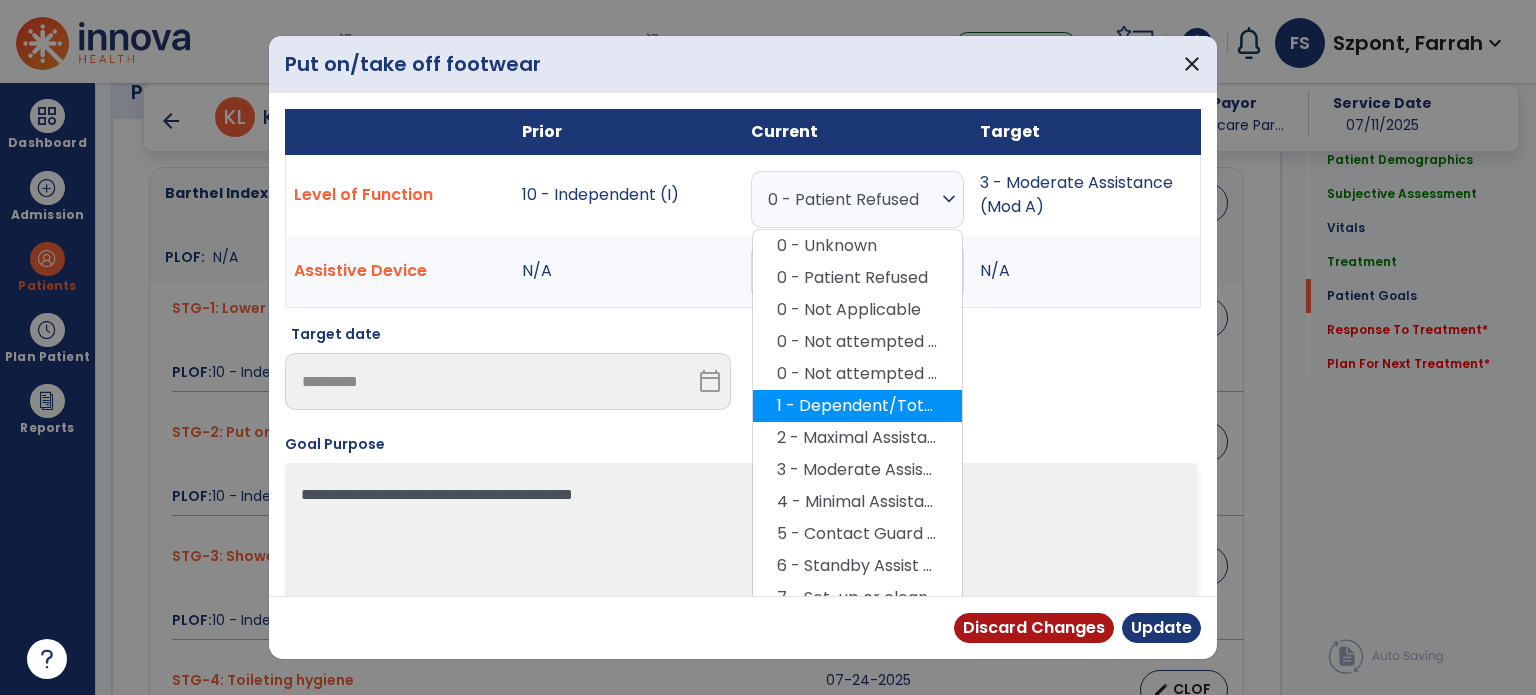 click on "1 - Dependent/Total Assistance (D)" at bounding box center (857, 406) 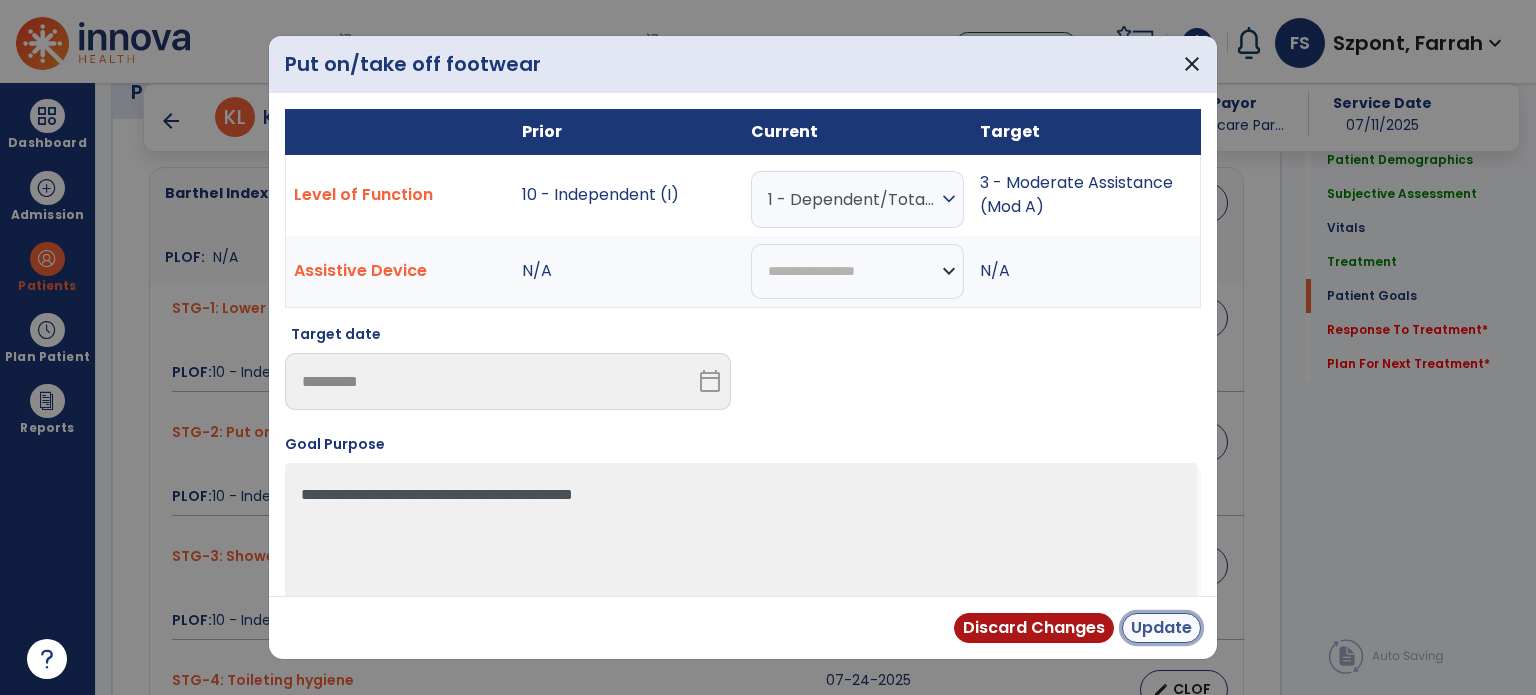 click on "Update" at bounding box center [1161, 628] 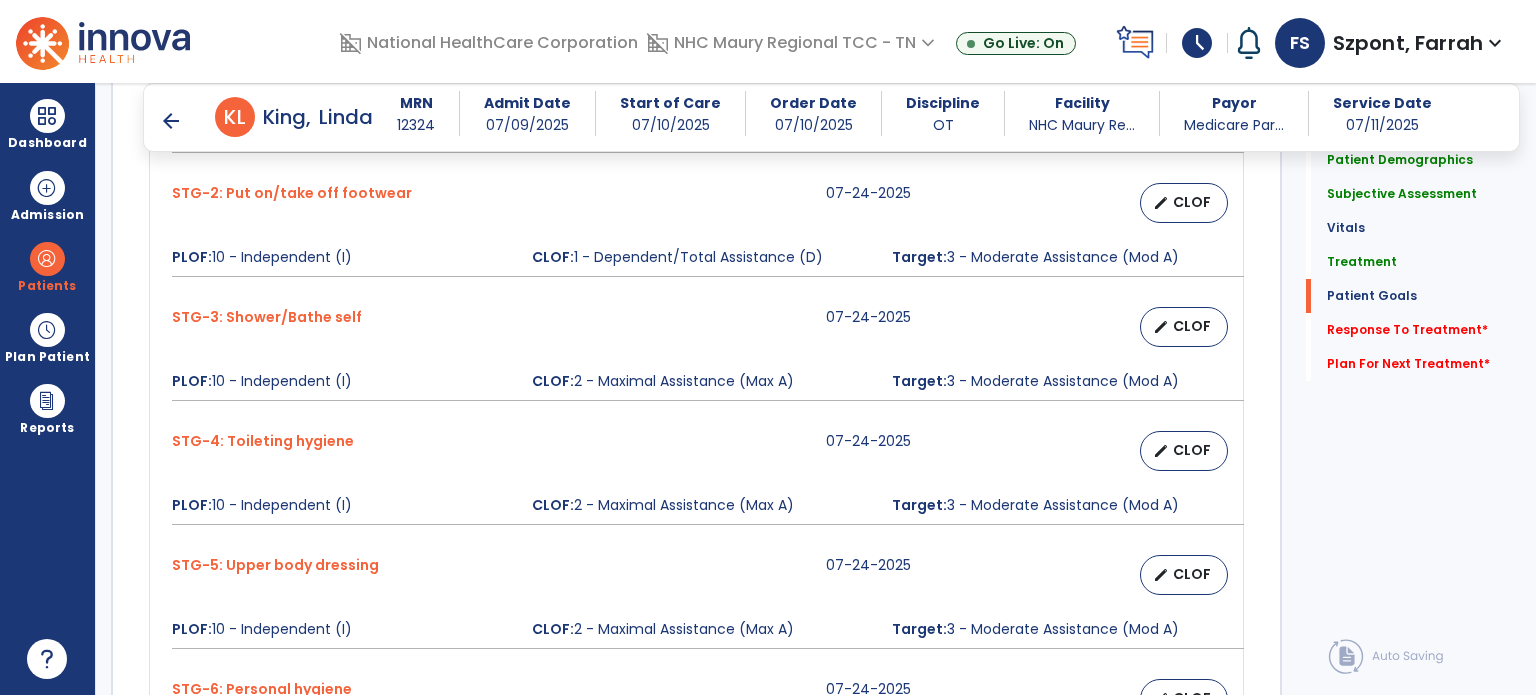 scroll, scrollTop: 1976, scrollLeft: 0, axis: vertical 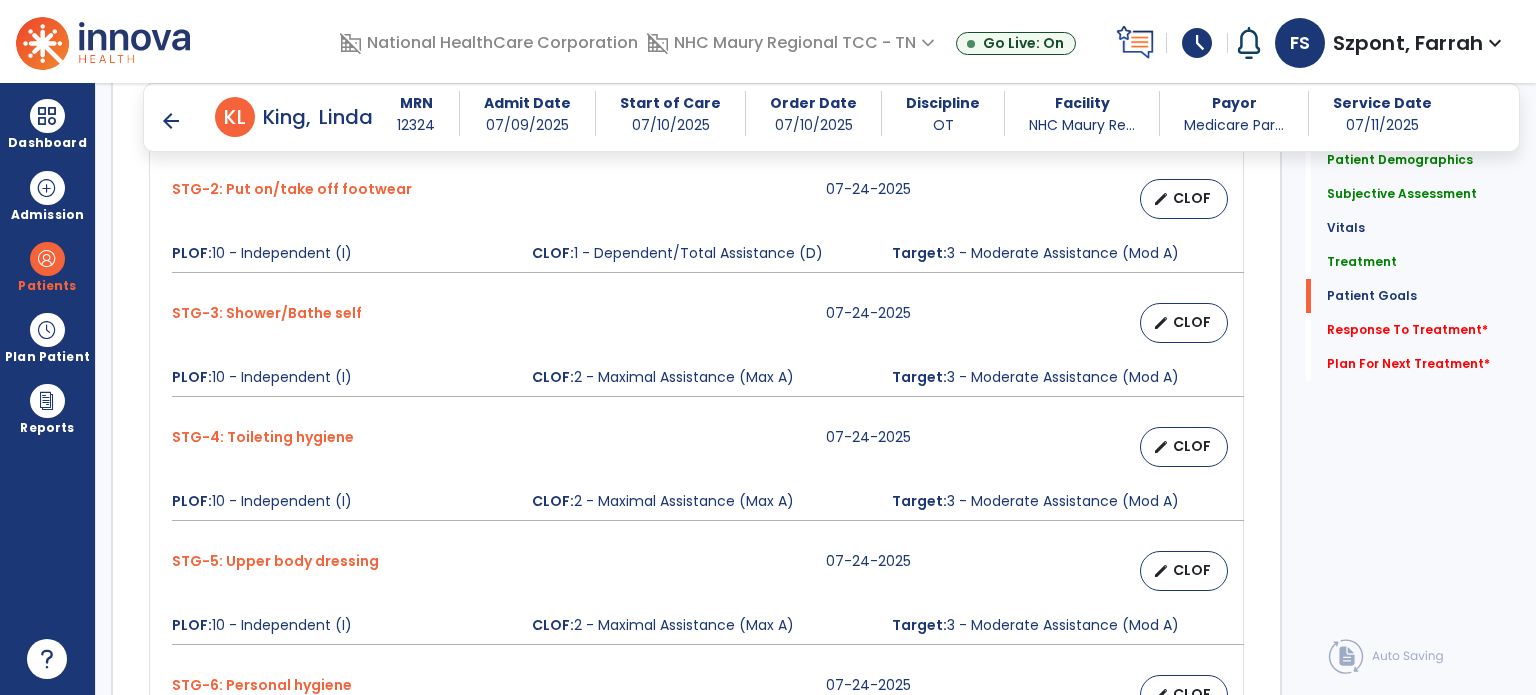 click on "CLOF" at bounding box center [1192, 322] 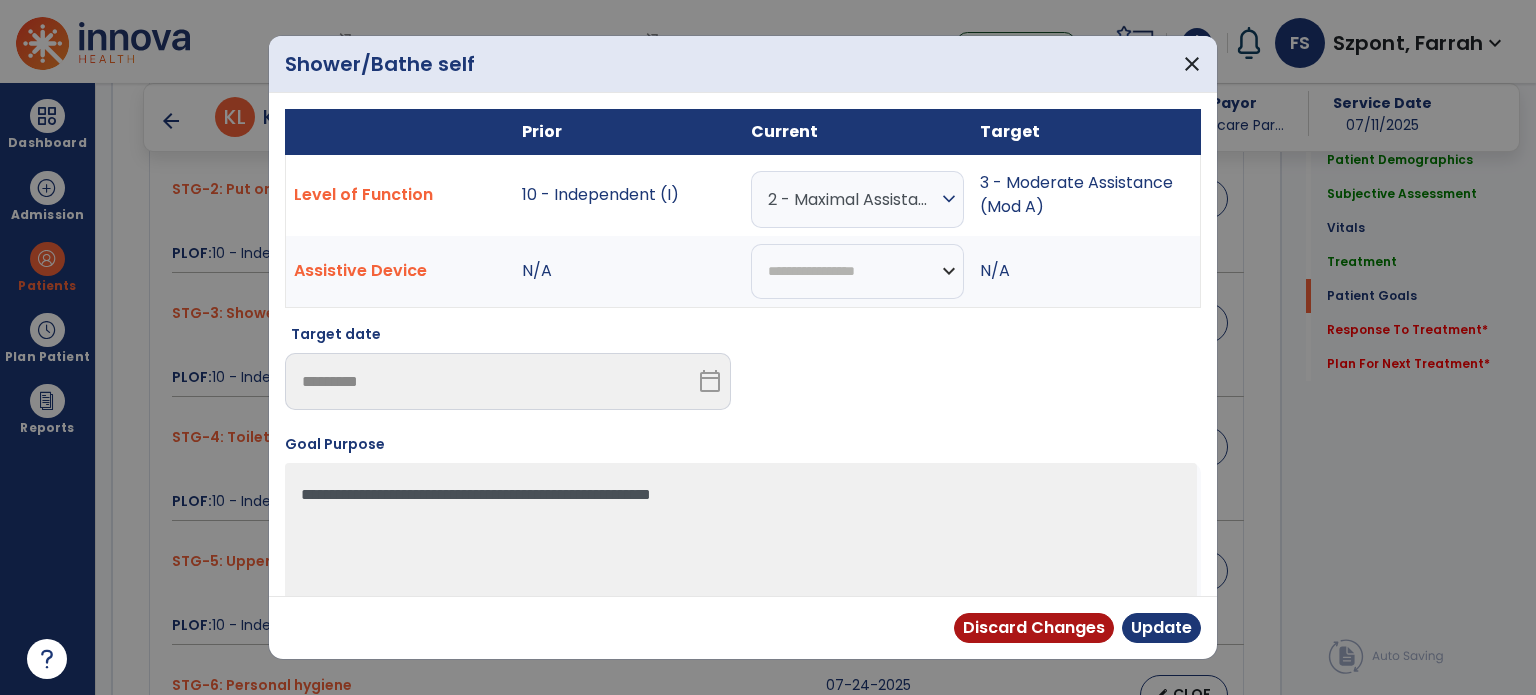 click on "2 - Maximal Assistance (Max A)" at bounding box center (852, 199) 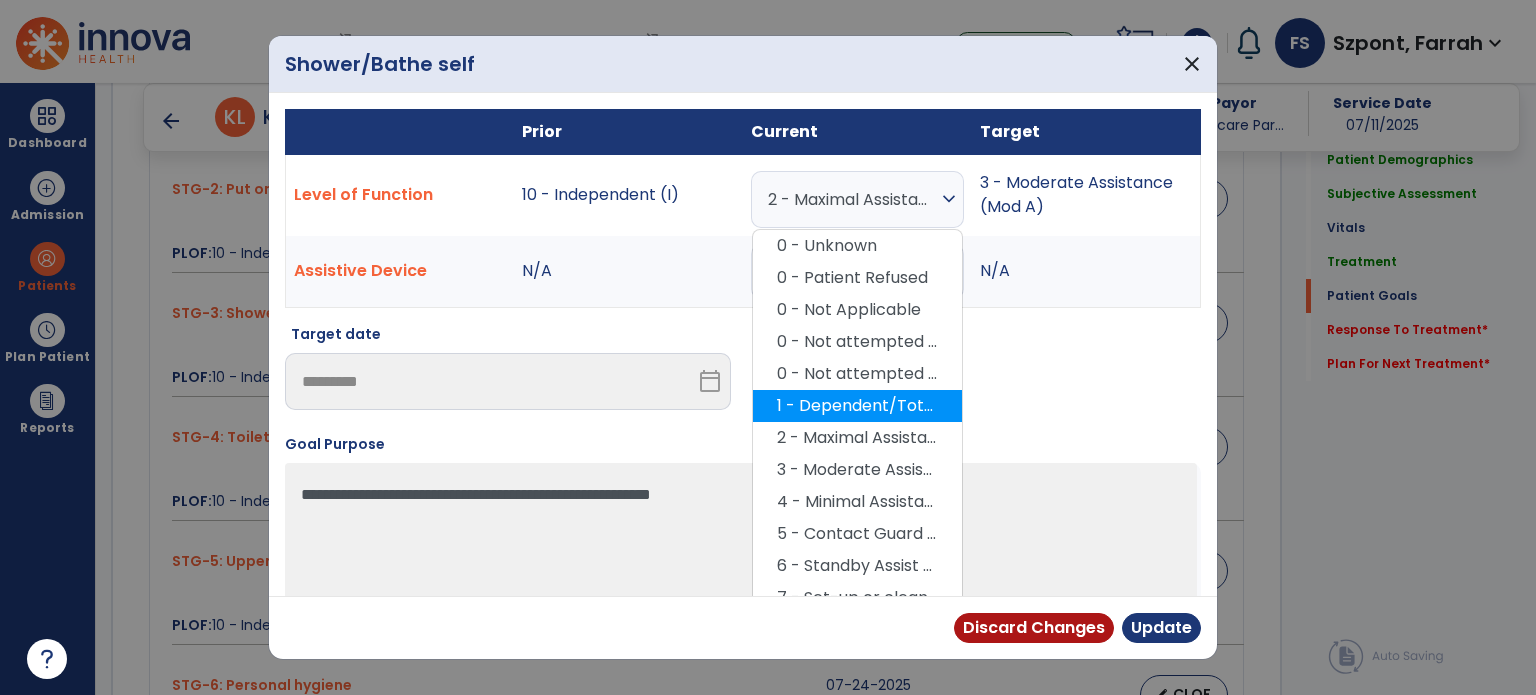 click on "1 - Dependent/Total Assistance (D)" at bounding box center (857, 406) 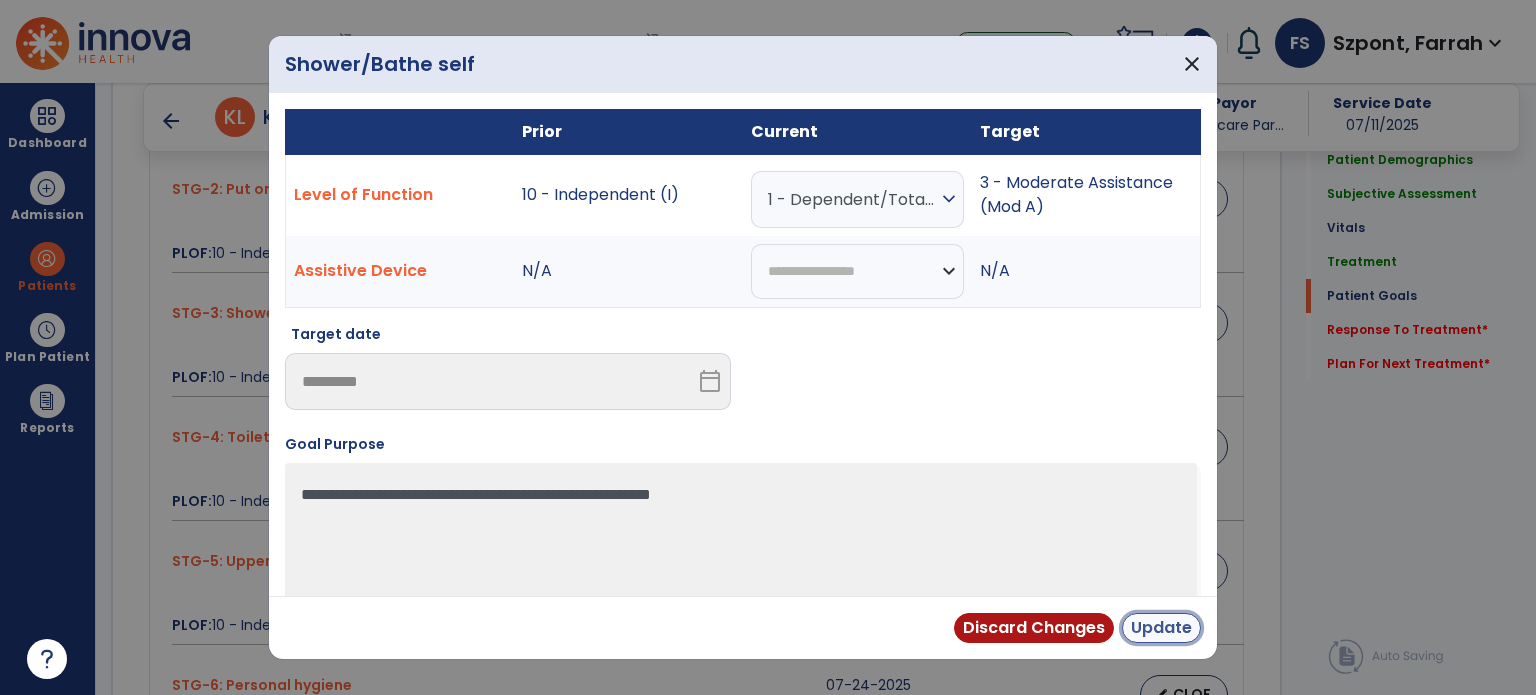 click on "Update" at bounding box center (1161, 628) 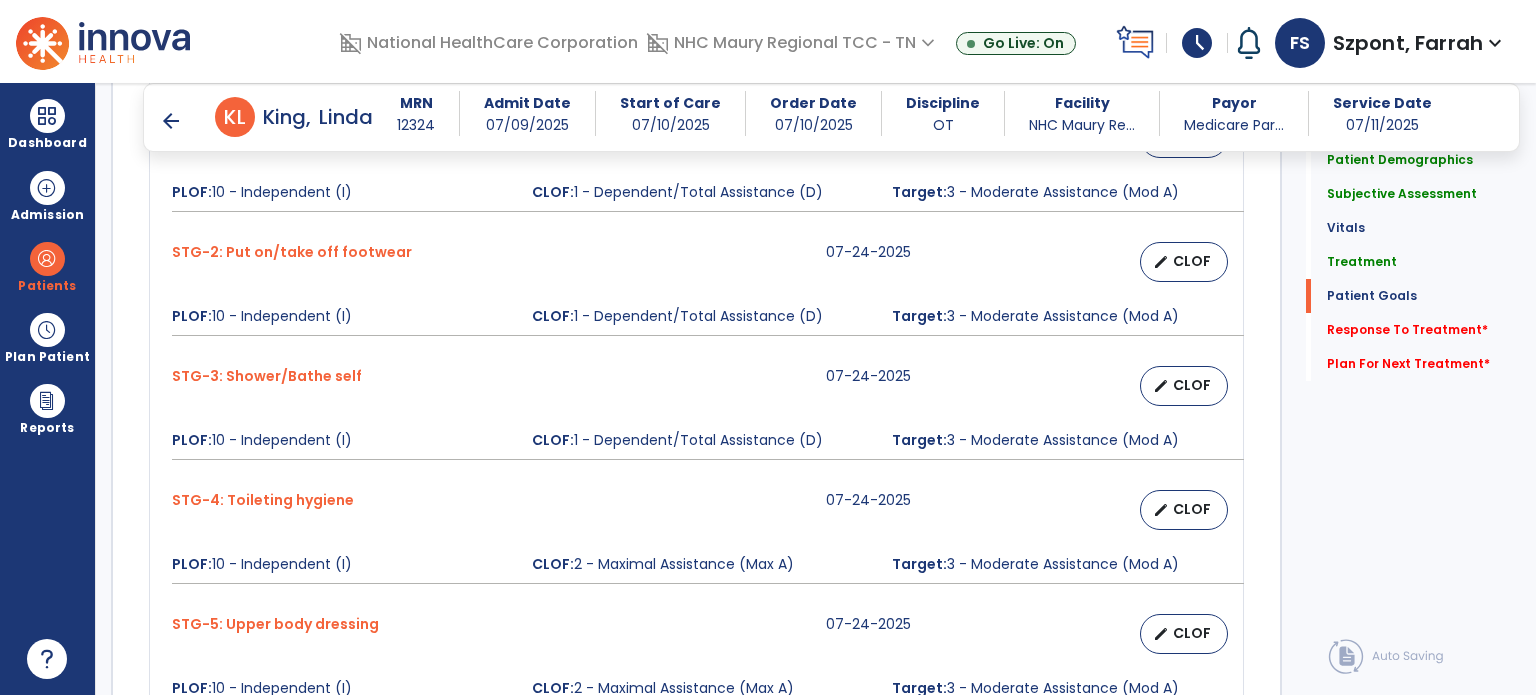 scroll, scrollTop: 1976, scrollLeft: 0, axis: vertical 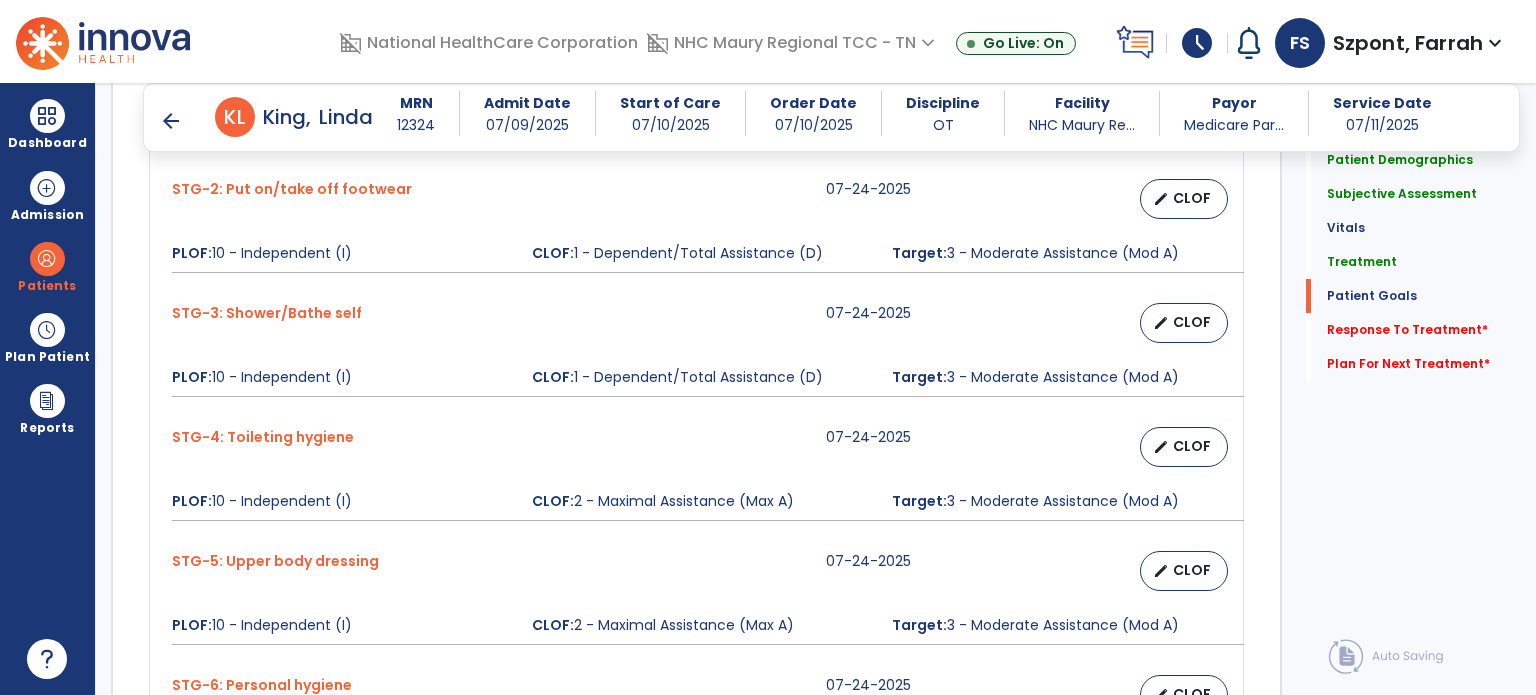 click on "edit   CLOF" at bounding box center [1184, 447] 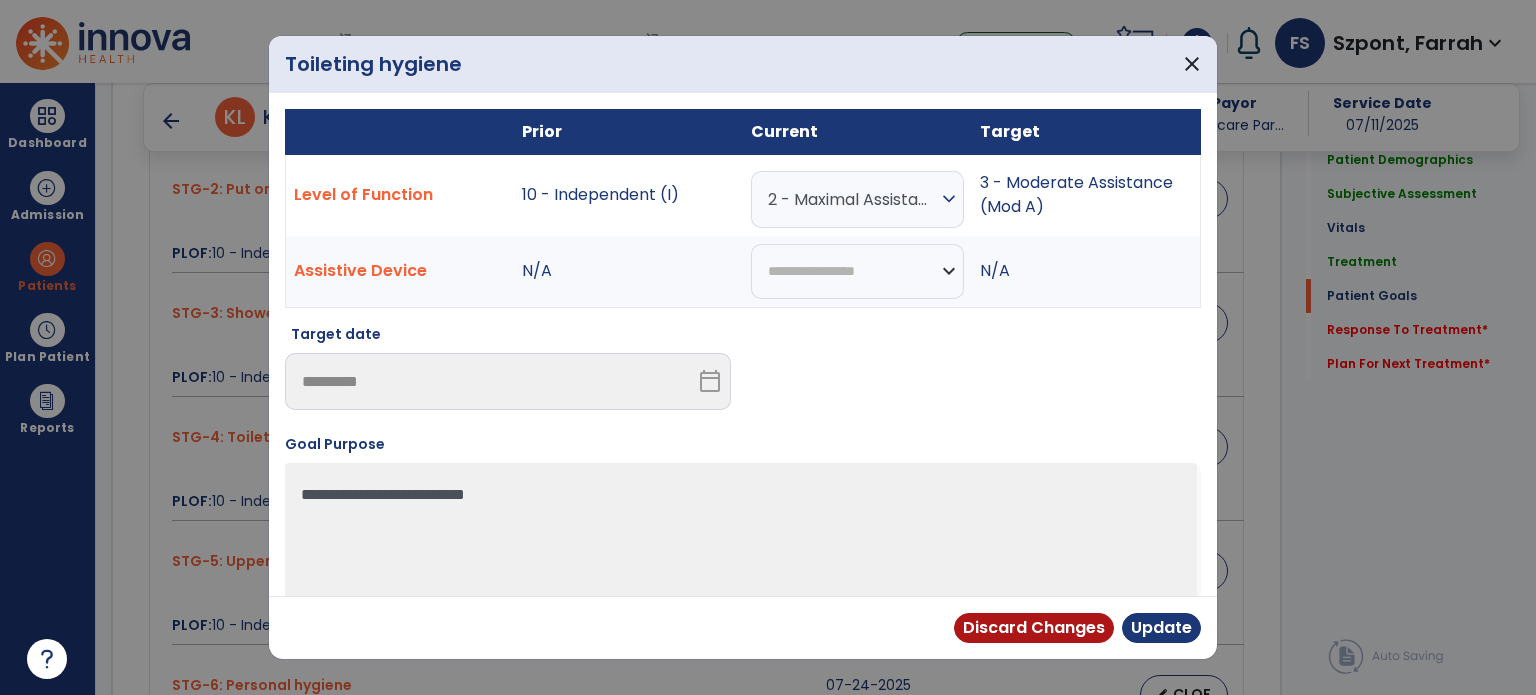 click on "expand_more" at bounding box center (949, 199) 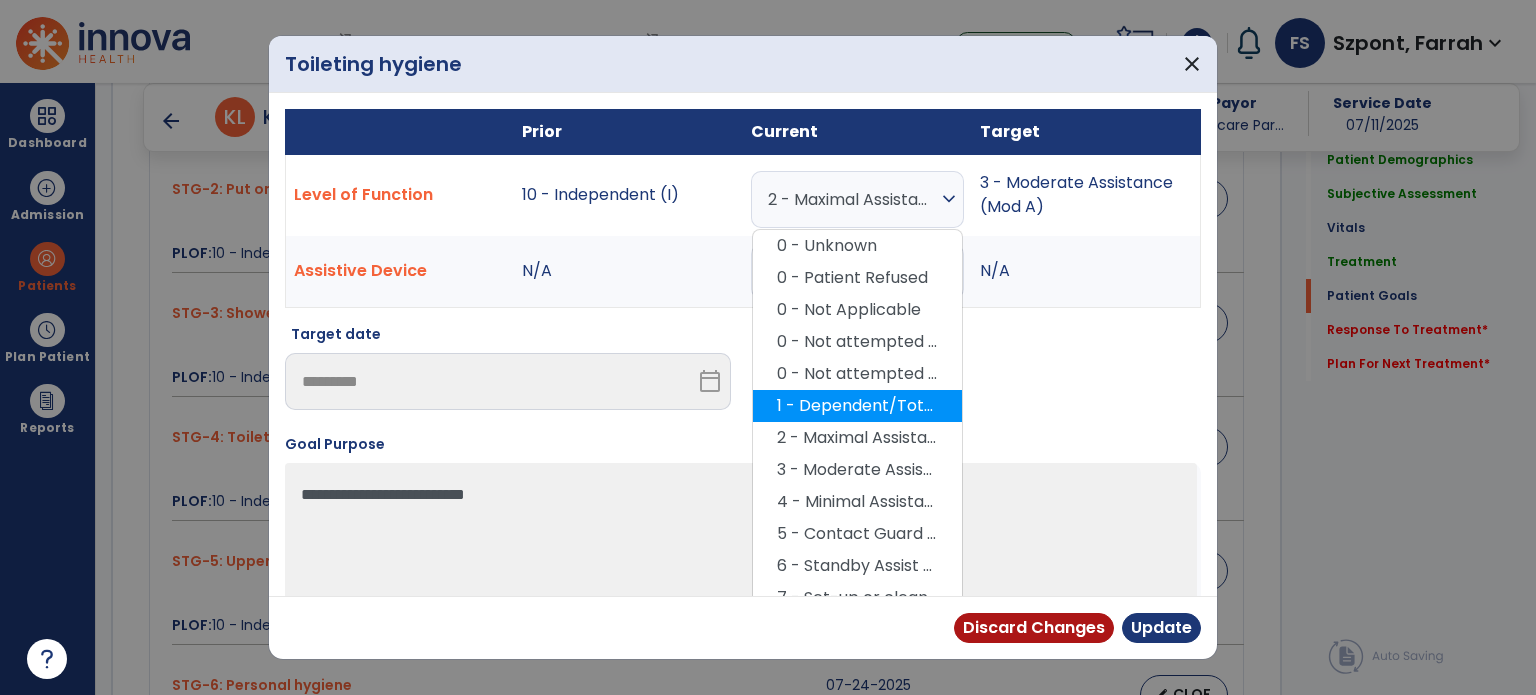 click on "1 - Dependent/Total Assistance (D)" at bounding box center [857, 406] 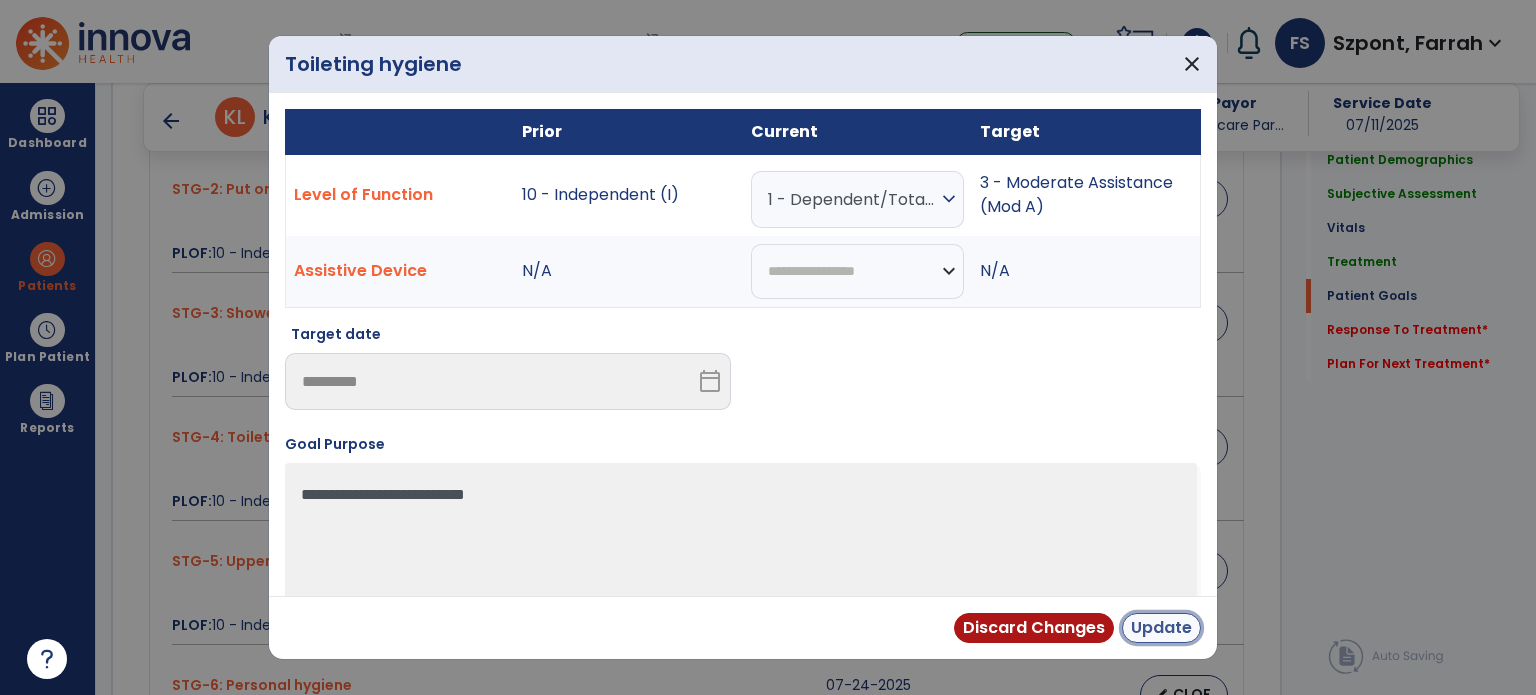 click on "Update" at bounding box center [1161, 628] 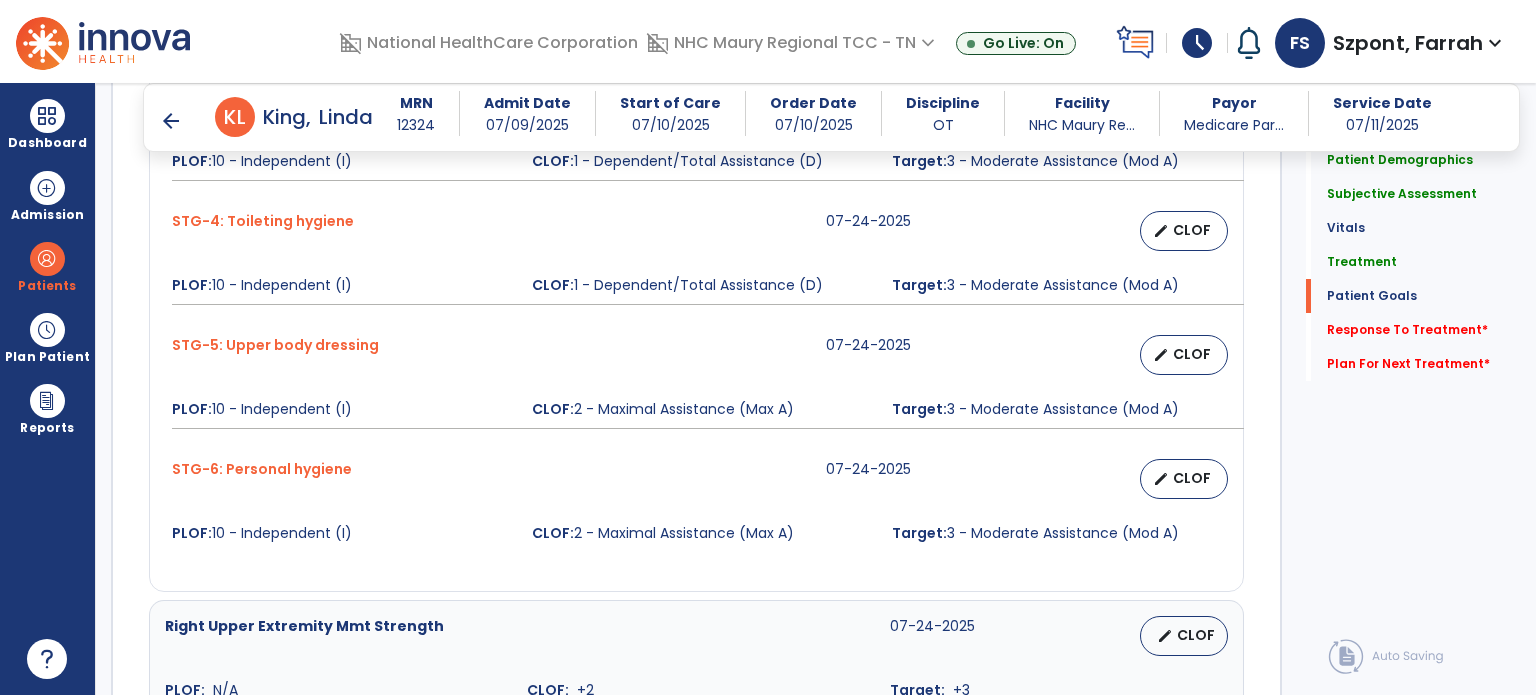 scroll, scrollTop: 2211, scrollLeft: 0, axis: vertical 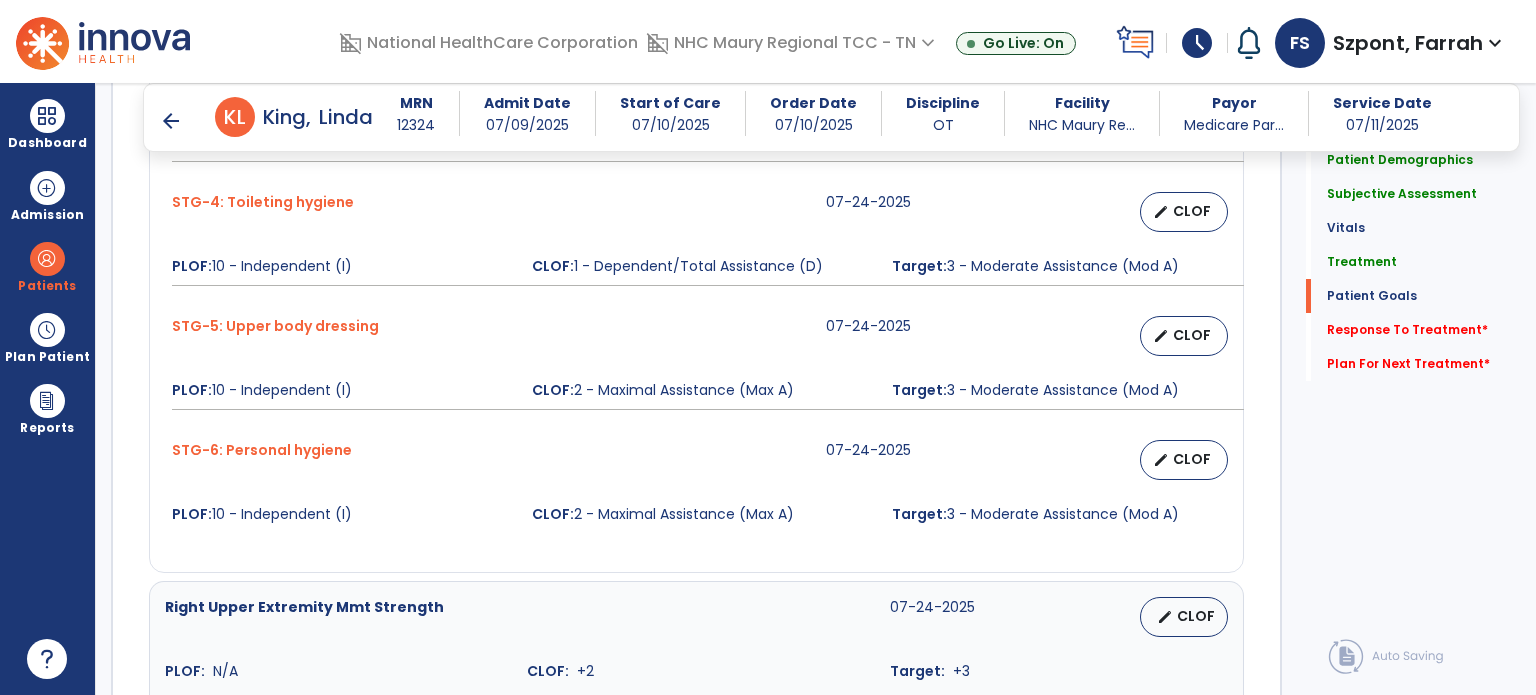 click on "CLOF" at bounding box center (1192, 335) 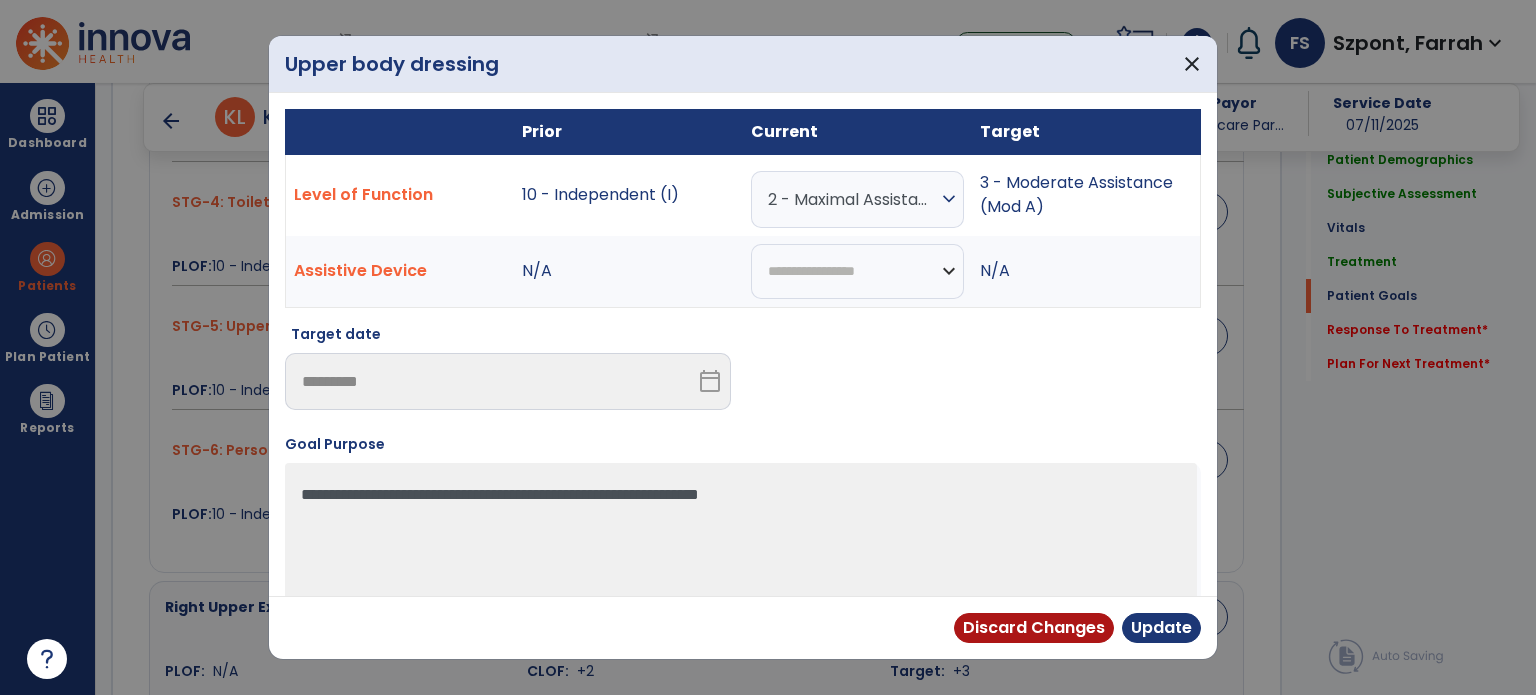 click on "expand_more" at bounding box center (949, 199) 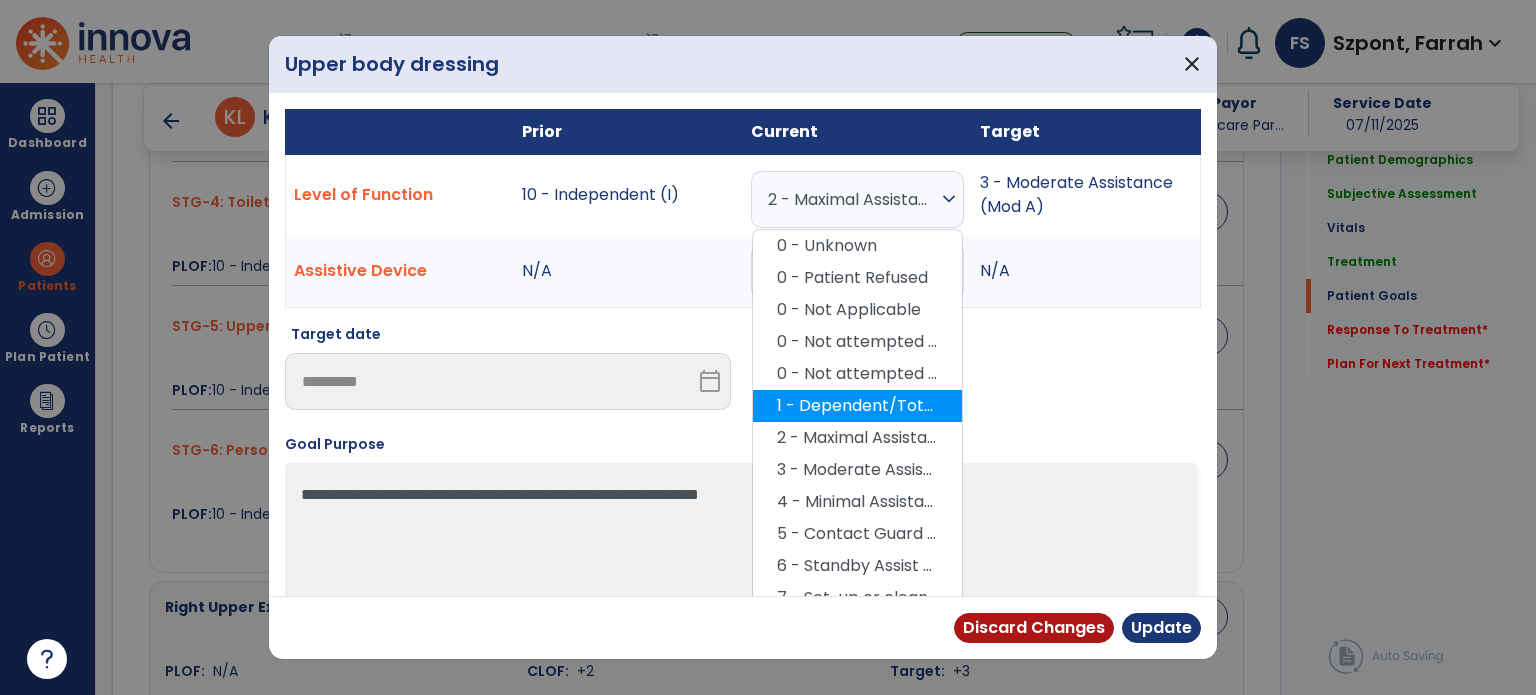 click on "1 - Dependent/Total Assistance (D)" at bounding box center [857, 406] 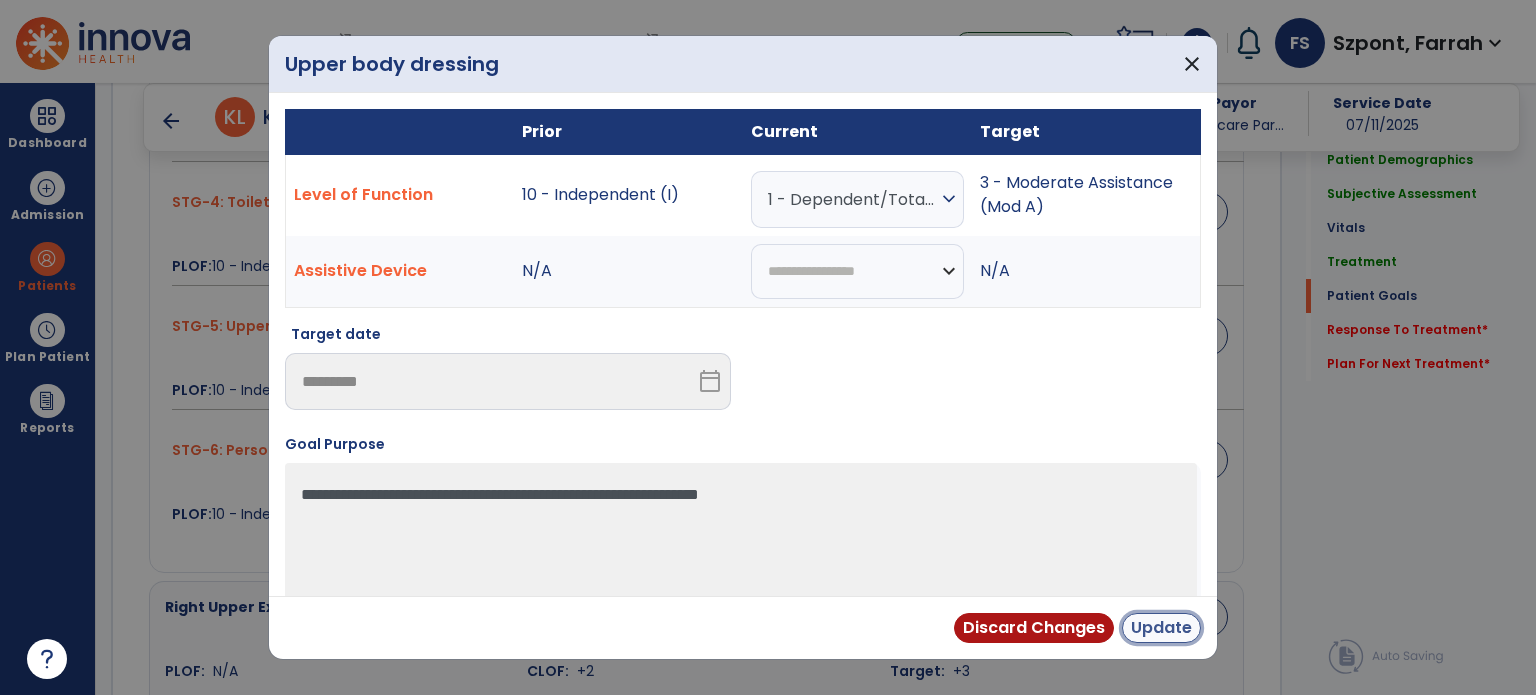 click on "Update" at bounding box center (1161, 628) 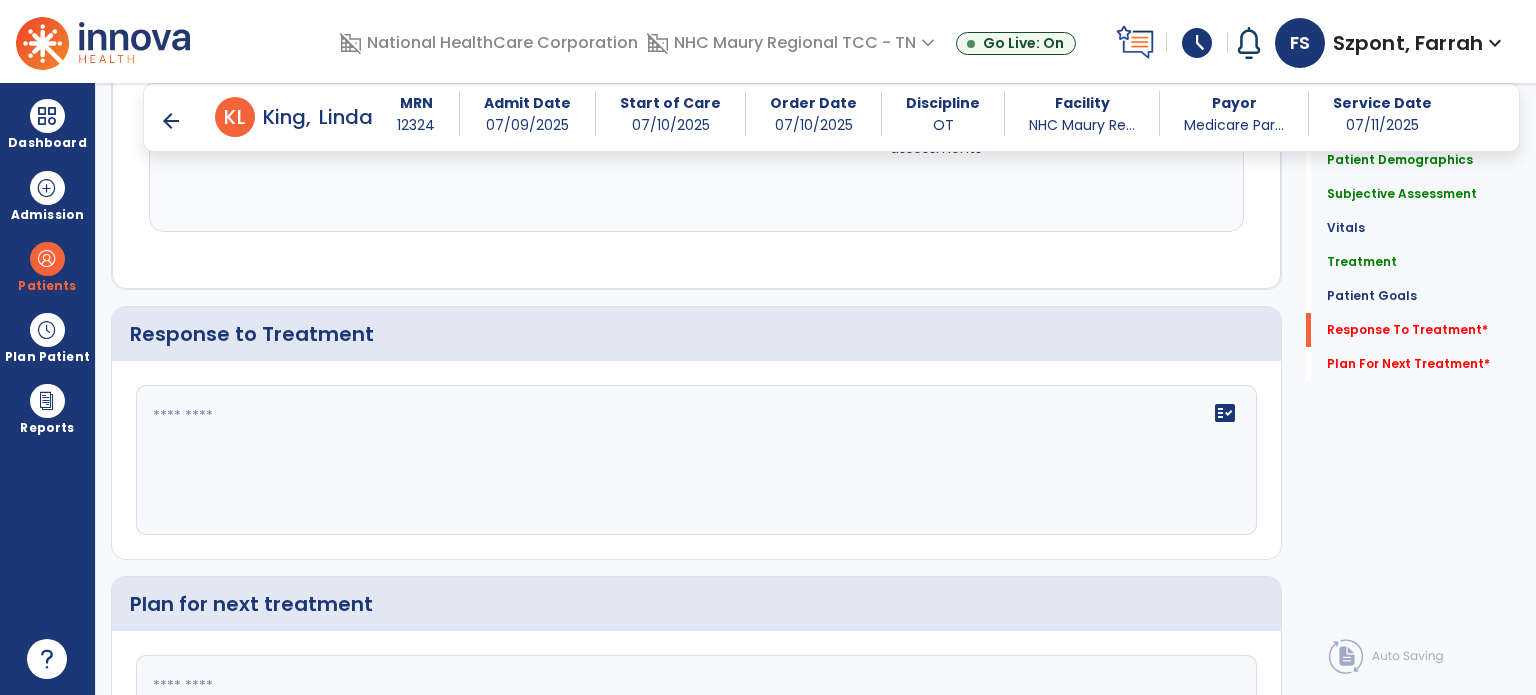 scroll, scrollTop: 3124, scrollLeft: 0, axis: vertical 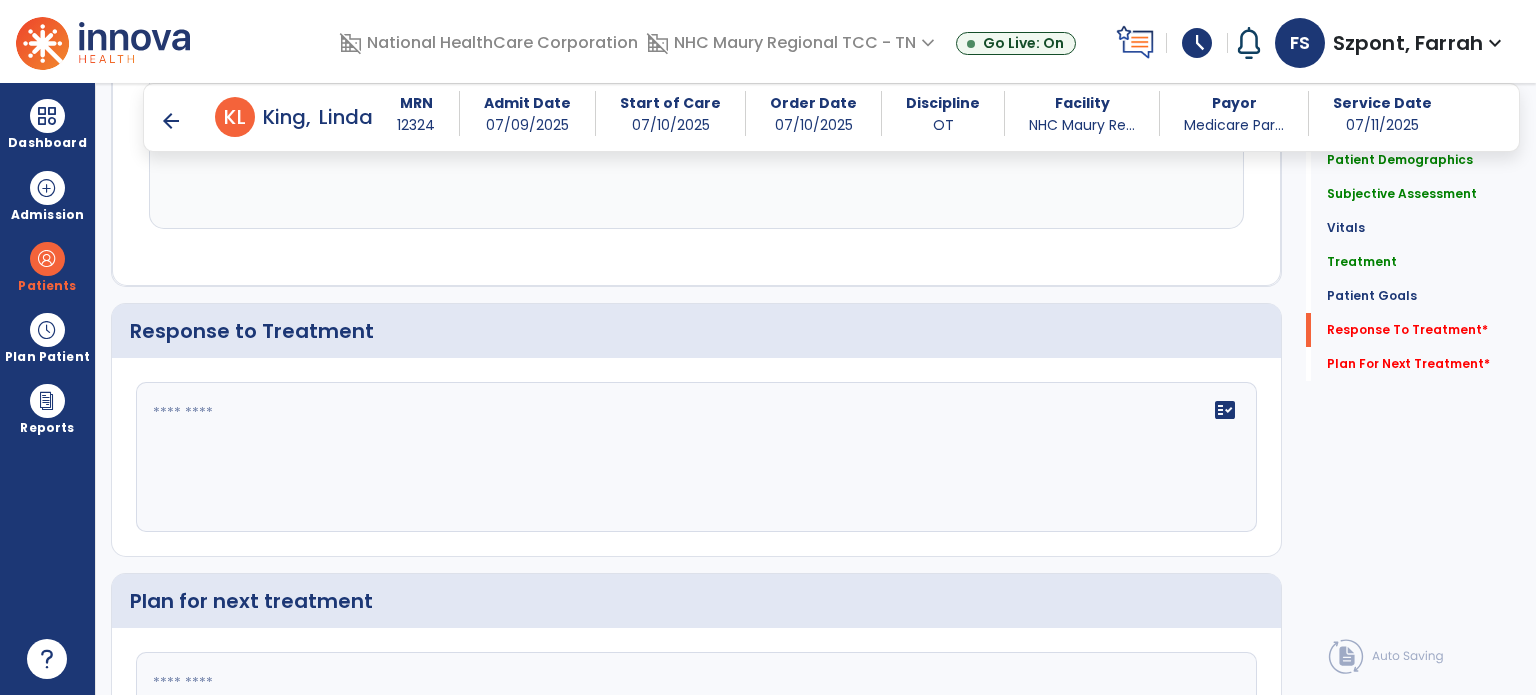 click on "fact_check" 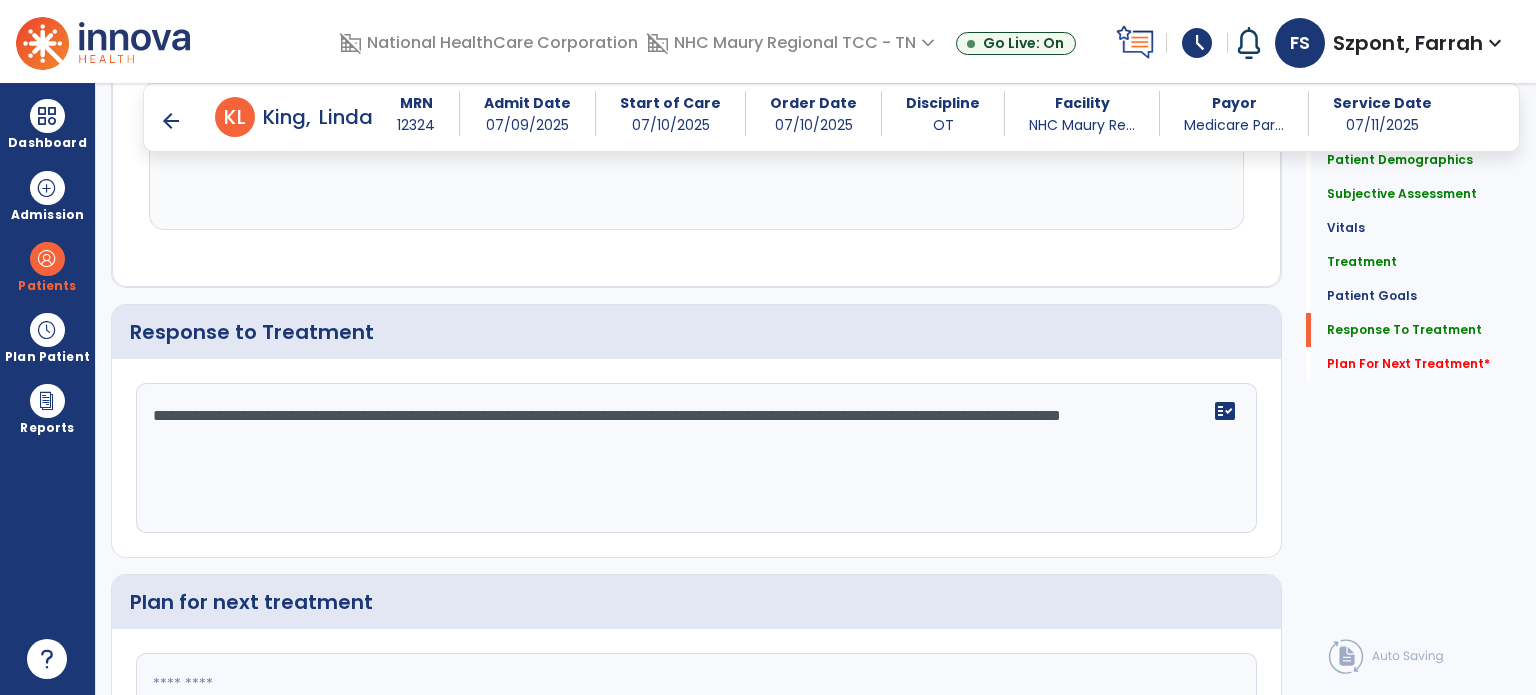 scroll, scrollTop: 3124, scrollLeft: 0, axis: vertical 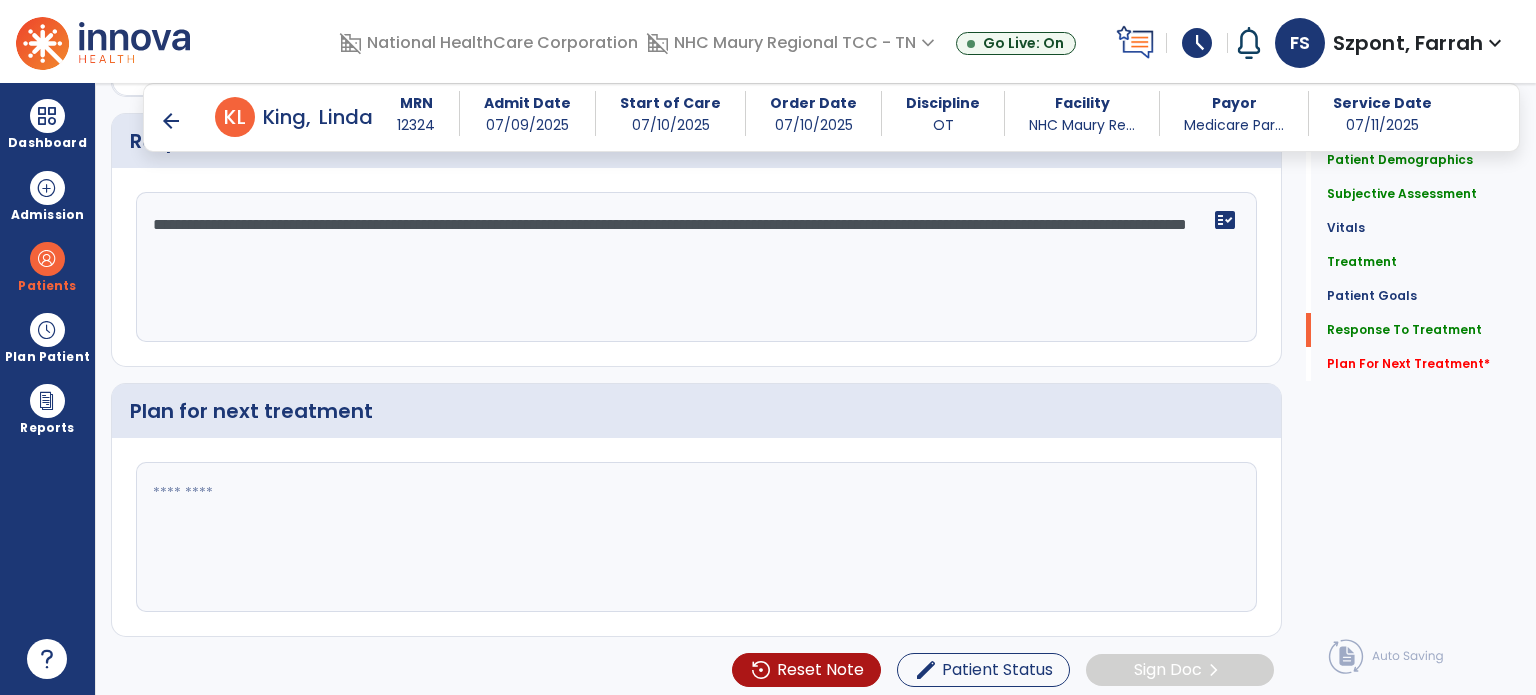 type on "**********" 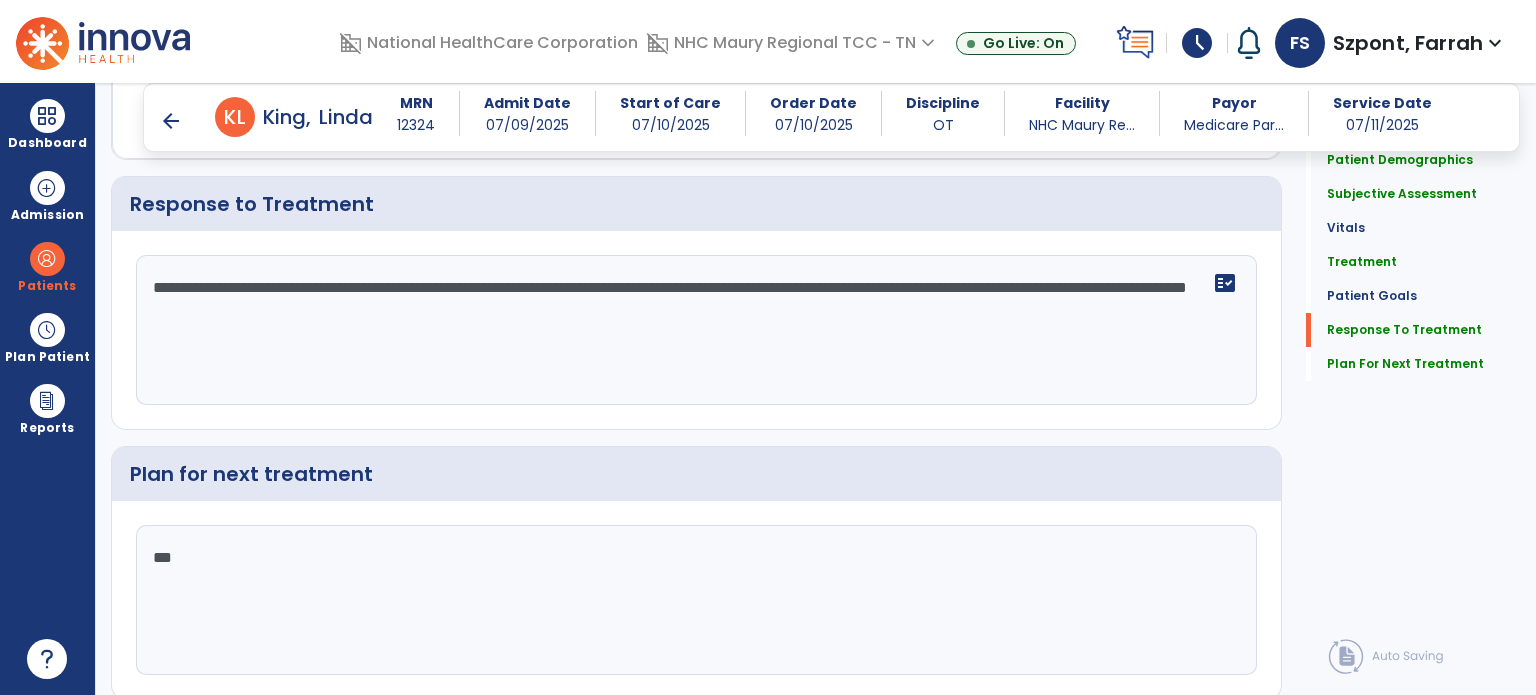 scroll, scrollTop: 3314, scrollLeft: 0, axis: vertical 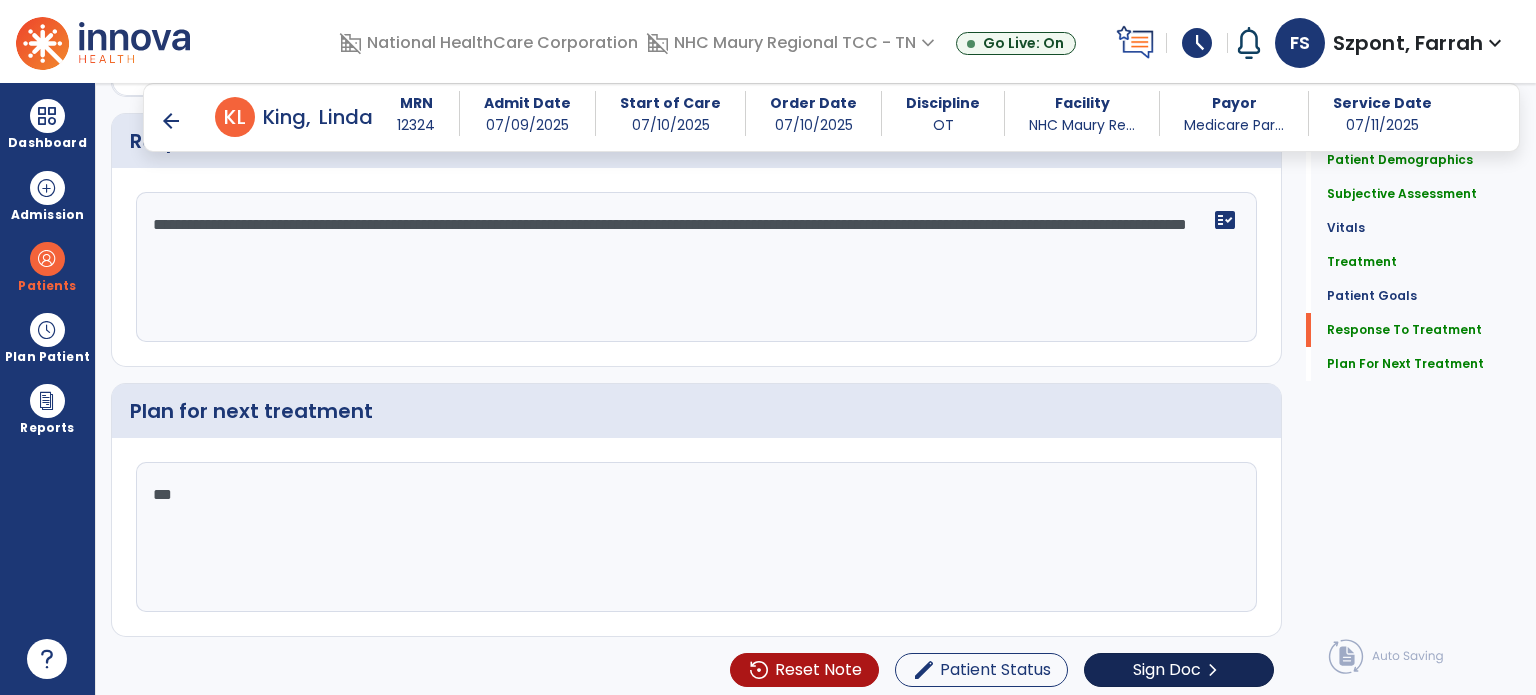 type on "***" 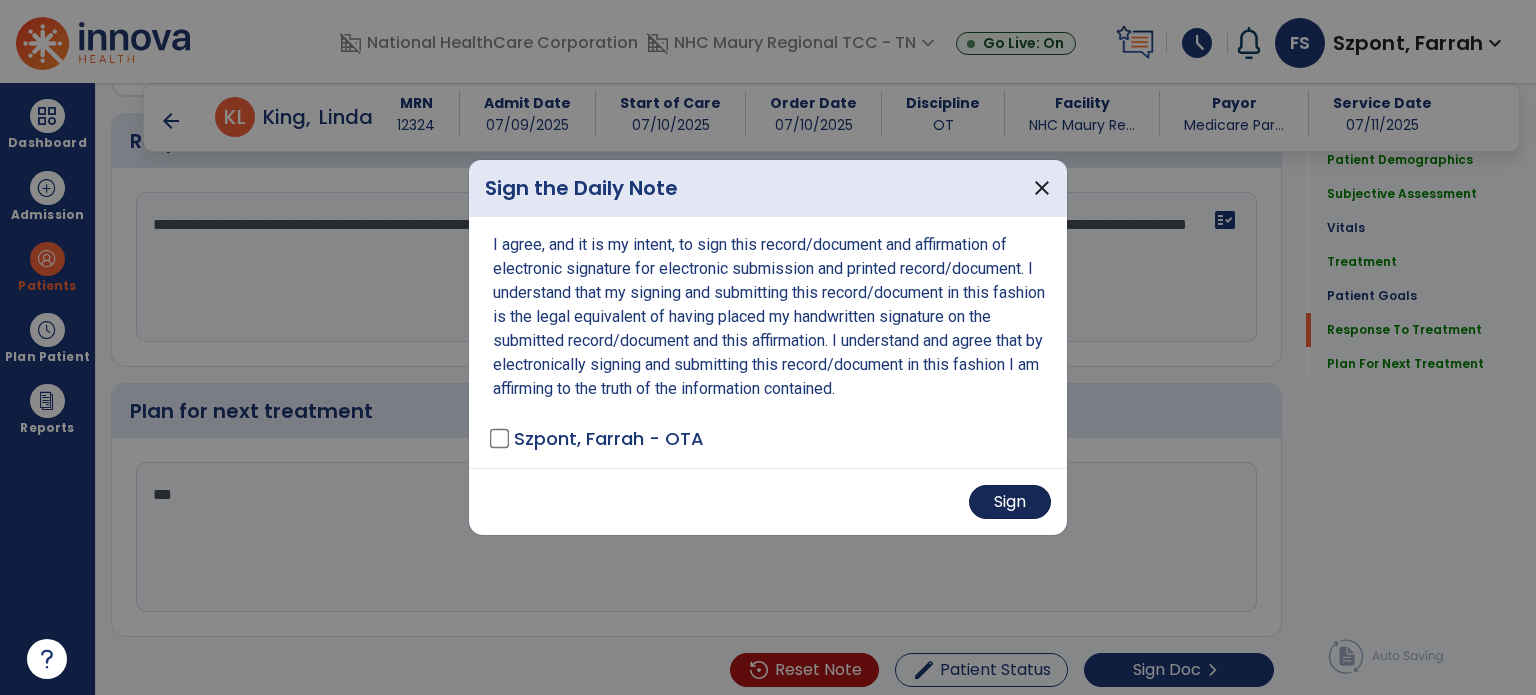 click on "Sign" at bounding box center (1010, 502) 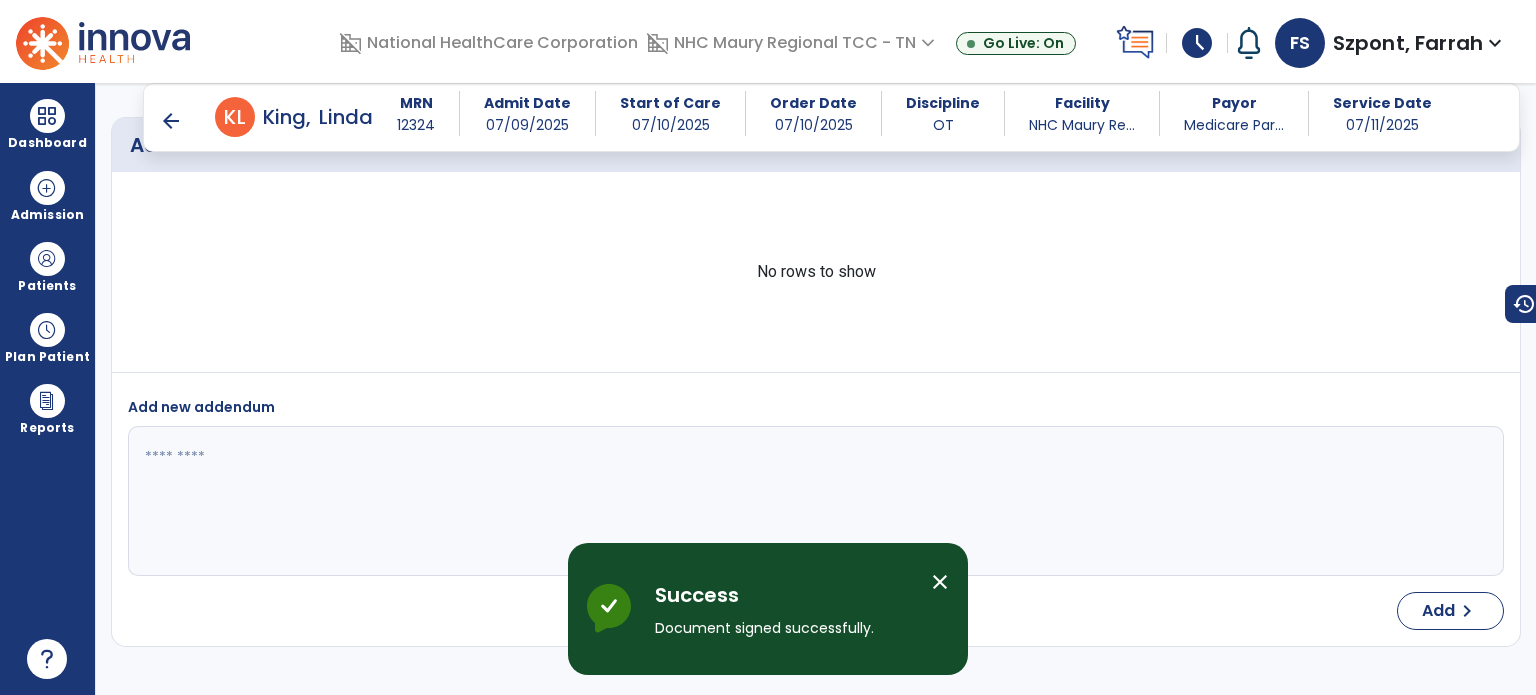 scroll, scrollTop: 4485, scrollLeft: 0, axis: vertical 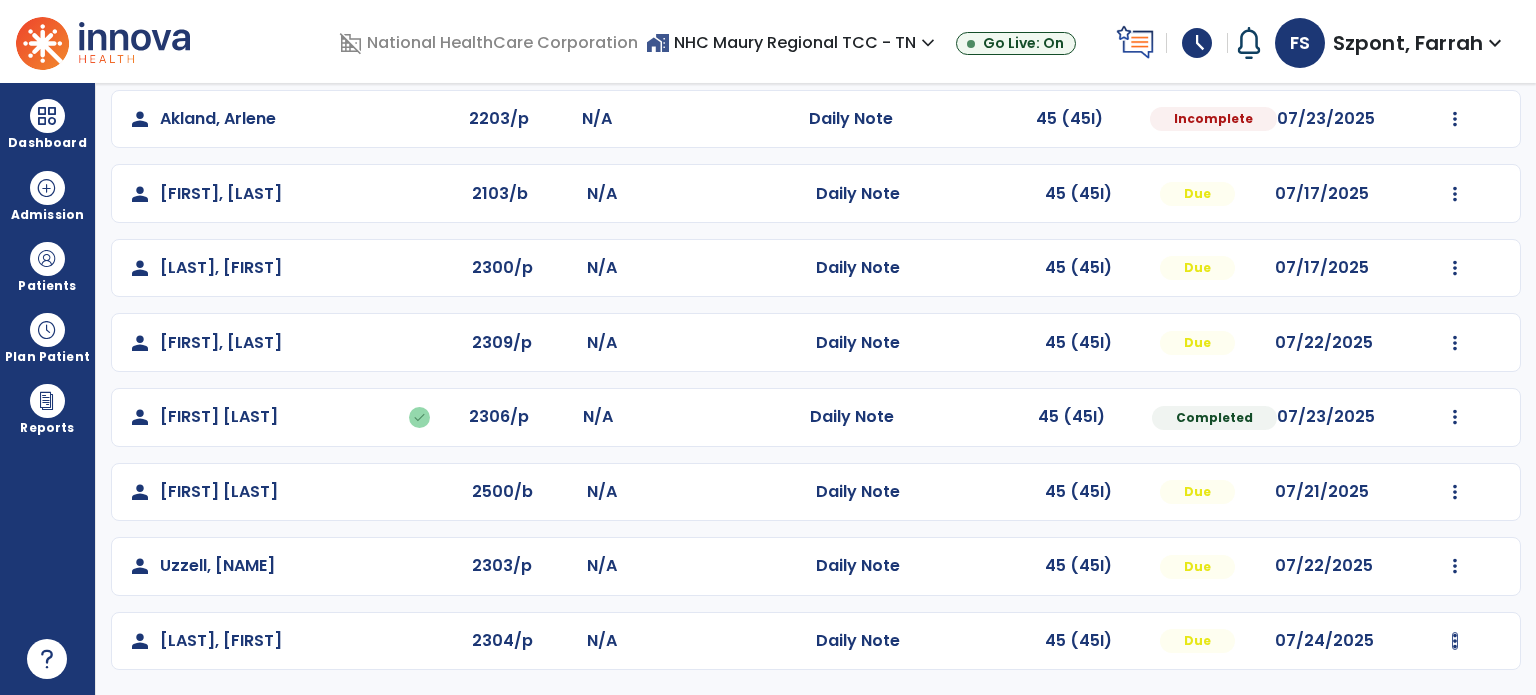 click at bounding box center [1455, 119] 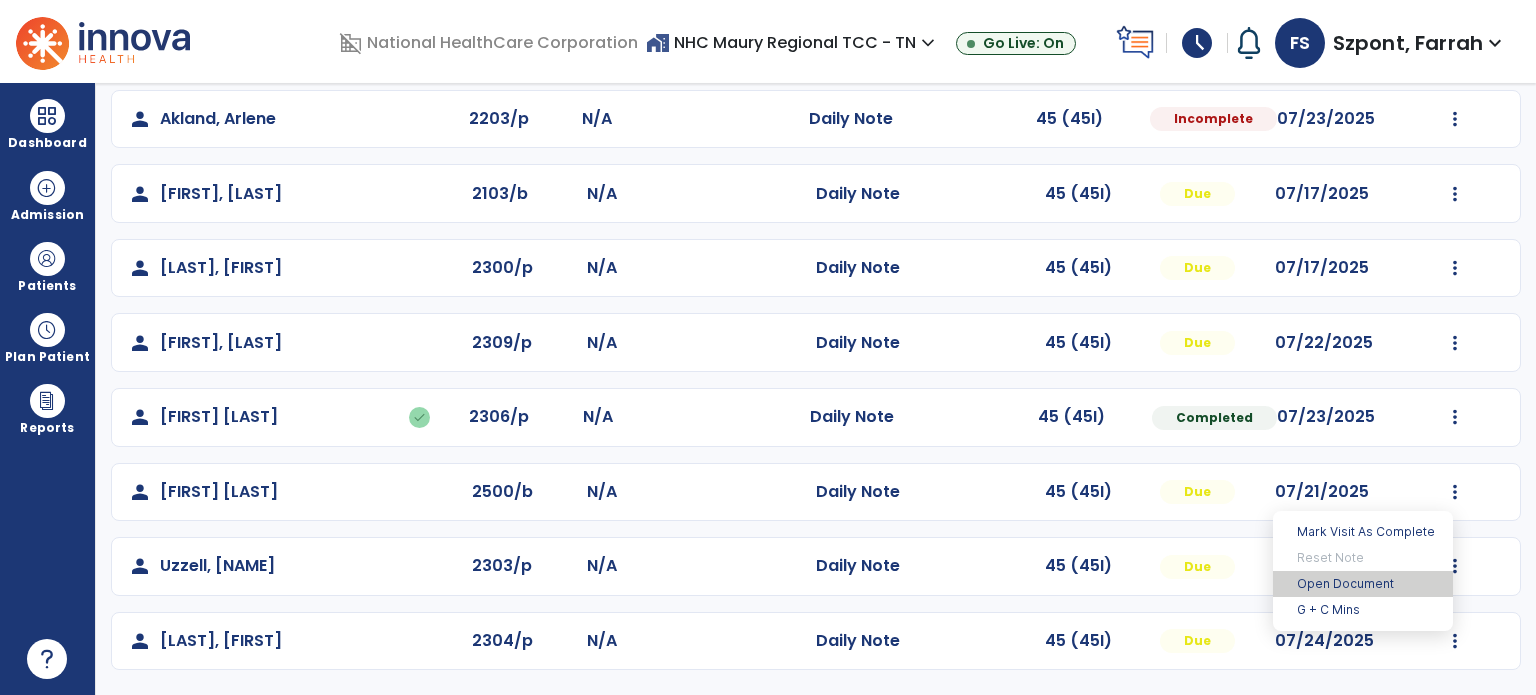 click on "Open Document" at bounding box center (1363, 584) 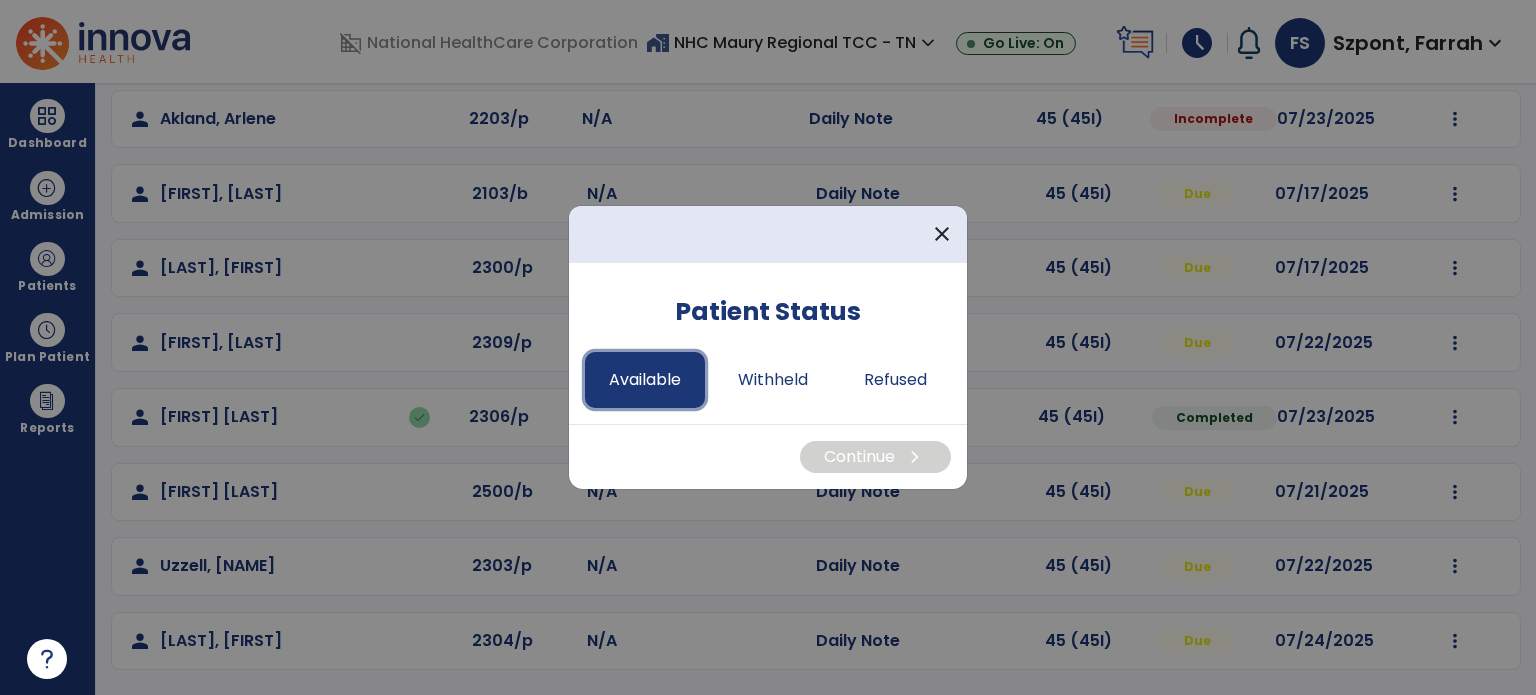 click on "Available" at bounding box center [645, 380] 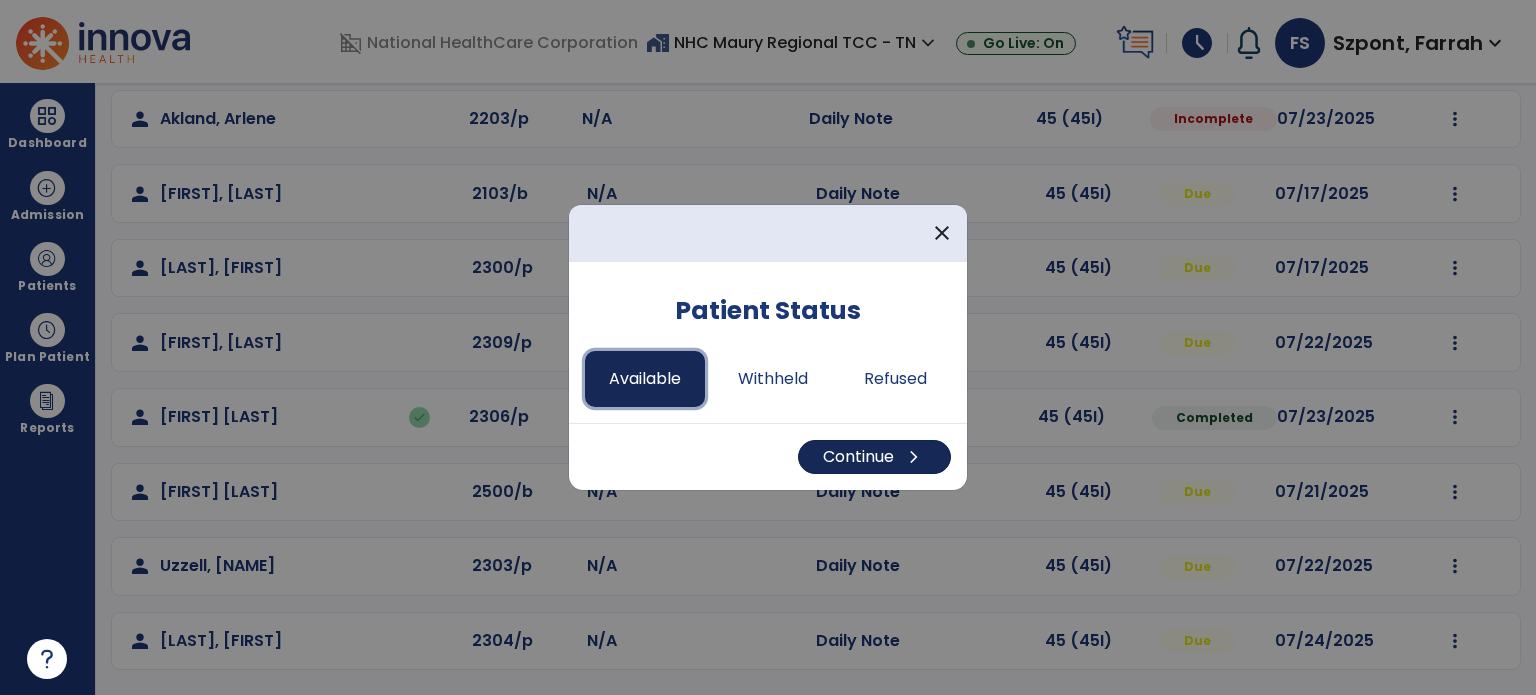 click on "Continue   chevron_right" at bounding box center (874, 457) 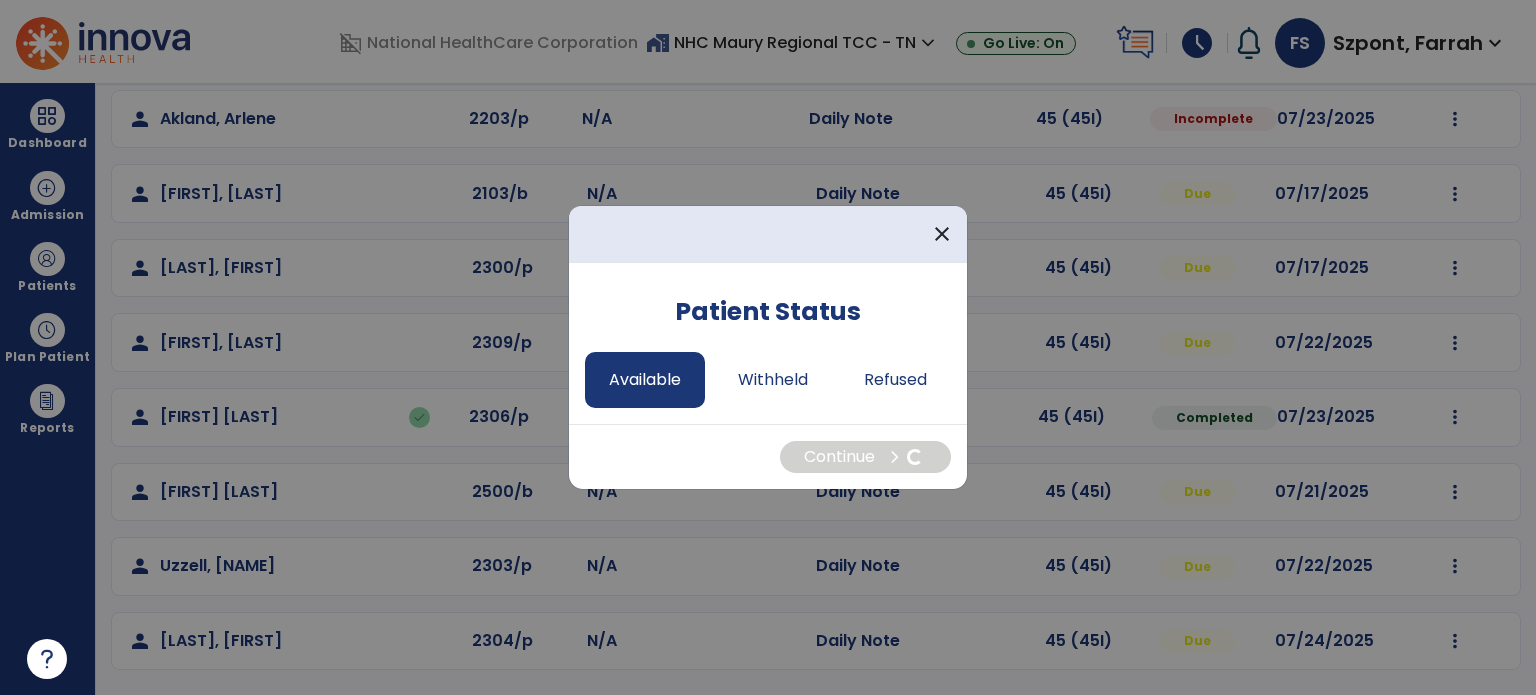 select on "*" 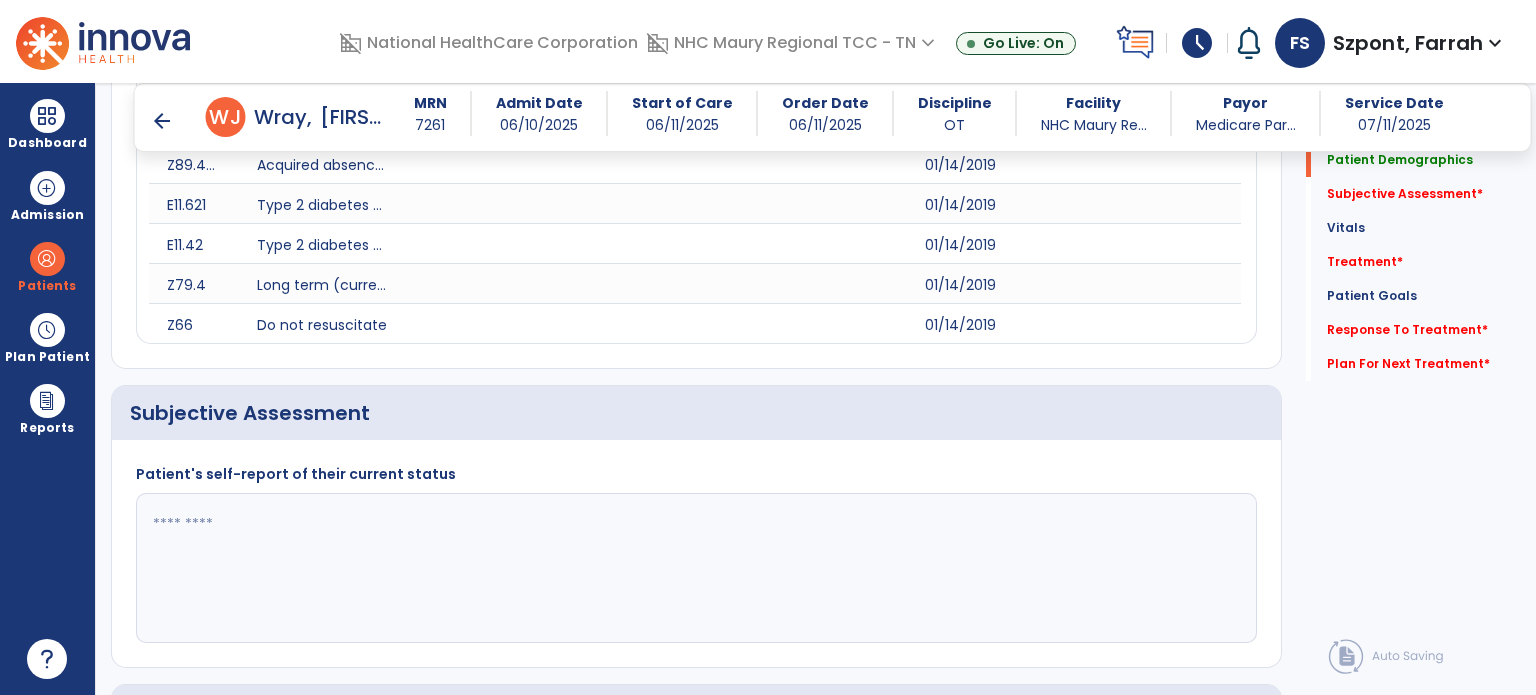 scroll, scrollTop: 740, scrollLeft: 0, axis: vertical 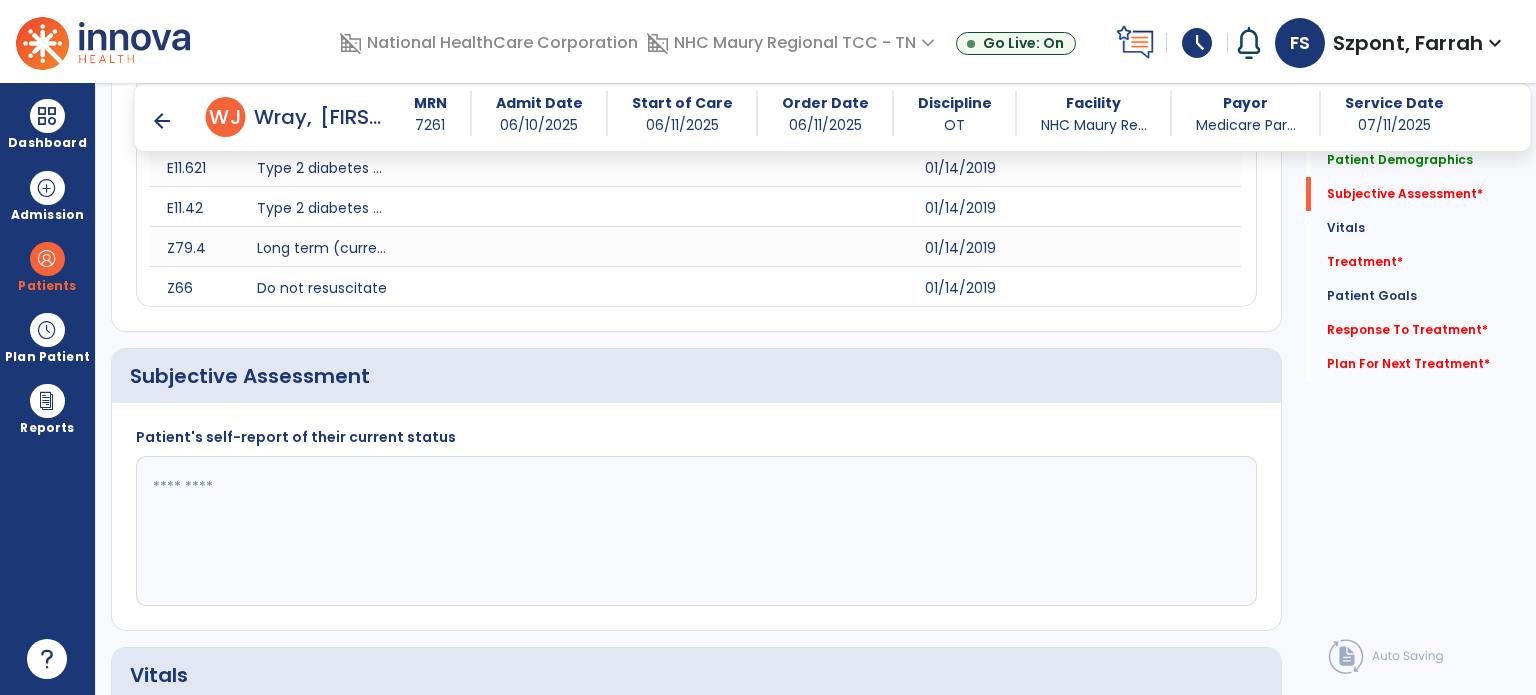 click 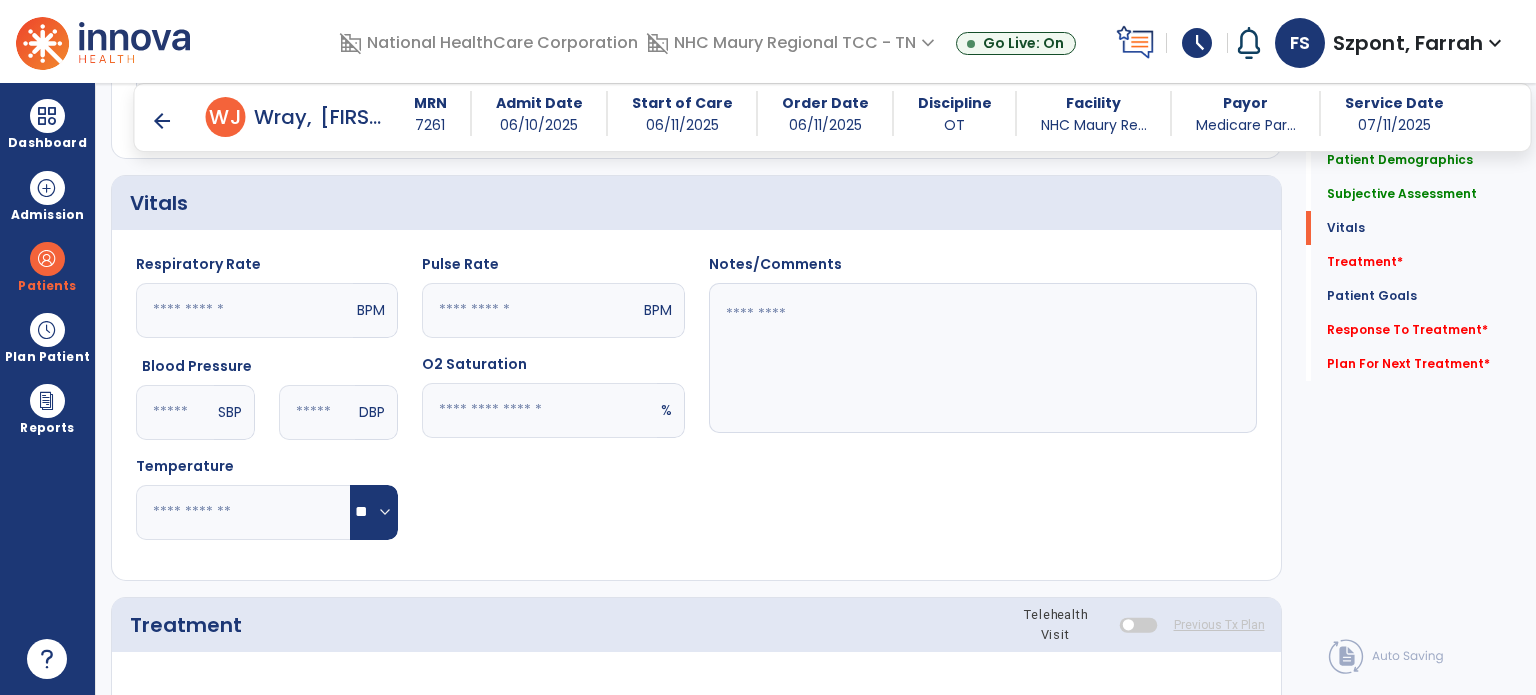 scroll, scrollTop: 1389, scrollLeft: 0, axis: vertical 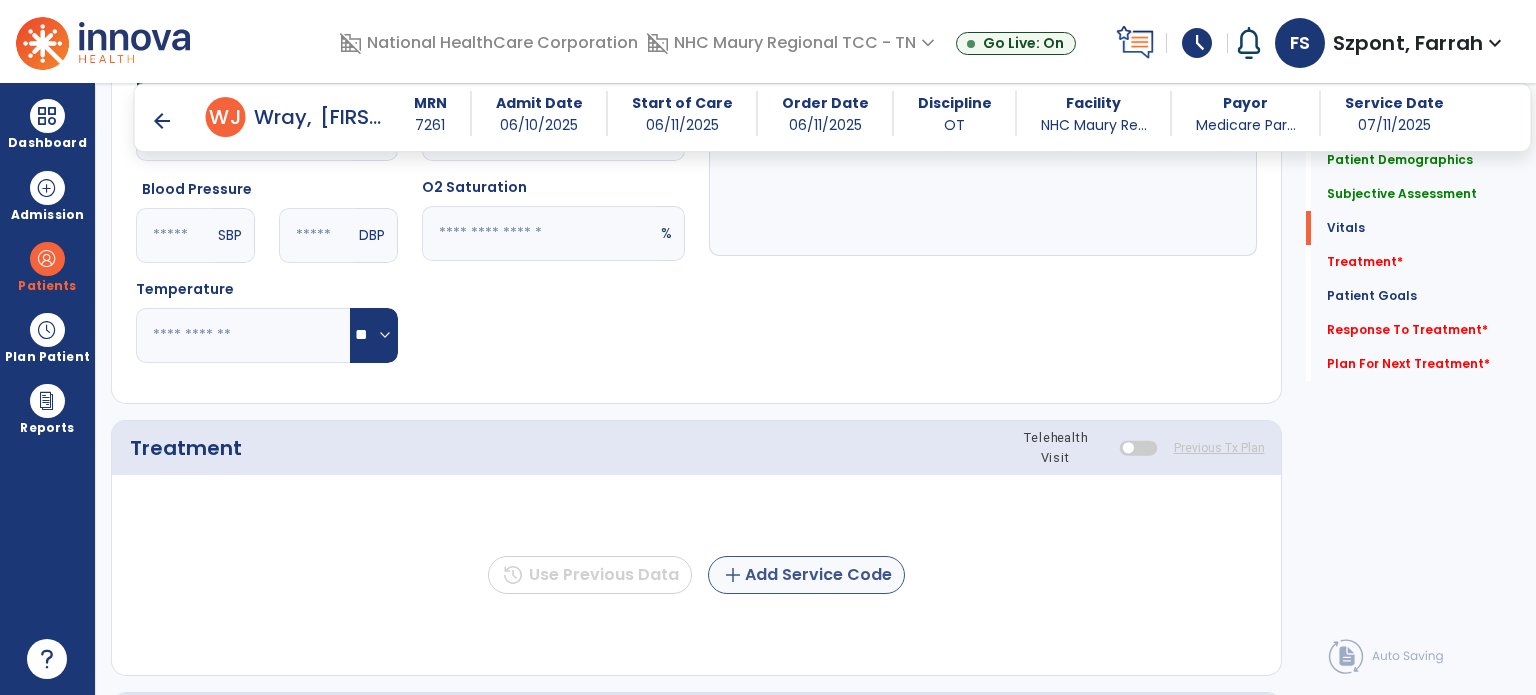 type on "**********" 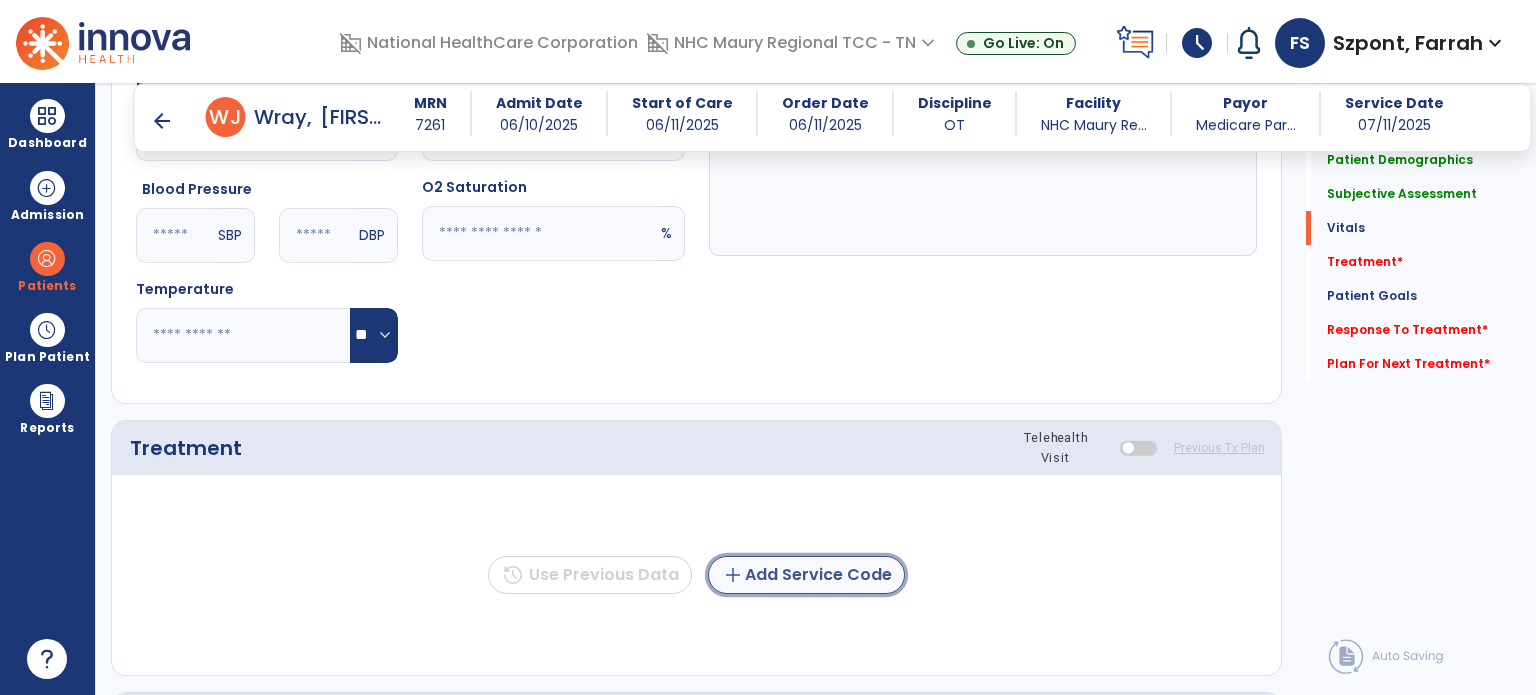 click on "add  Add Service Code" 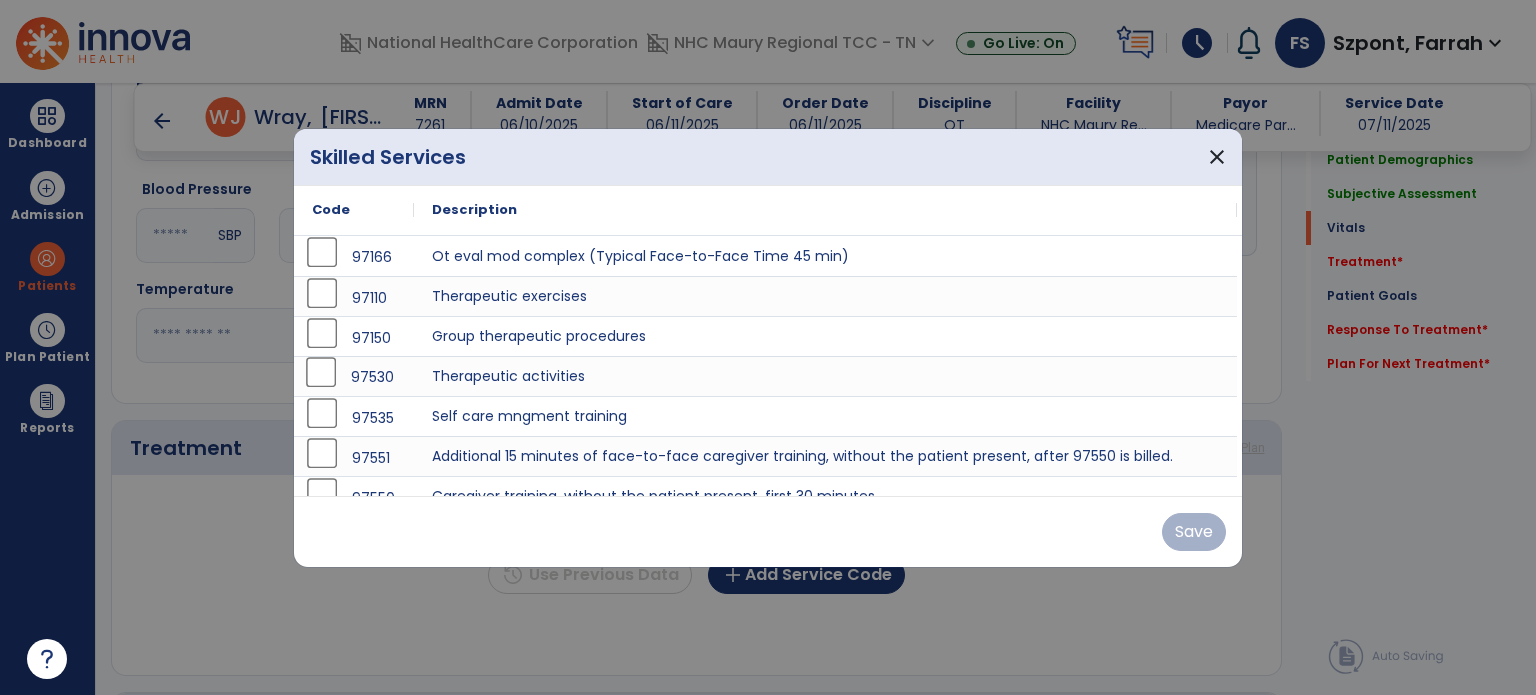 click on "97530" at bounding box center [354, 377] 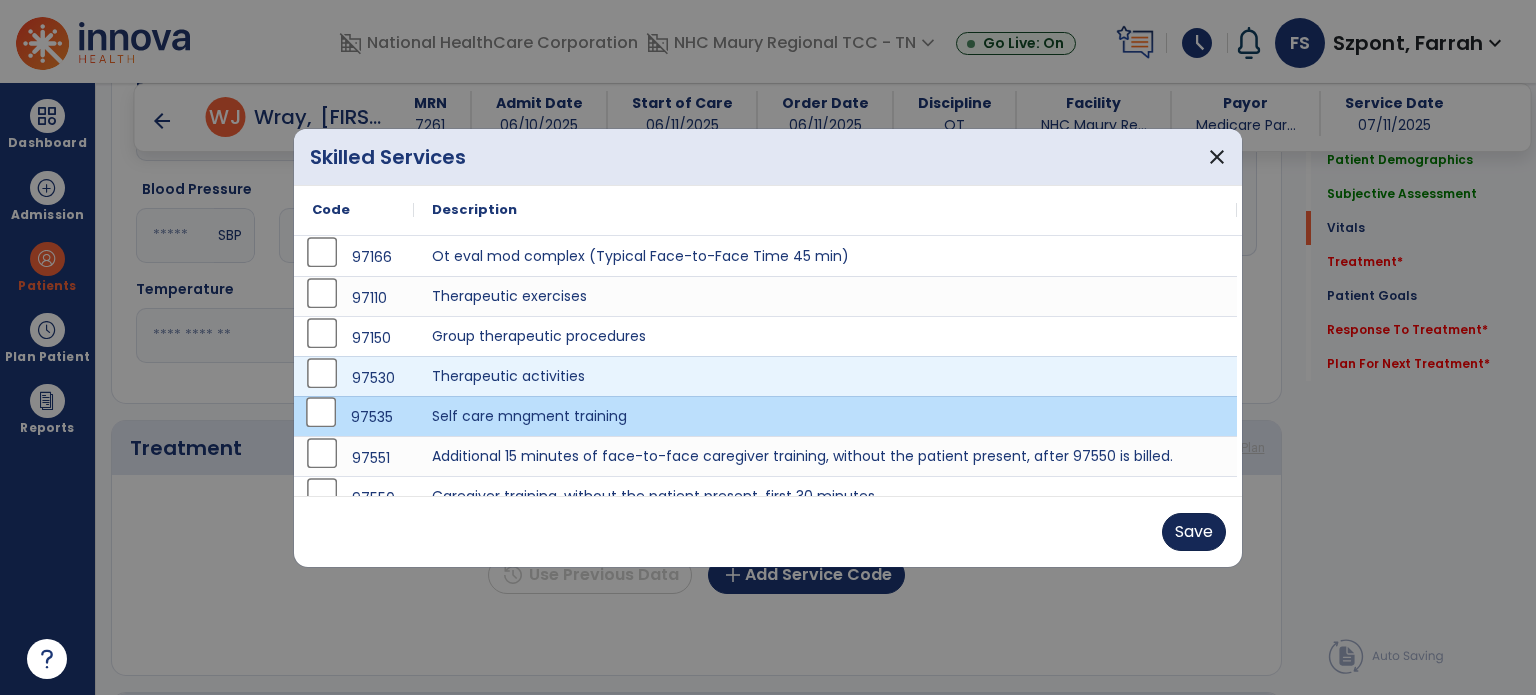 click on "Save" at bounding box center (1194, 532) 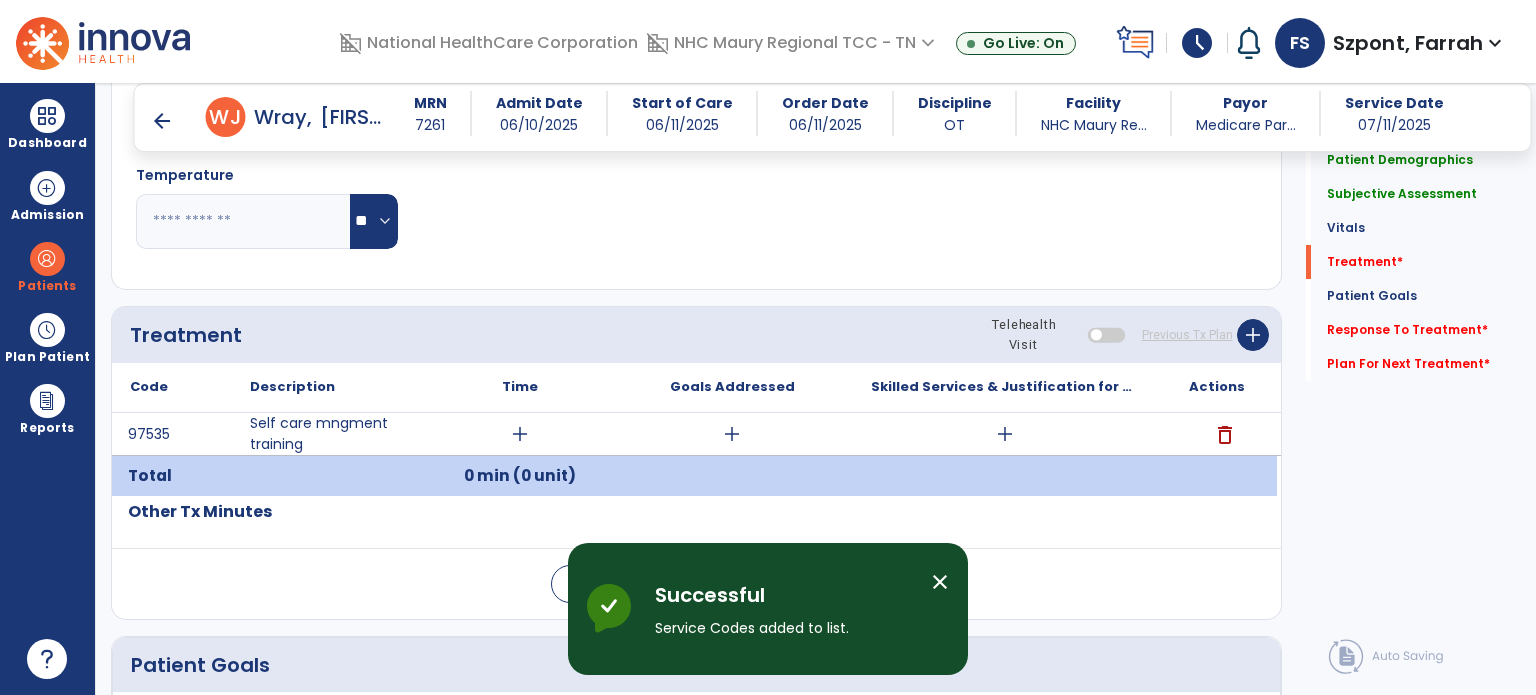scroll, scrollTop: 1518, scrollLeft: 0, axis: vertical 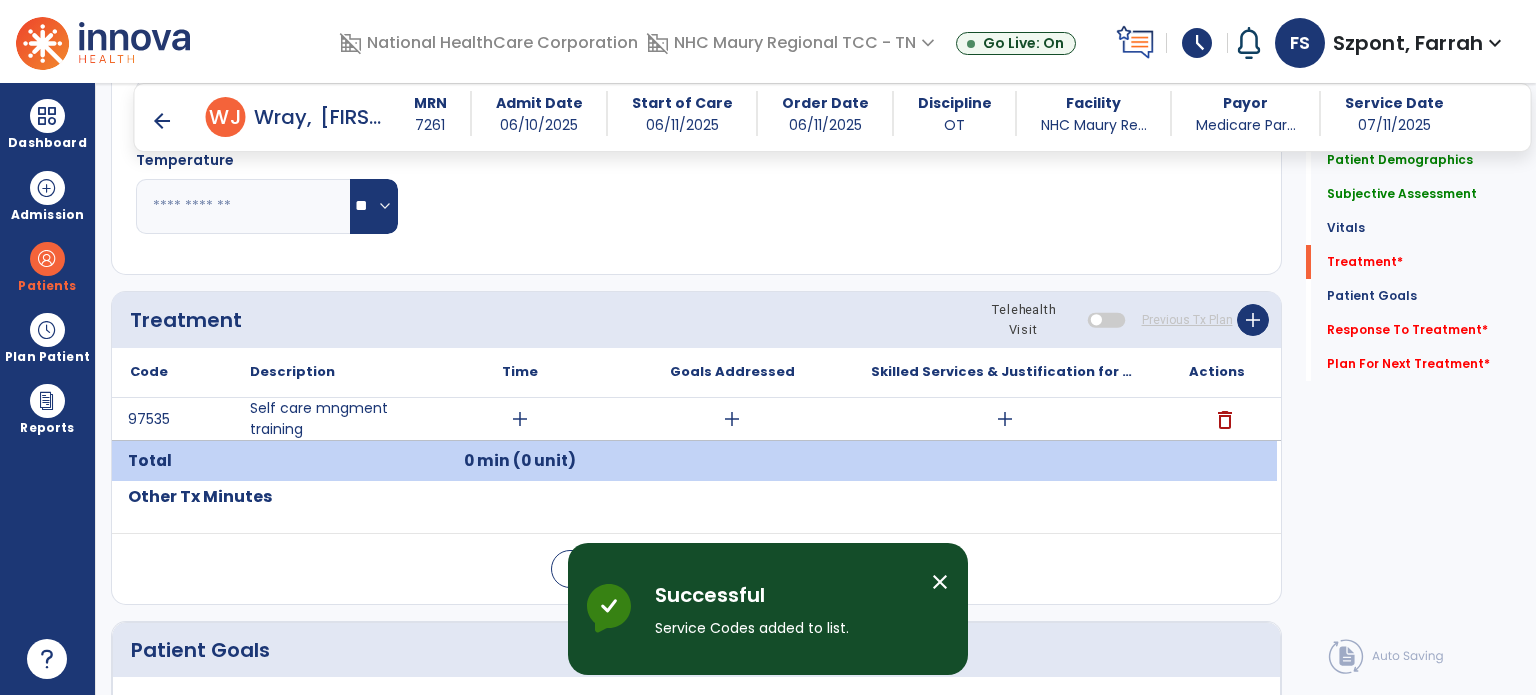 click on "add" at bounding box center [520, 419] 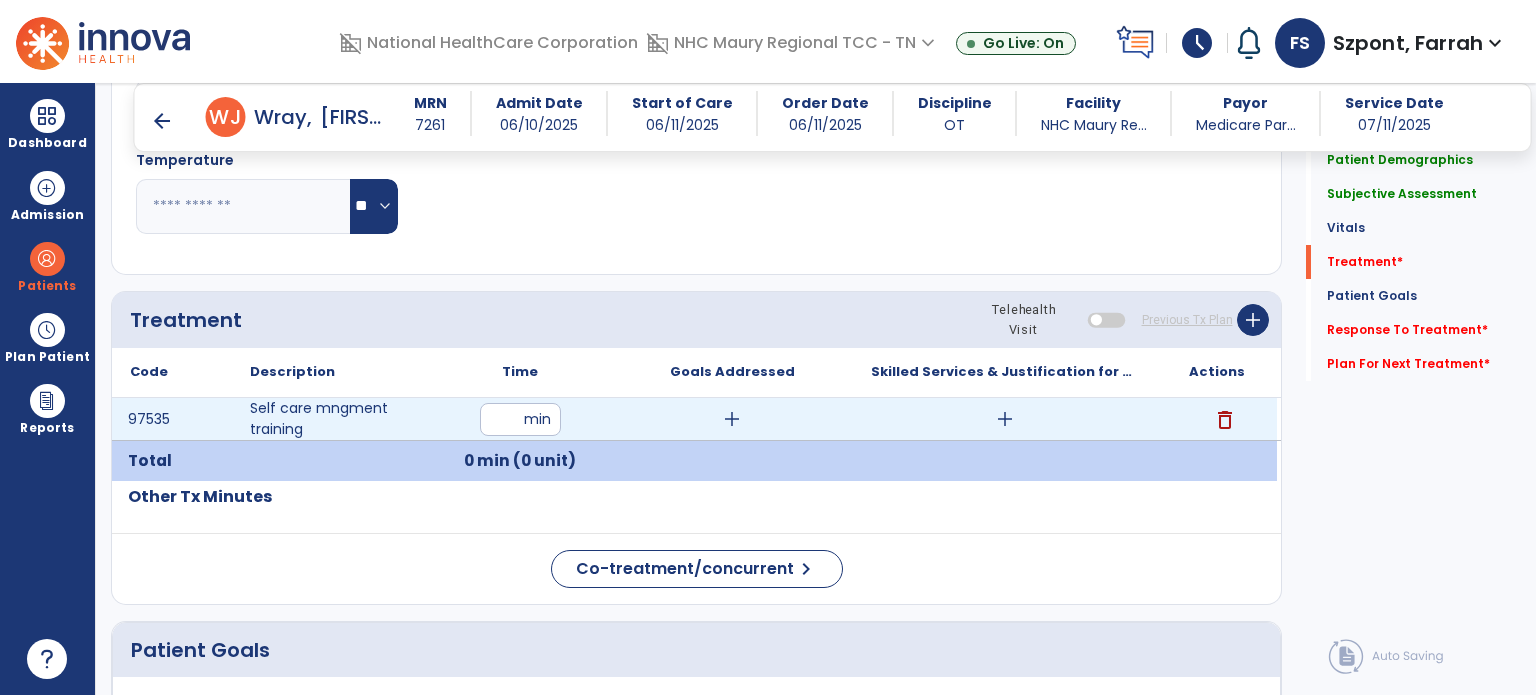 type on "**" 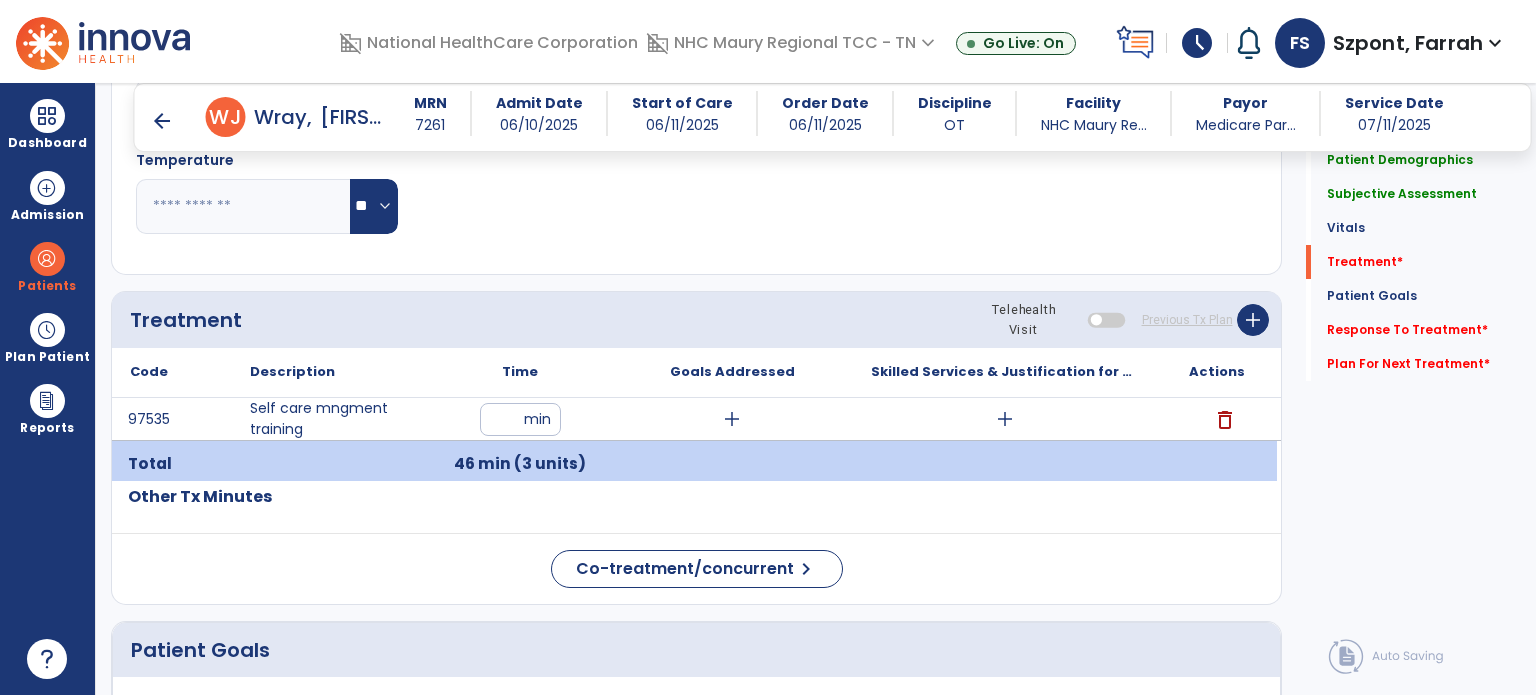 click on "add" at bounding box center (732, 419) 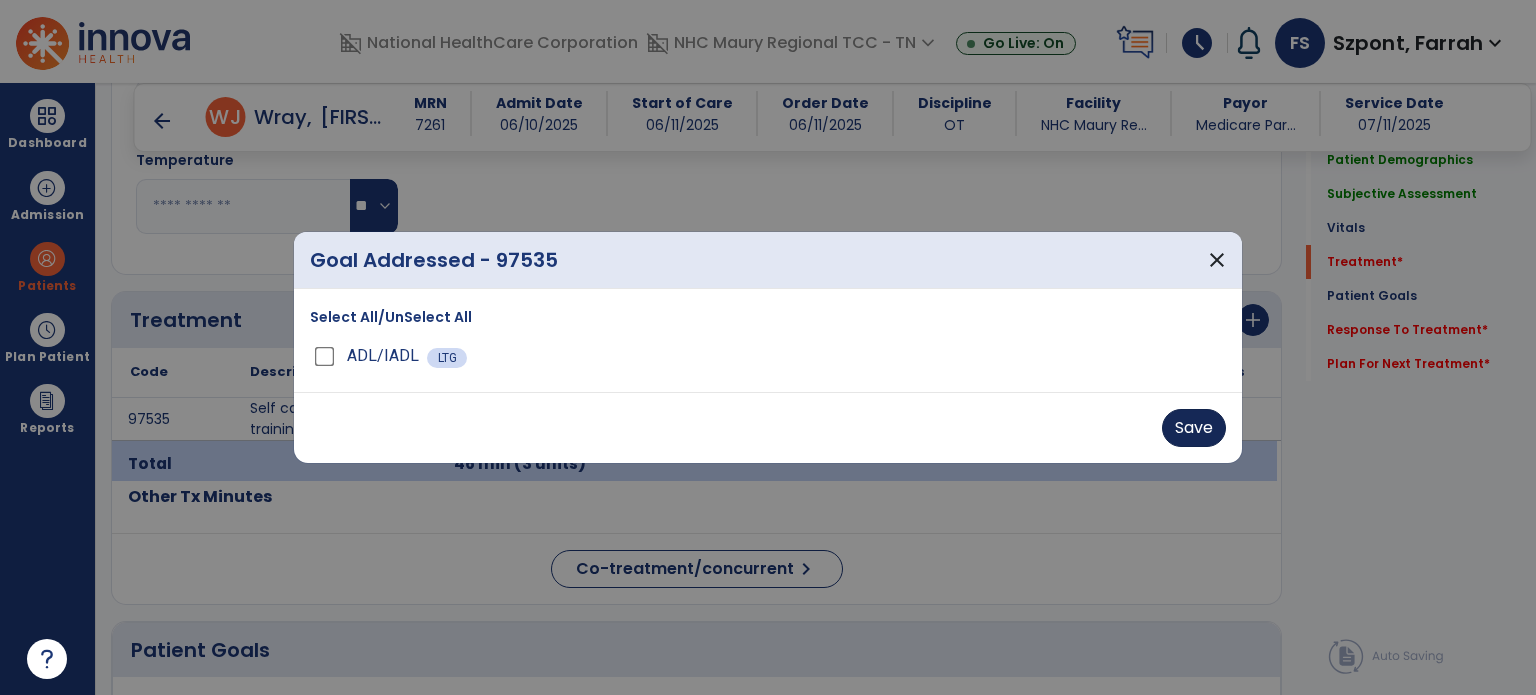 click on "Save" at bounding box center [1194, 428] 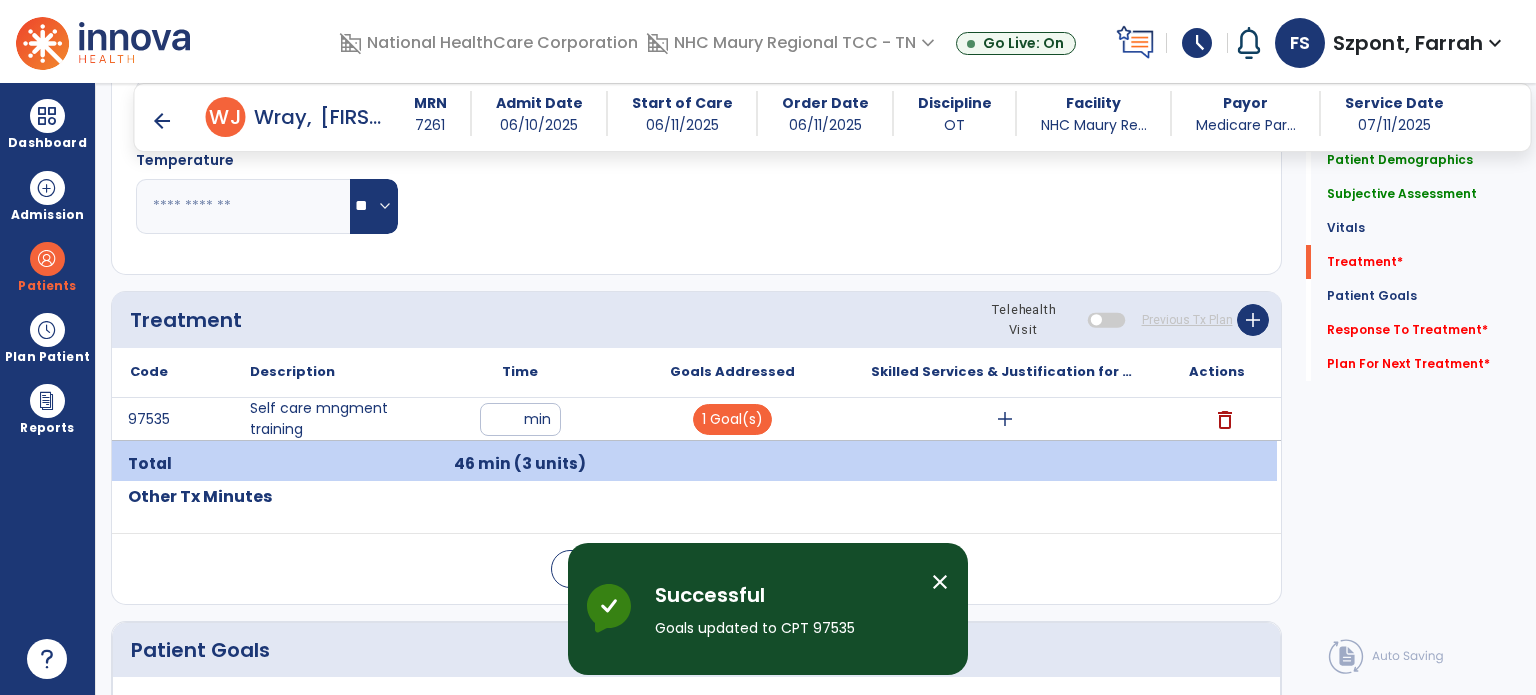 click on "add" at bounding box center (1004, 419) 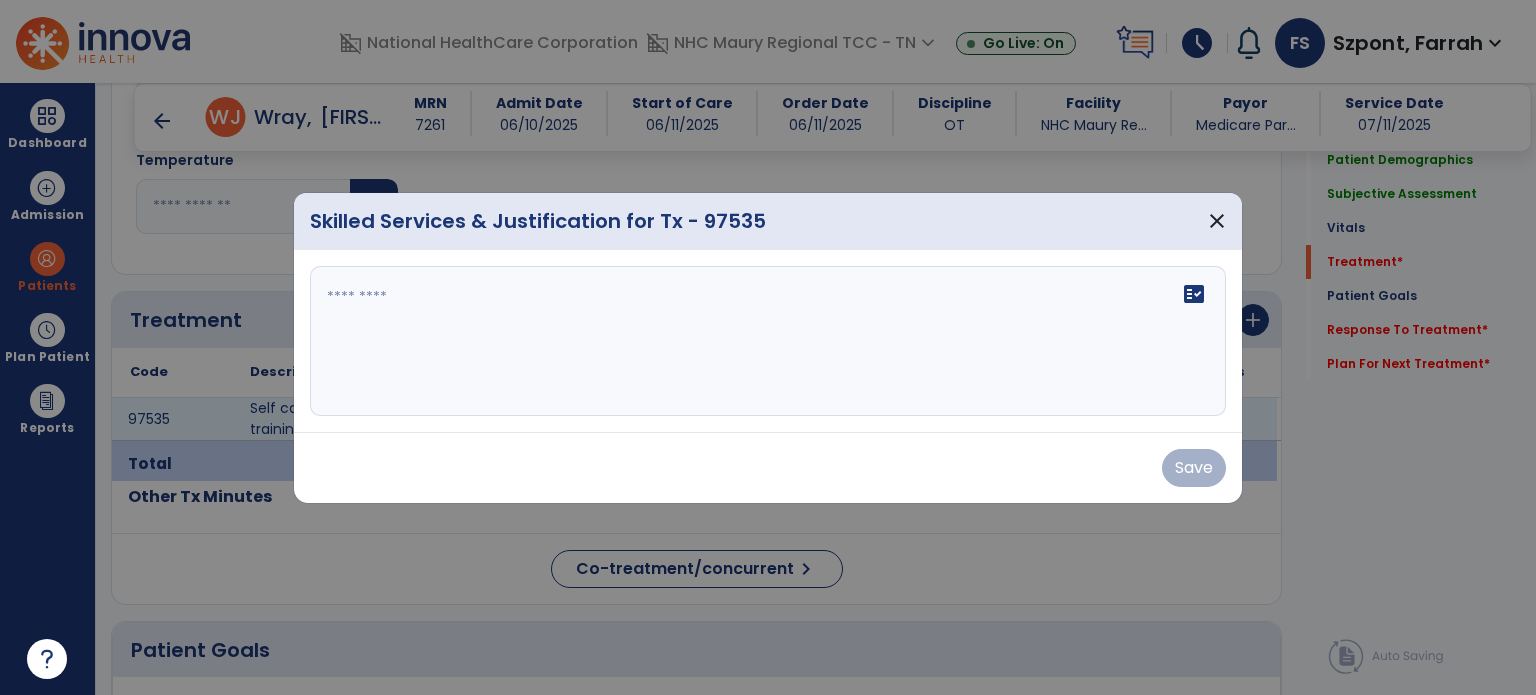 click on "fact_check" at bounding box center [768, 341] 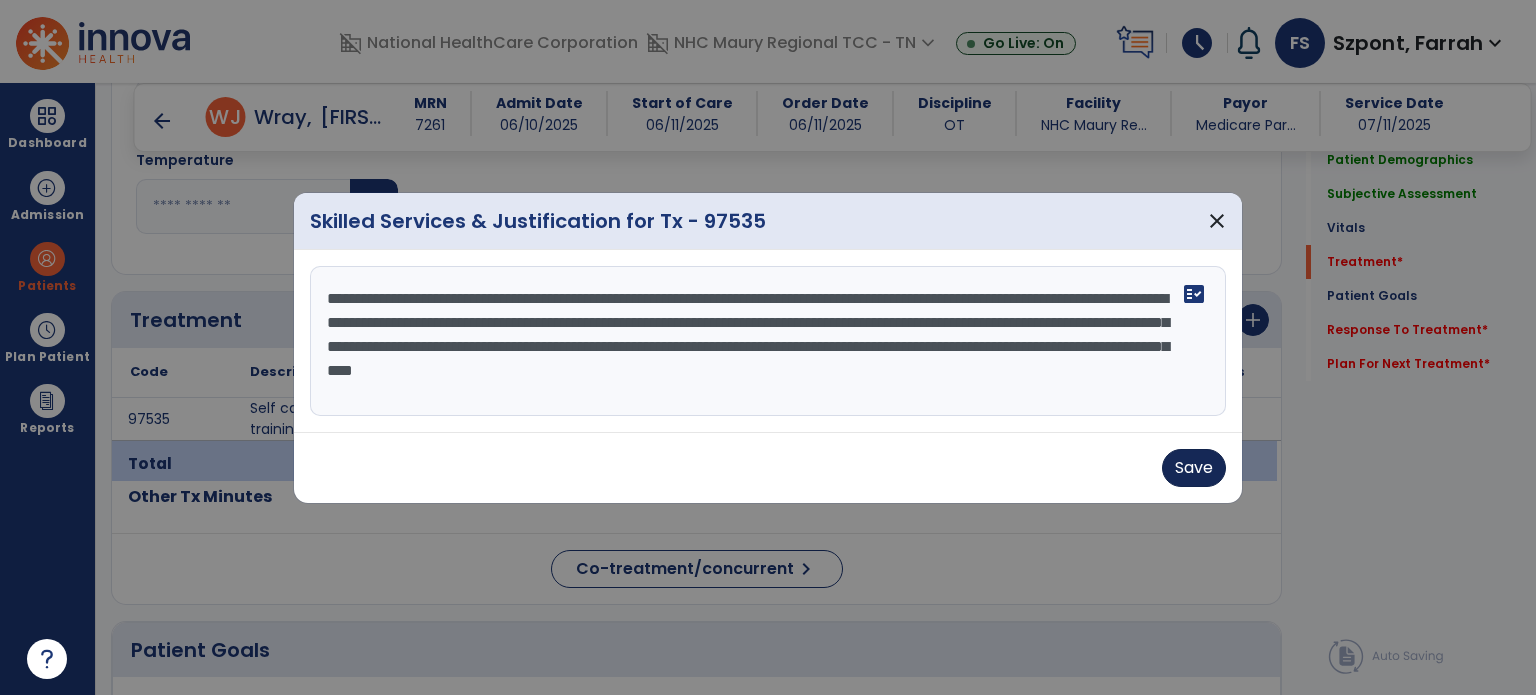 type on "**********" 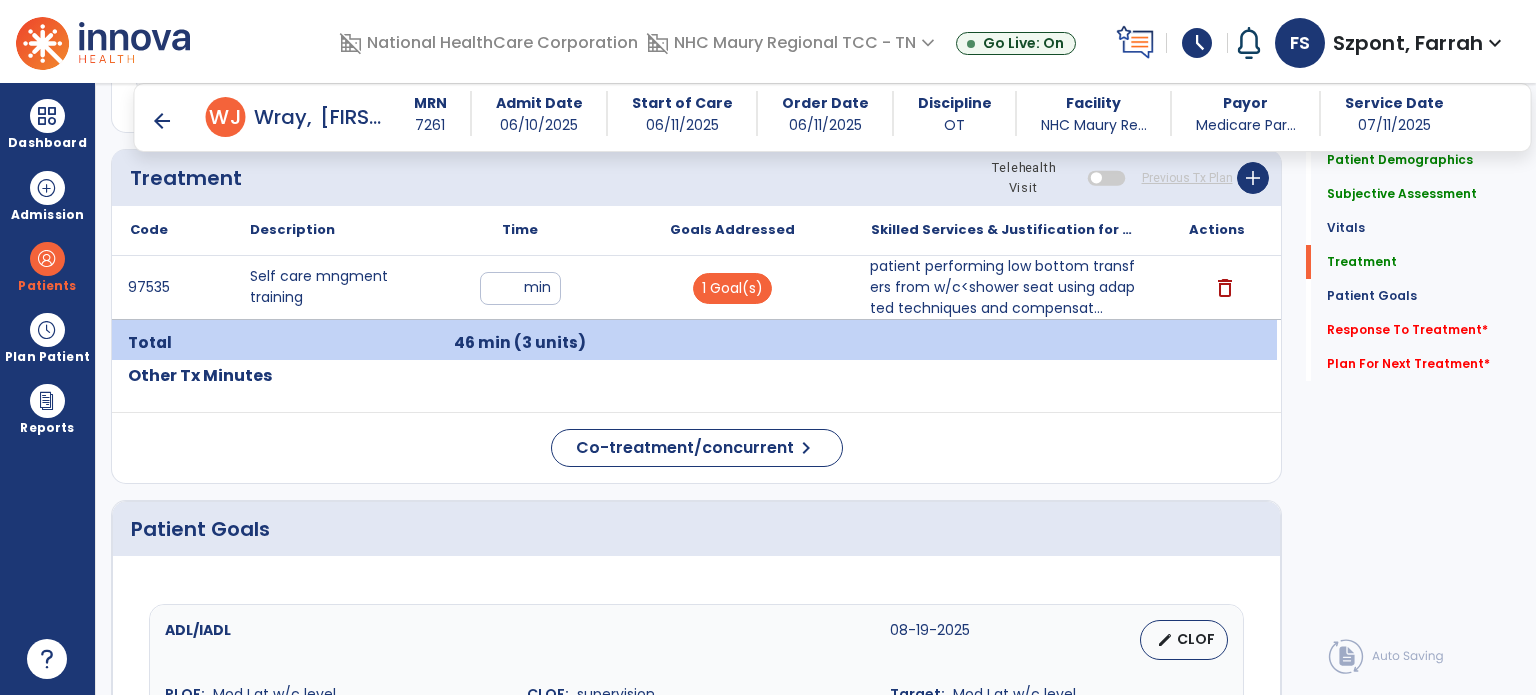 scroll, scrollTop: 1653, scrollLeft: 0, axis: vertical 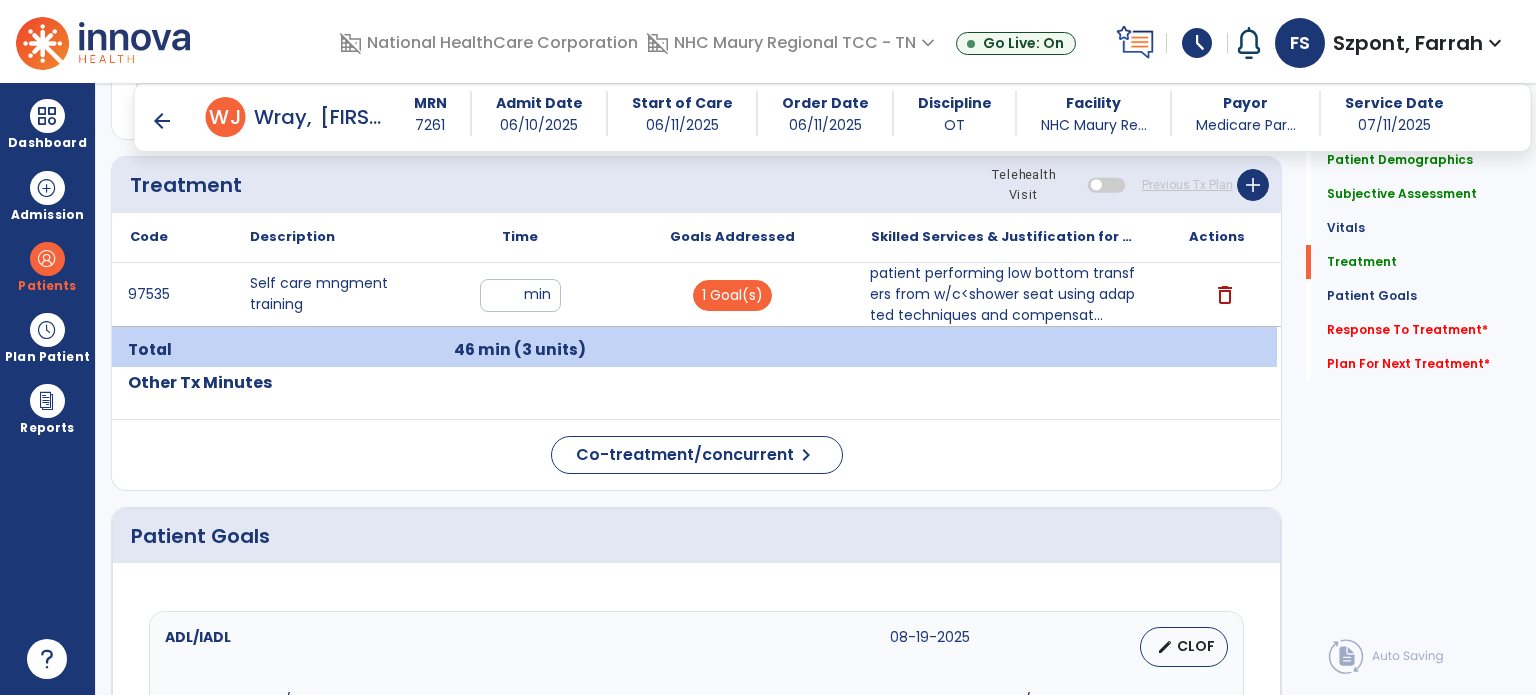 click on "patient performing low bottom transfers from w/c<shower seat using adapted techniques and compensat..." at bounding box center (1004, 294) 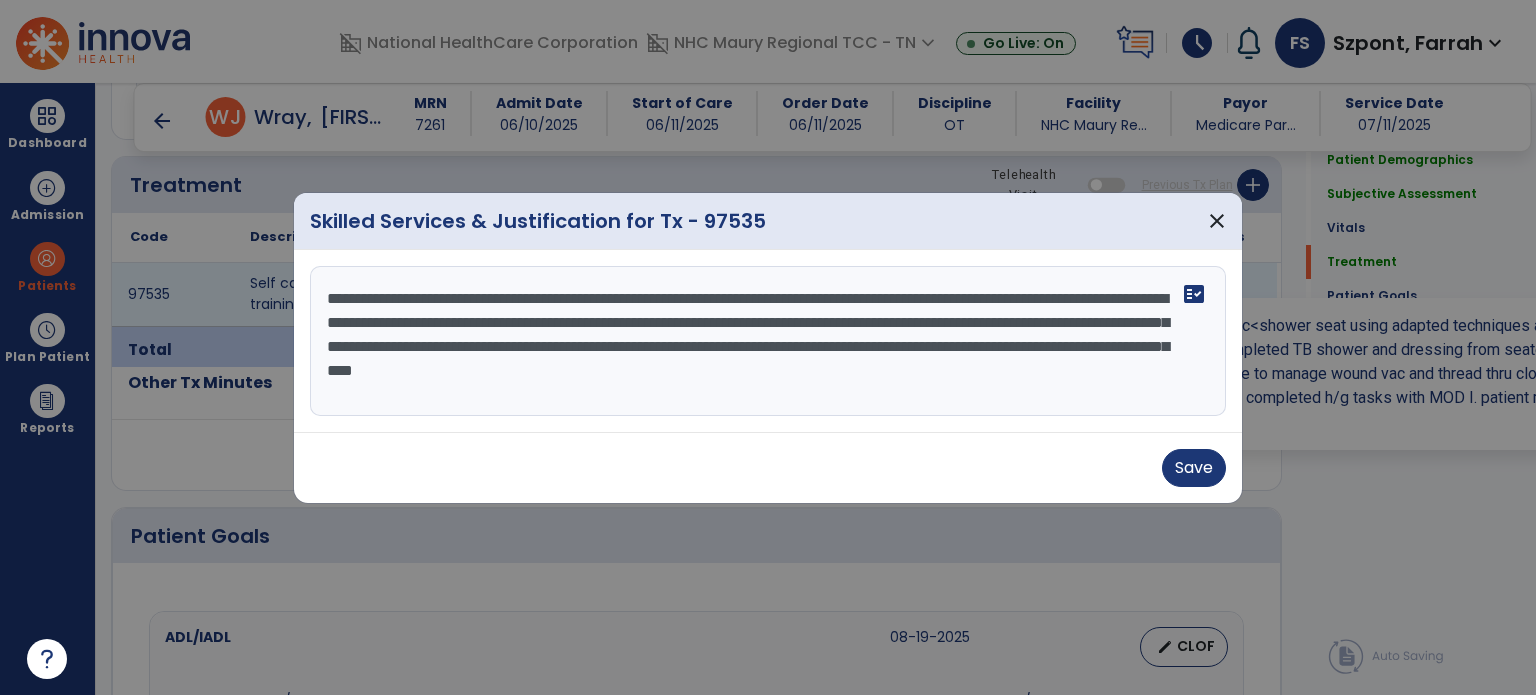 click on "**********" at bounding box center [768, 341] 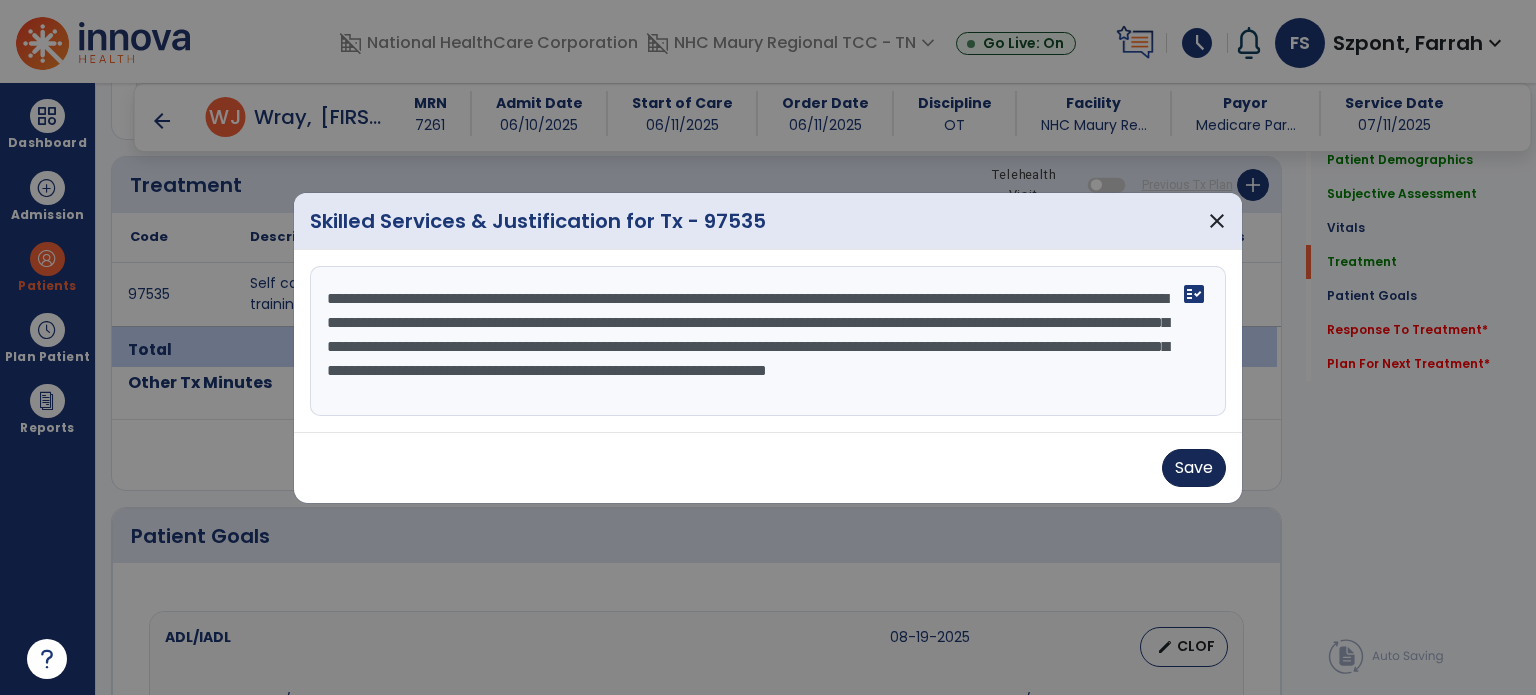 type on "**********" 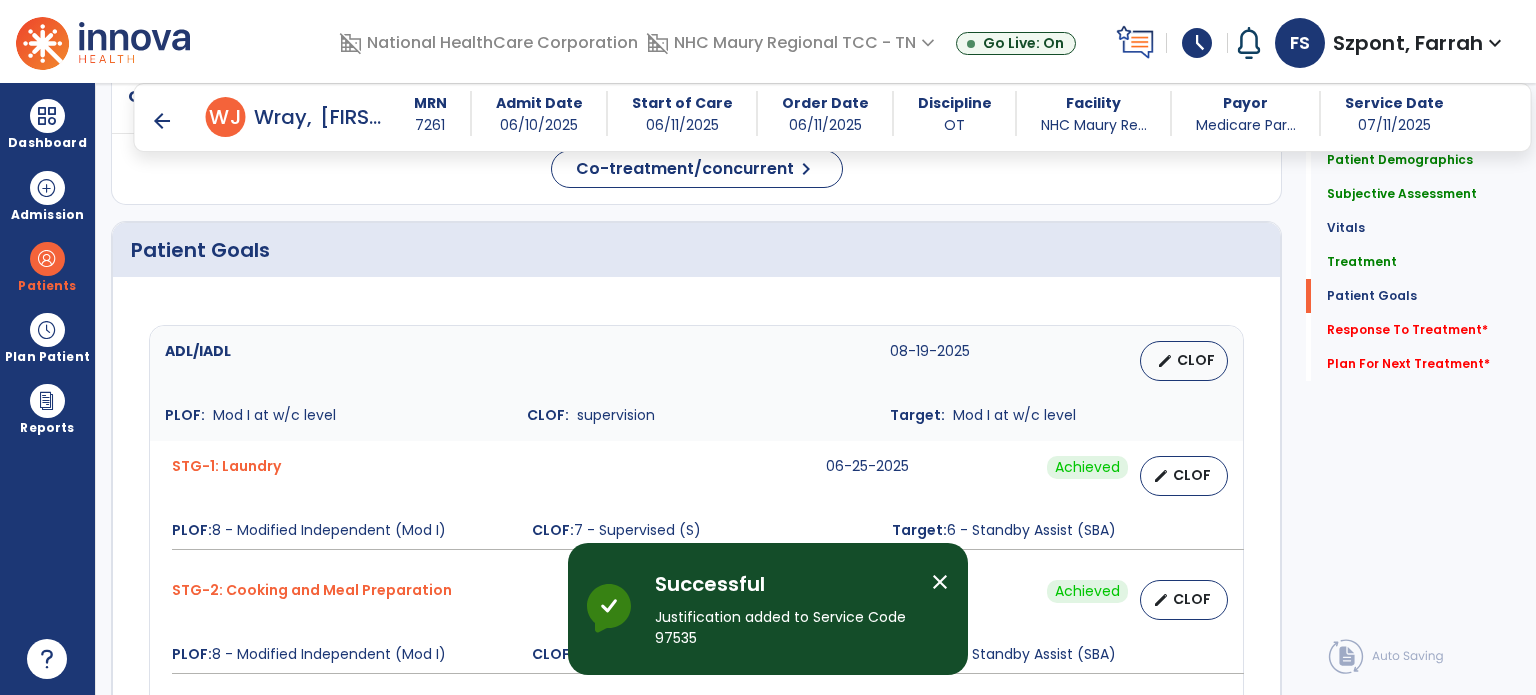 scroll, scrollTop: 1947, scrollLeft: 0, axis: vertical 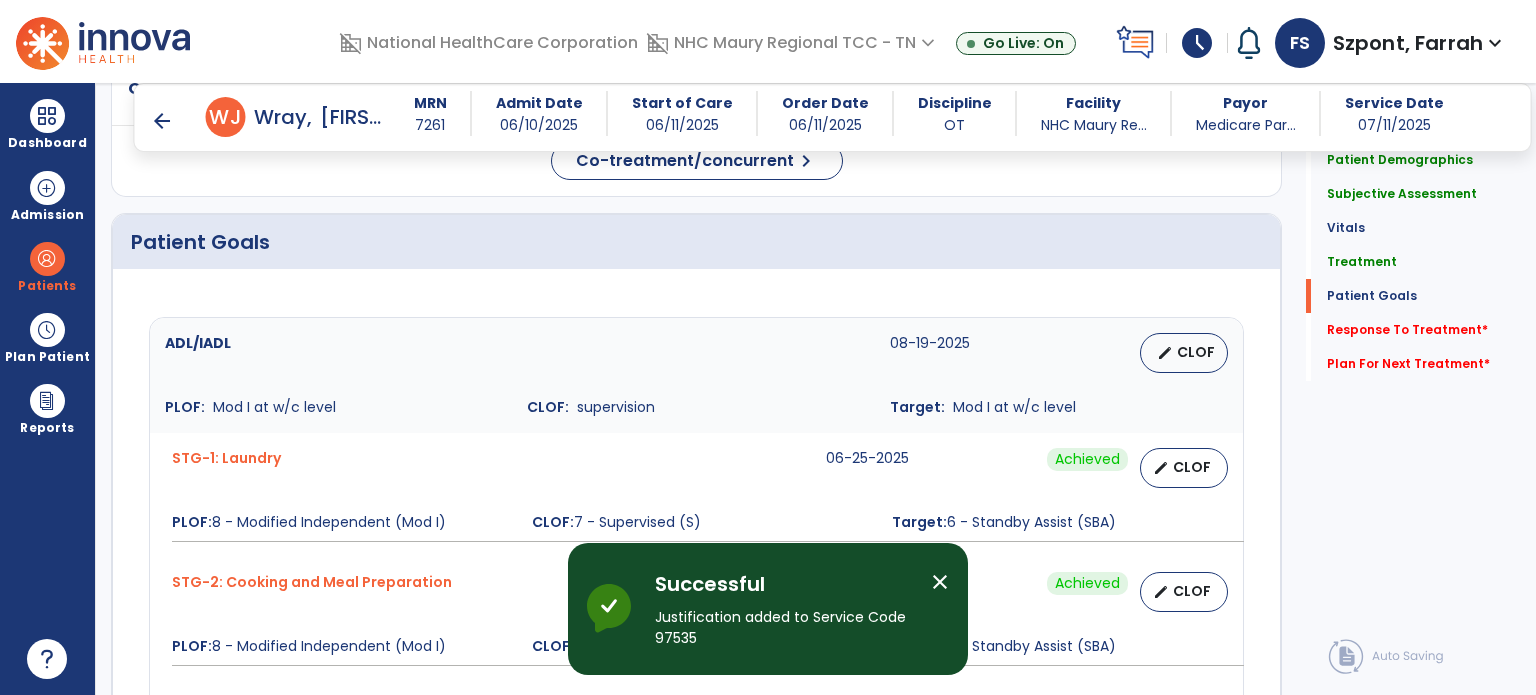 click on "edit   CLOF" at bounding box center [1184, 468] 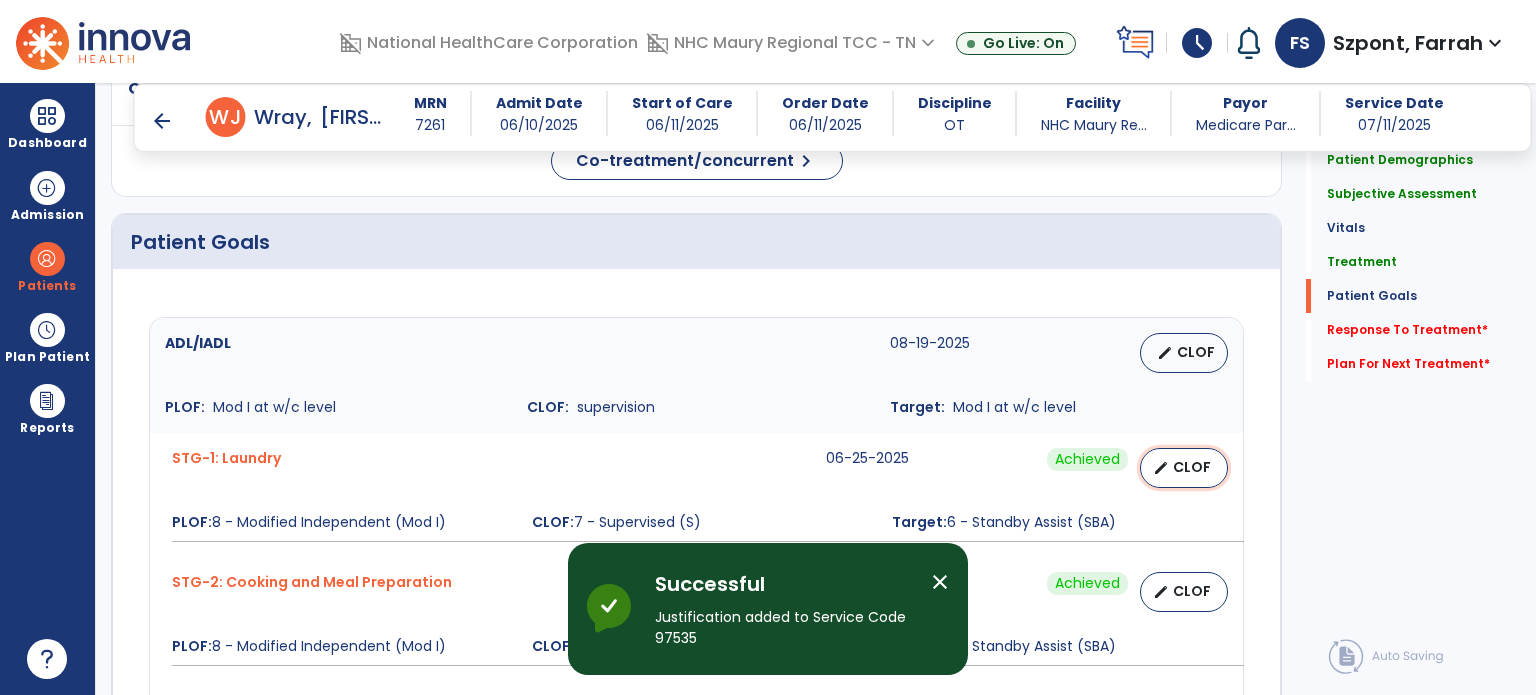 select on "*******" 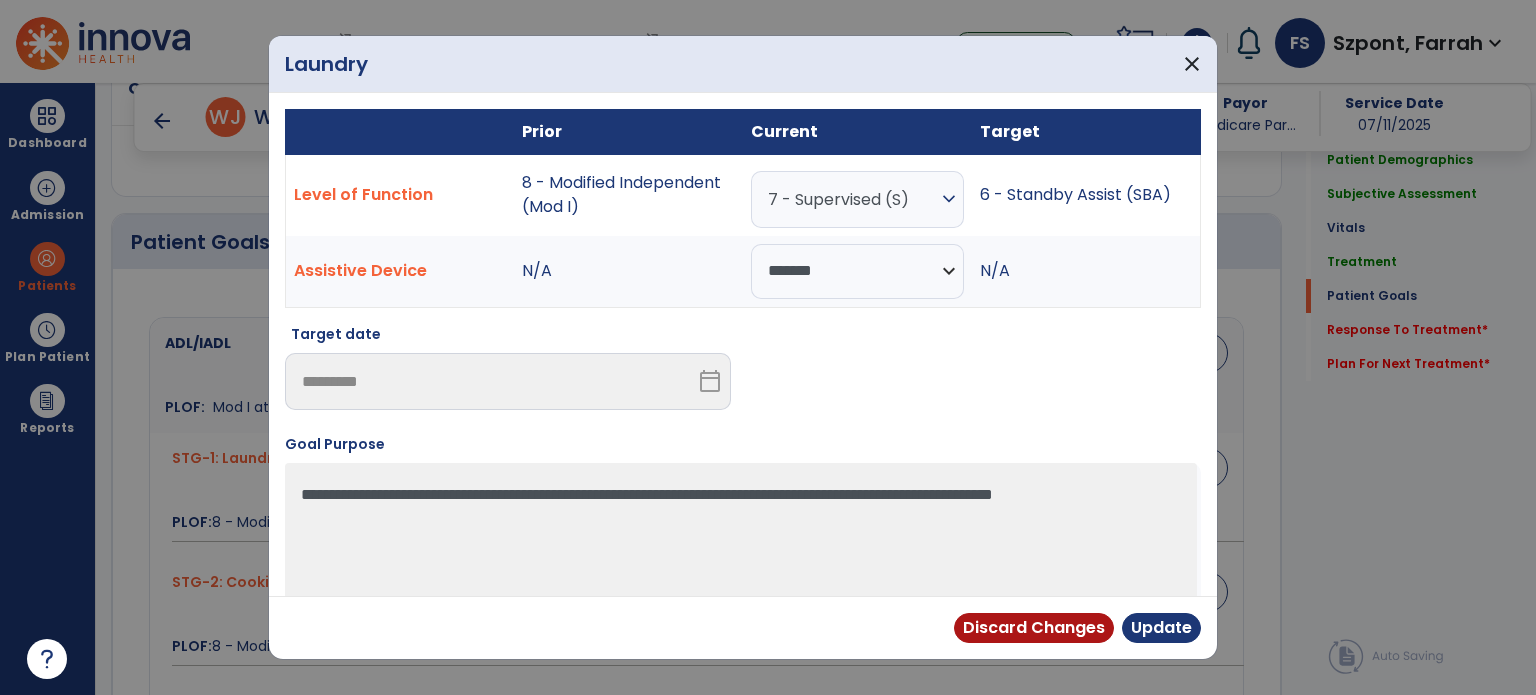 click on "7 - Supervised (S)" at bounding box center (852, 199) 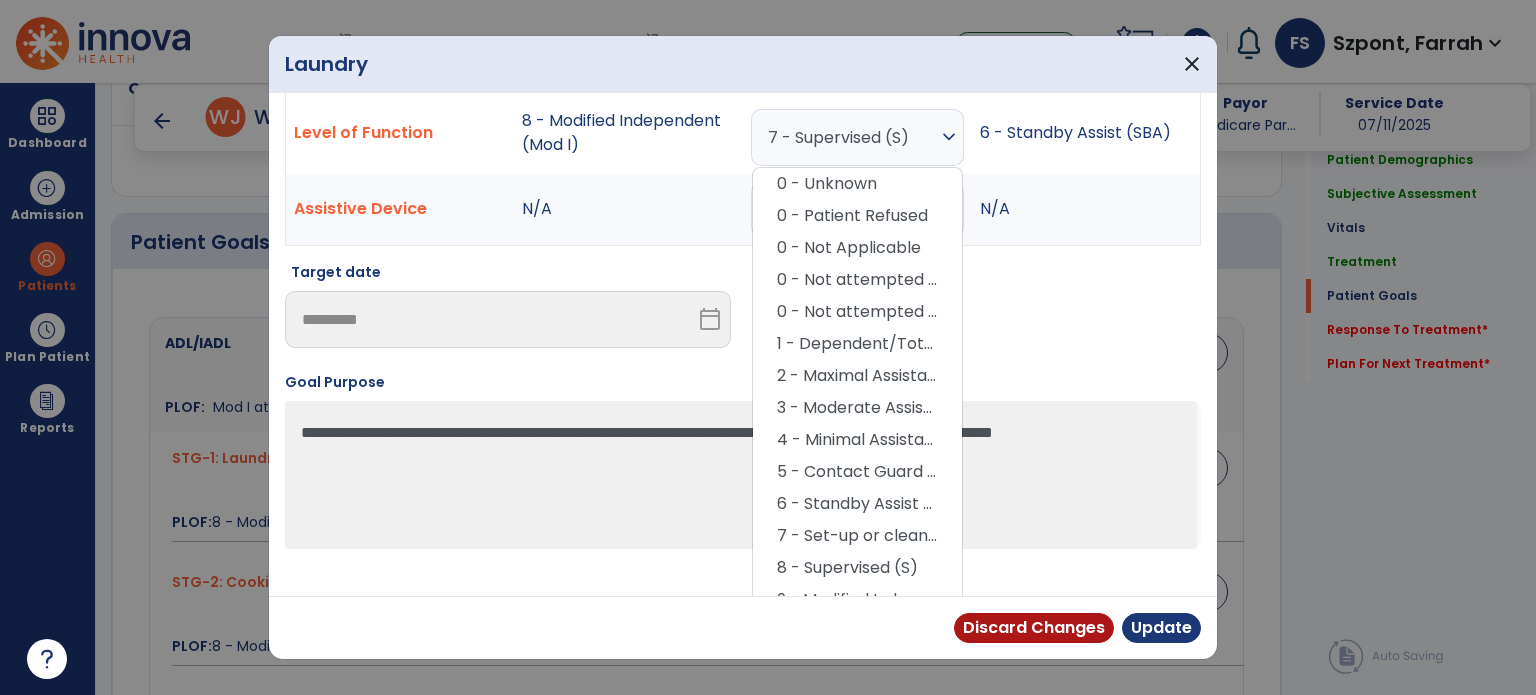 scroll, scrollTop: 112, scrollLeft: 0, axis: vertical 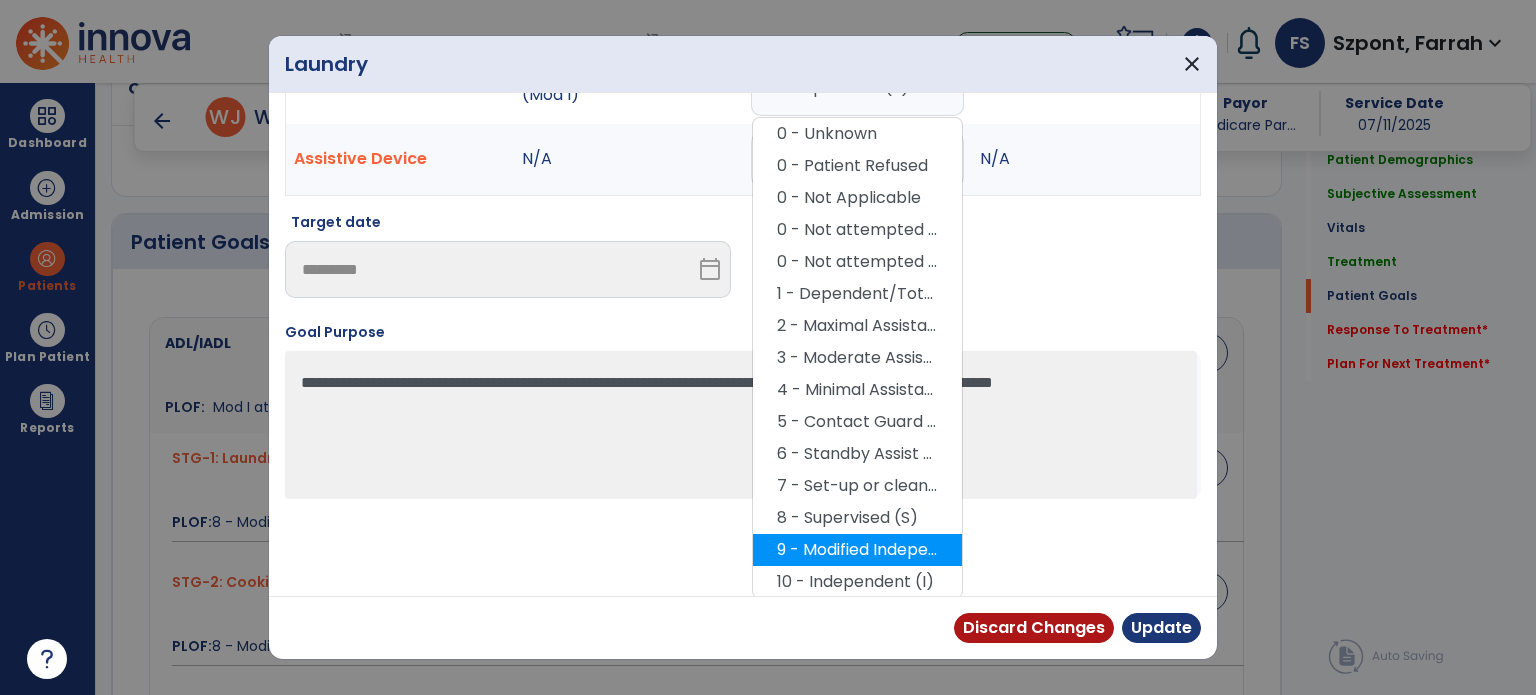 click on "9 - Modified Independent (Mod I)" at bounding box center (857, 550) 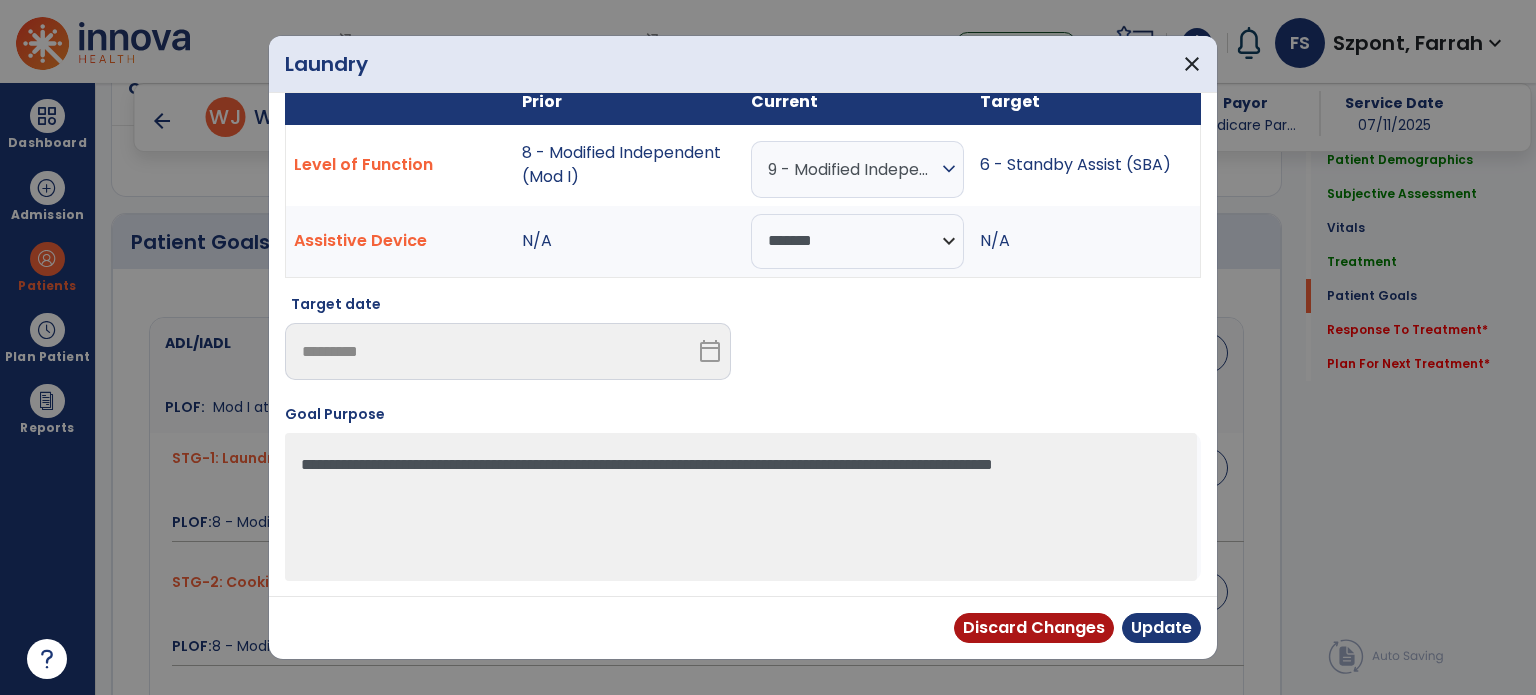 scroll, scrollTop: 28, scrollLeft: 0, axis: vertical 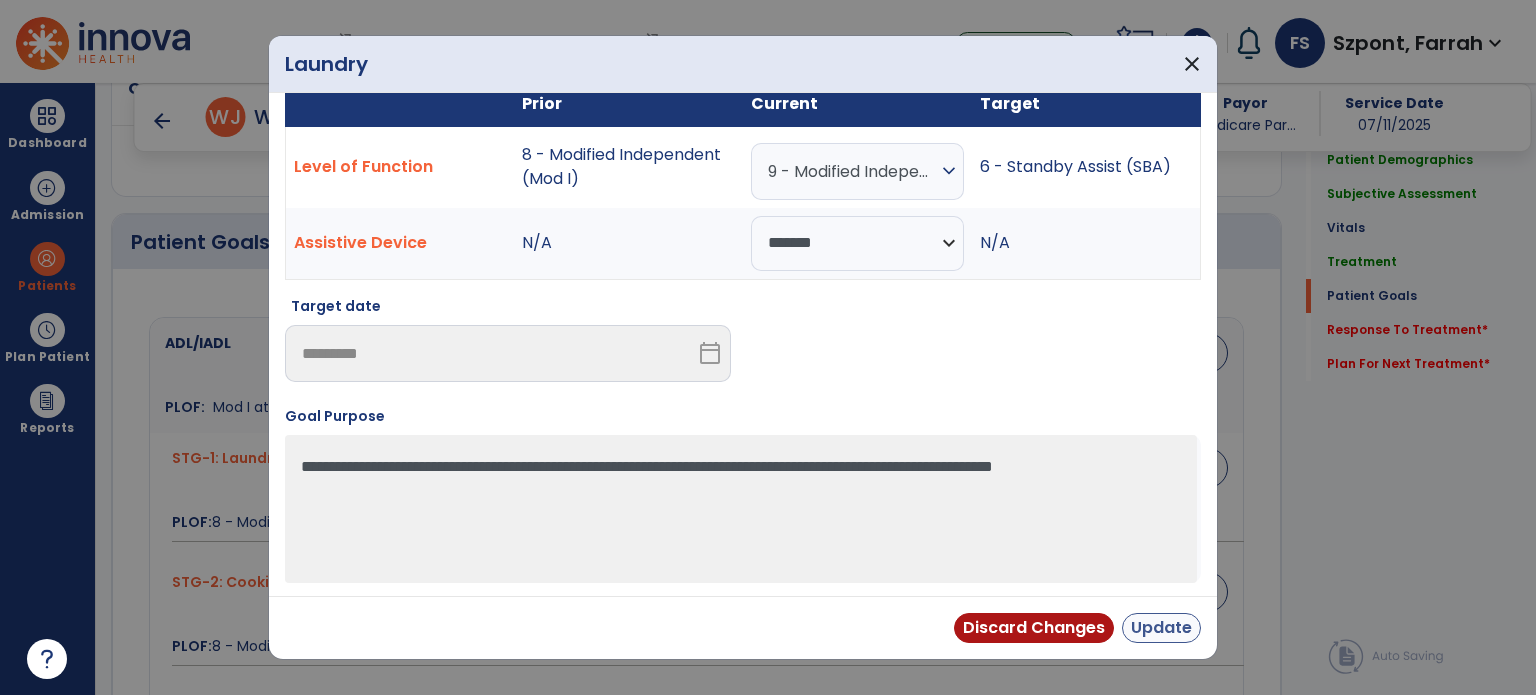 click on "Update" at bounding box center (1161, 628) 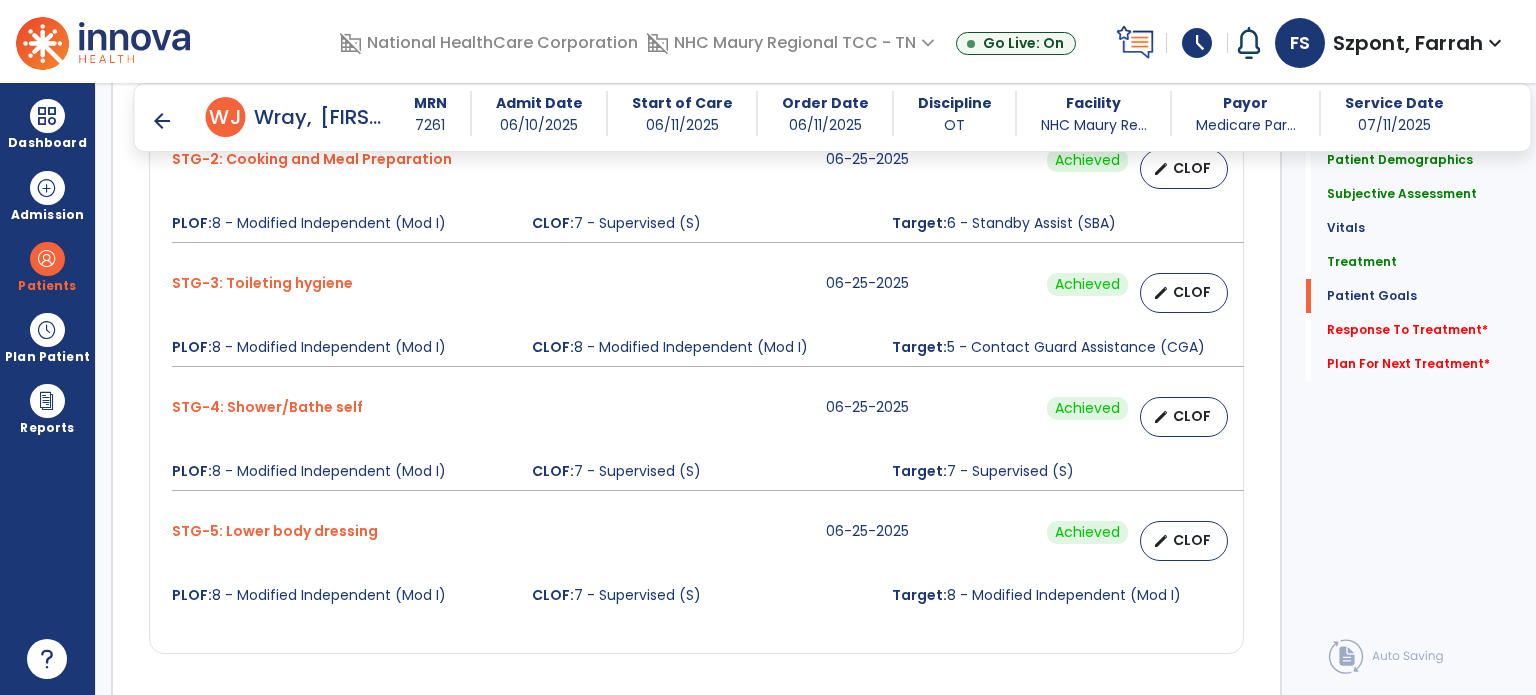 scroll, scrollTop: 2419, scrollLeft: 0, axis: vertical 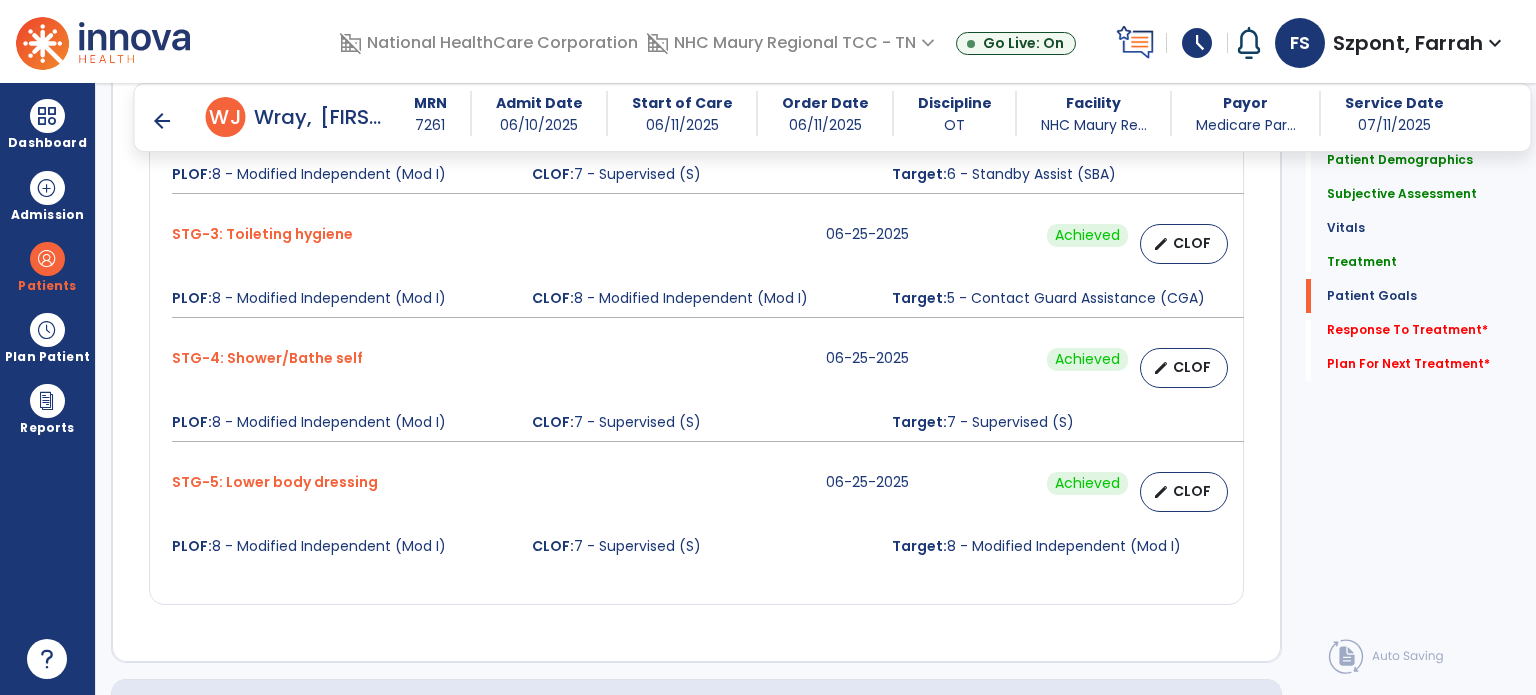 click on "CLOF" at bounding box center (1192, 367) 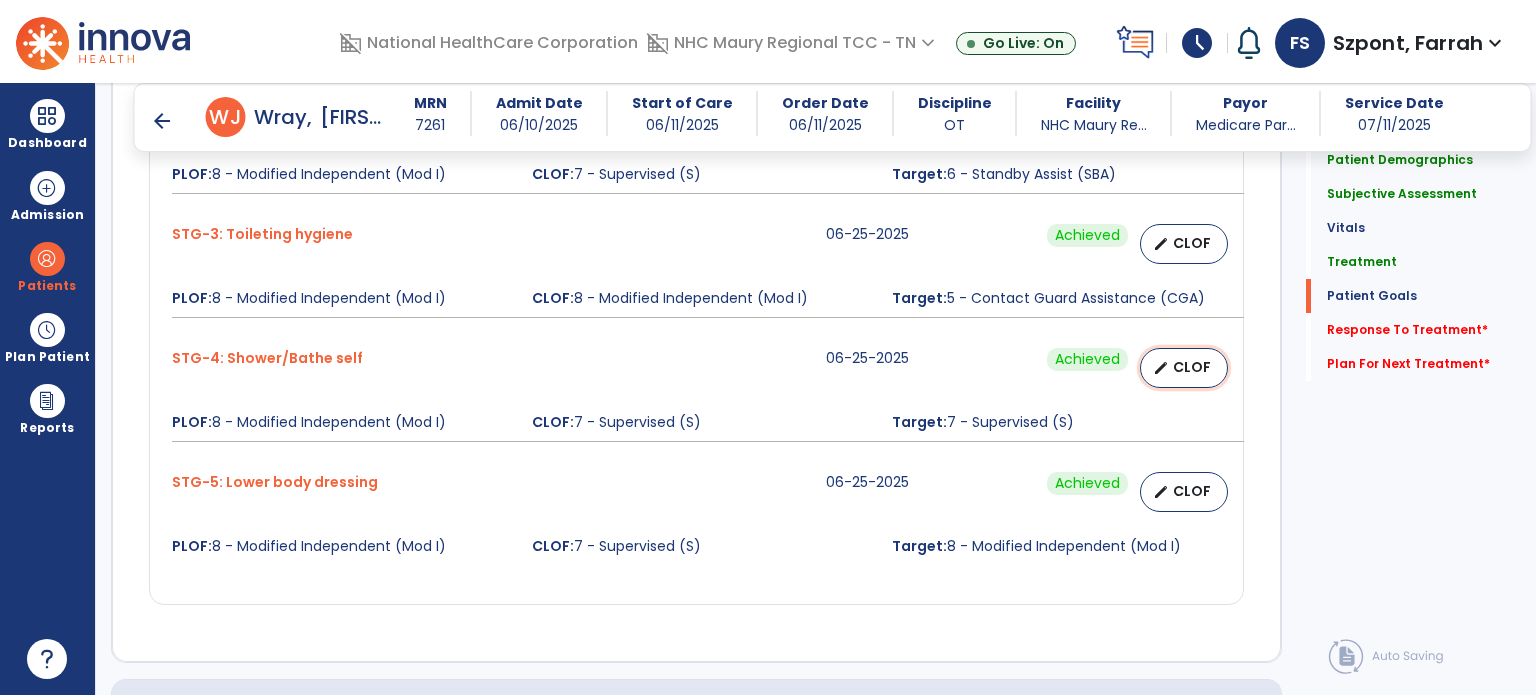 select on "**********" 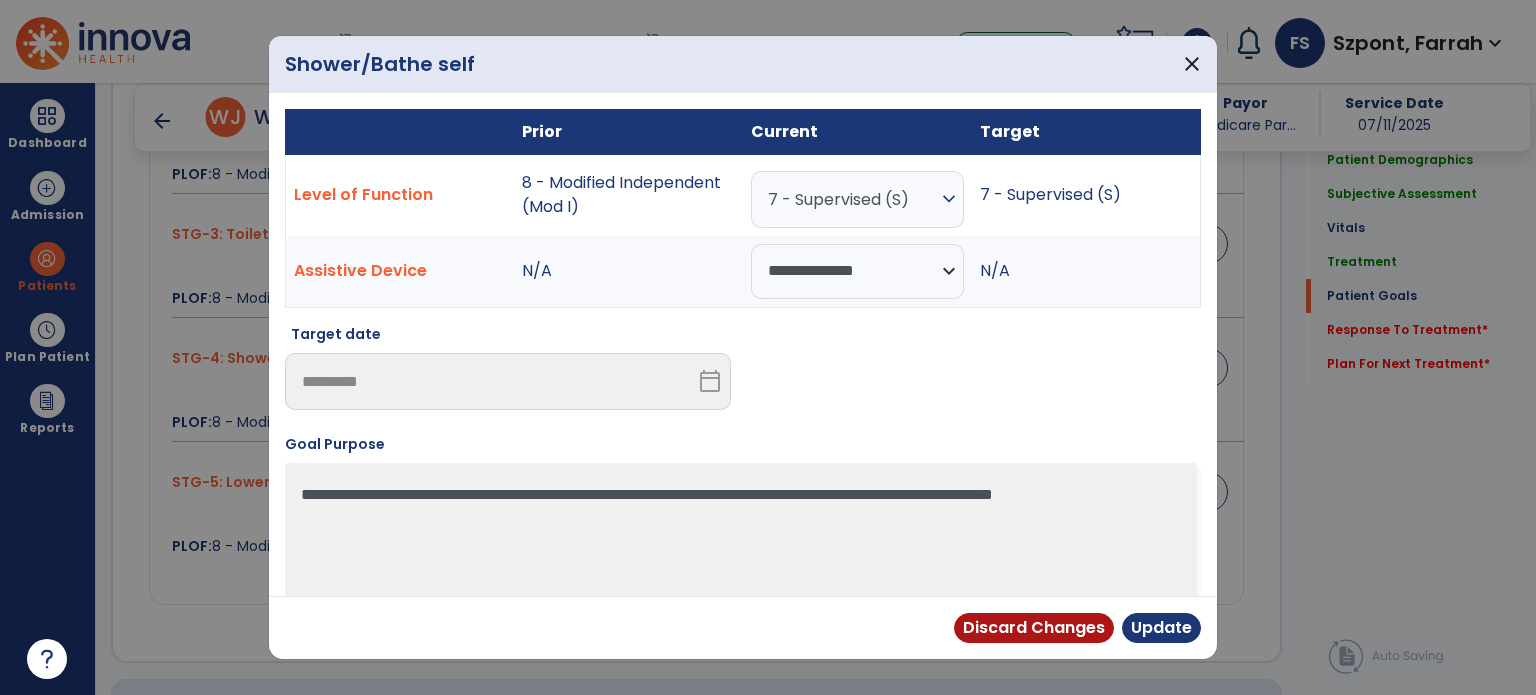 click on "7 - Supervised (S)" at bounding box center (852, 199) 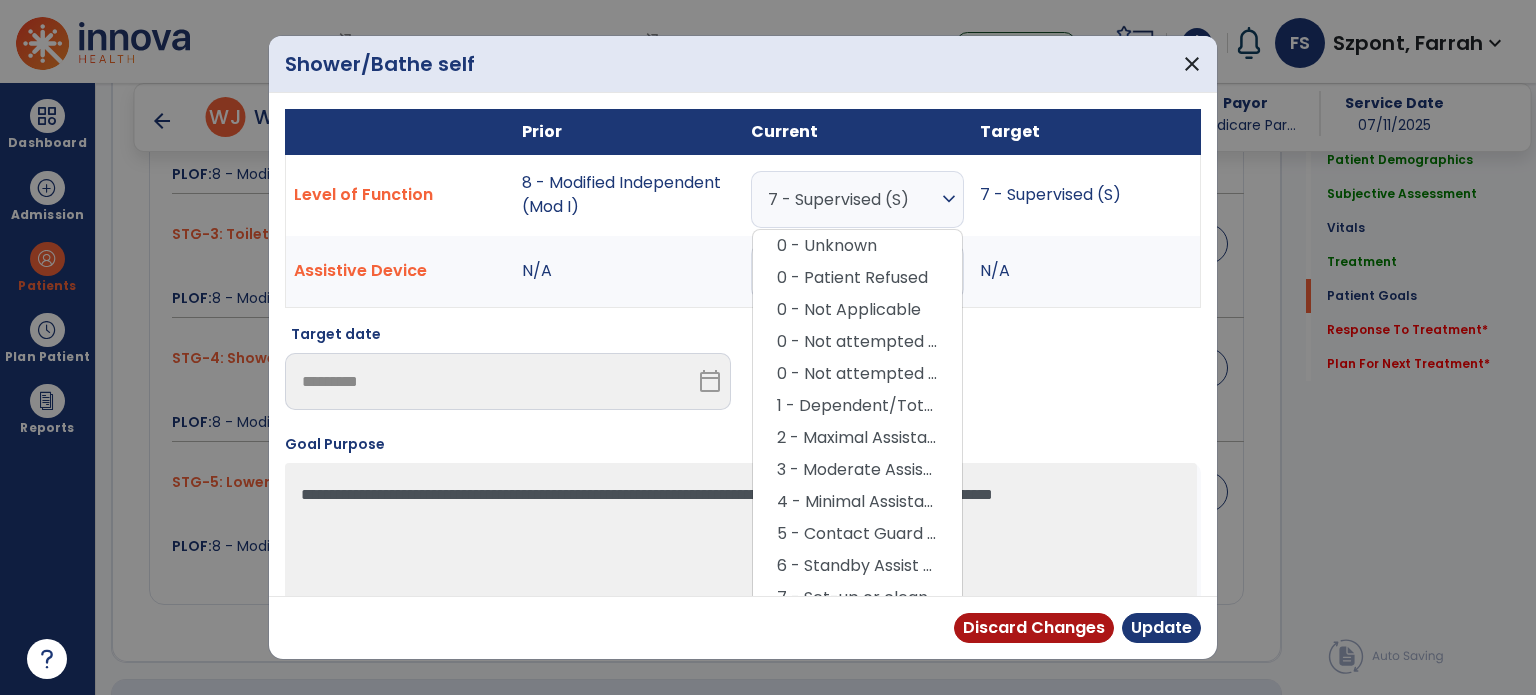 scroll, scrollTop: 112, scrollLeft: 0, axis: vertical 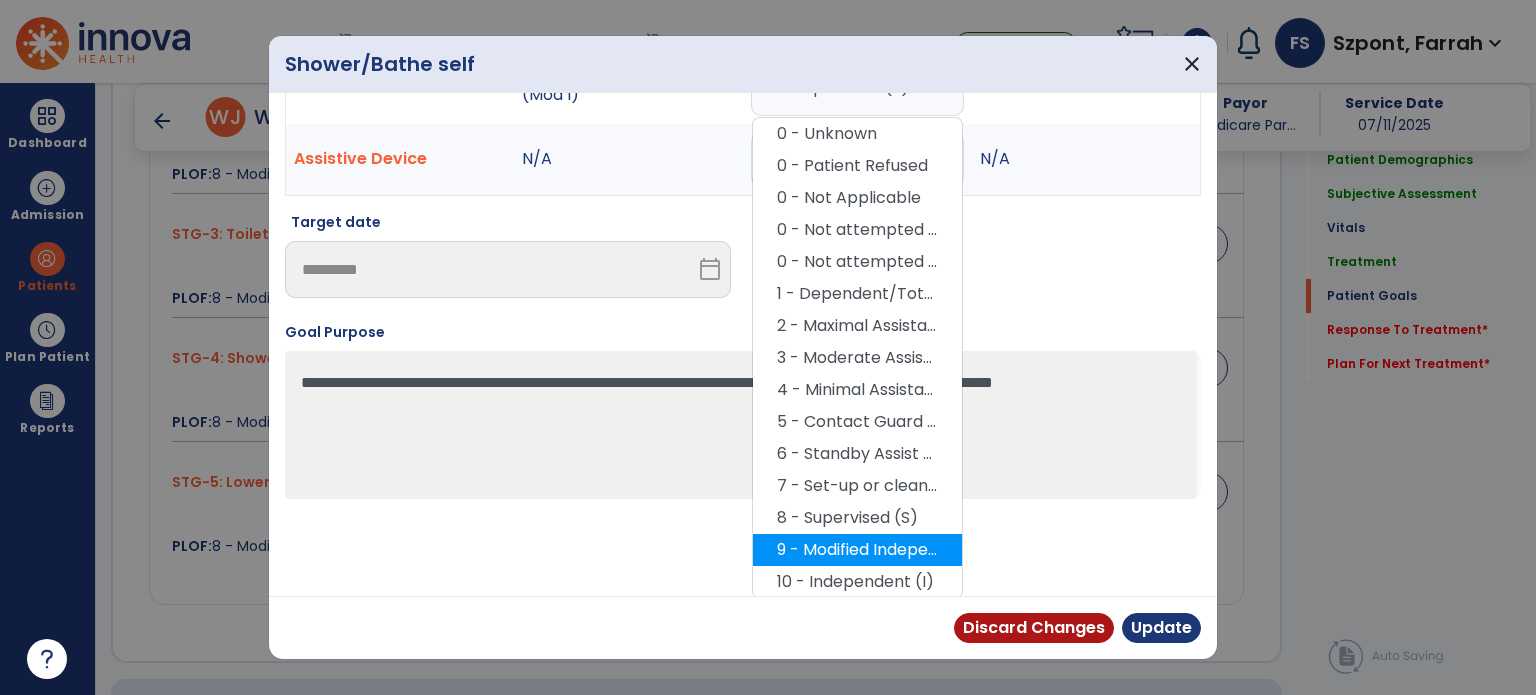 click on "9 - Modified Independent (Mod I)" at bounding box center [857, 550] 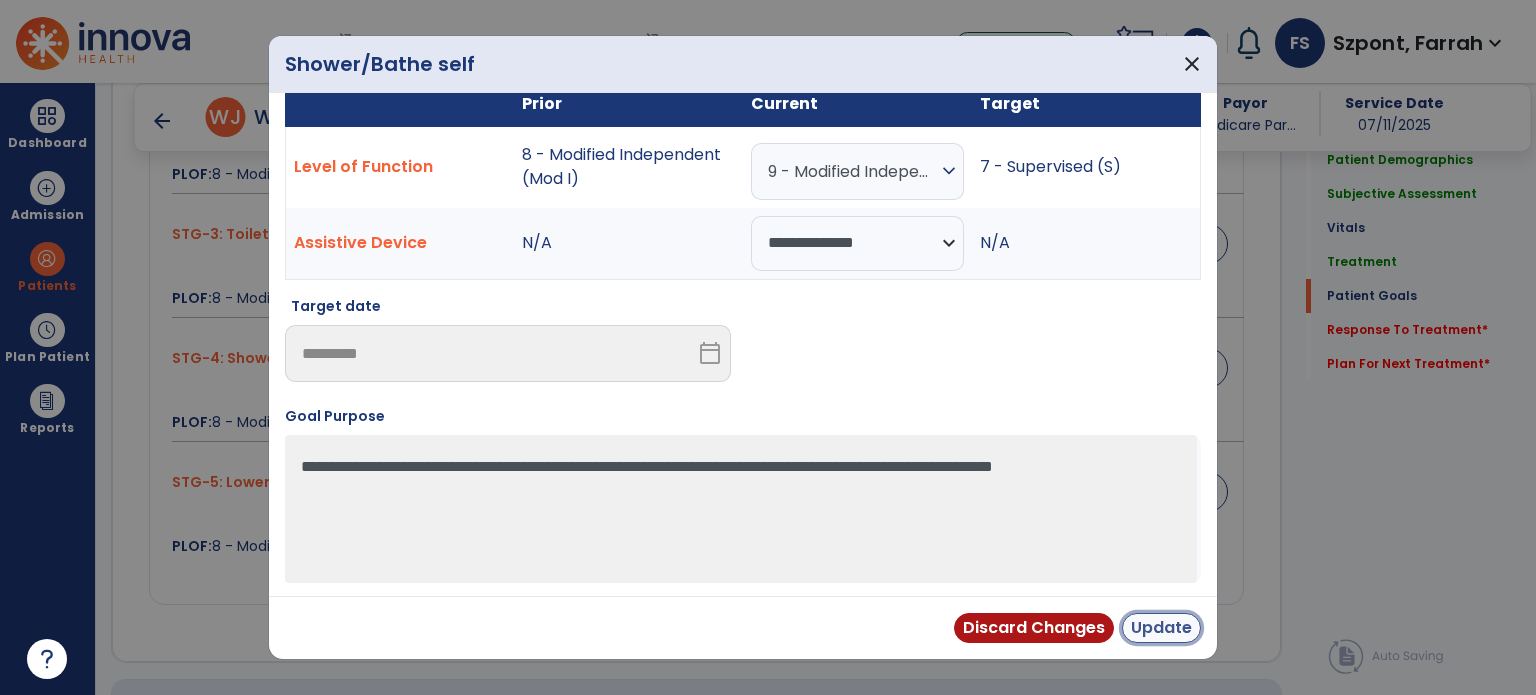 click on "Update" at bounding box center [1161, 628] 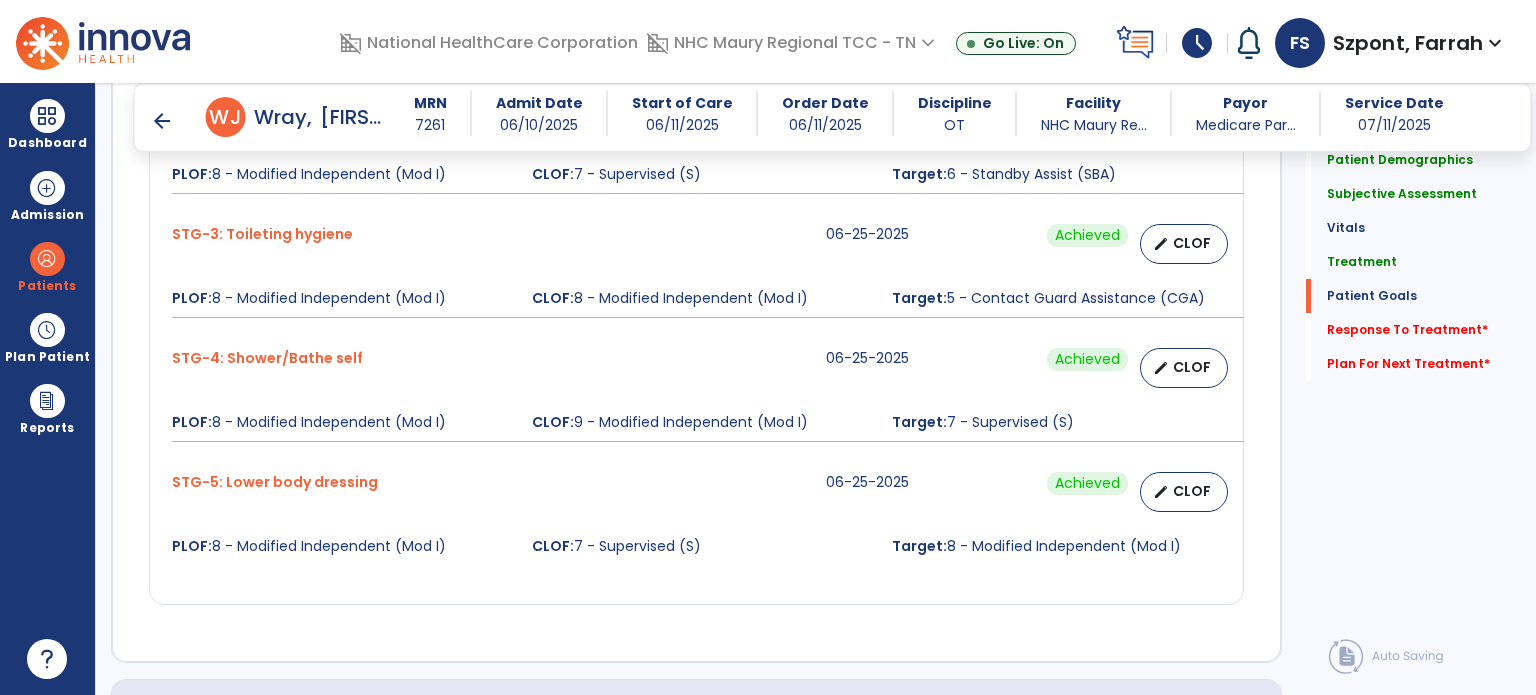 scroll, scrollTop: 2419, scrollLeft: 0, axis: vertical 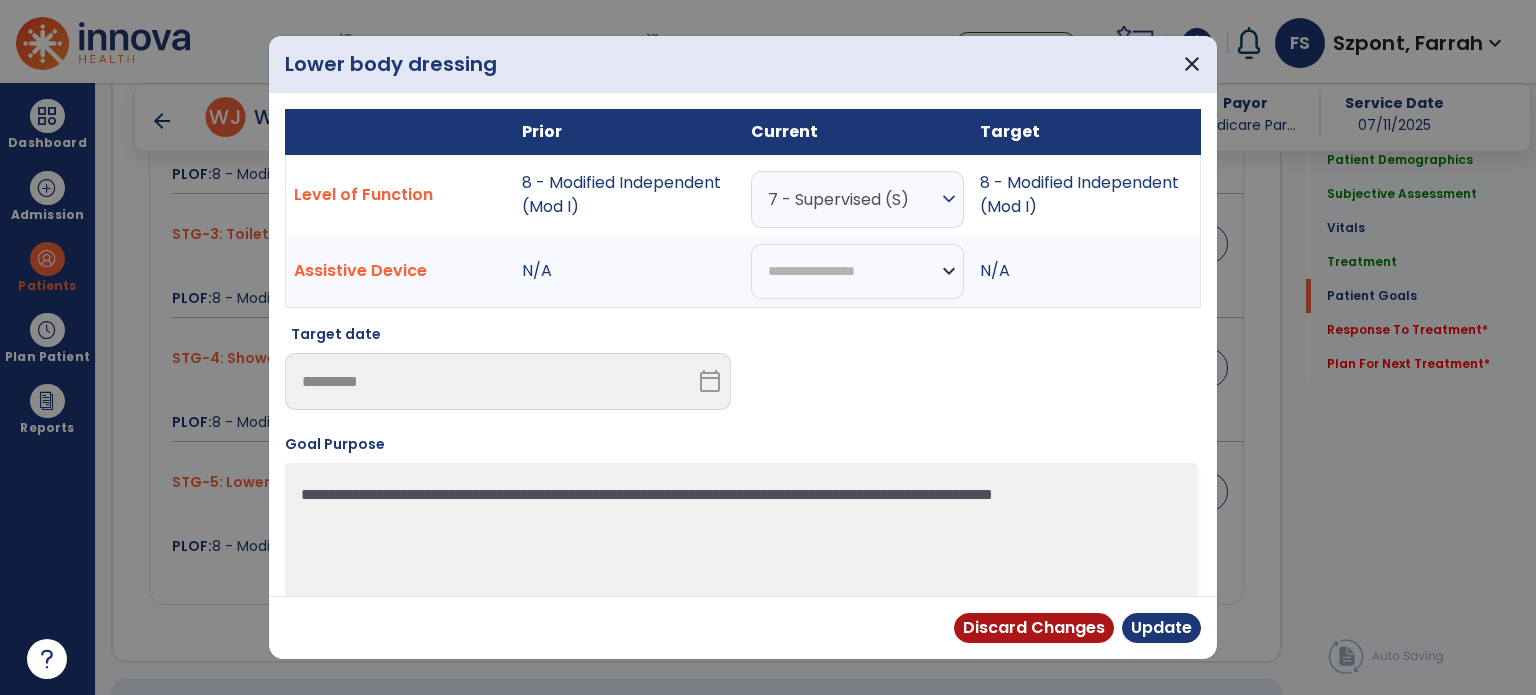 click on "expand_more" at bounding box center (949, 199) 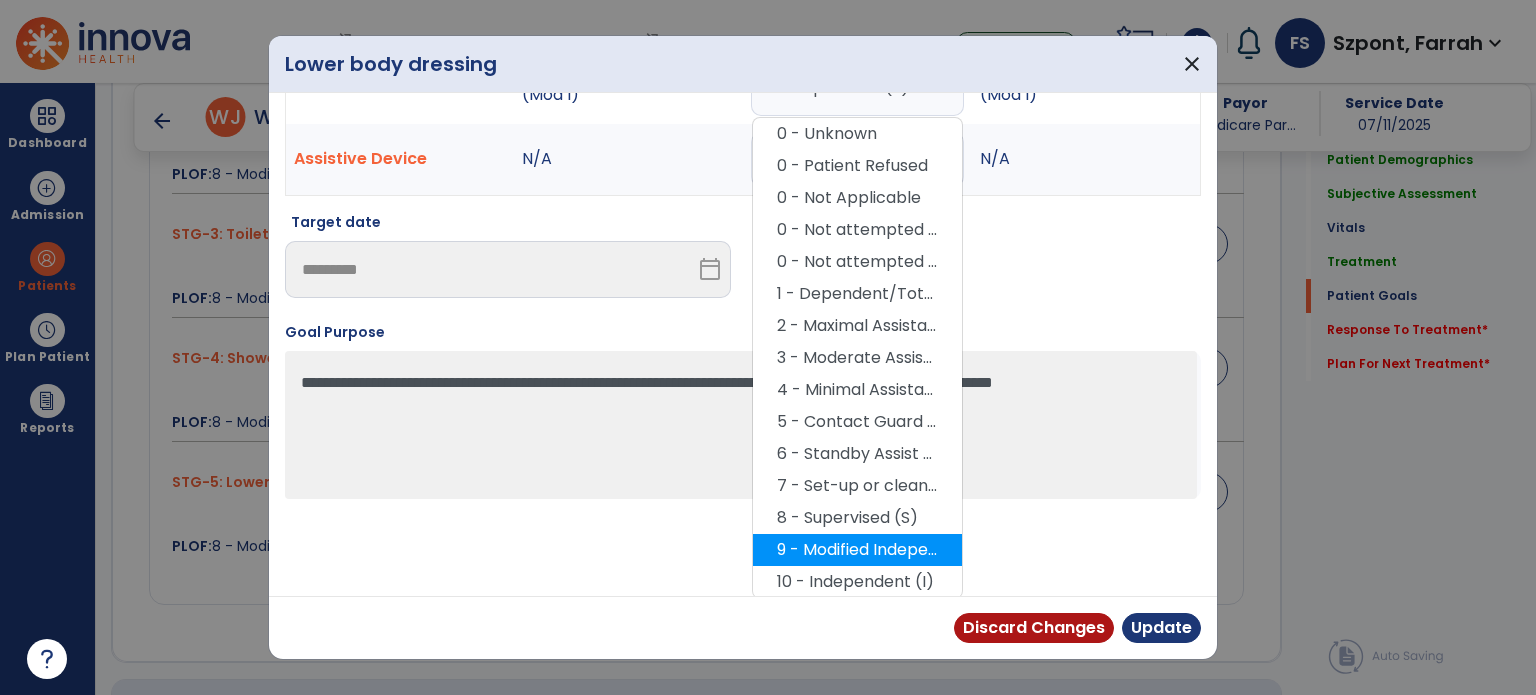 click on "9 - Modified Independent (Mod I)" at bounding box center [857, 550] 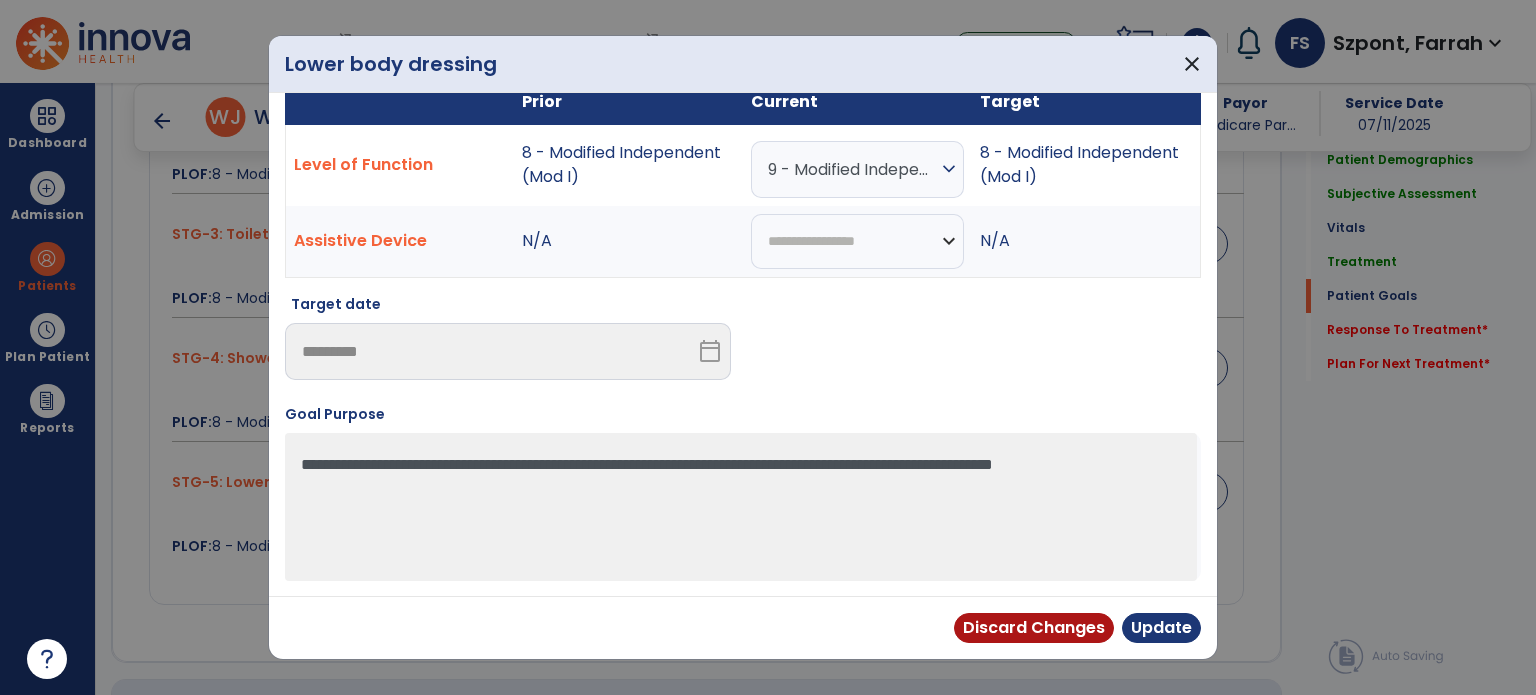 scroll, scrollTop: 28, scrollLeft: 0, axis: vertical 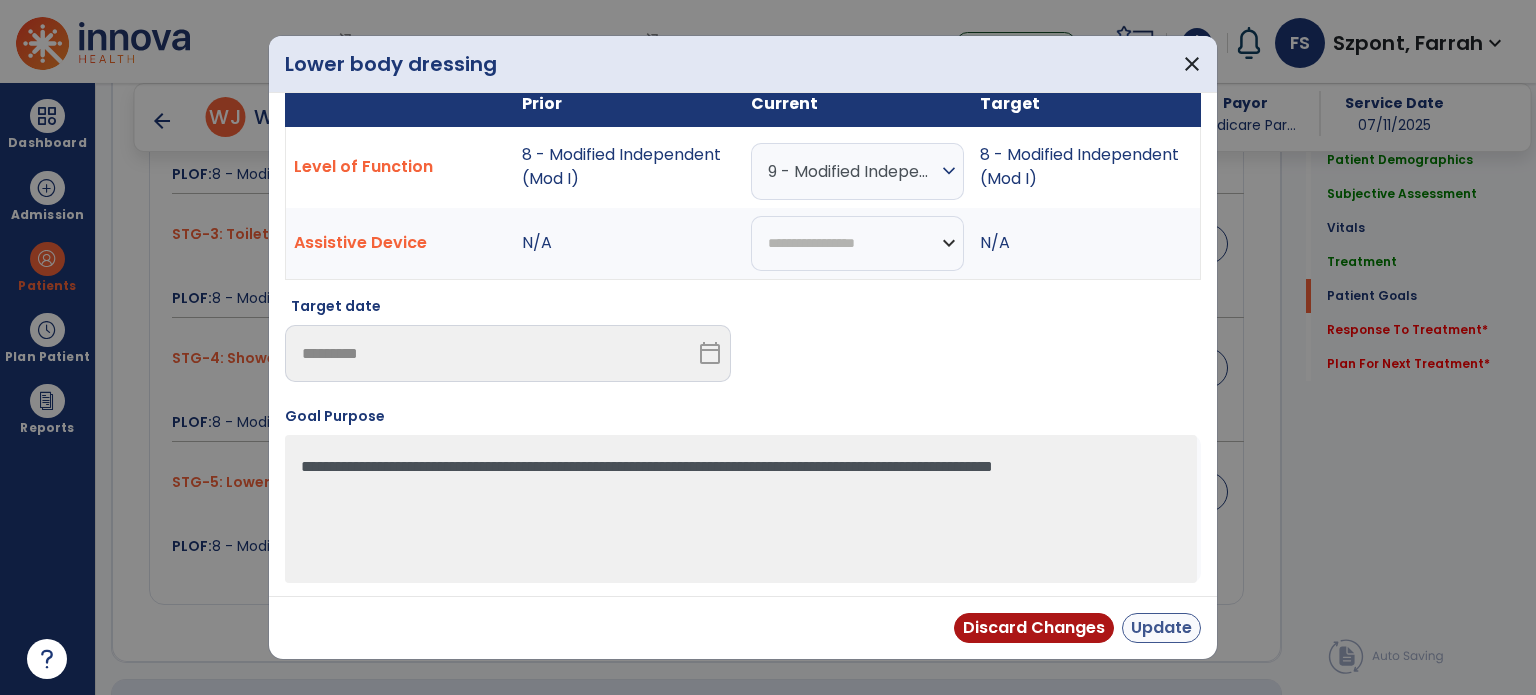 click on "Update" at bounding box center (1161, 628) 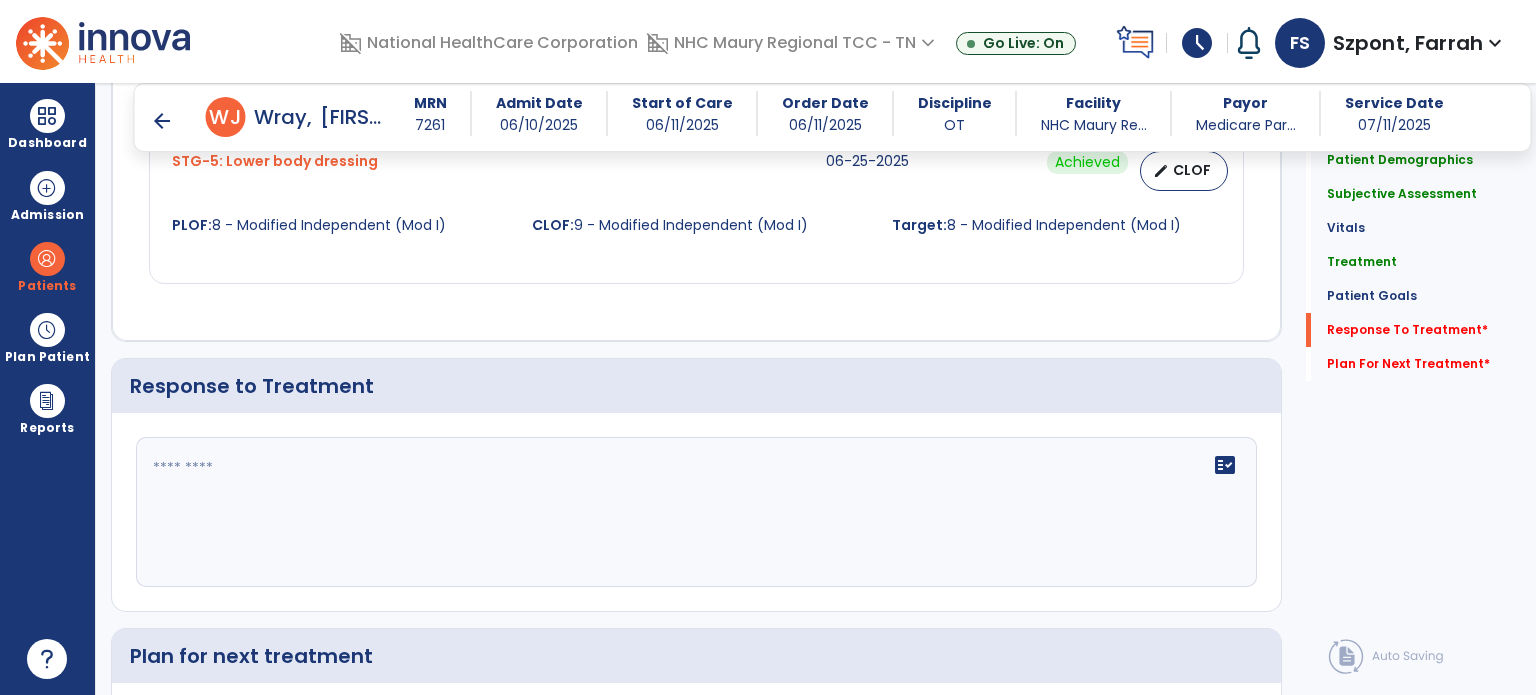 scroll, scrollTop: 2820, scrollLeft: 0, axis: vertical 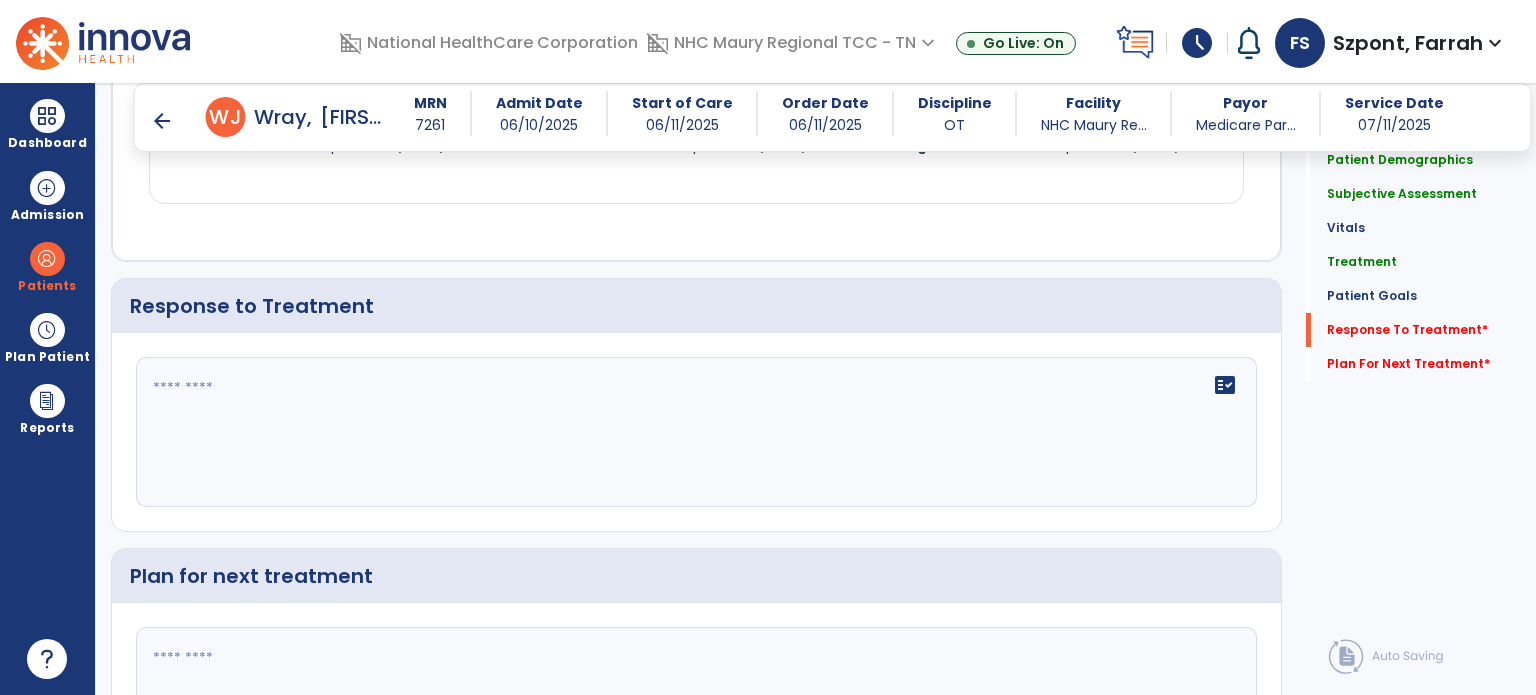 click on "fact_check" 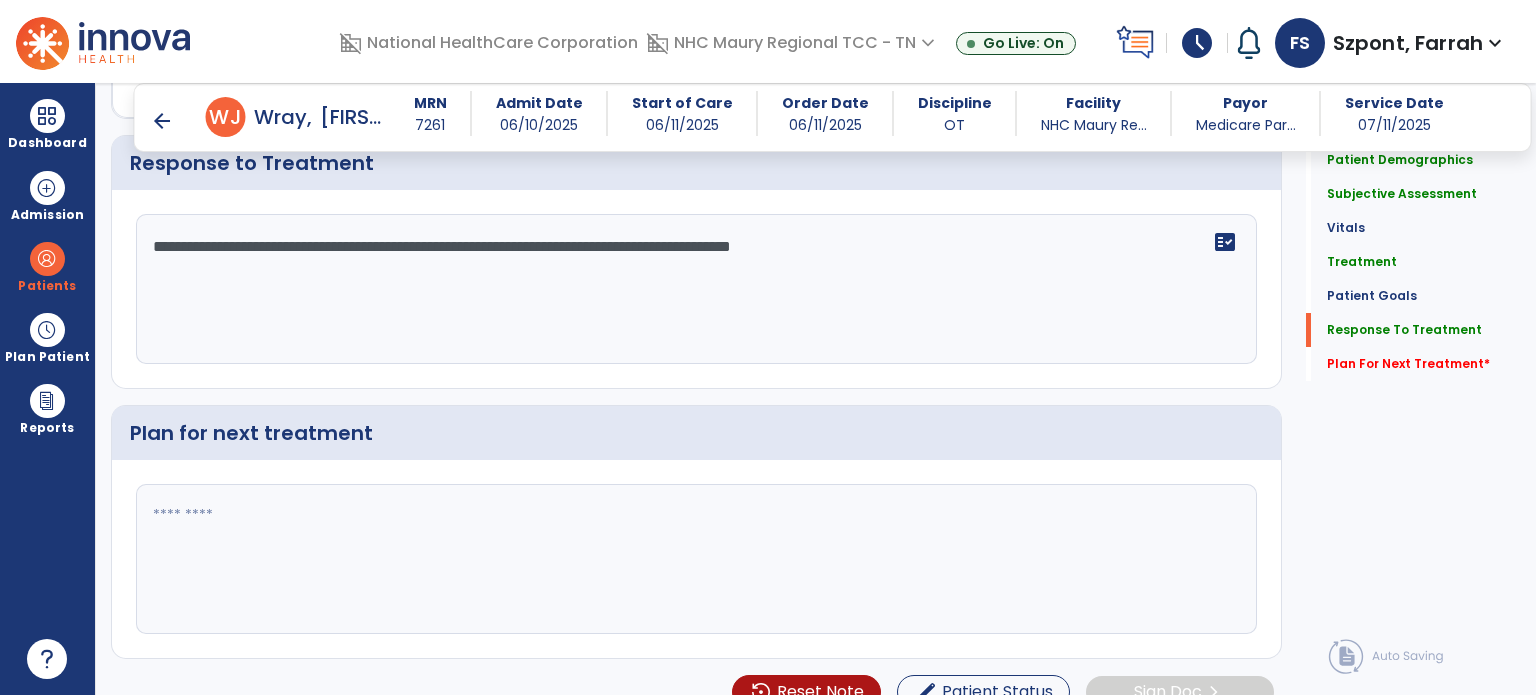 scroll, scrollTop: 2986, scrollLeft: 0, axis: vertical 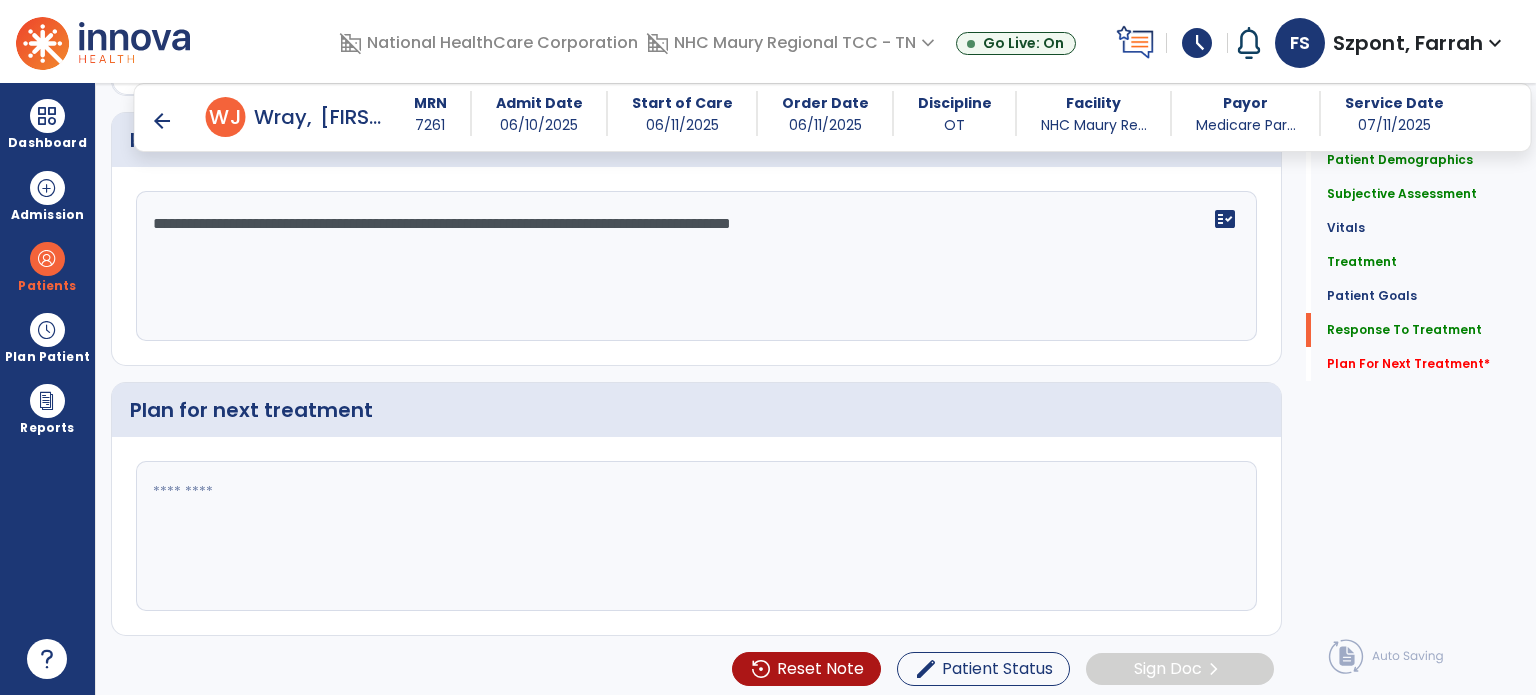 type on "**********" 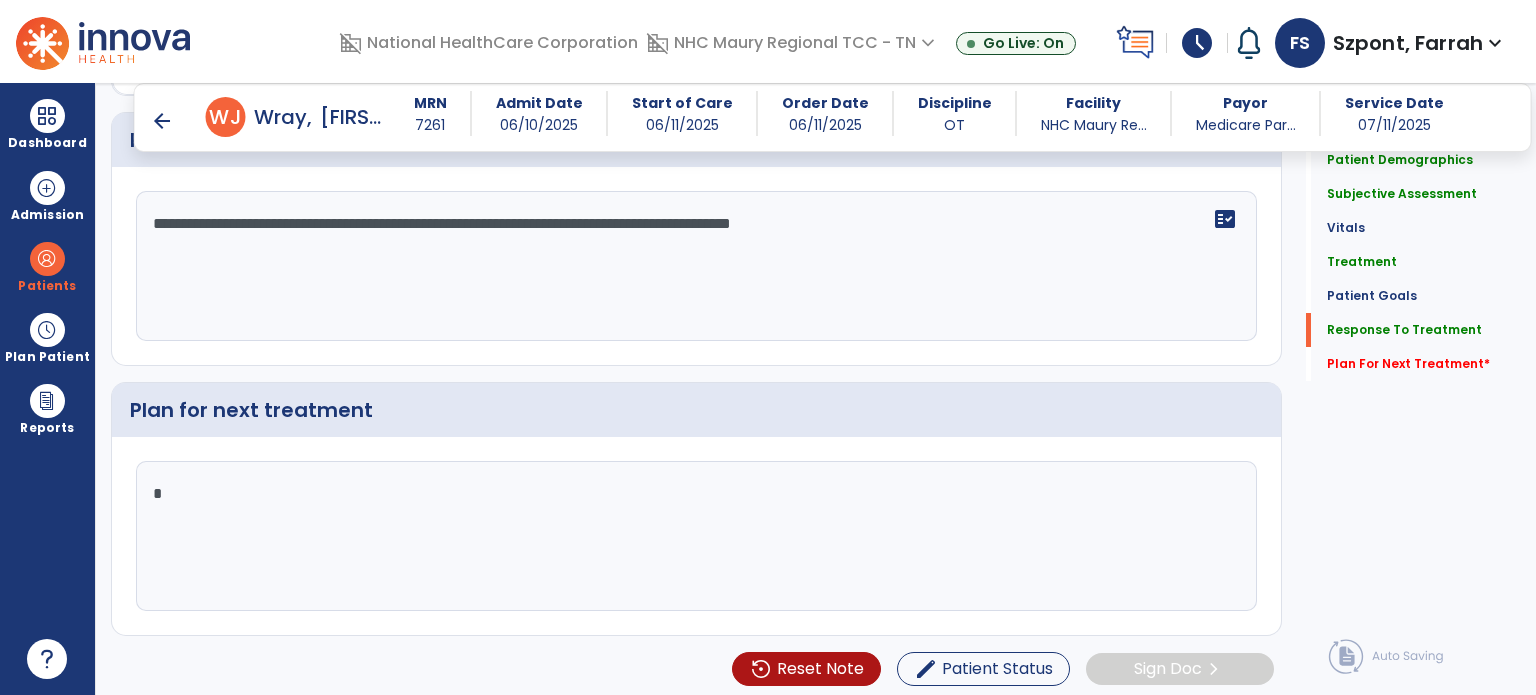 type on "*" 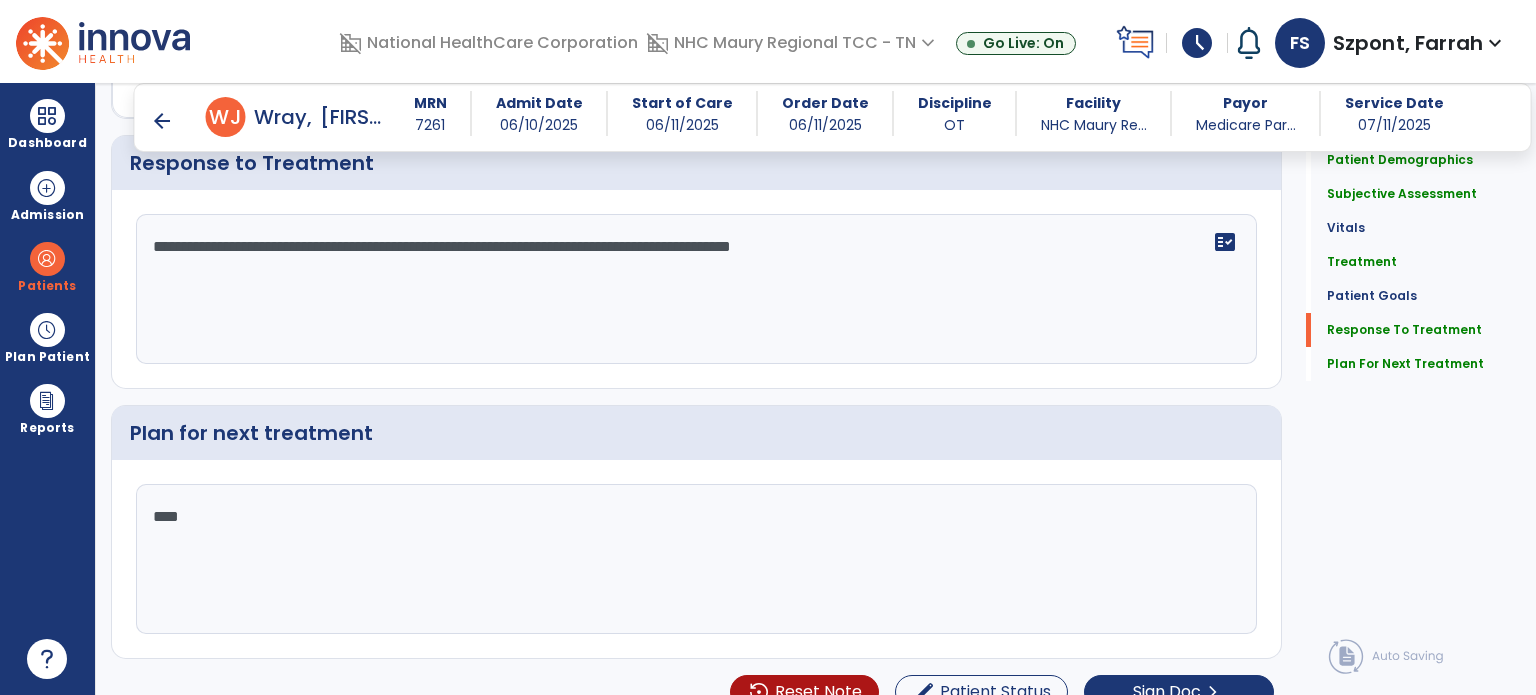 scroll, scrollTop: 2986, scrollLeft: 0, axis: vertical 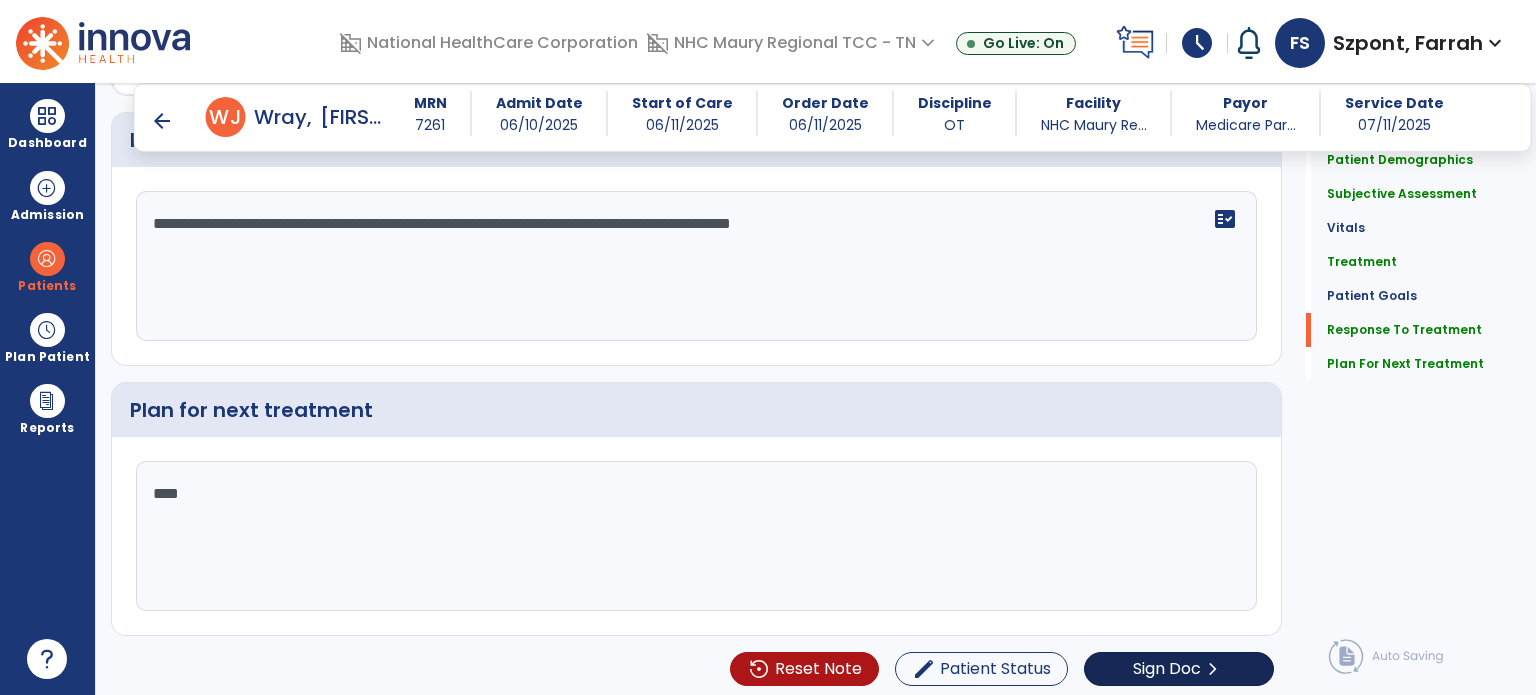type on "****" 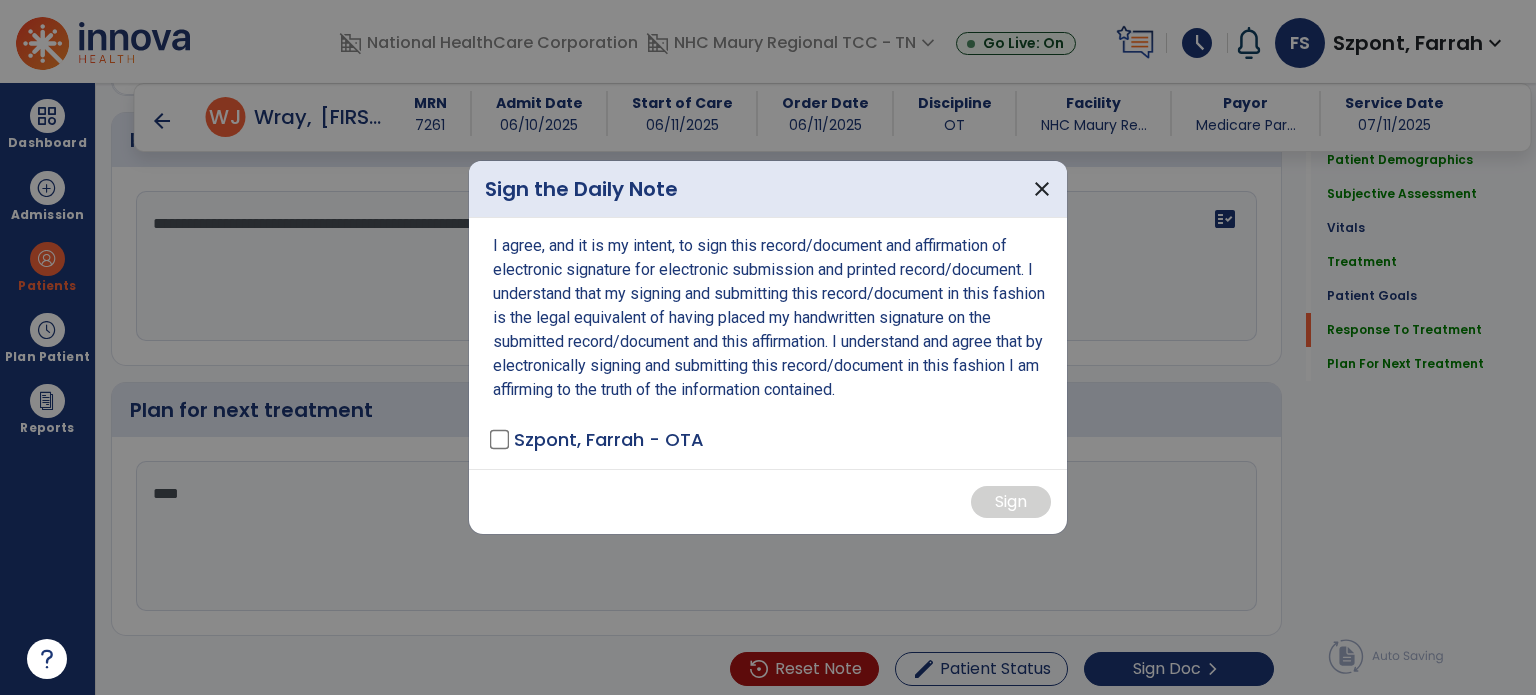 click on "I agree, and it is my intent, to sign this record/document and affirmation of electronic signature for electronic submission and printed record/document. I understand that my signing and submitting this record/document in this fashion is the legal equivalent of having placed my handwritten signature on the submitted record/document and this affirmation. I understand and agree that by electronically signing and submitting this record/document in this fashion I am affirming to the truth of the information contained. Szpont, Farrah - OTA" at bounding box center (768, 343) 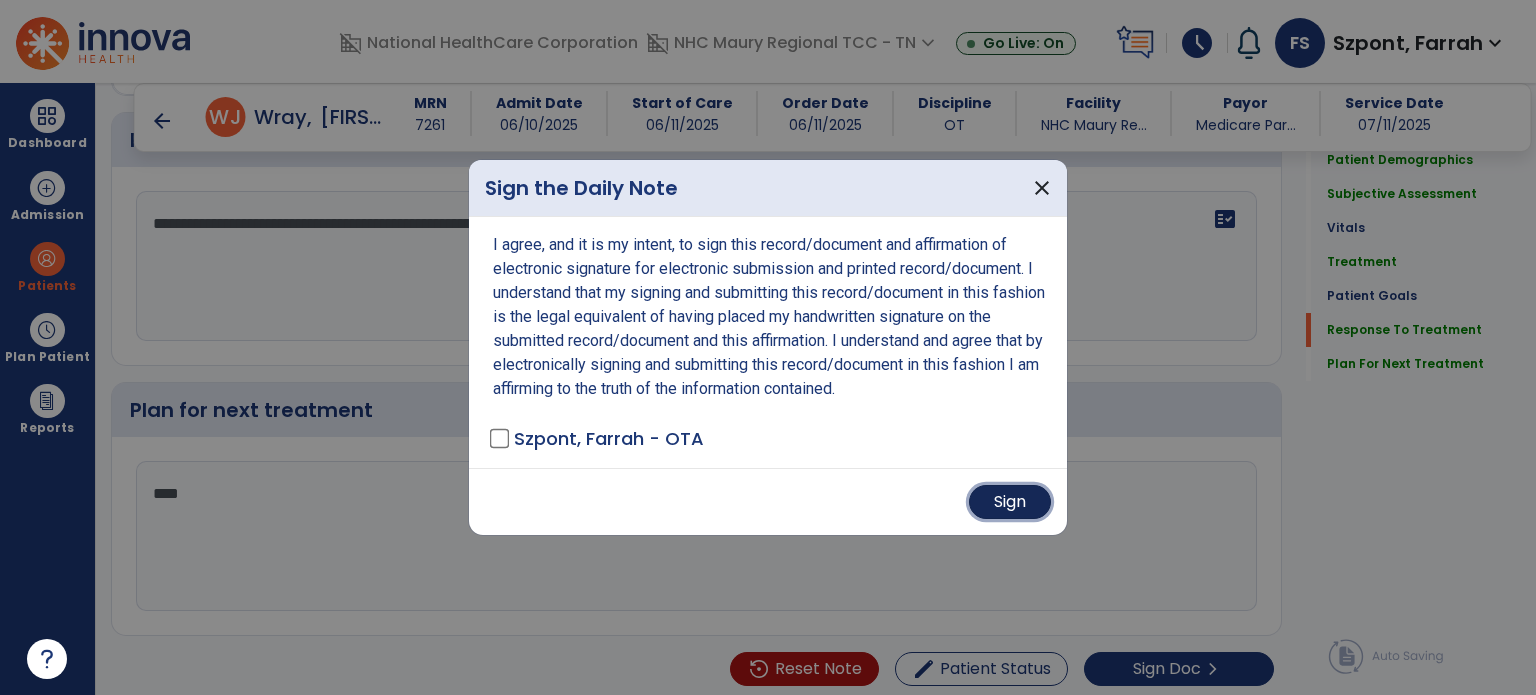 click on "Sign" at bounding box center [1010, 502] 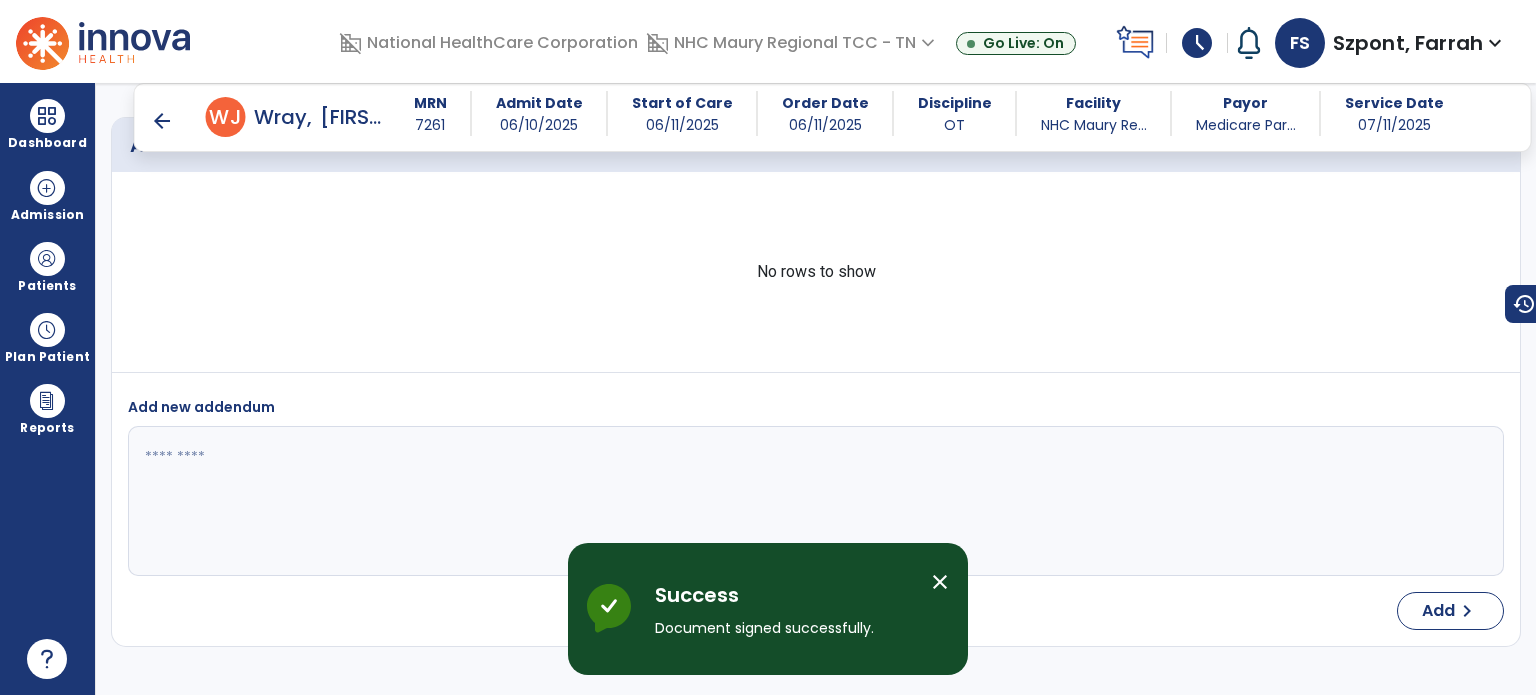 scroll, scrollTop: 4726, scrollLeft: 0, axis: vertical 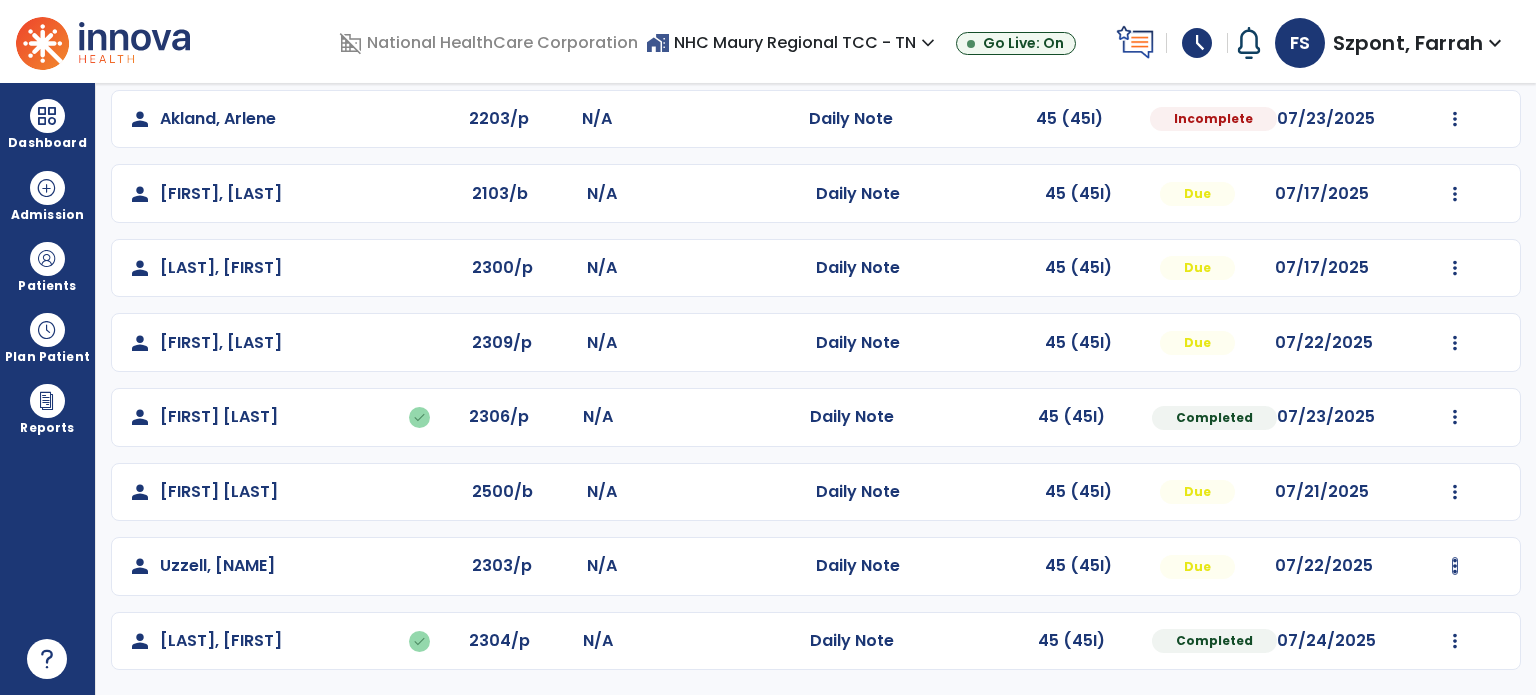 click at bounding box center [1455, 119] 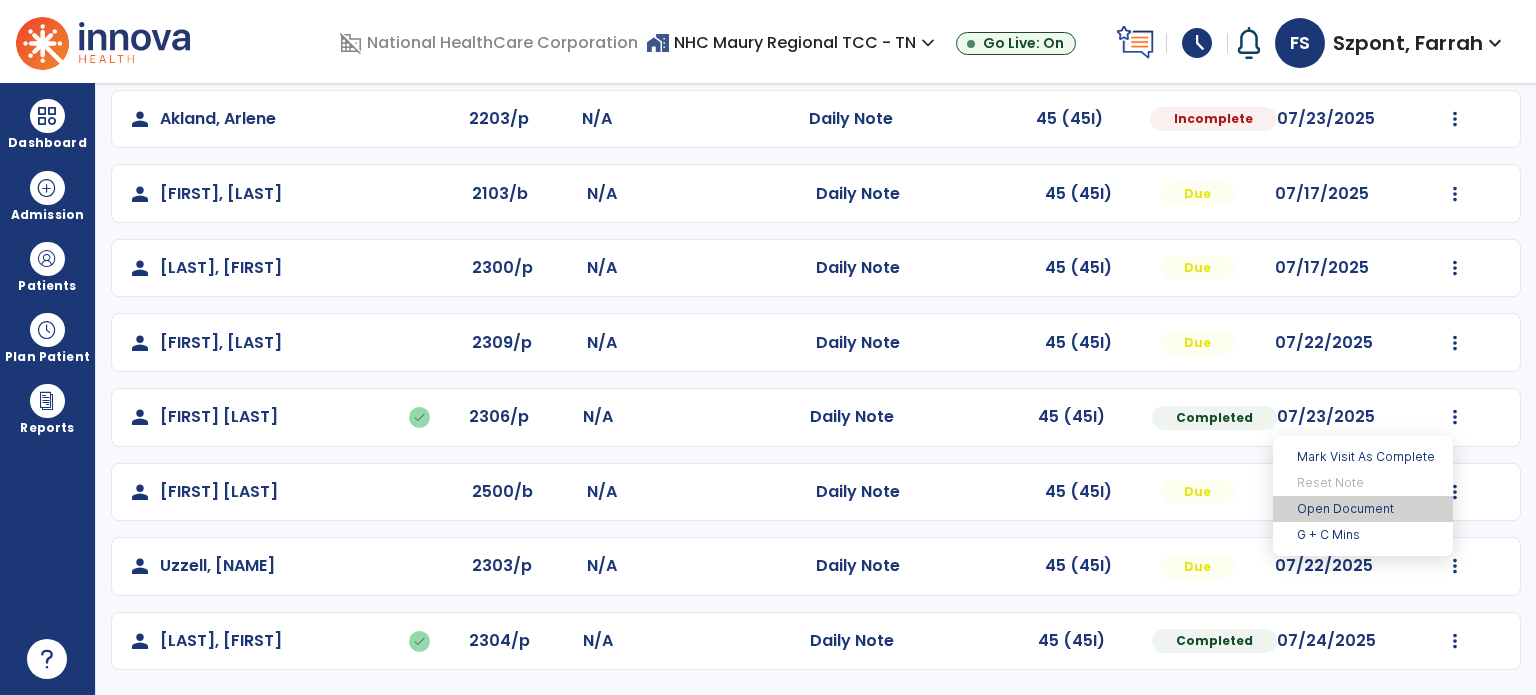 click on "Open Document" at bounding box center (1363, 509) 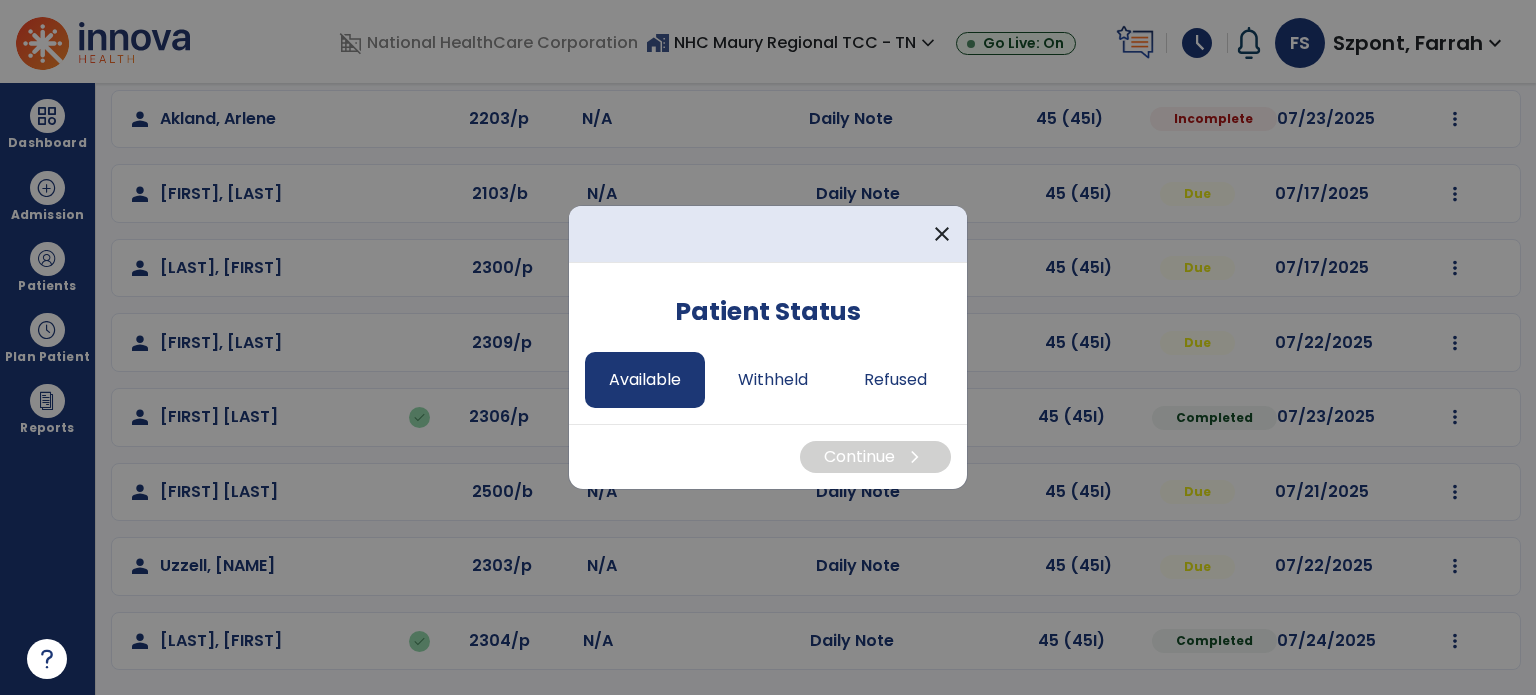 click on "Available" at bounding box center (645, 380) 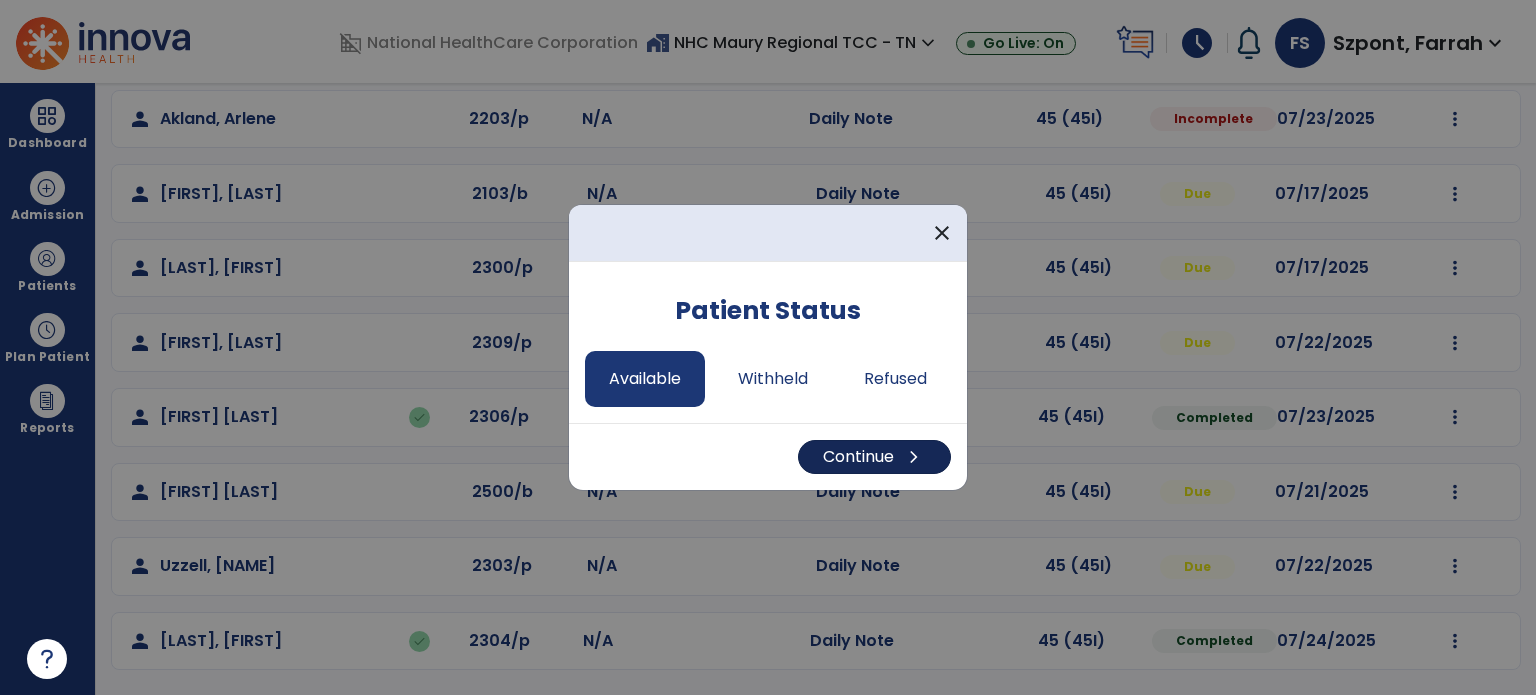 click on "Continue   chevron_right" at bounding box center (874, 457) 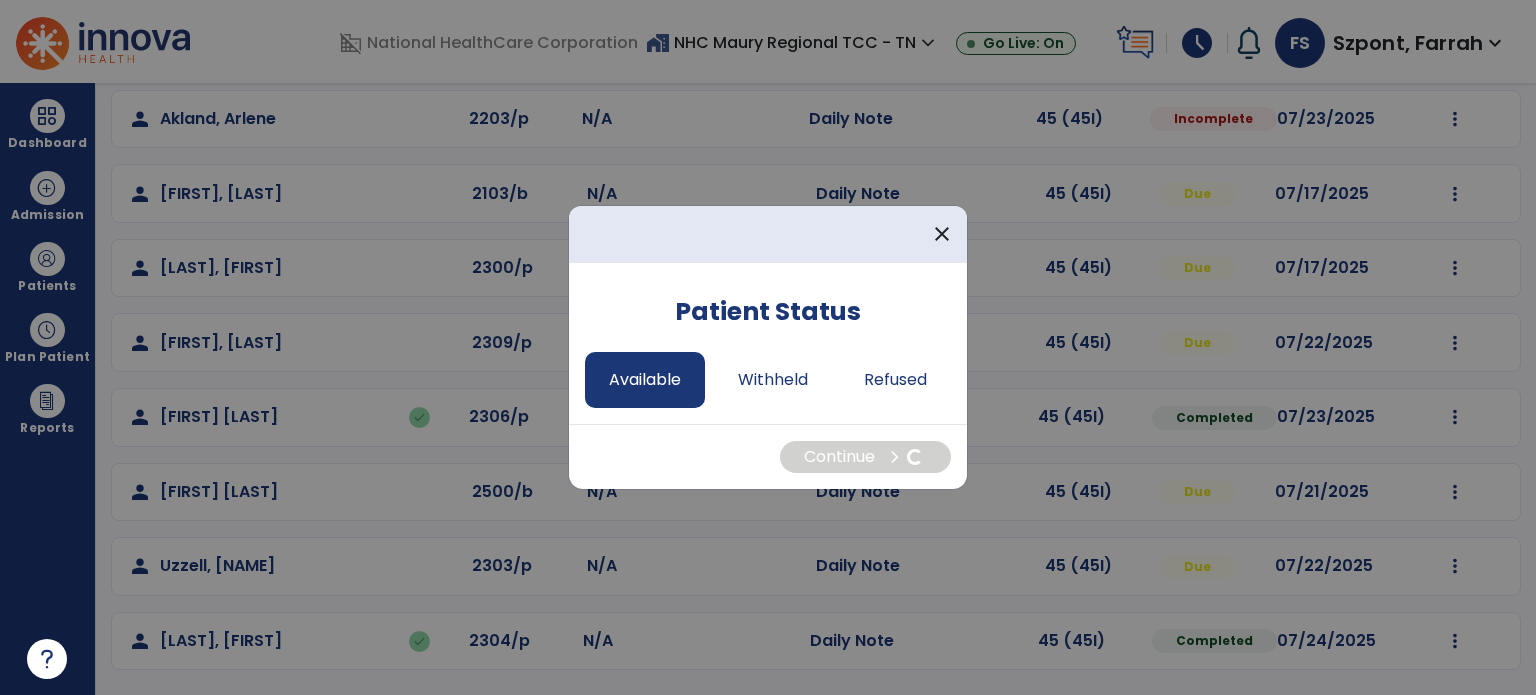 select on "*" 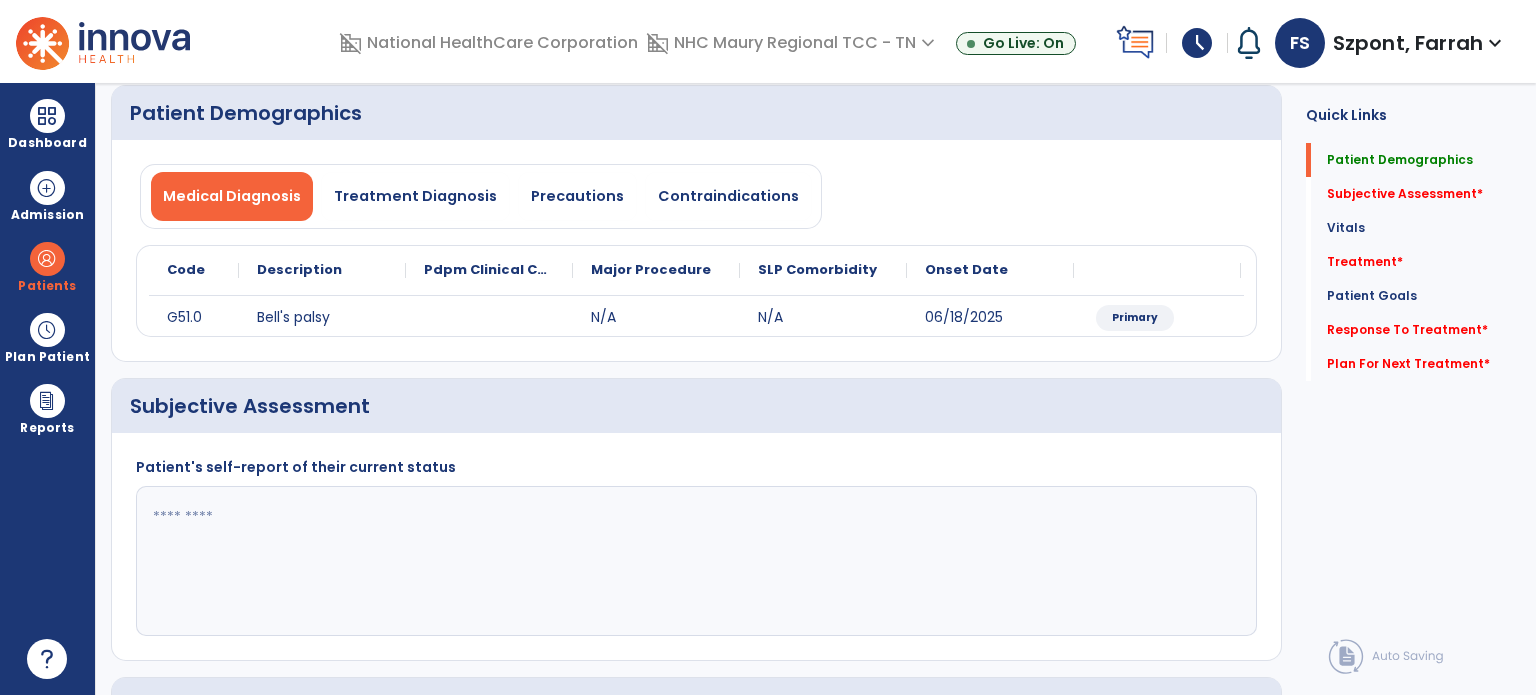 click 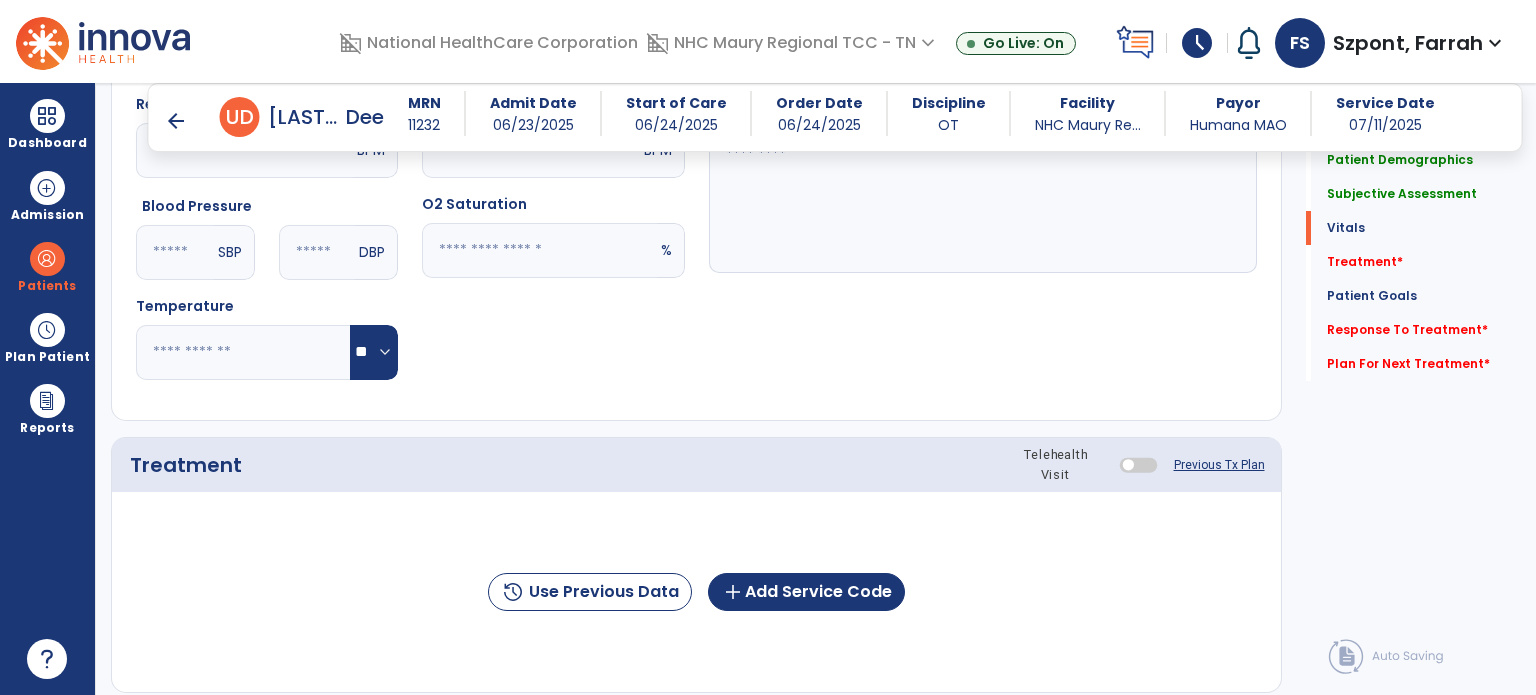 scroll, scrollTop: 901, scrollLeft: 0, axis: vertical 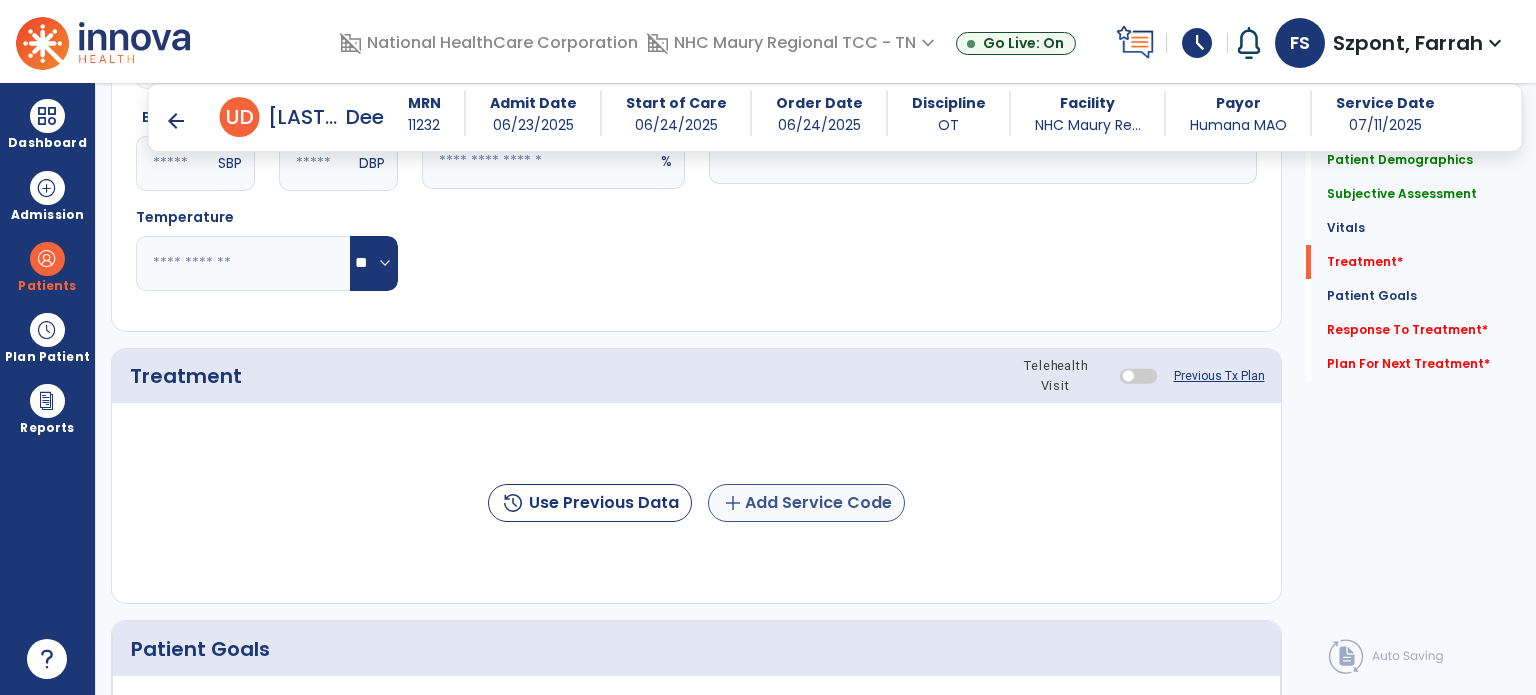 type on "**********" 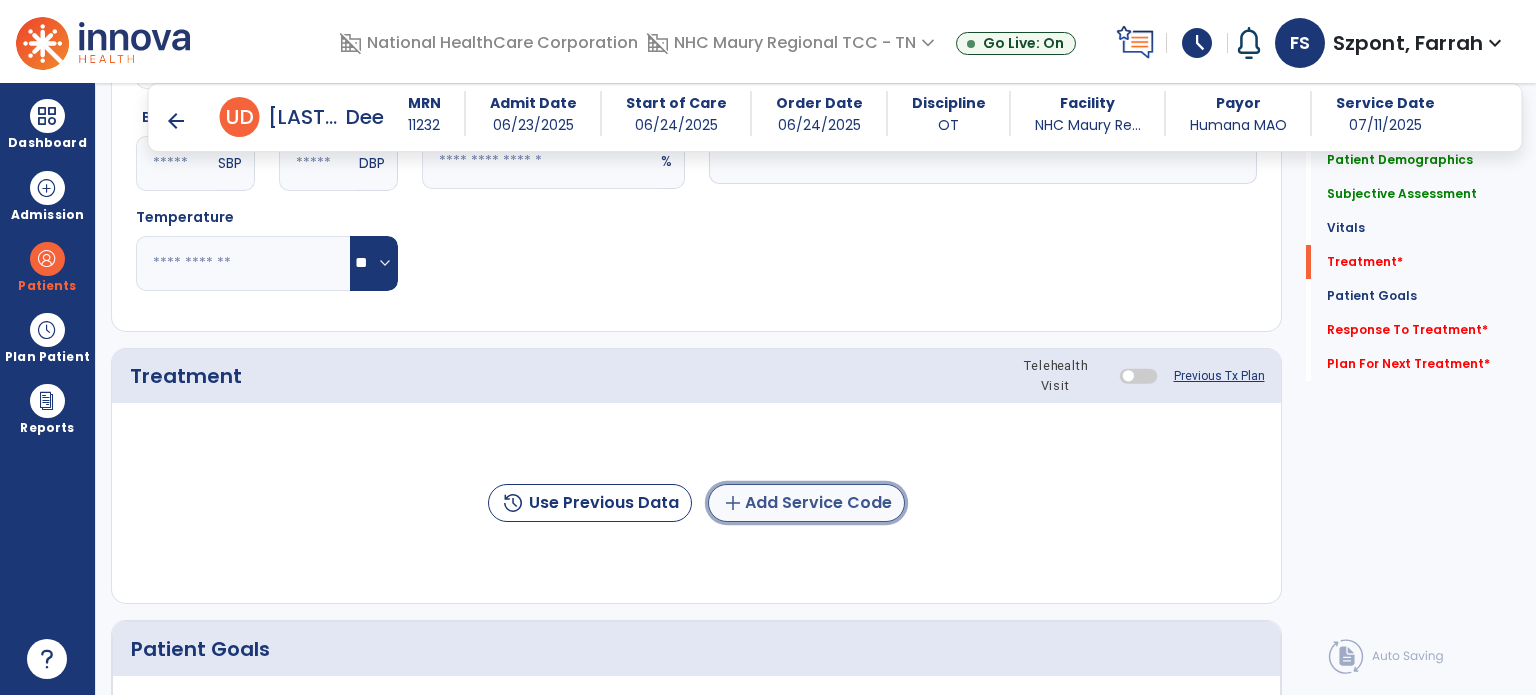 click on "add  Add Service Code" 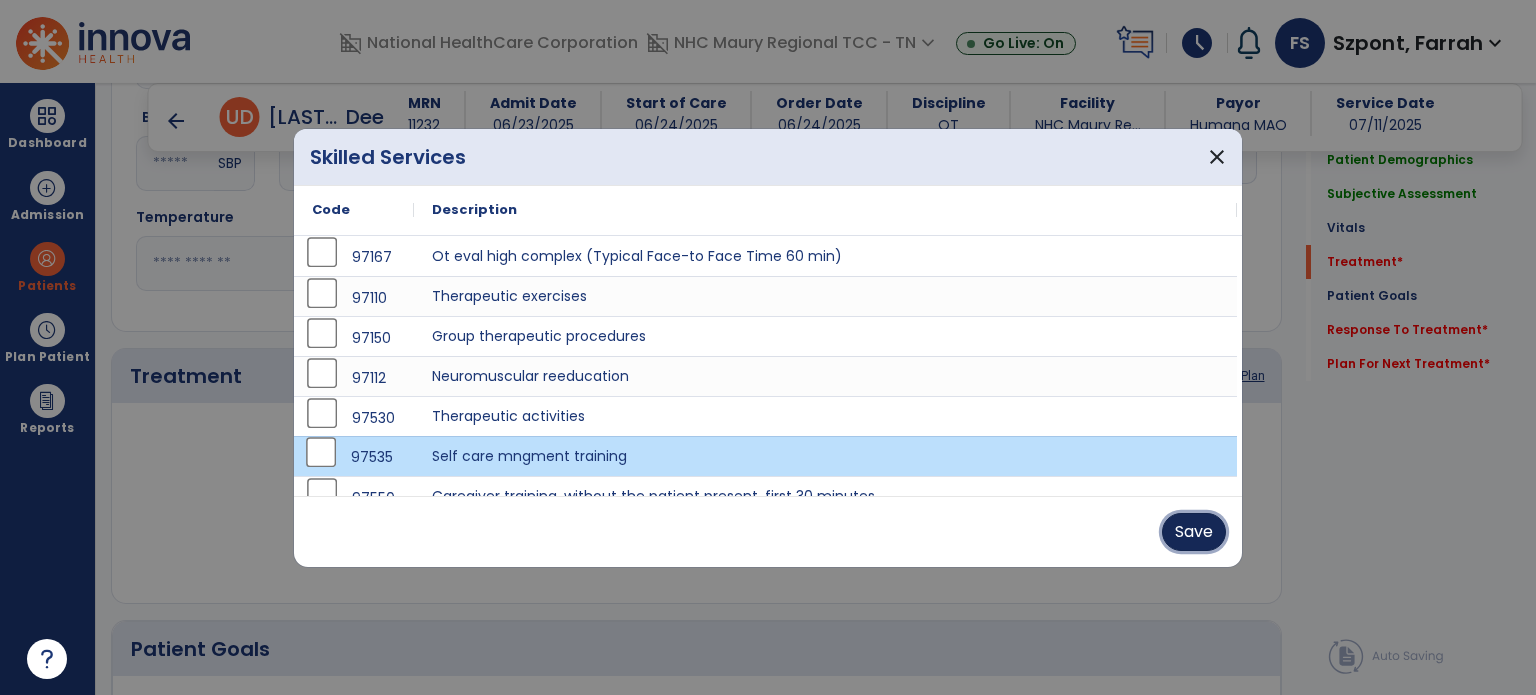 click on "Save" at bounding box center [1194, 532] 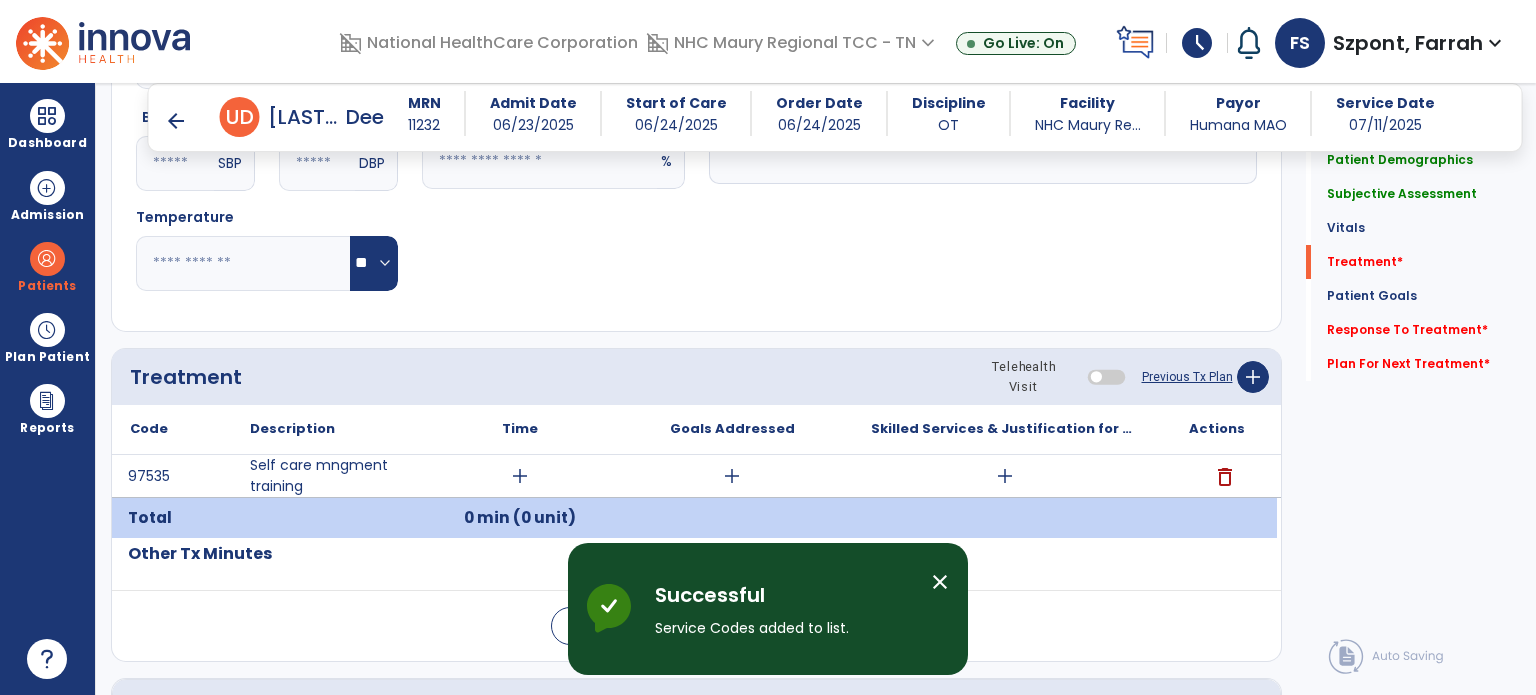 click on "add" at bounding box center (520, 476) 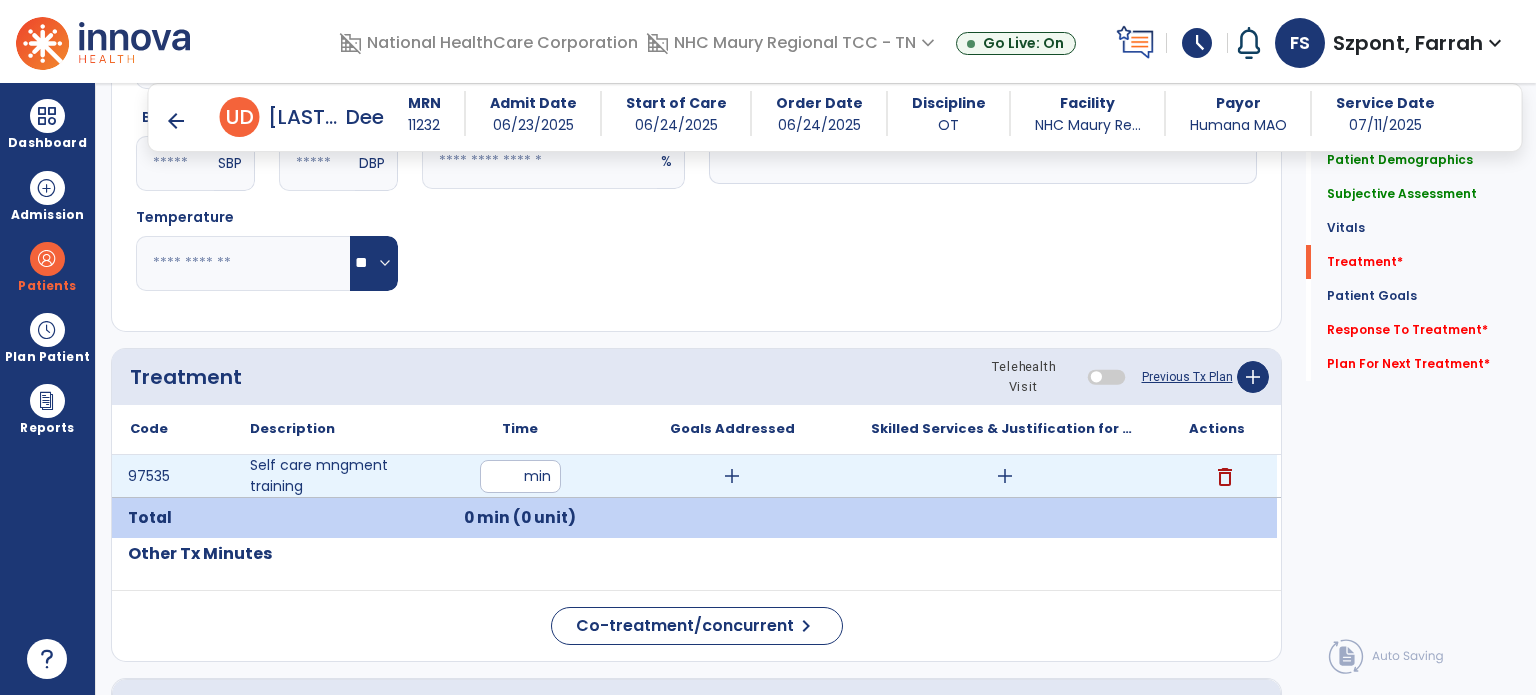 type on "**" 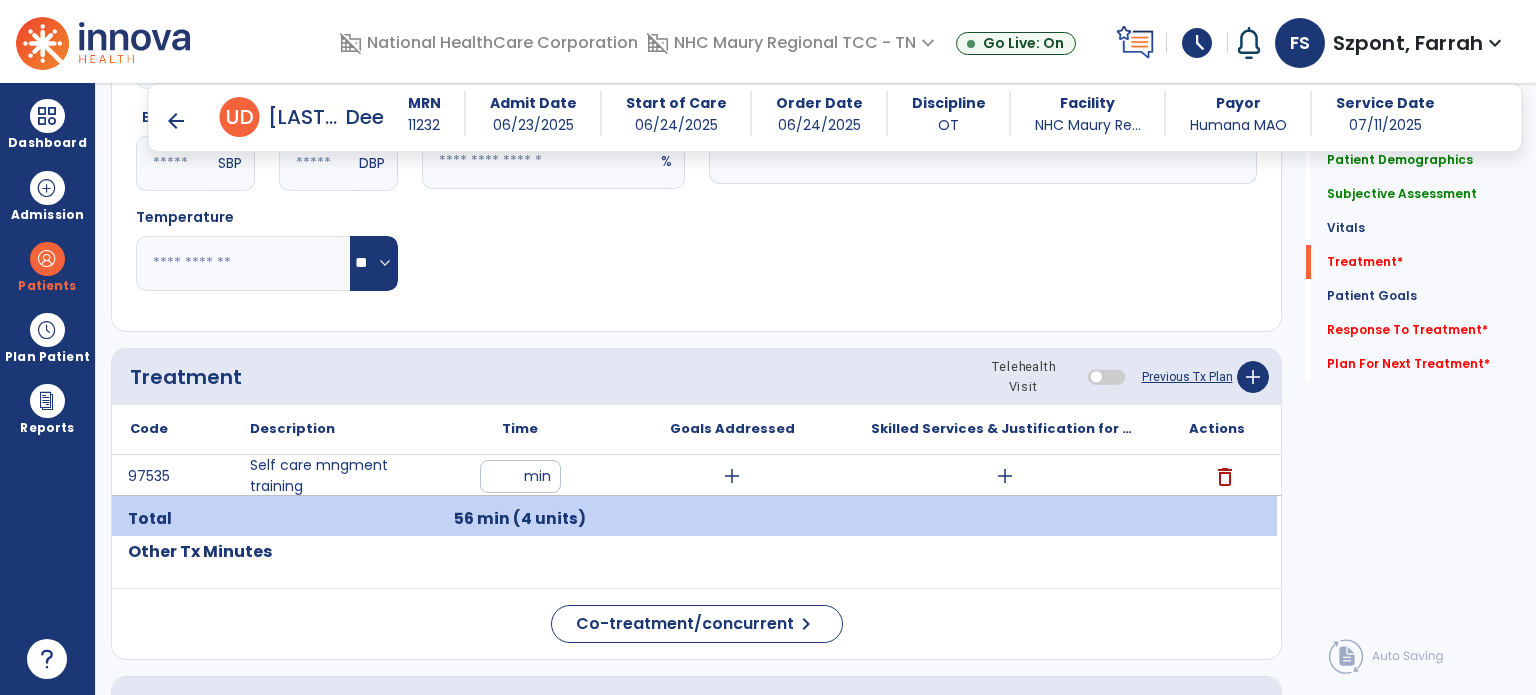 click on "add" at bounding box center [732, 476] 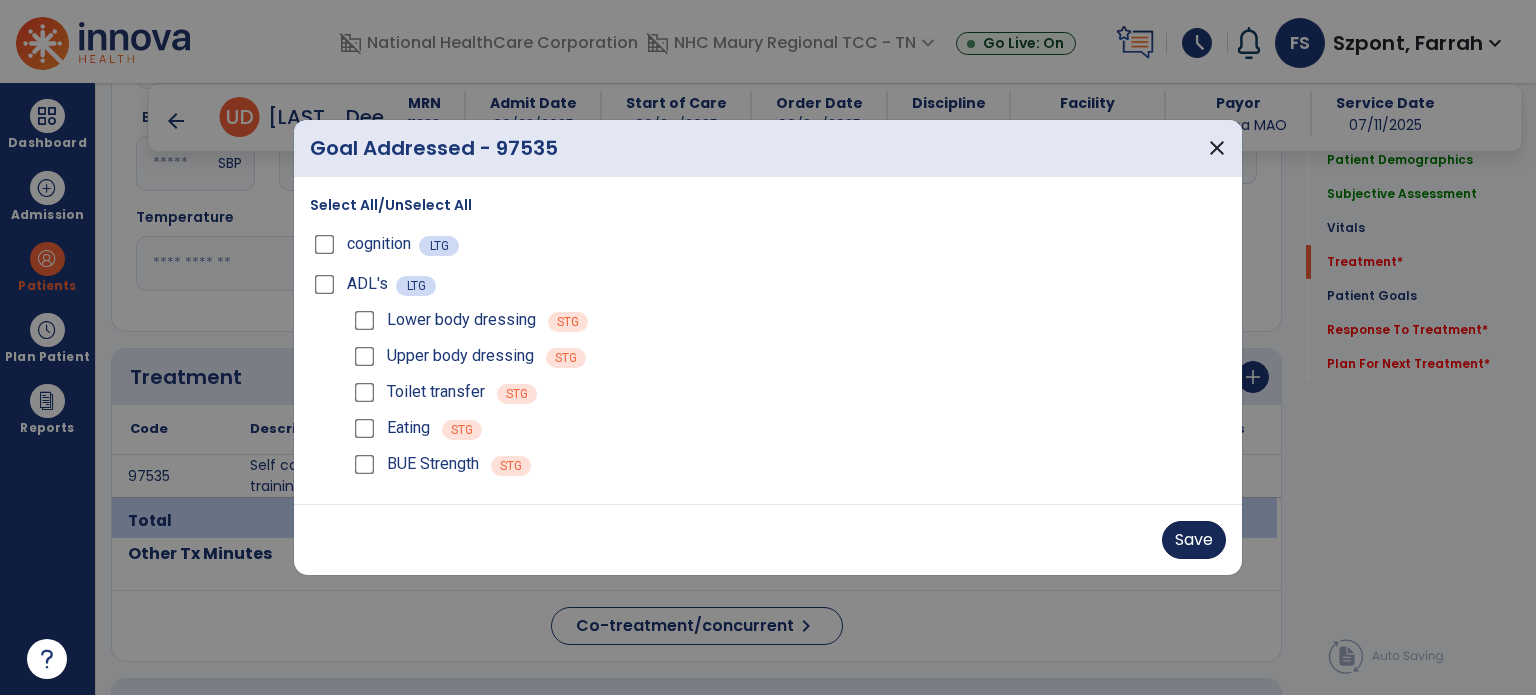 click on "Save" at bounding box center (1194, 540) 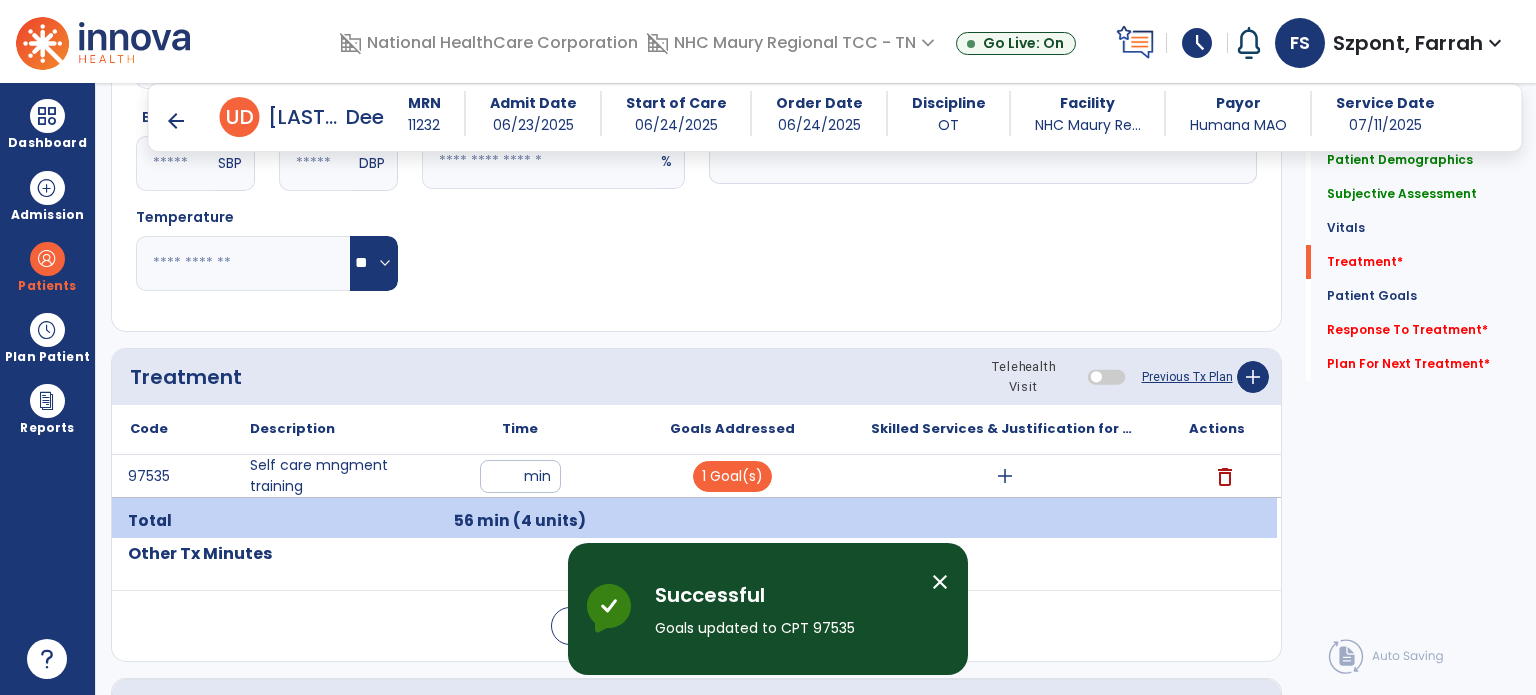 click on "add" at bounding box center [1005, 476] 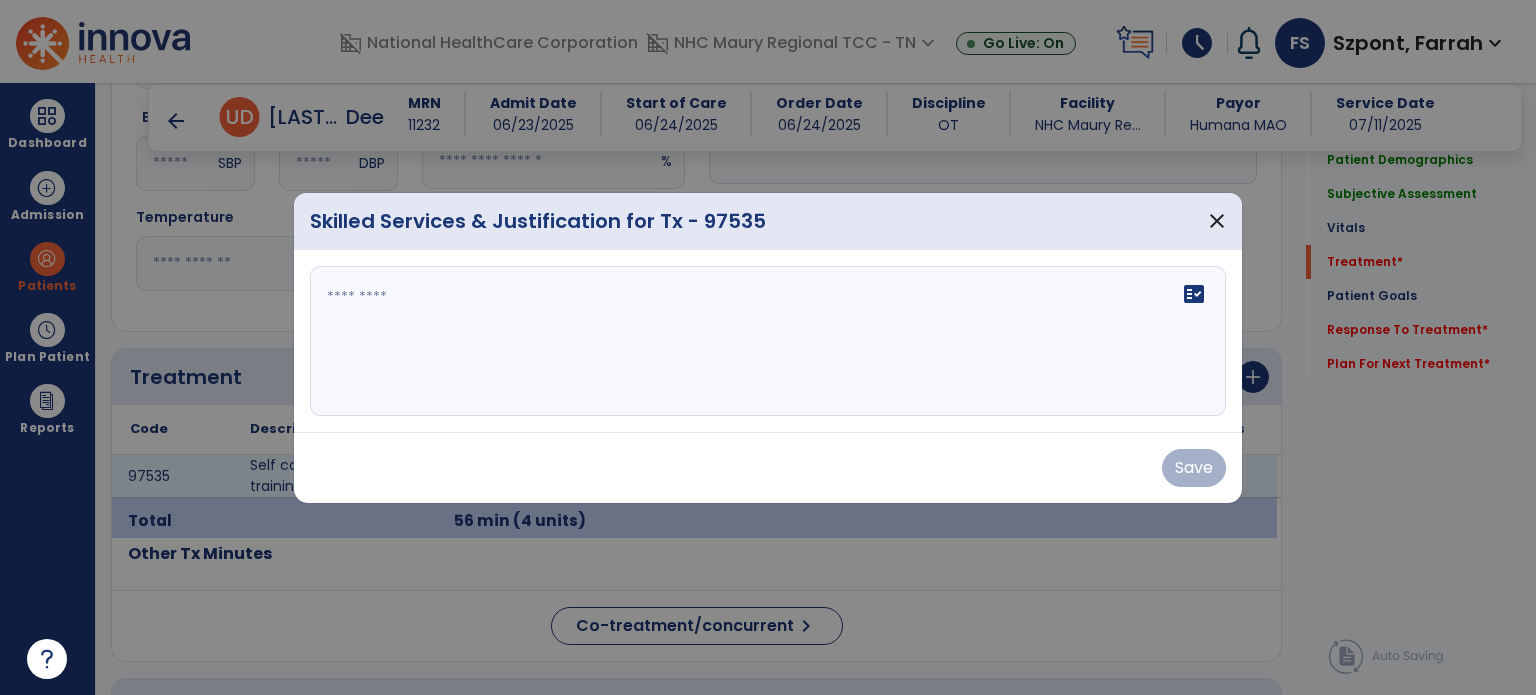 click on "fact_check" at bounding box center [768, 341] 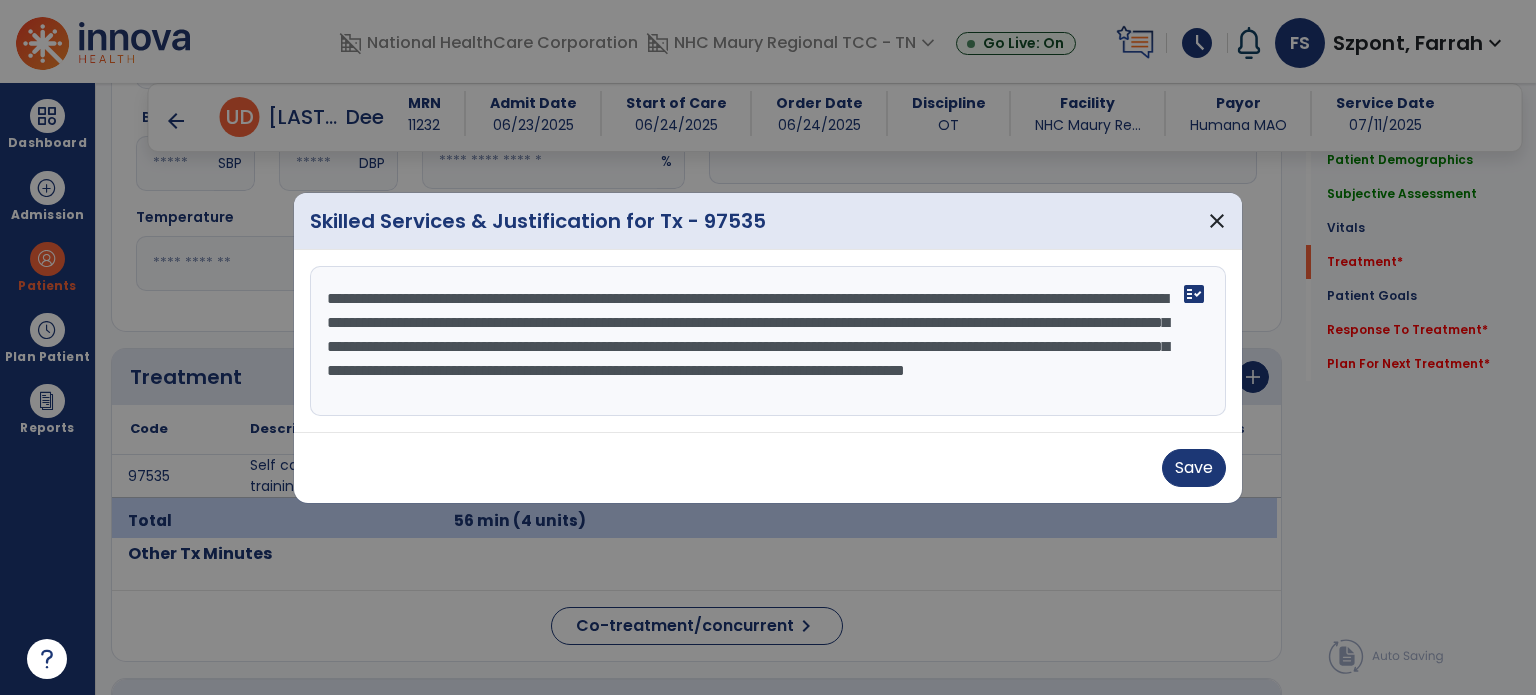 scroll, scrollTop: 15, scrollLeft: 0, axis: vertical 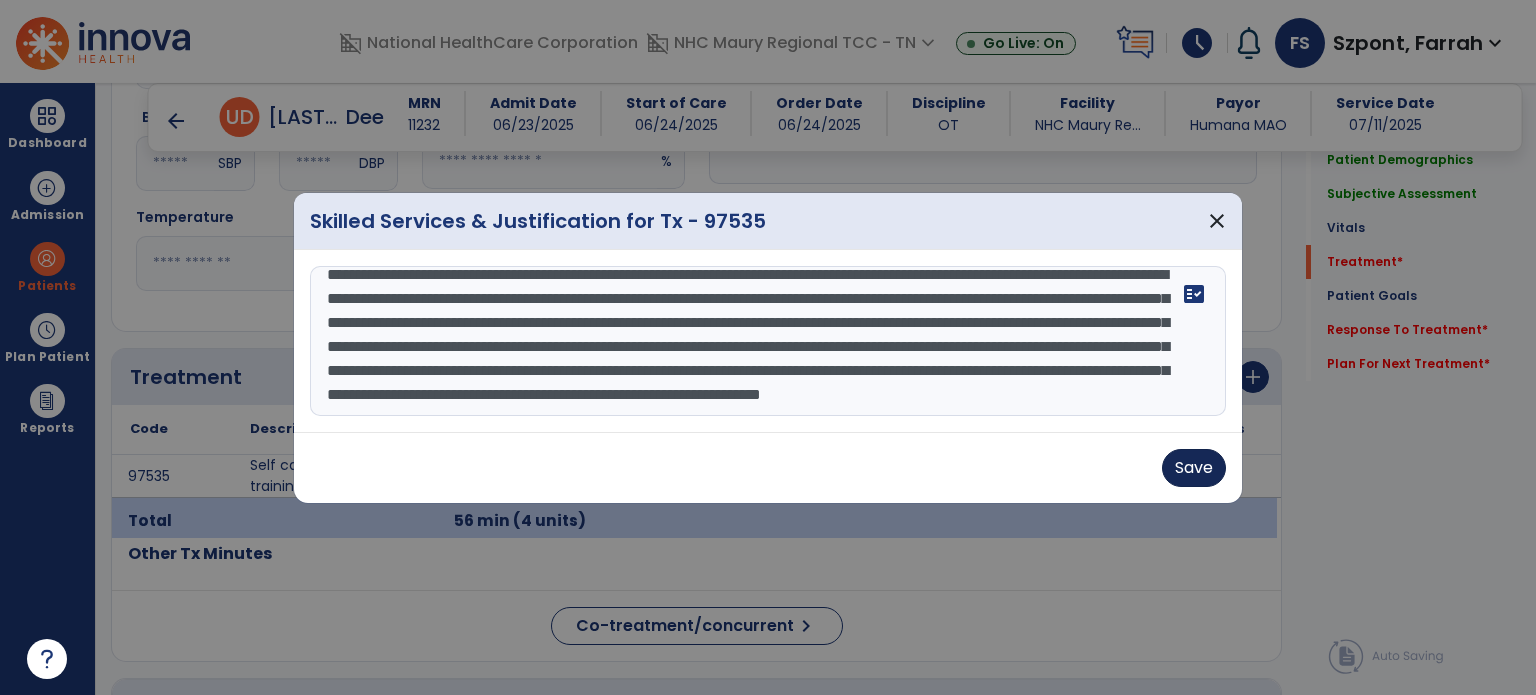 type on "**********" 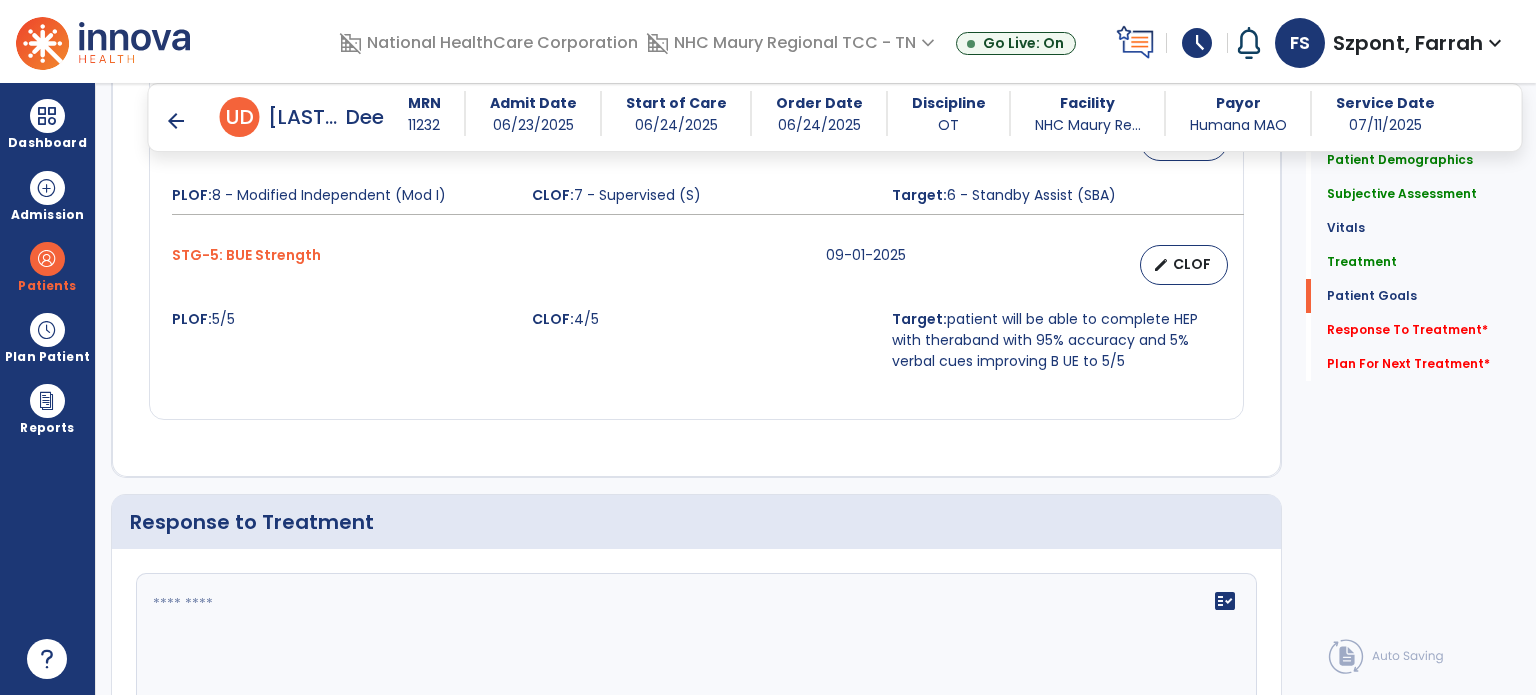 scroll, scrollTop: 2465, scrollLeft: 0, axis: vertical 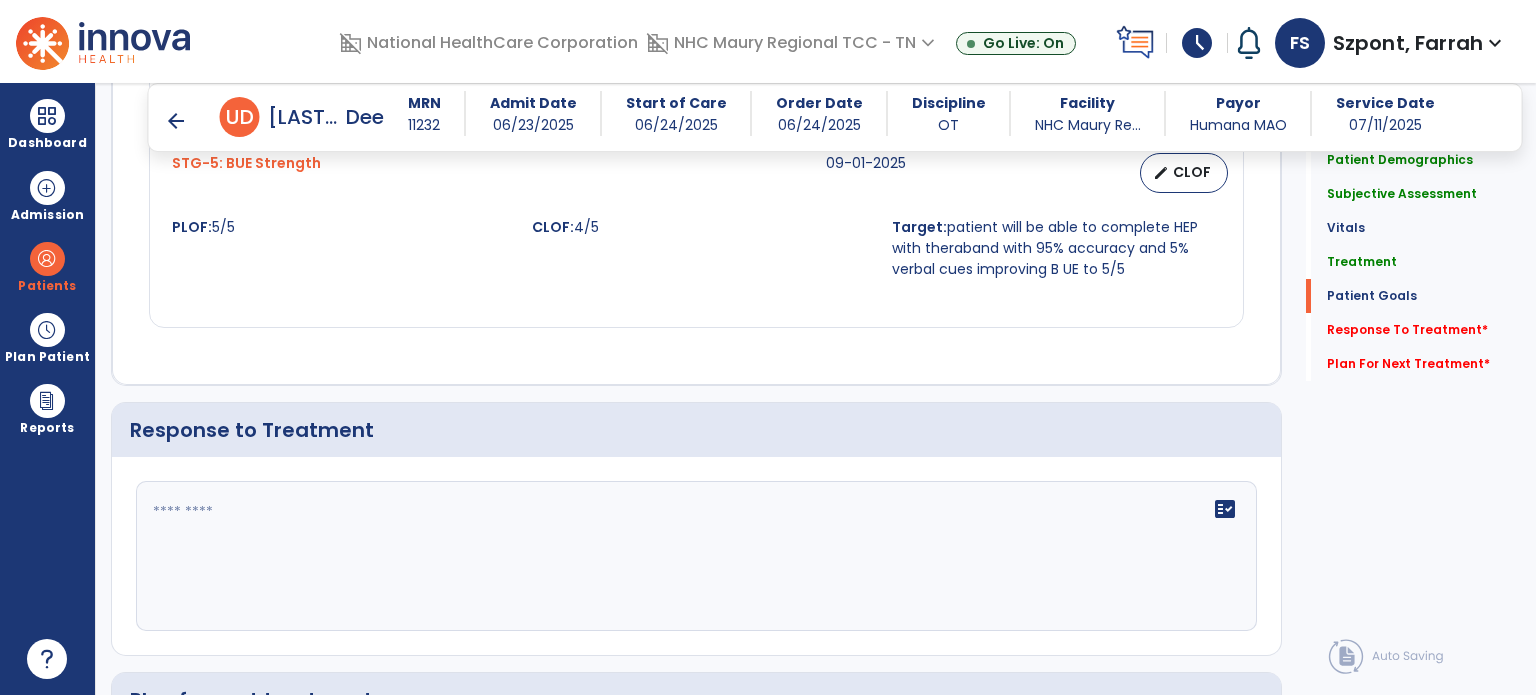click on "fact_check" 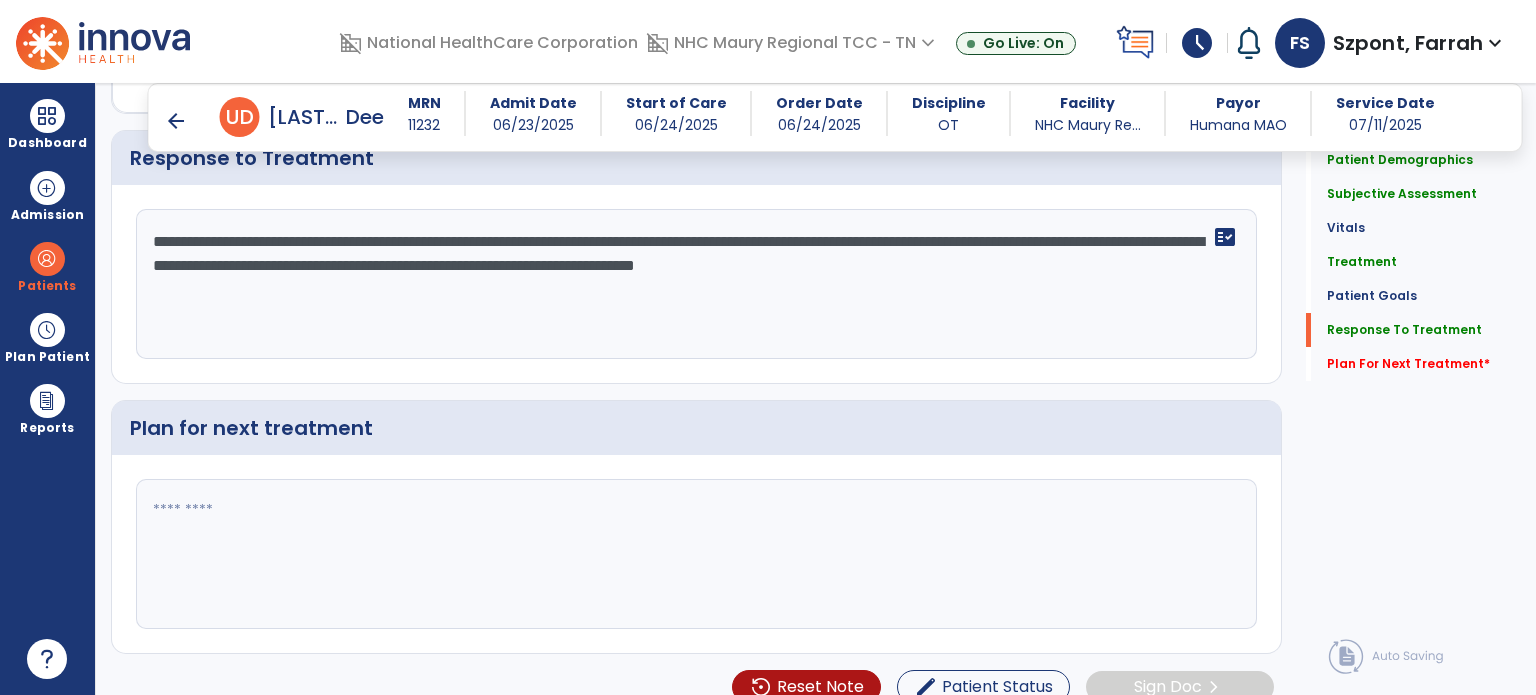 scroll, scrollTop: 2755, scrollLeft: 0, axis: vertical 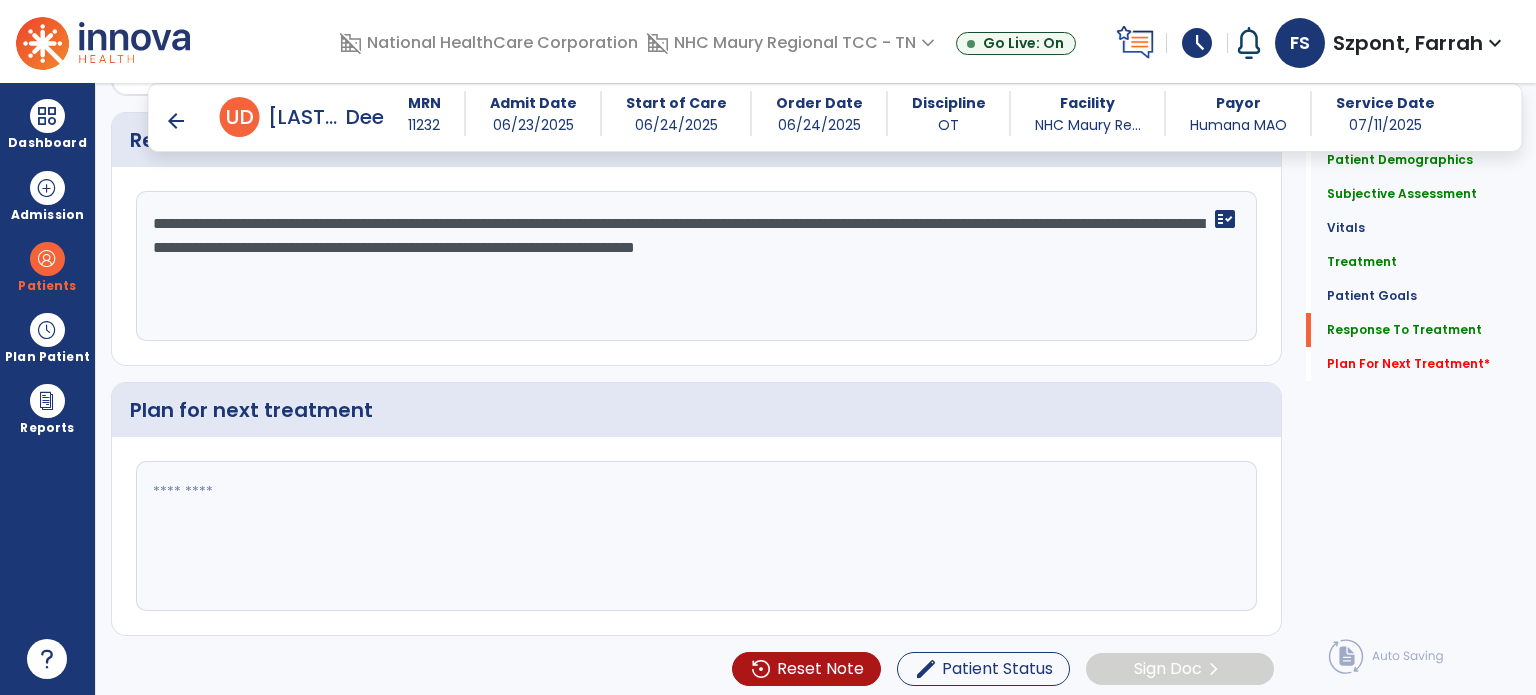 type on "**********" 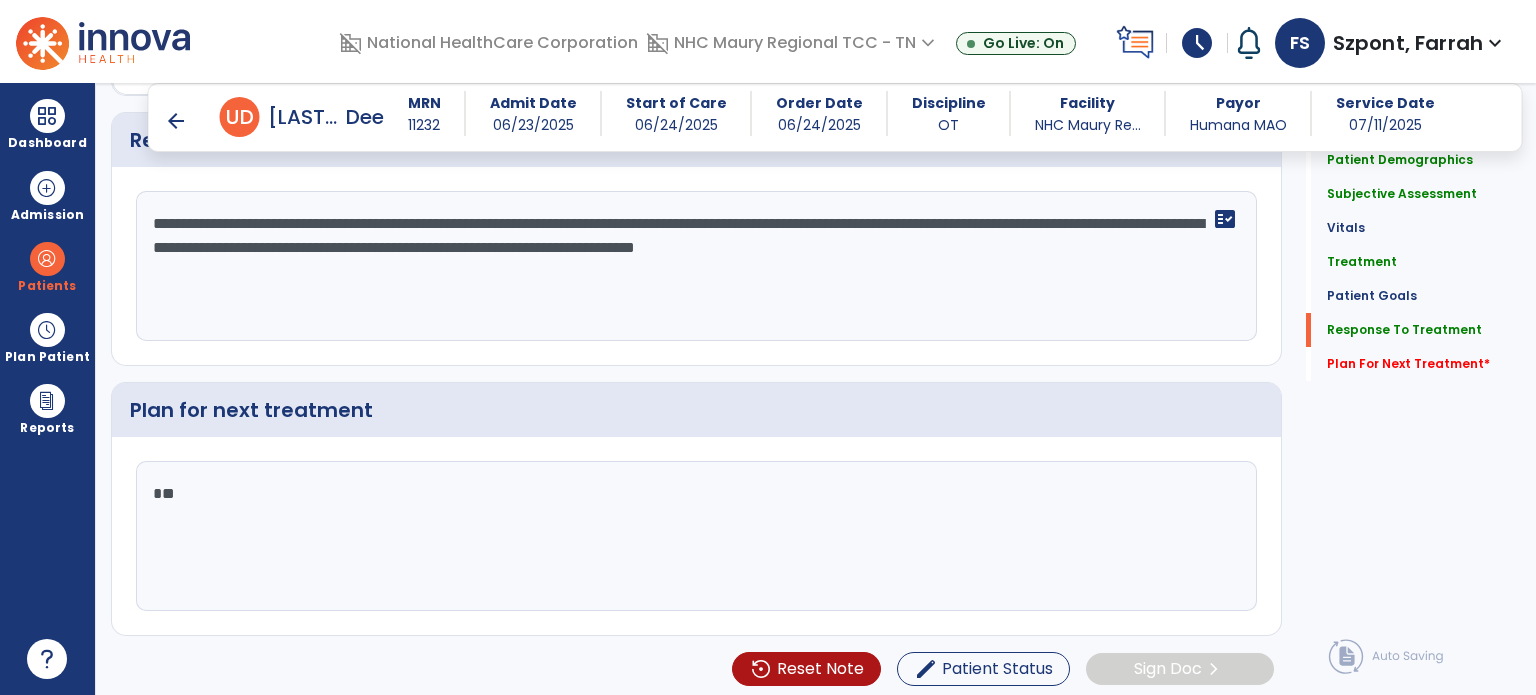 type on "*" 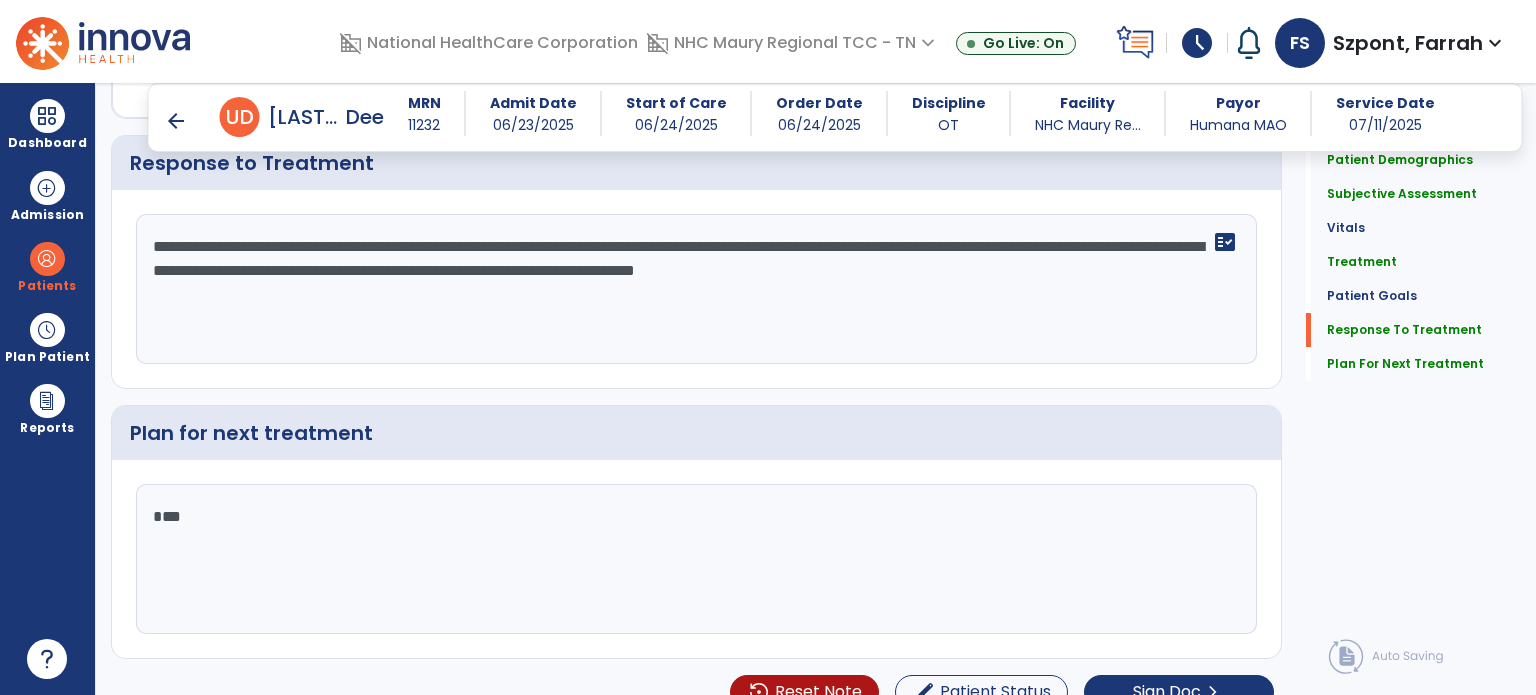 scroll, scrollTop: 2755, scrollLeft: 0, axis: vertical 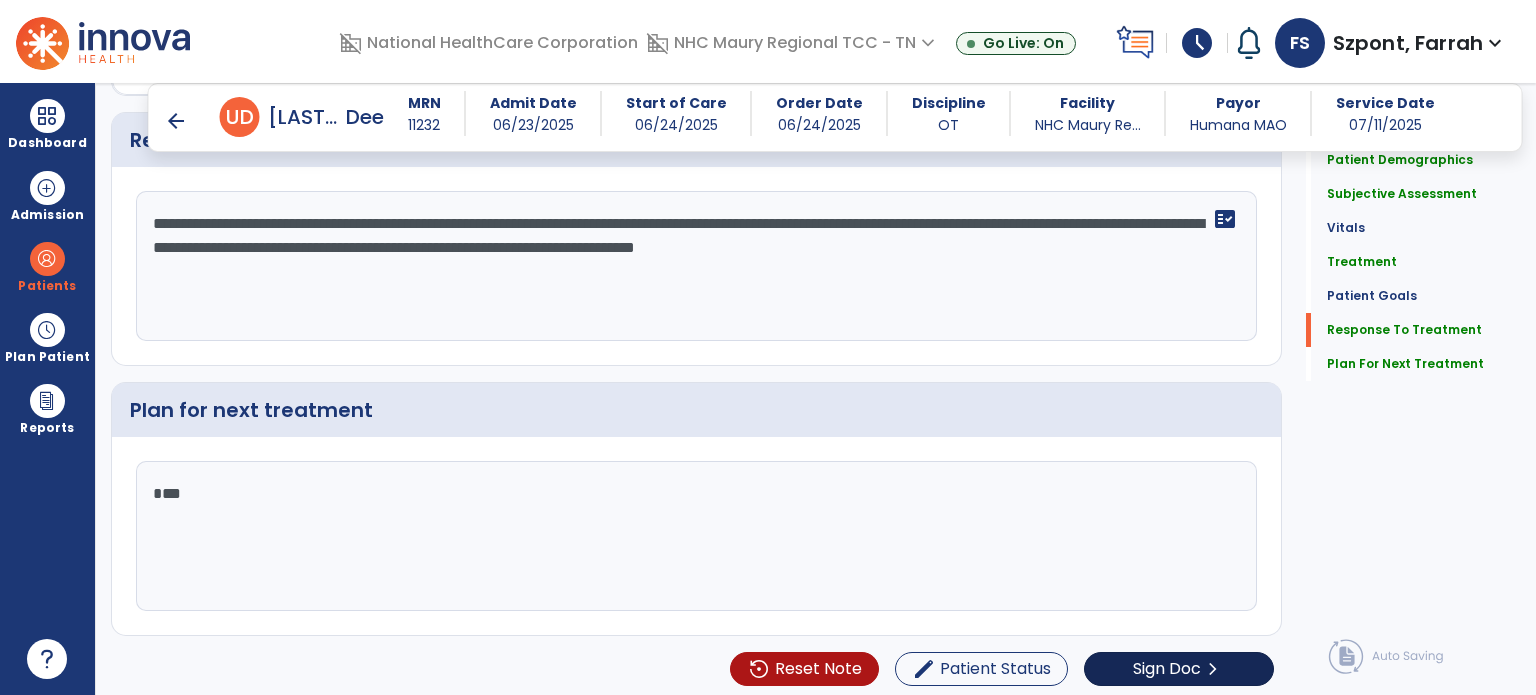 type on "***" 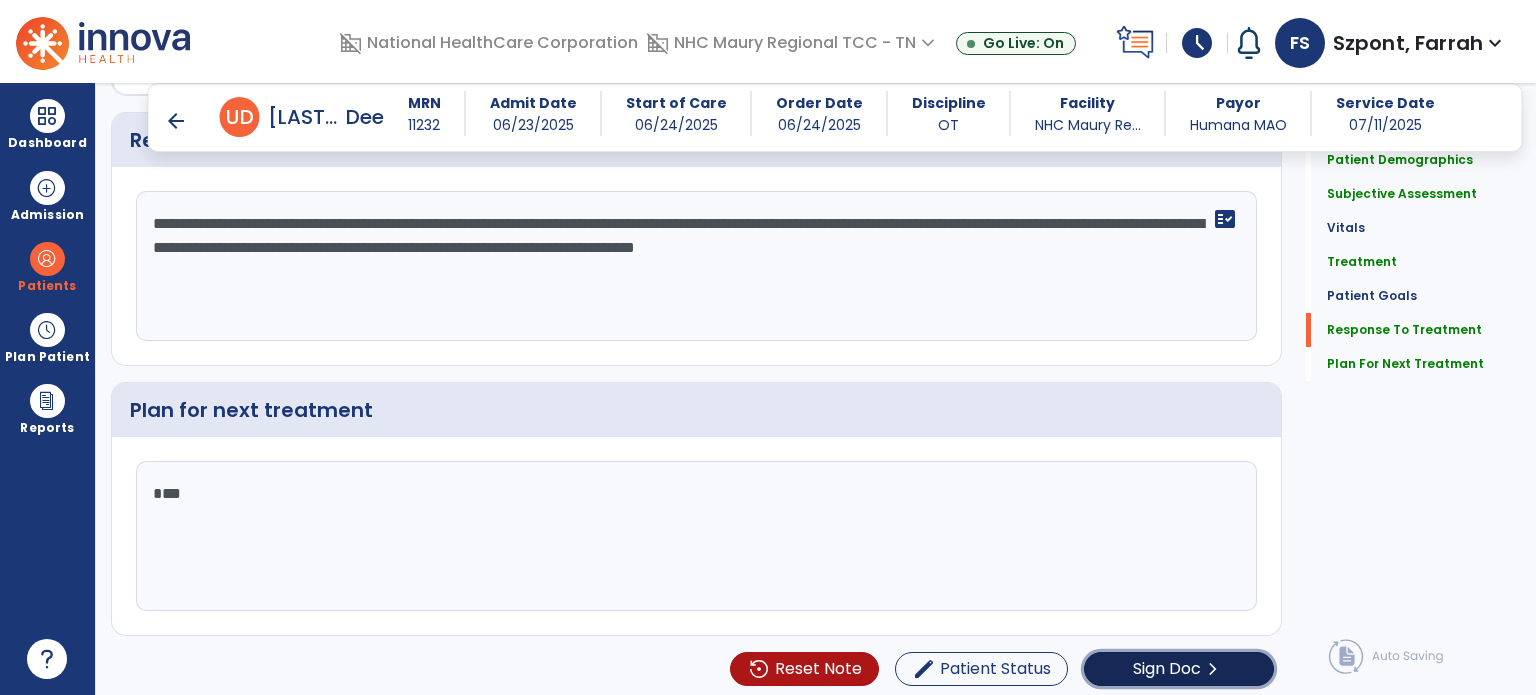 click on "Sign Doc  chevron_right" 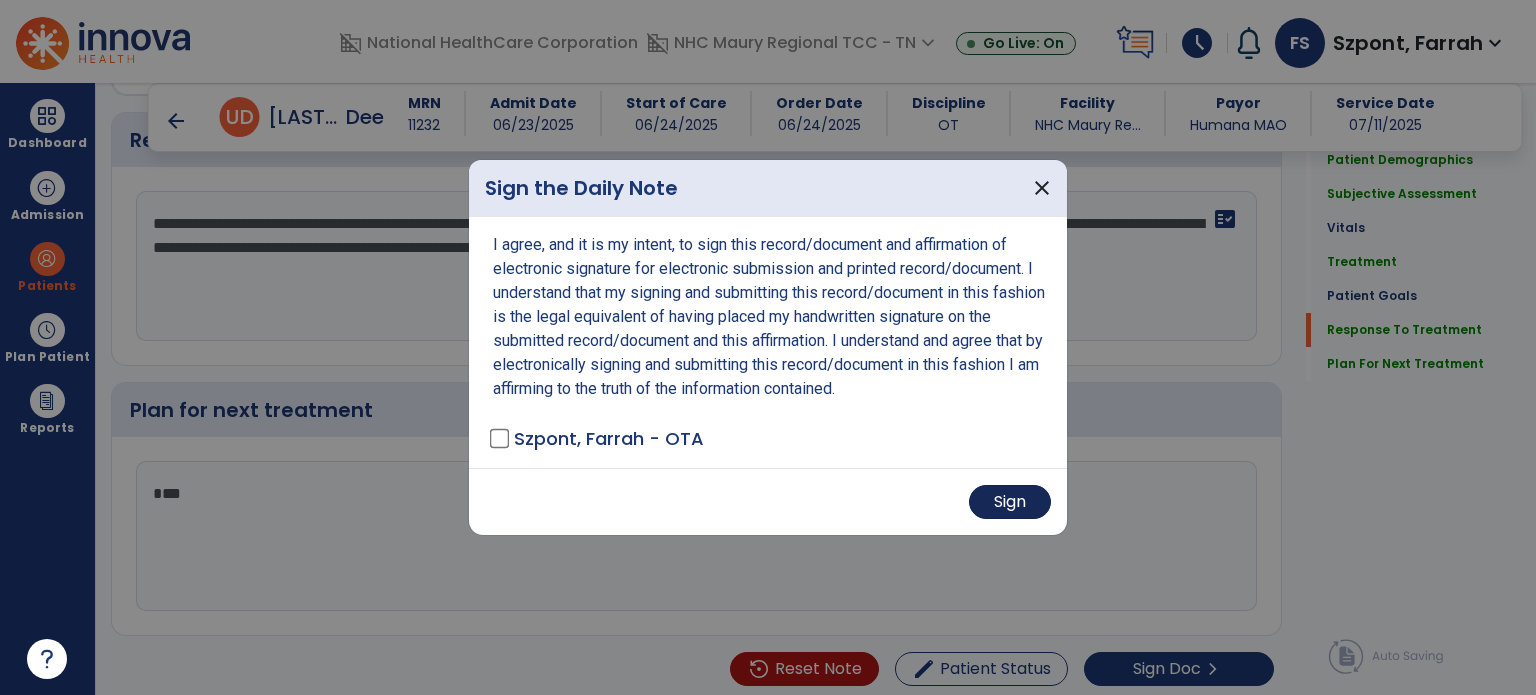 click on "Sign" at bounding box center (1010, 502) 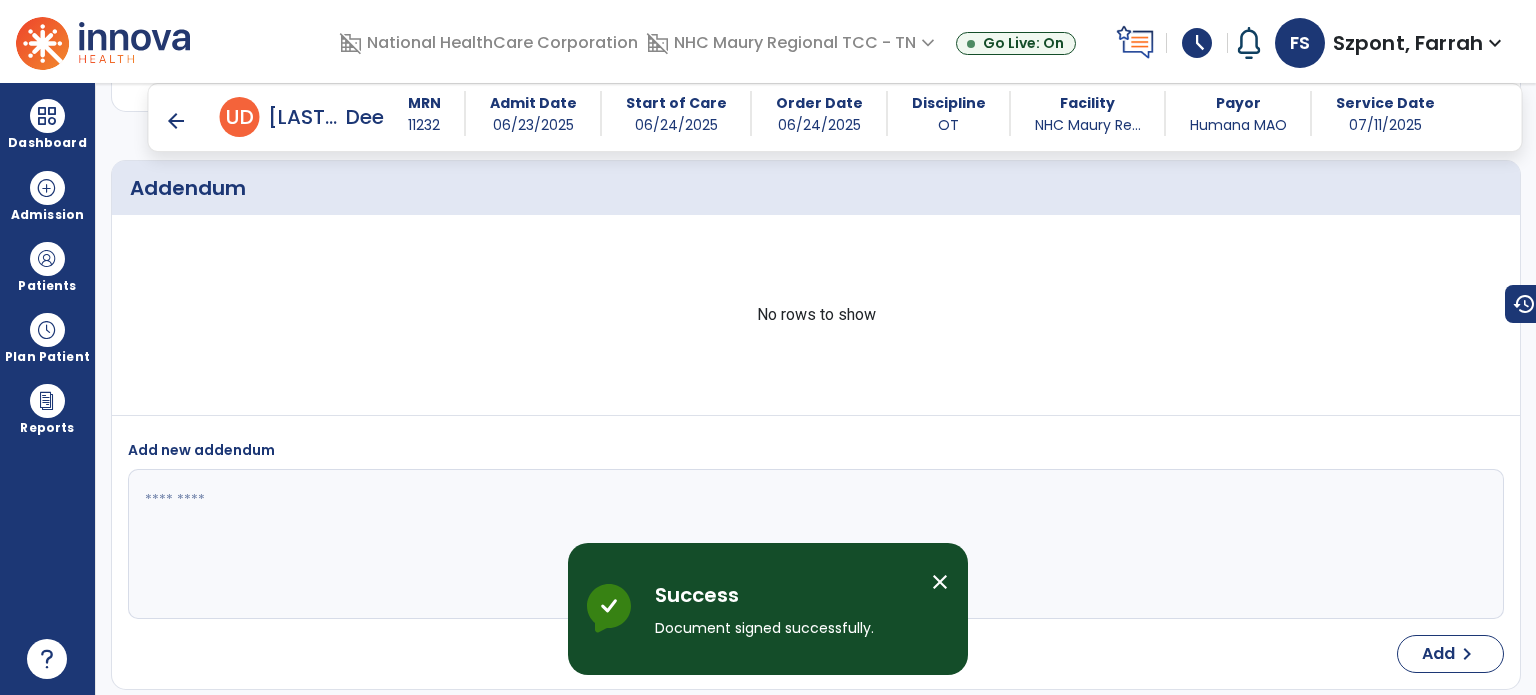 scroll, scrollTop: 4142, scrollLeft: 0, axis: vertical 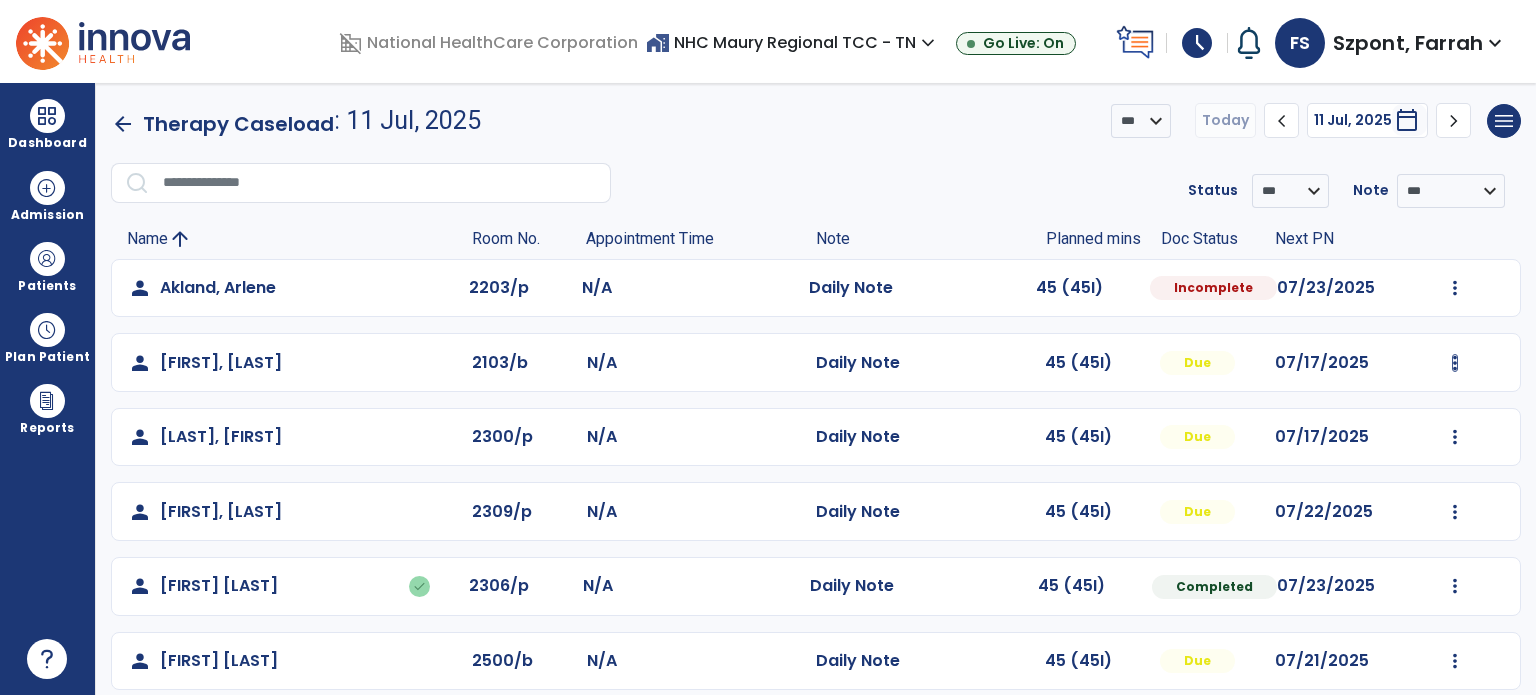 click at bounding box center (1455, 288) 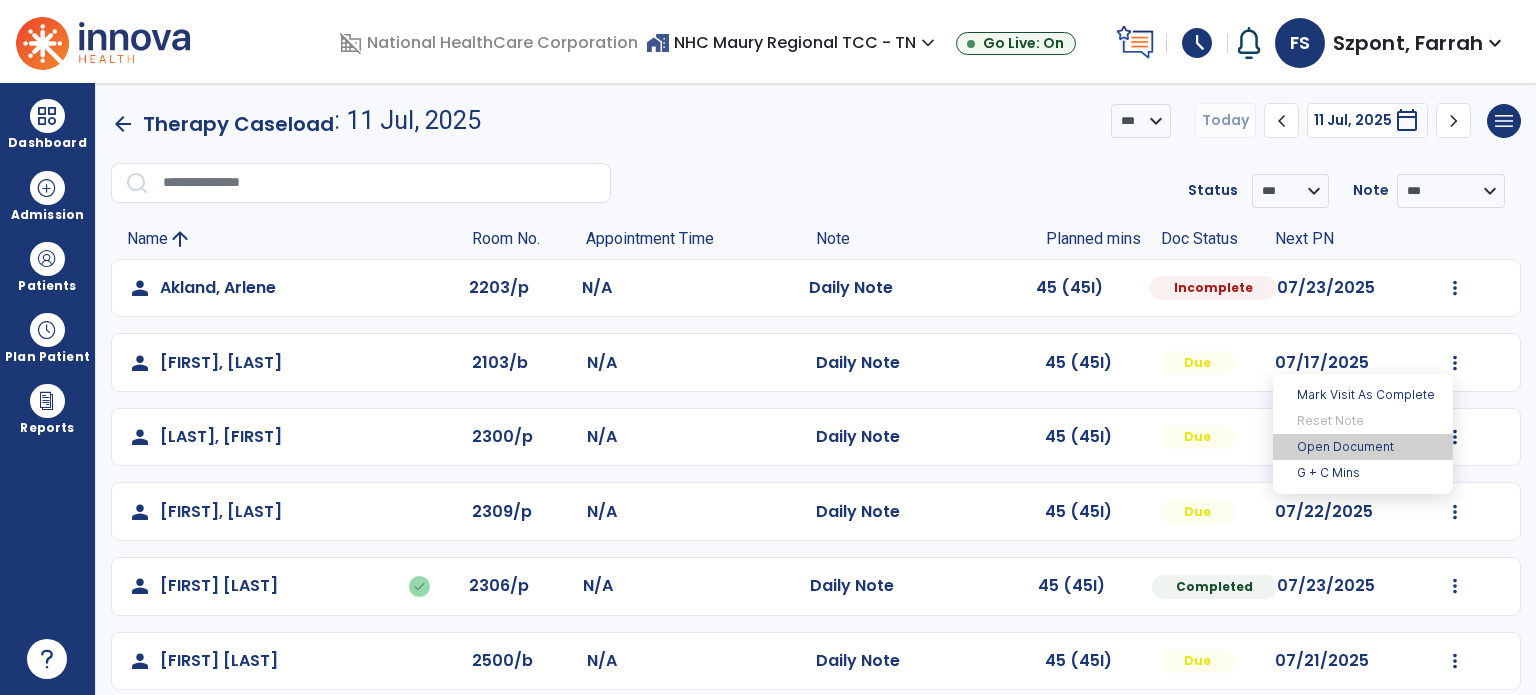 click on "Open Document" at bounding box center [1363, 447] 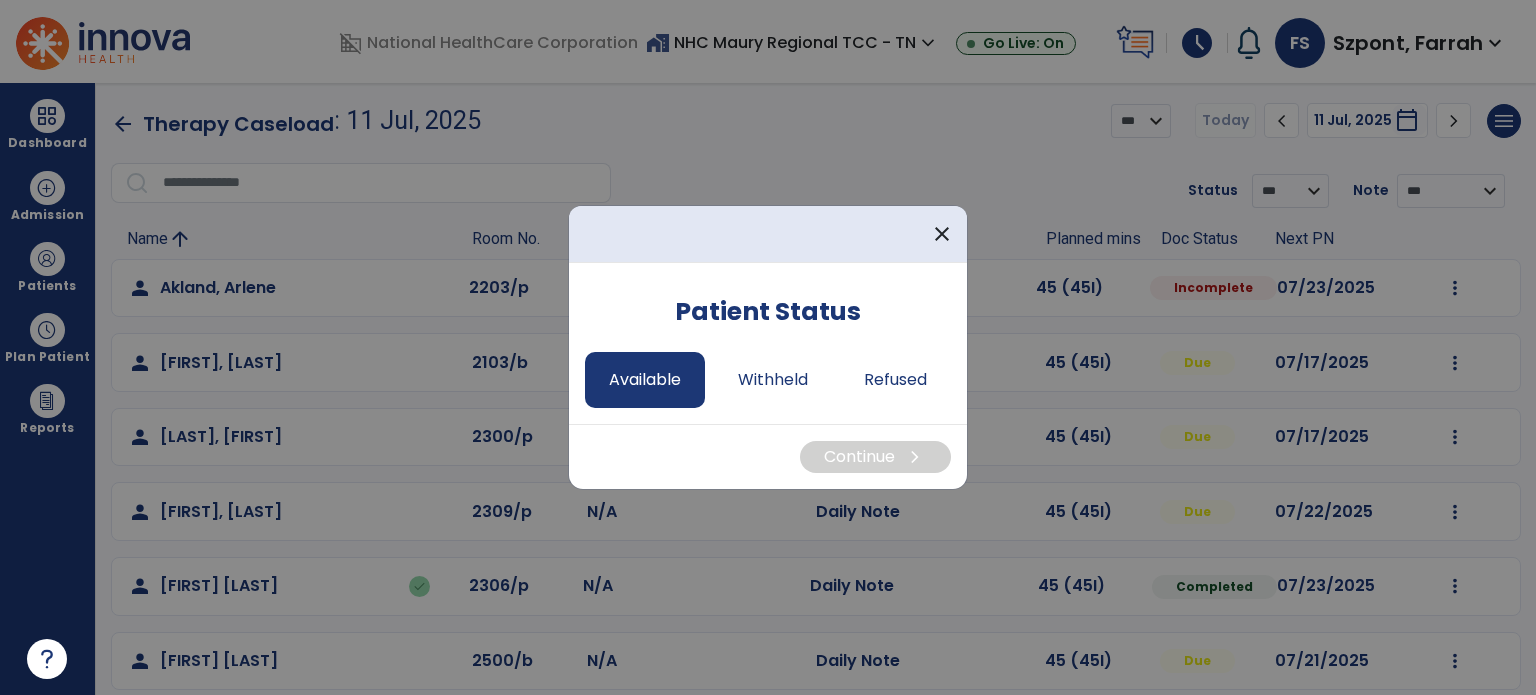click on "Available" at bounding box center (645, 380) 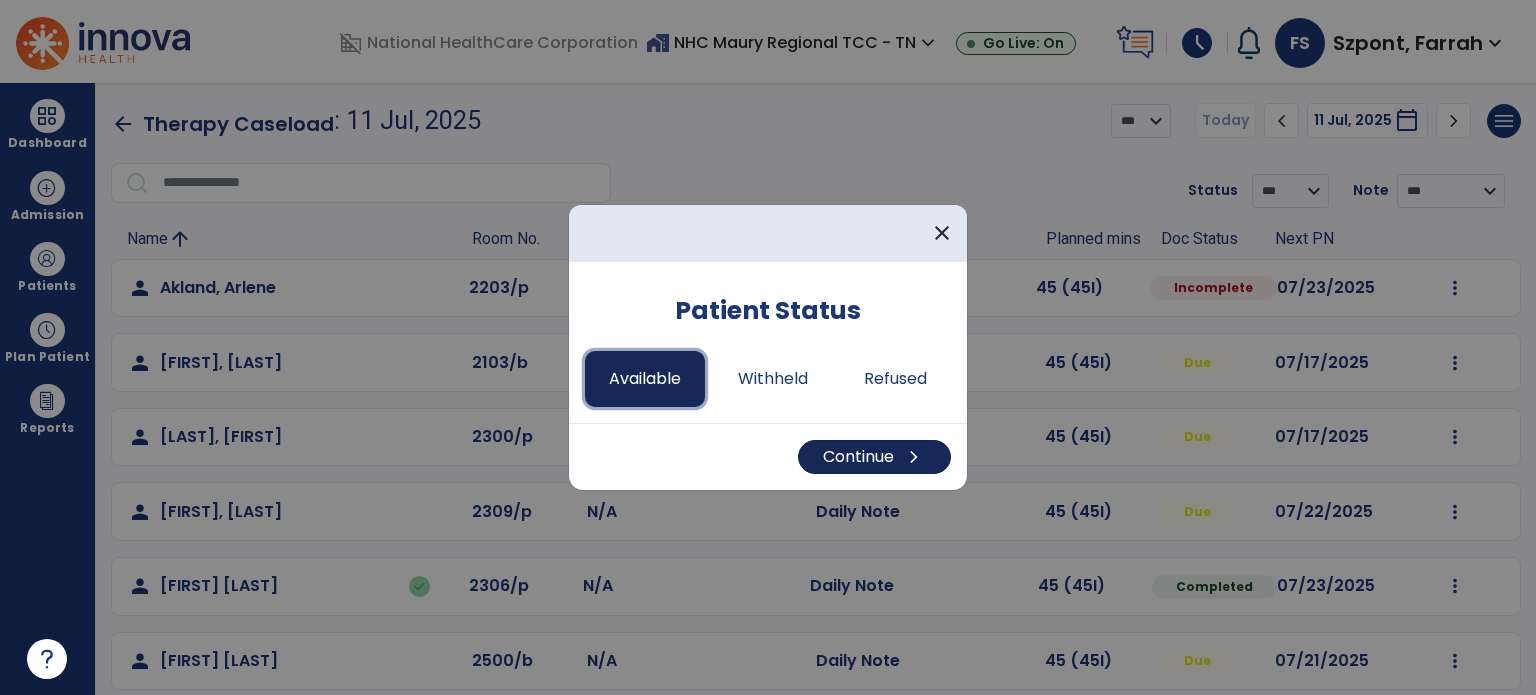 click on "Continue   chevron_right" at bounding box center (874, 457) 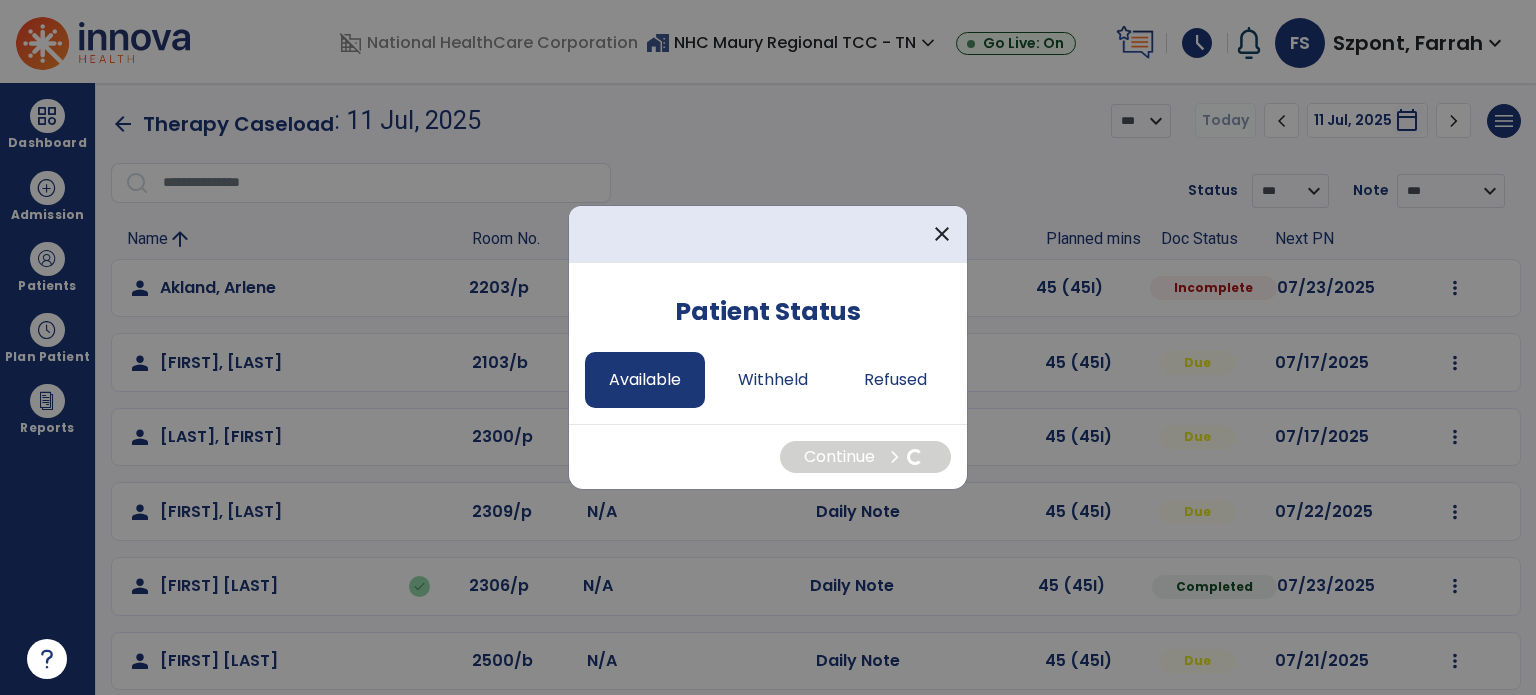 select on "*" 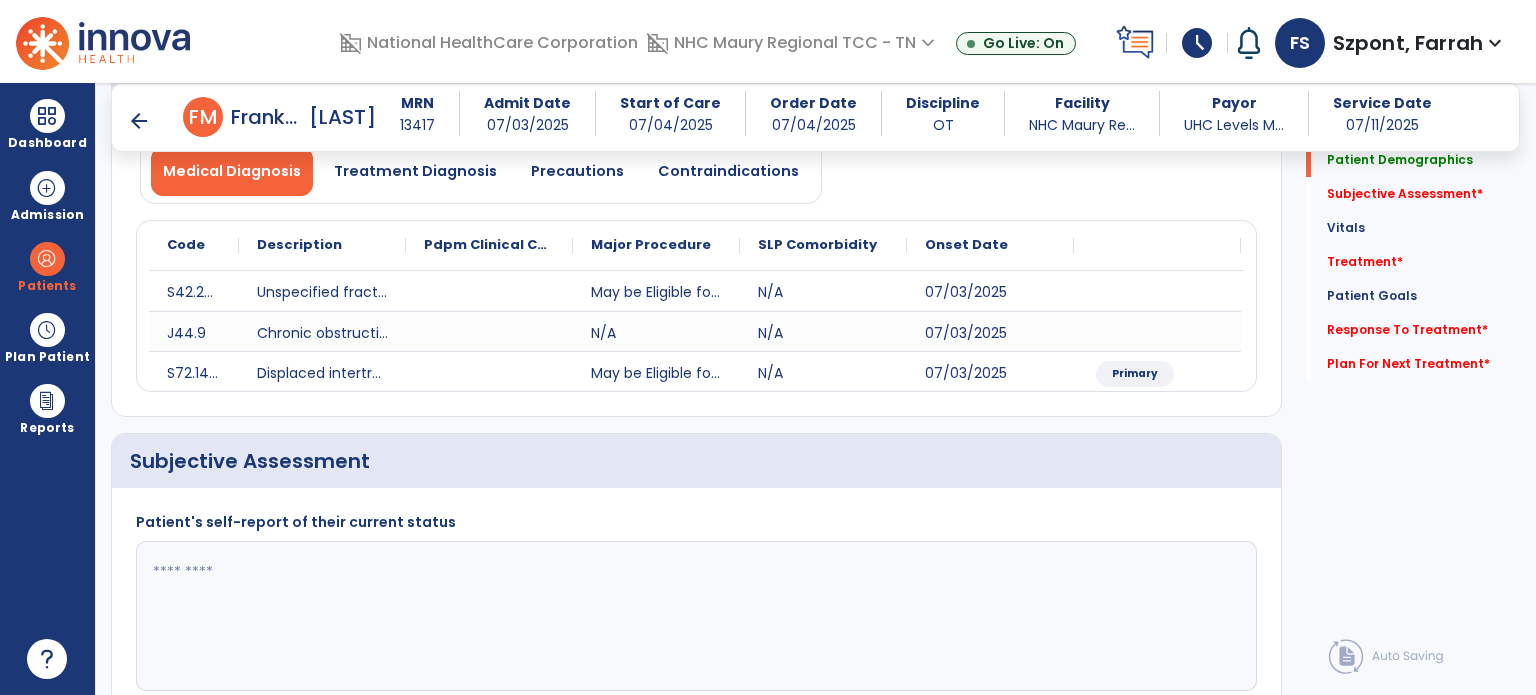 scroll, scrollTop: 214, scrollLeft: 0, axis: vertical 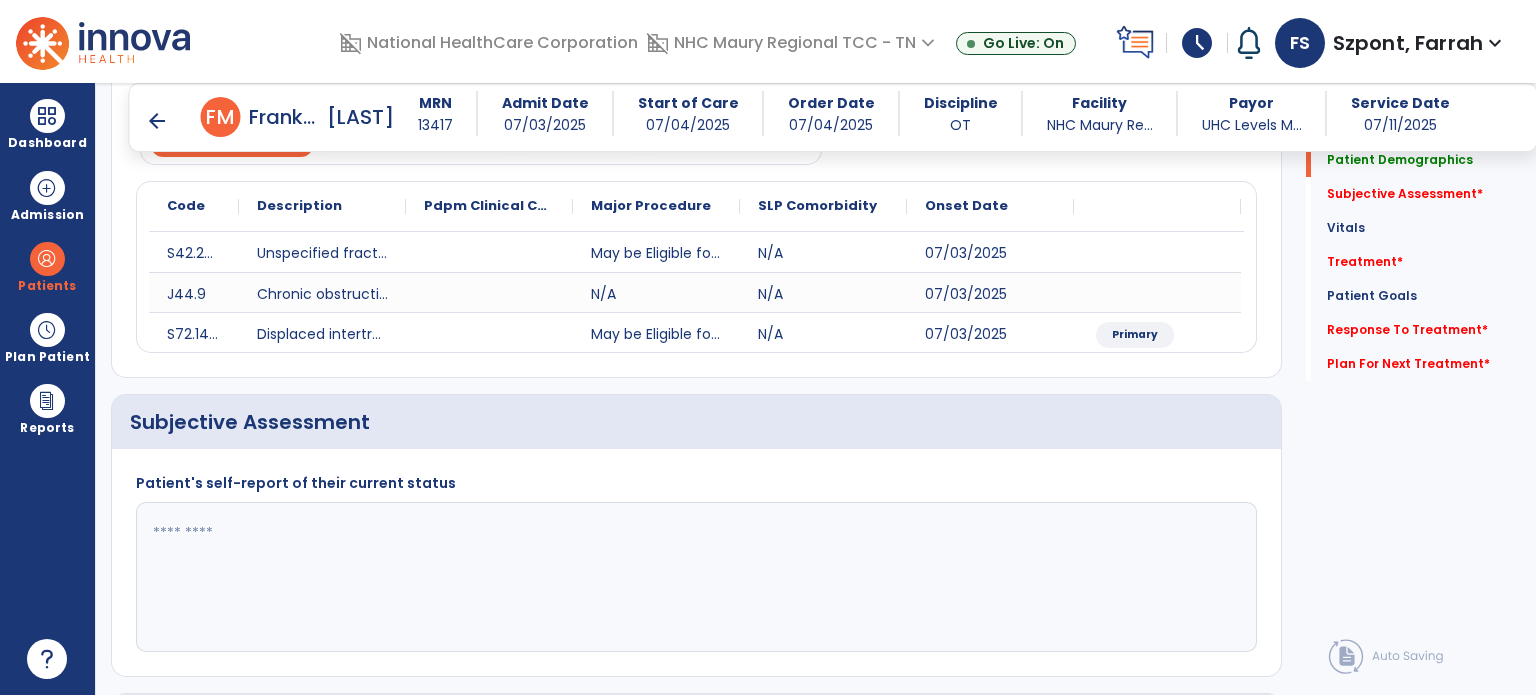 click 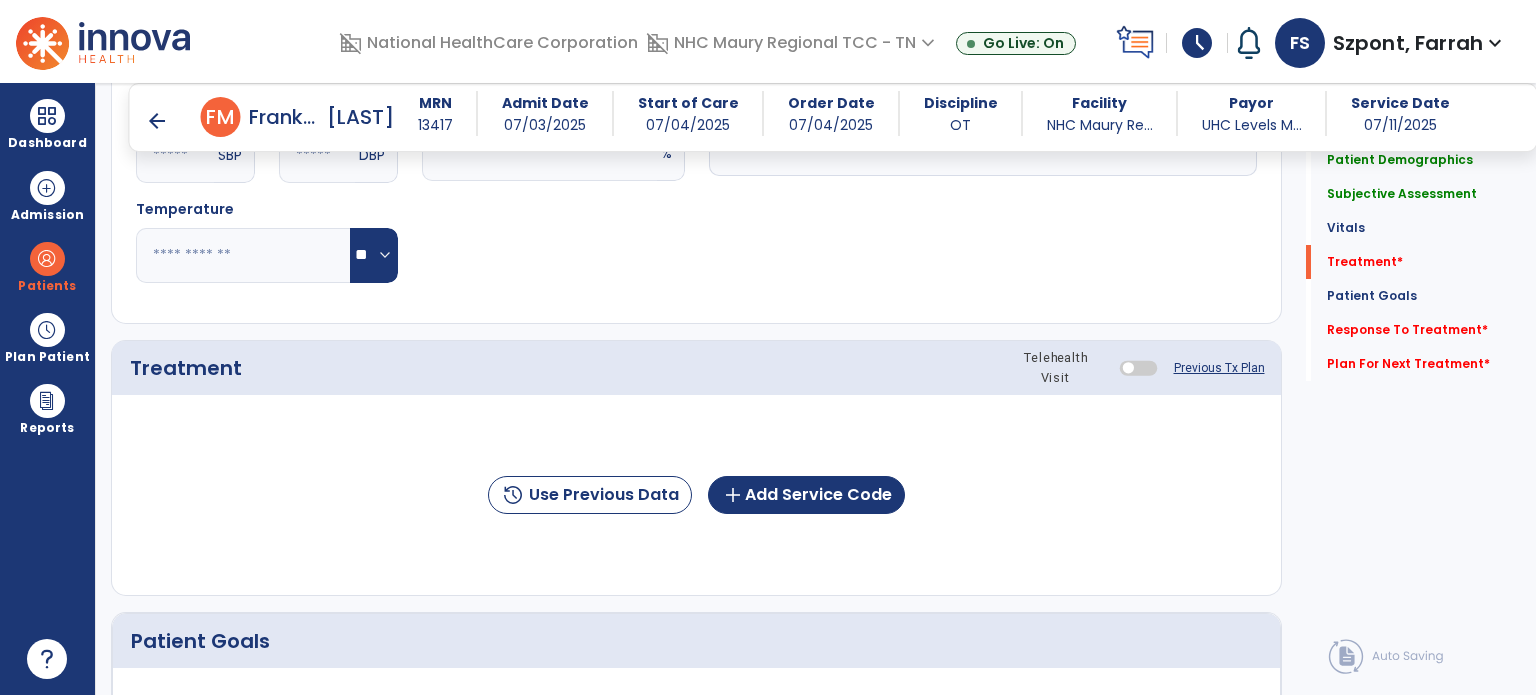 scroll, scrollTop: 1036, scrollLeft: 0, axis: vertical 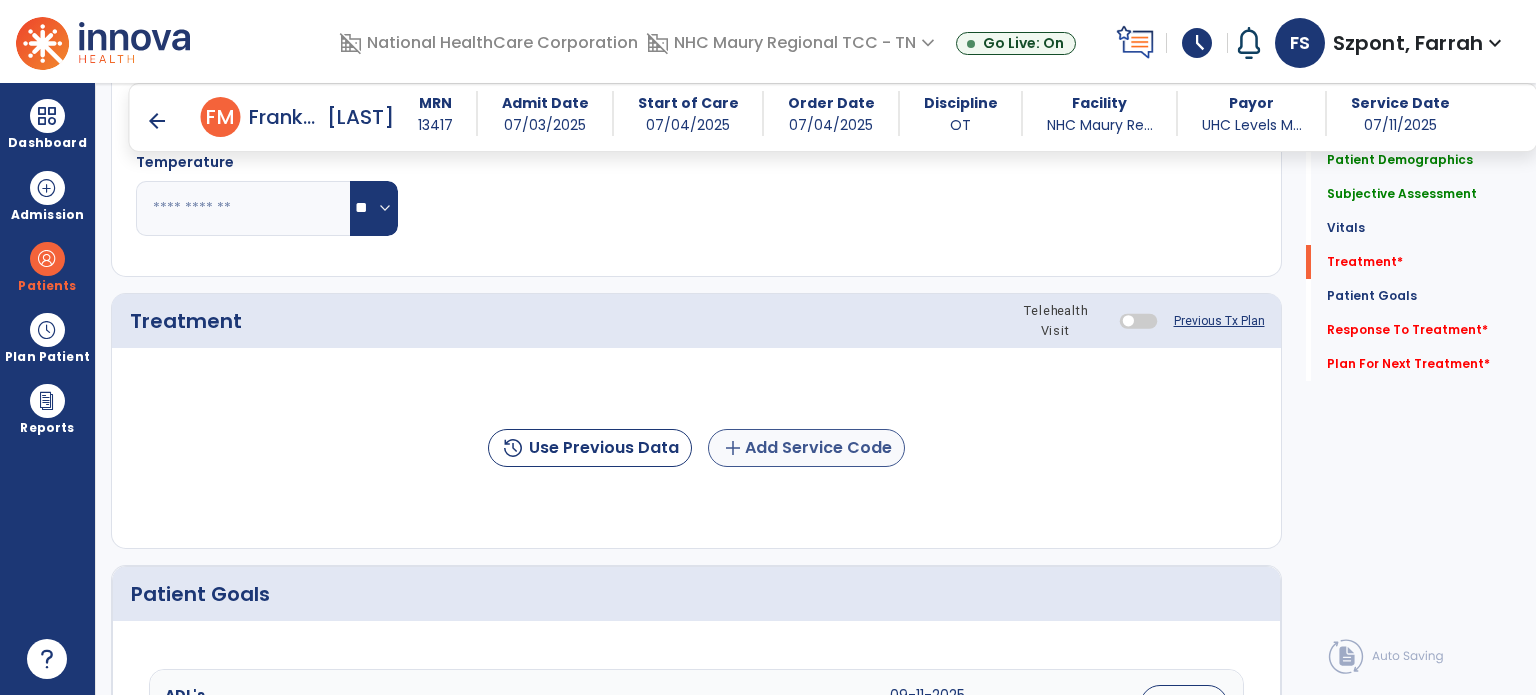 type on "**********" 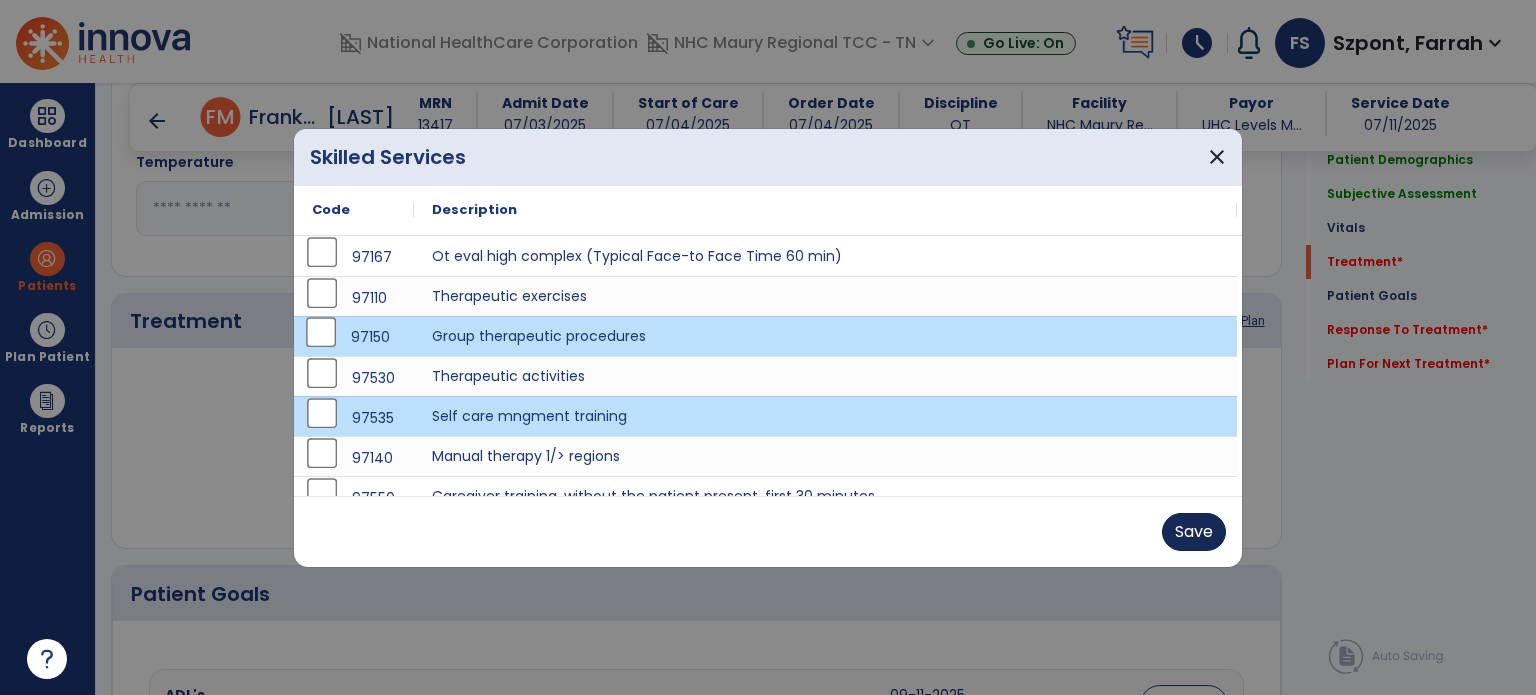 click on "Save" at bounding box center [1194, 532] 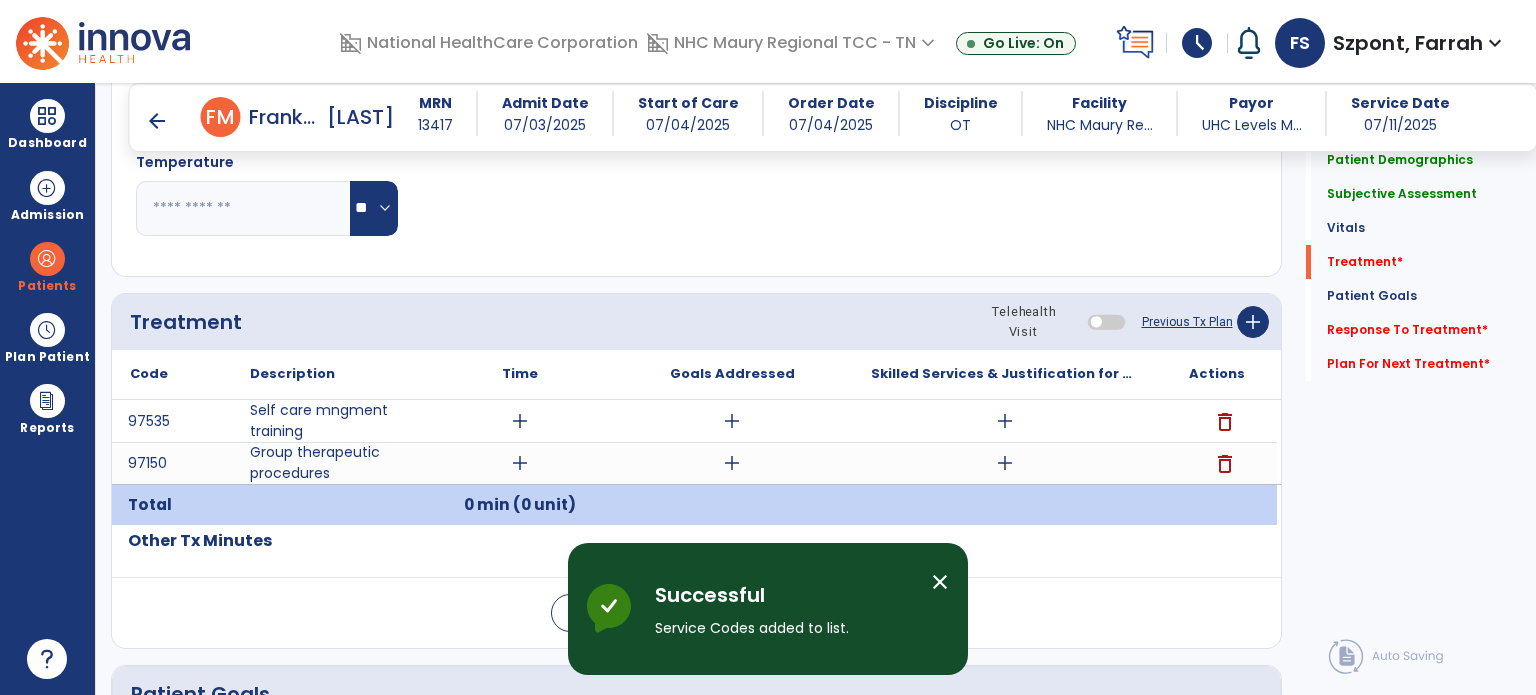 click on "add" at bounding box center [520, 421] 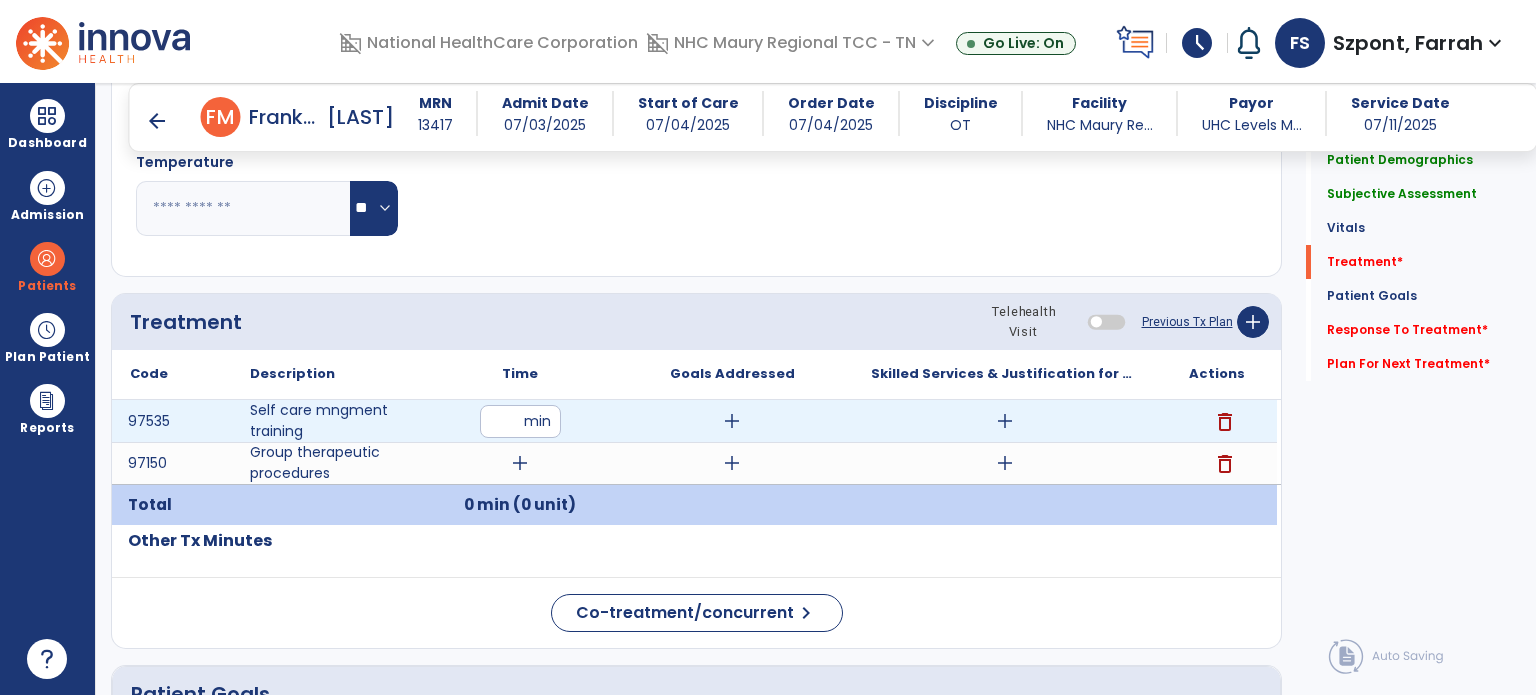 type on "**" 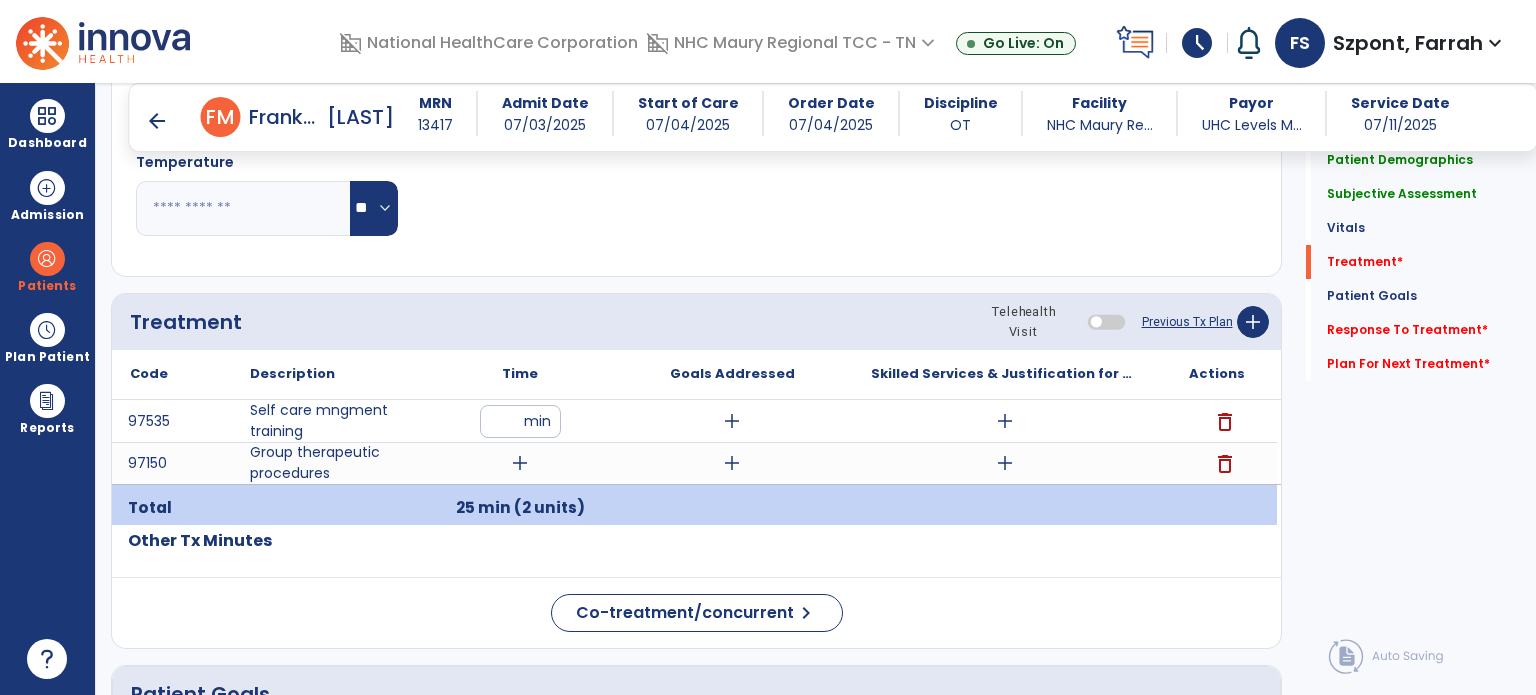 click on "add" at bounding box center [520, 463] 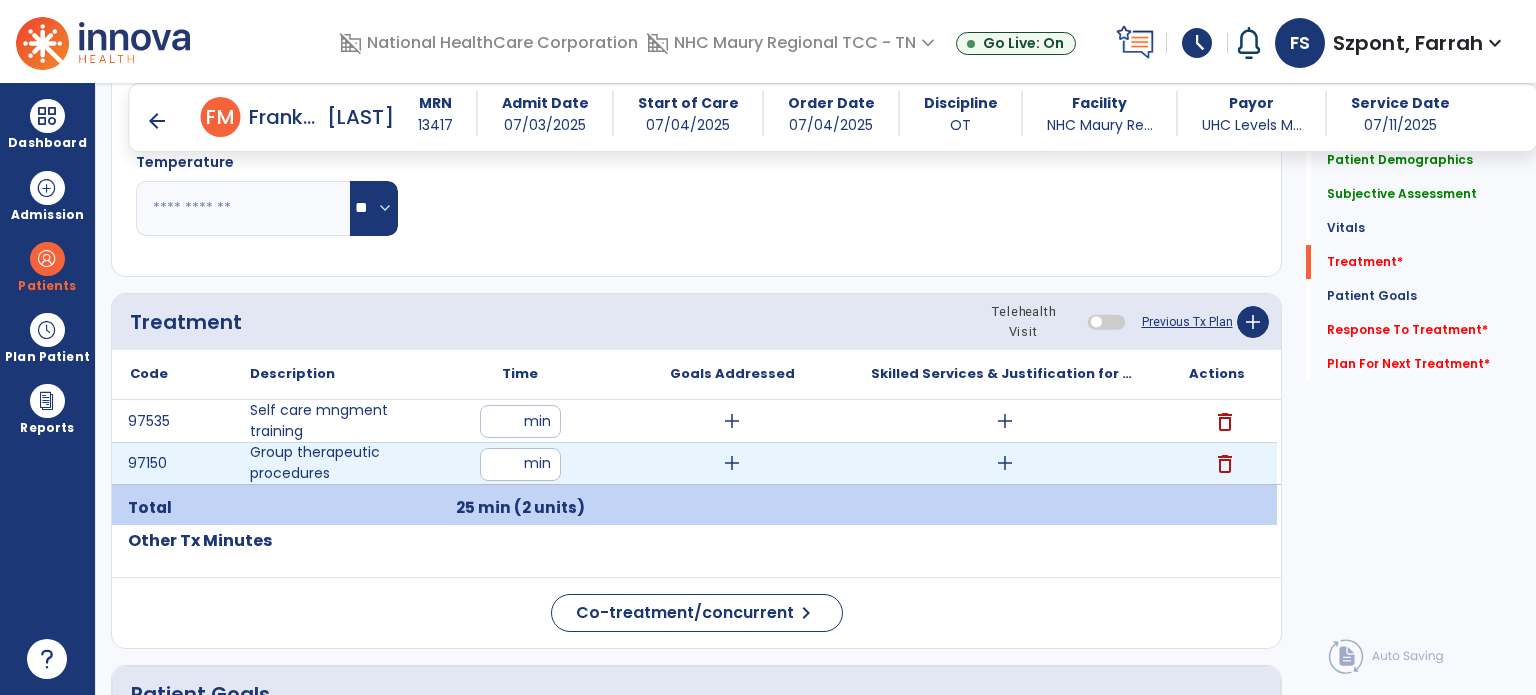 type on "**" 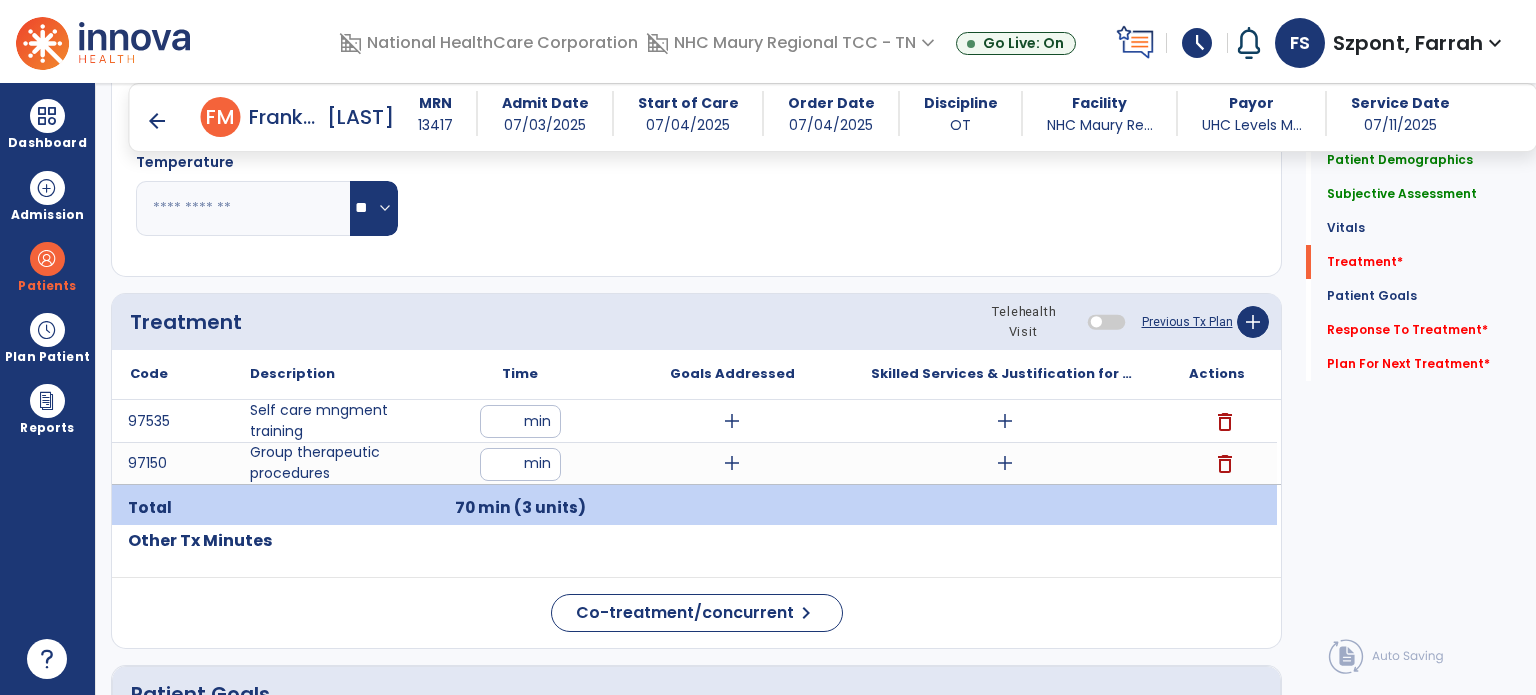 click on "add" at bounding box center [732, 421] 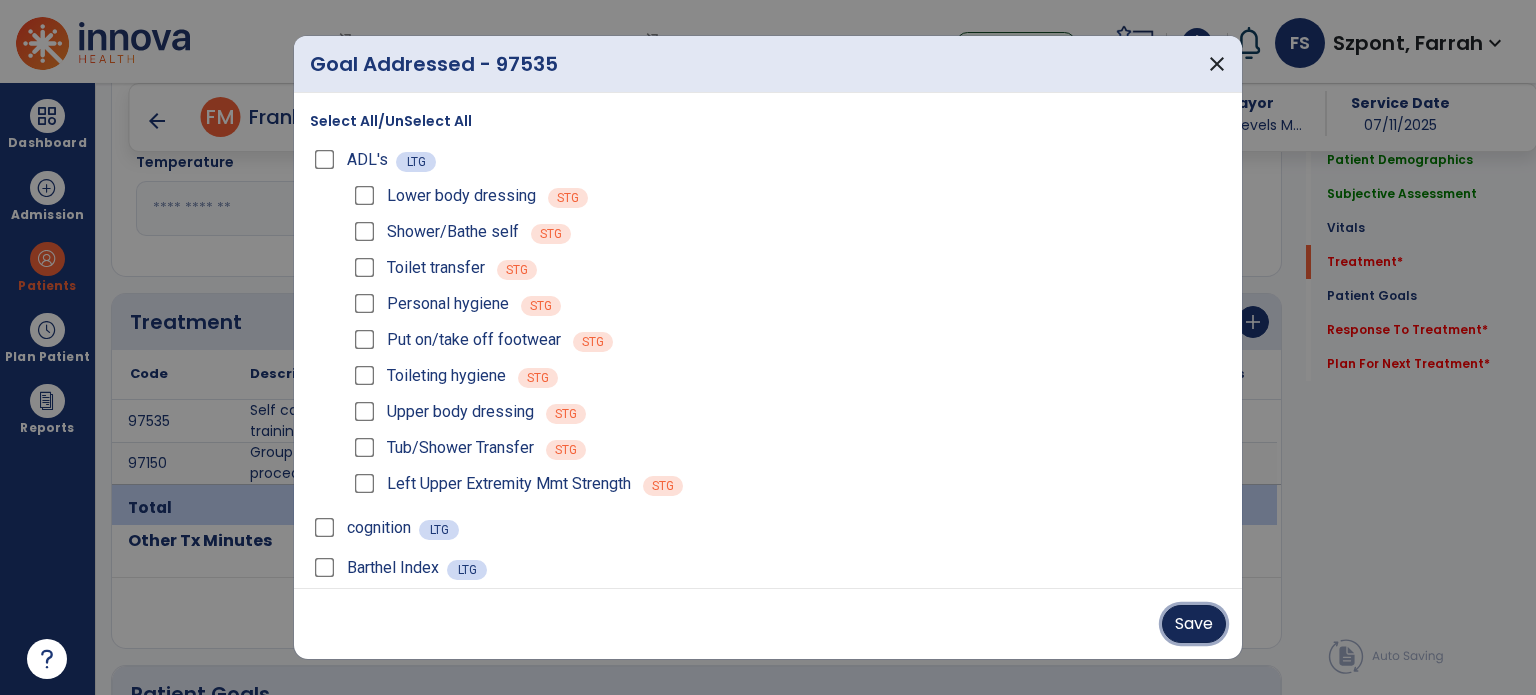 click on "Save" at bounding box center (1194, 624) 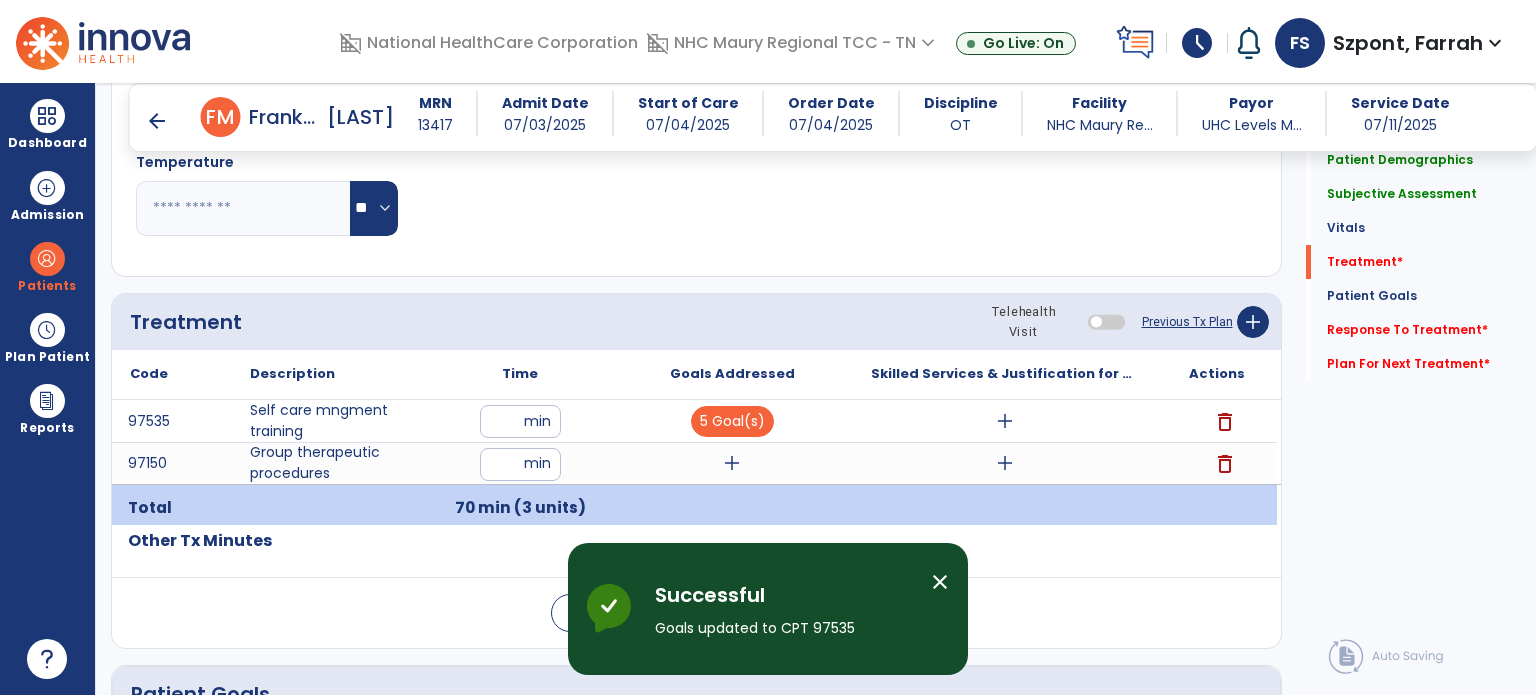 click on "add" at bounding box center (1004, 421) 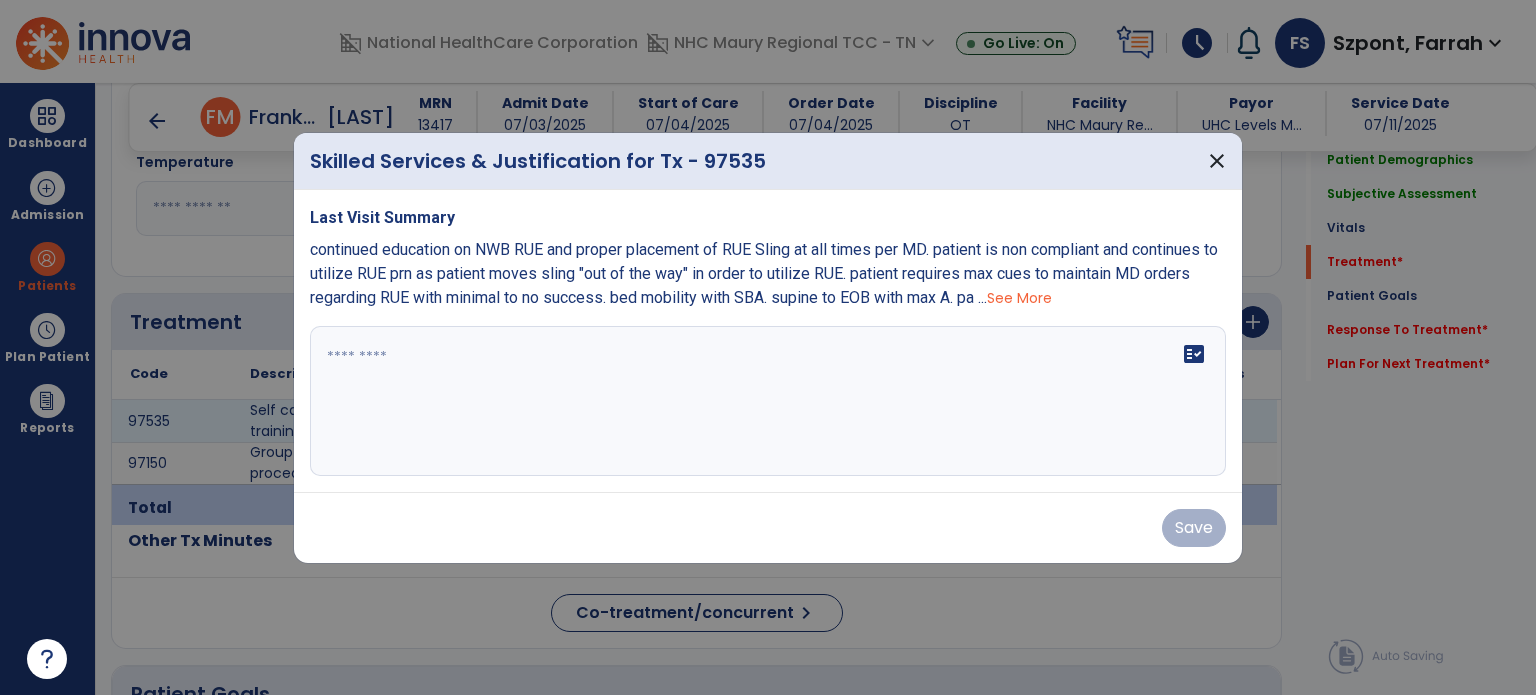 click on "fact_check" at bounding box center (768, 401) 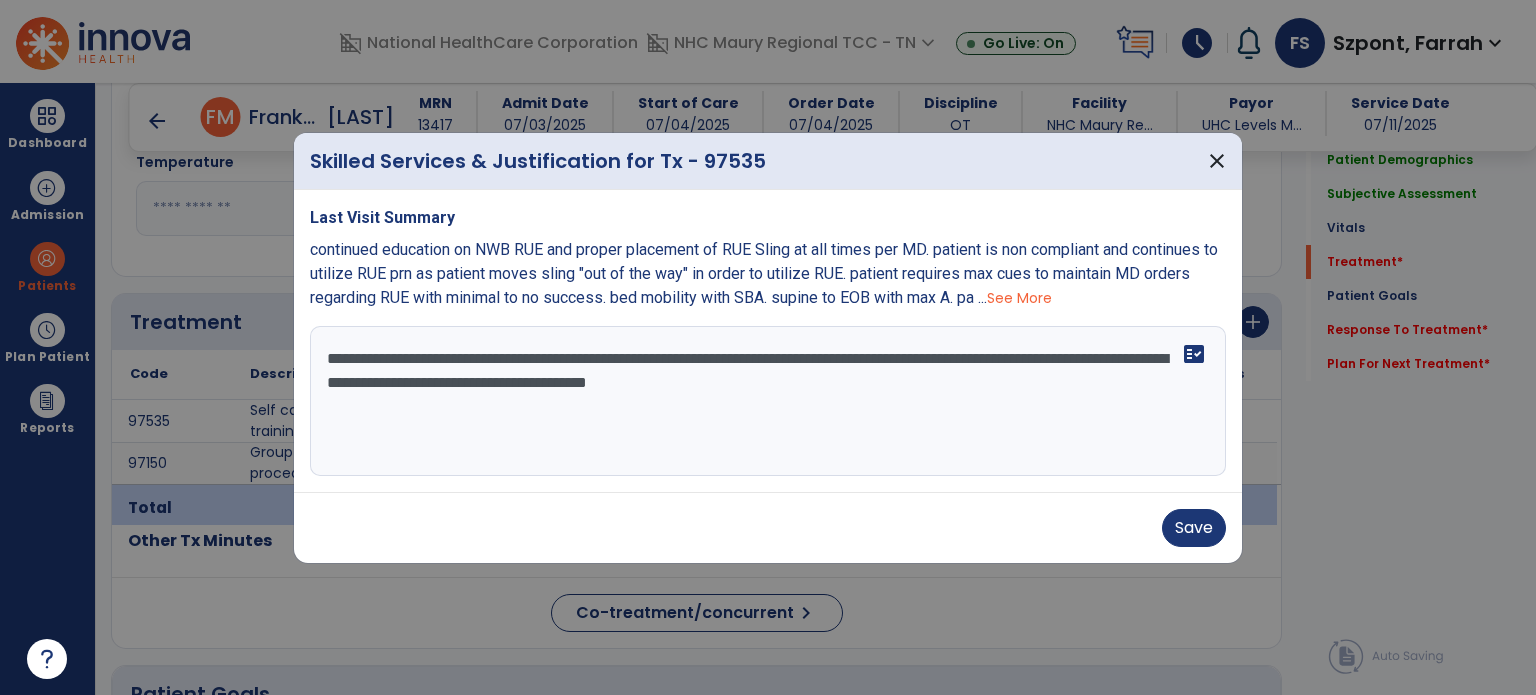 drag, startPoint x: 544, startPoint y: 492, endPoint x: 1043, endPoint y: 397, distance: 507.9626 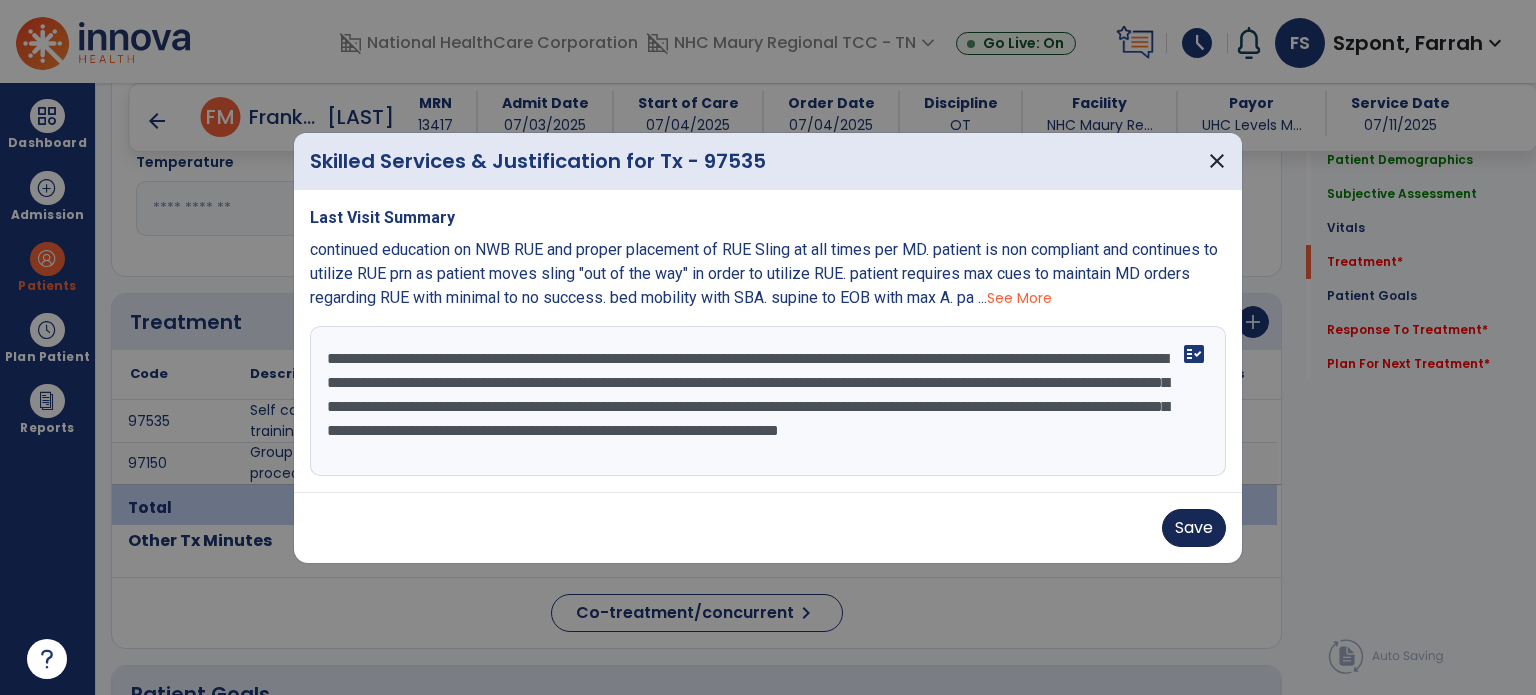 type on "**********" 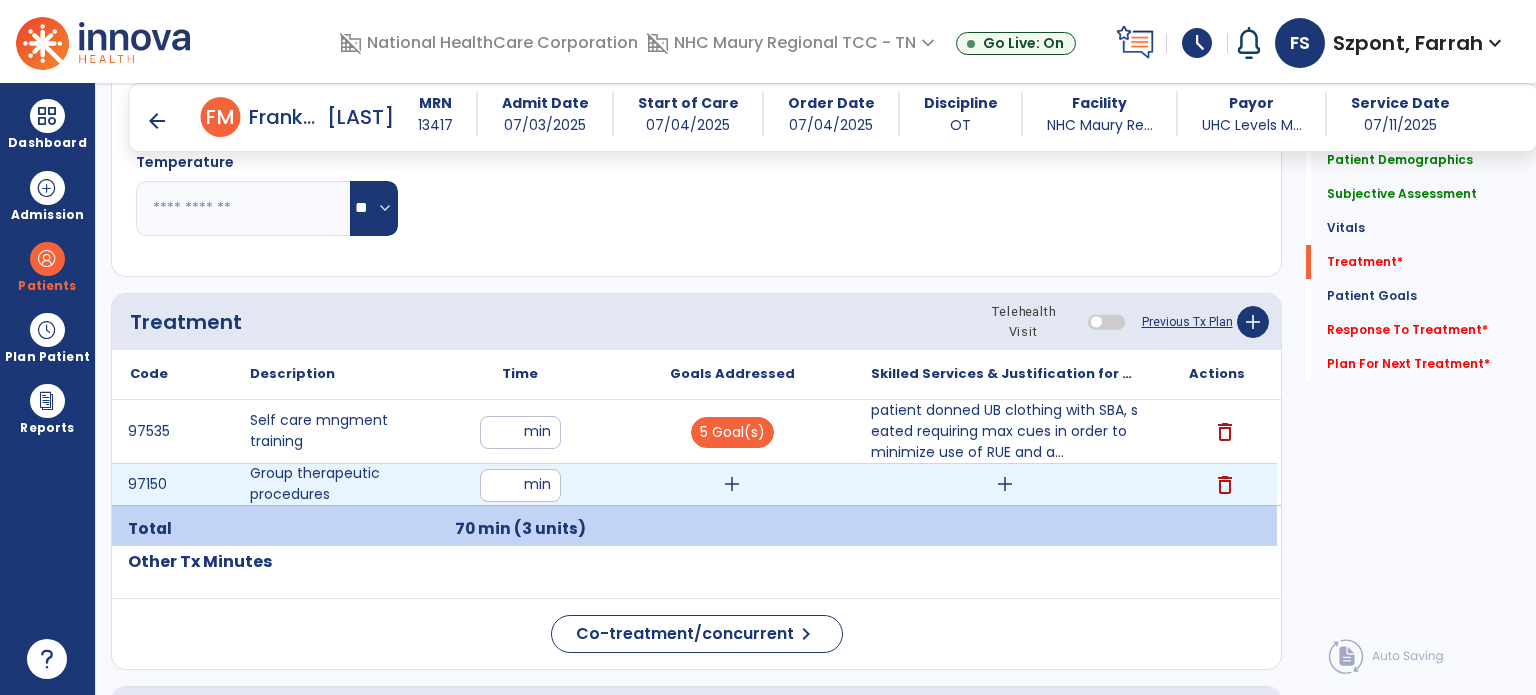 click on "add" at bounding box center [732, 484] 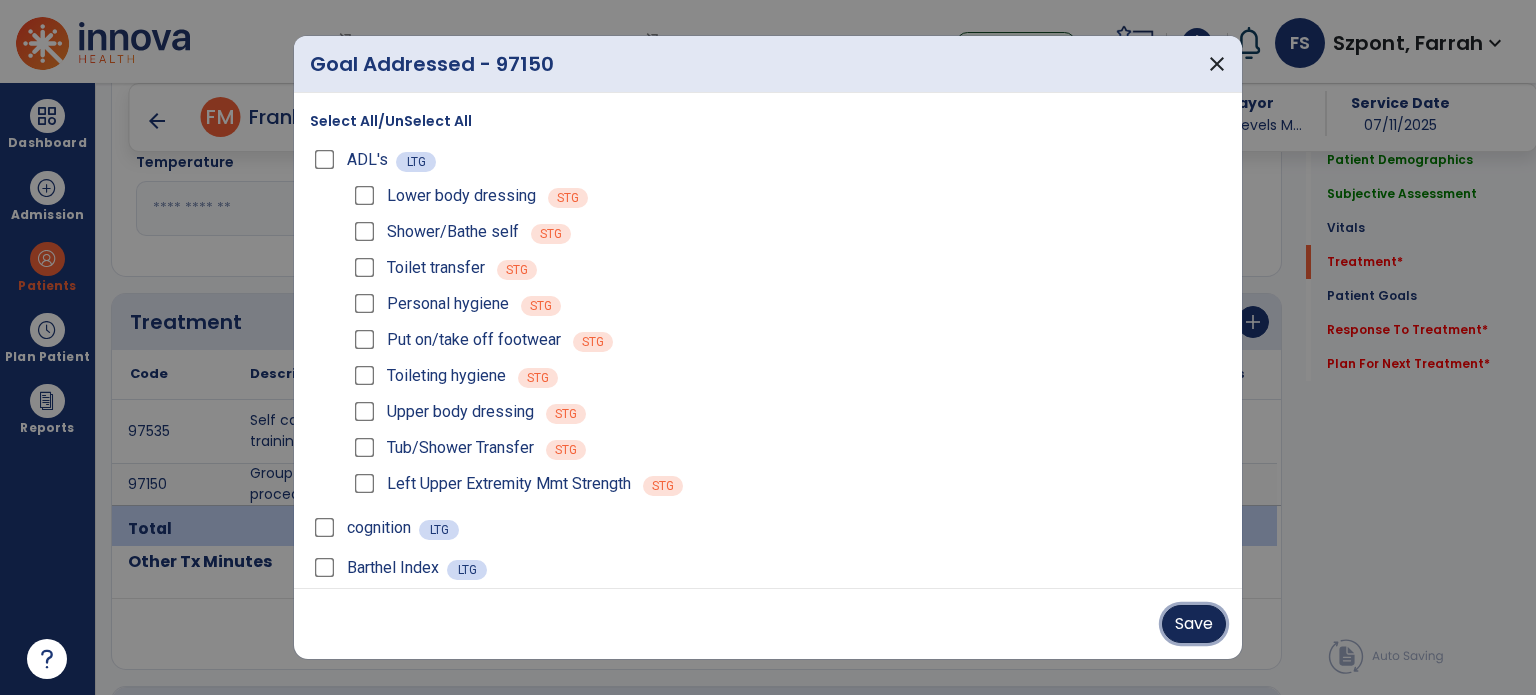 click on "Save" at bounding box center (1194, 624) 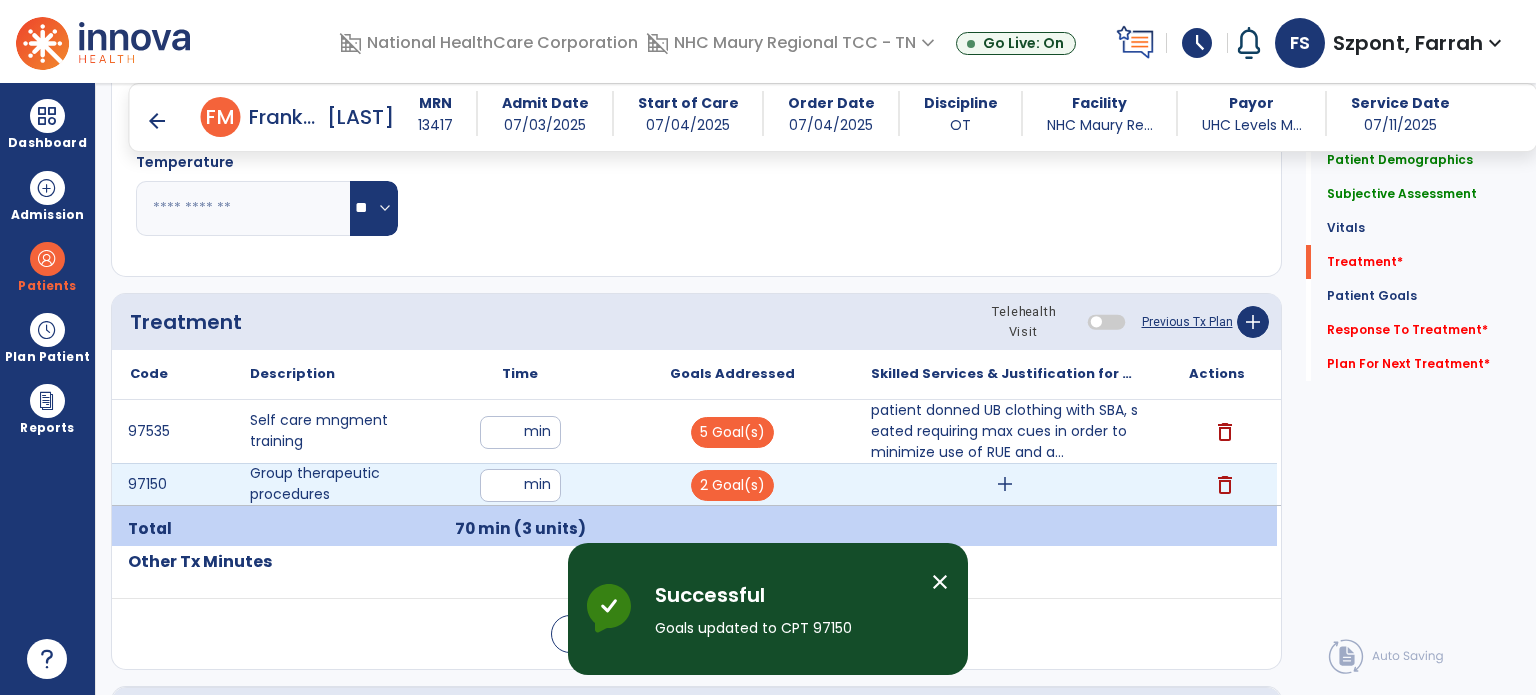 click on "add" at bounding box center (1004, 484) 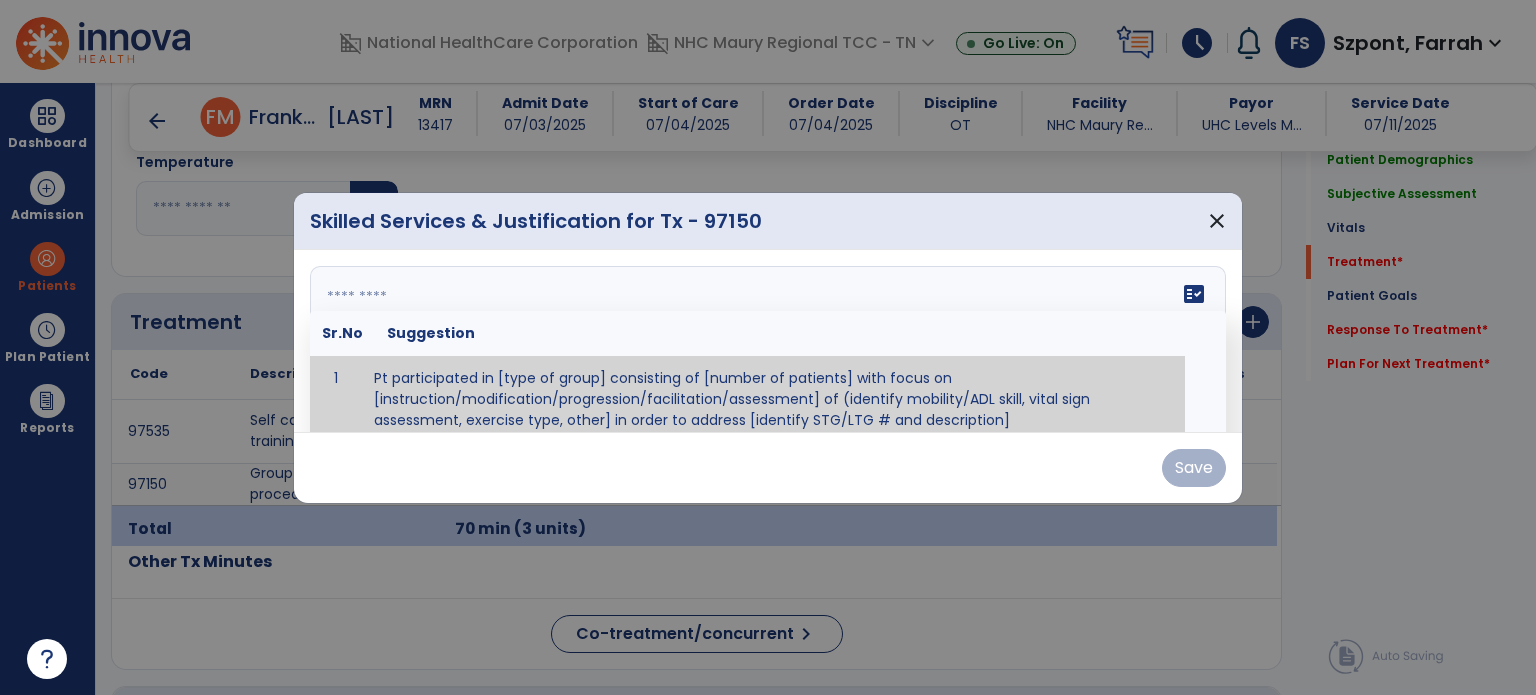 click on "fact_check  Sr.No Suggestion 1 Pt participated in [type of group] consisting of [number of patients] with focus on [instruction/modification/progression/facilitation/assessment] of (identify mobility/ADL skill, vital sign assessment, exercise type, other] in order to address [identify STG/LTG # and description]" at bounding box center (768, 341) 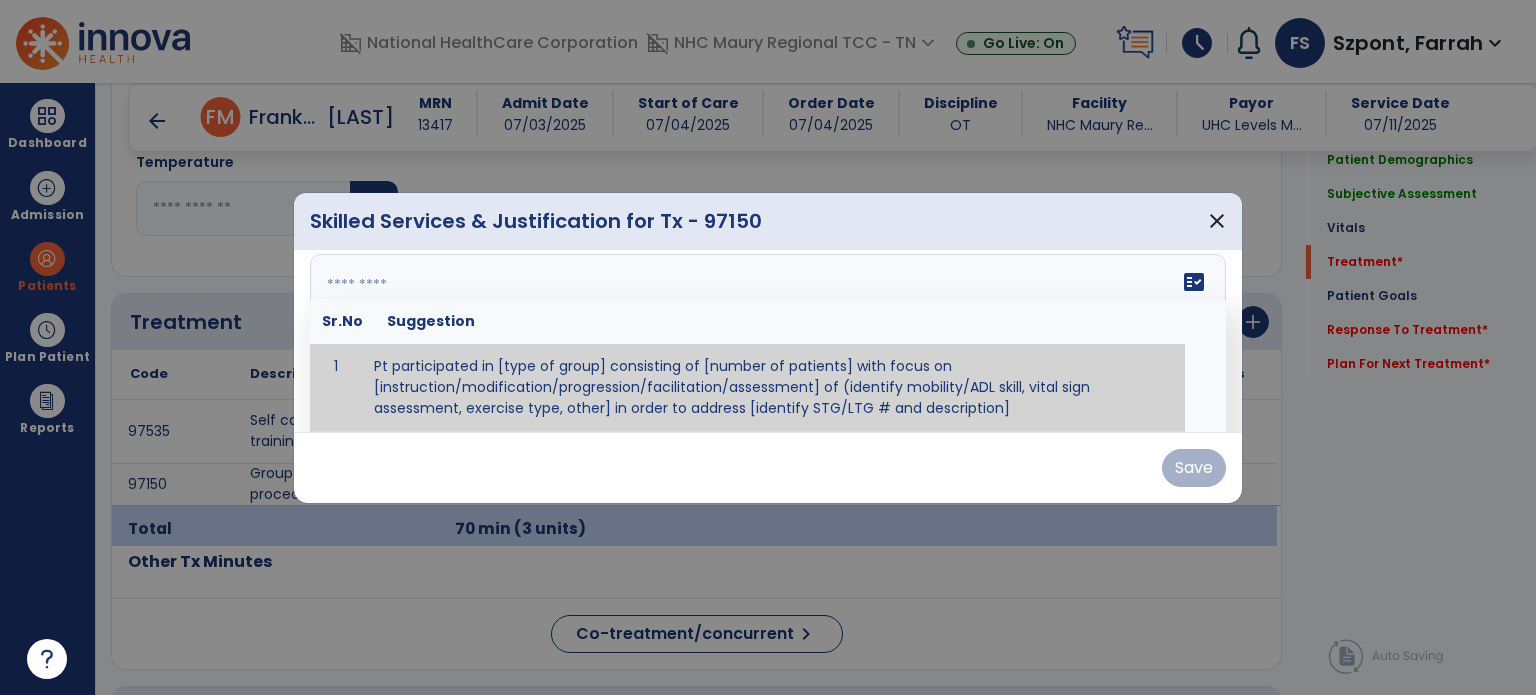 paste on "**********" 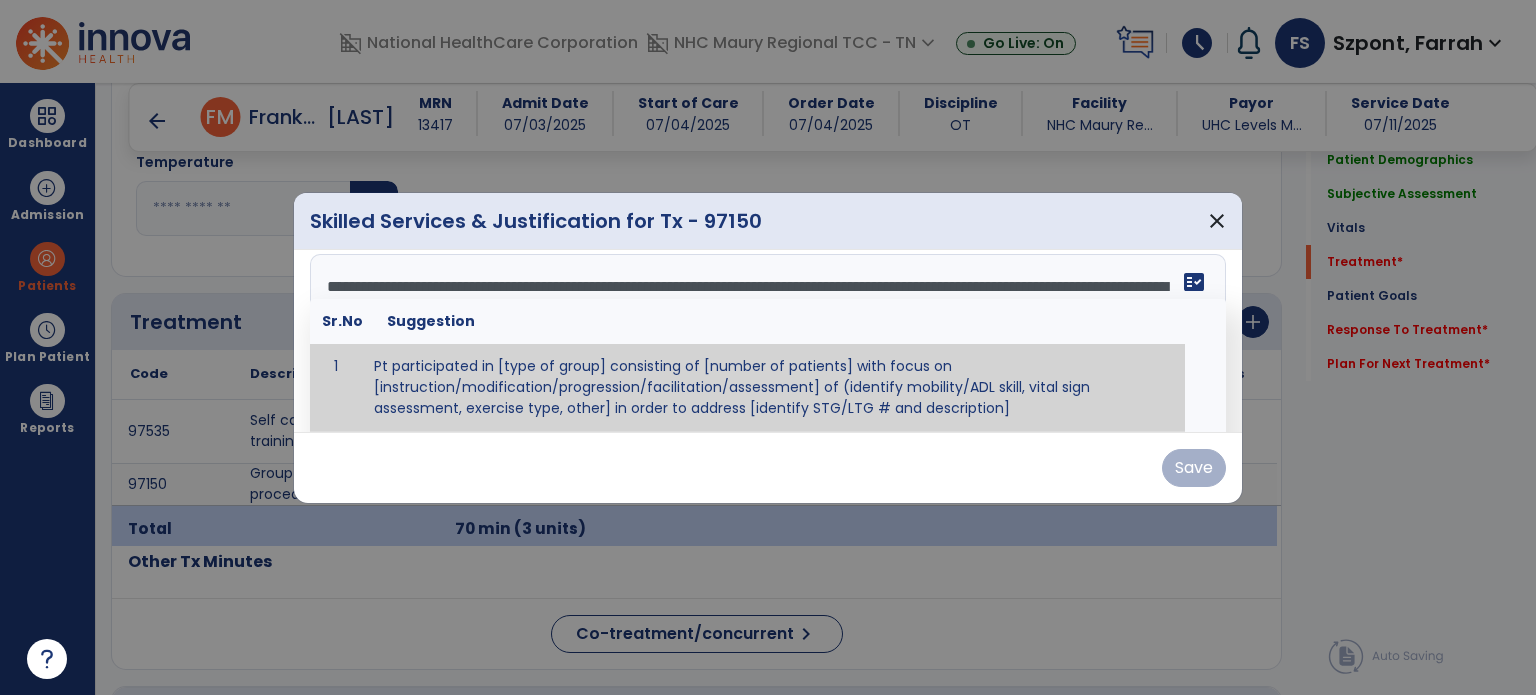 scroll, scrollTop: 39, scrollLeft: 0, axis: vertical 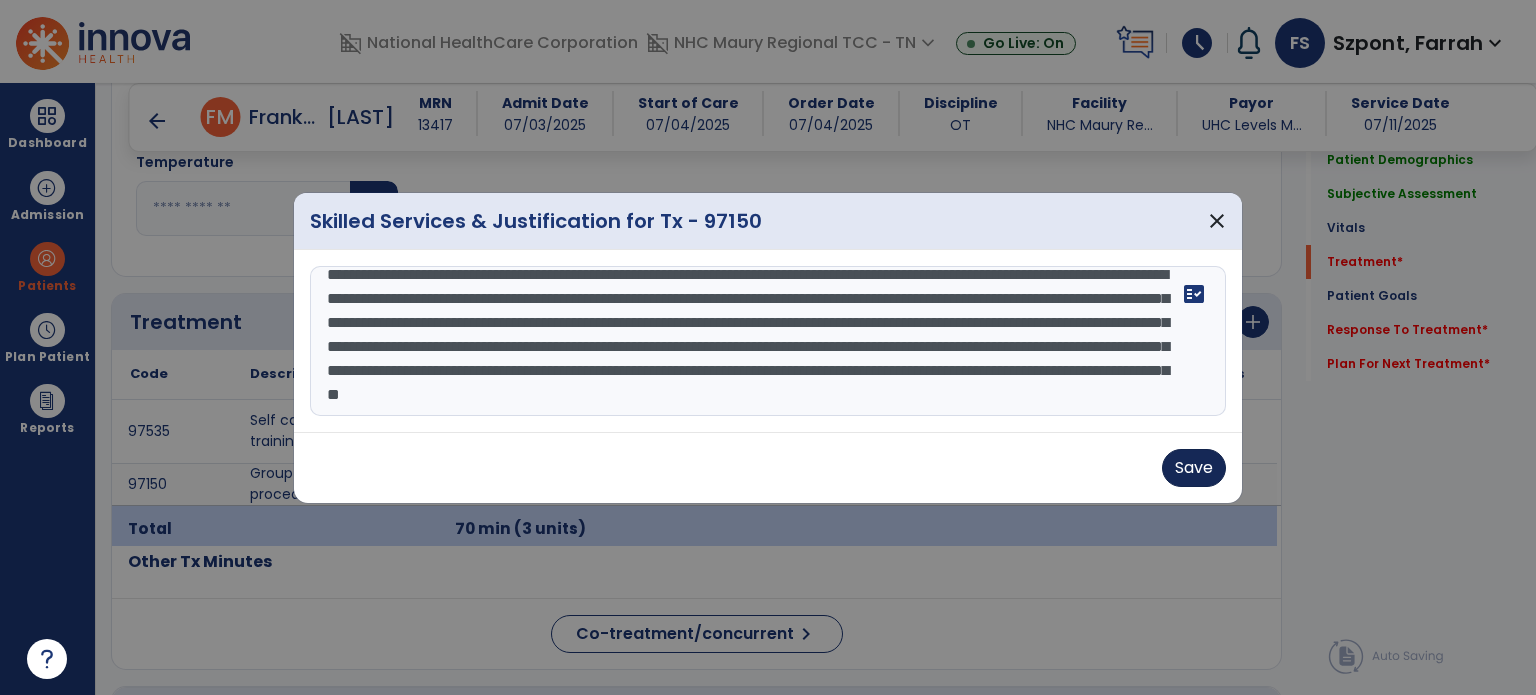 type on "**********" 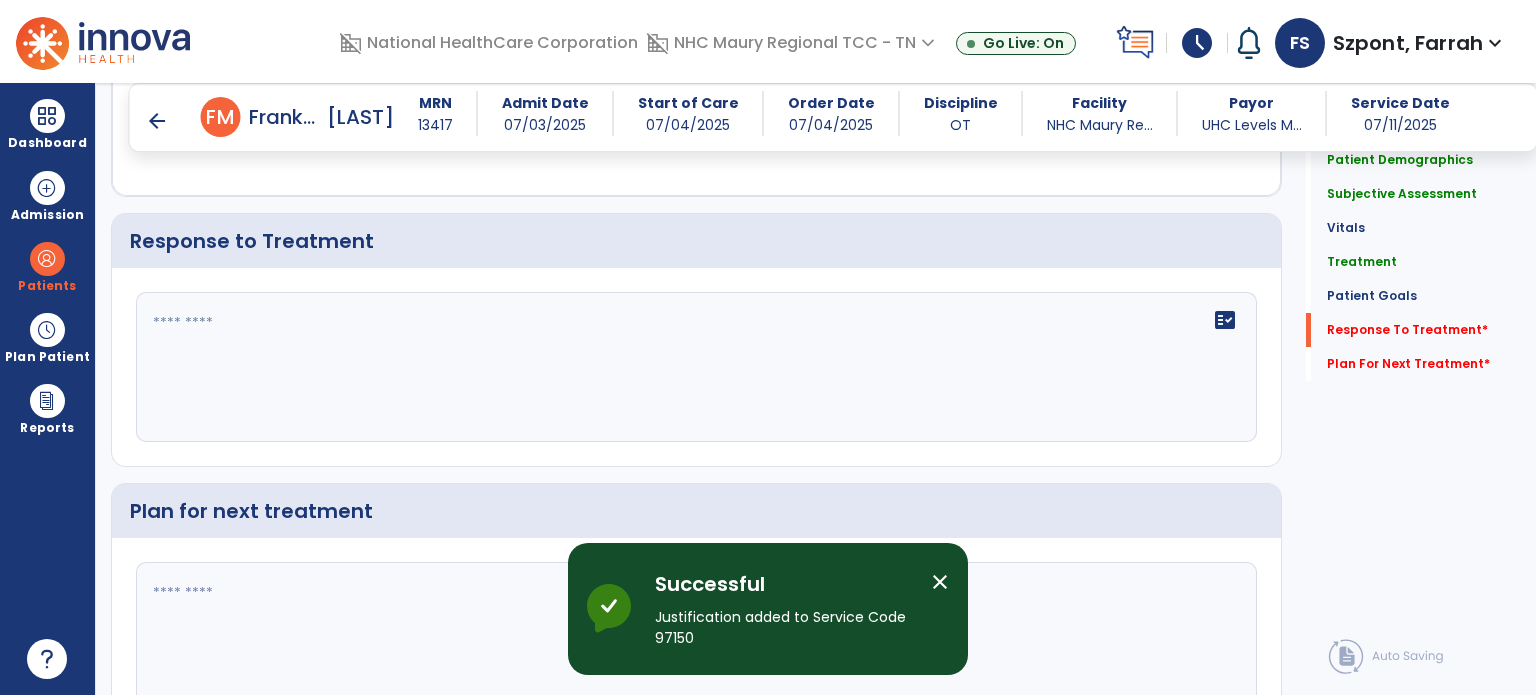 scroll, scrollTop: 3441, scrollLeft: 0, axis: vertical 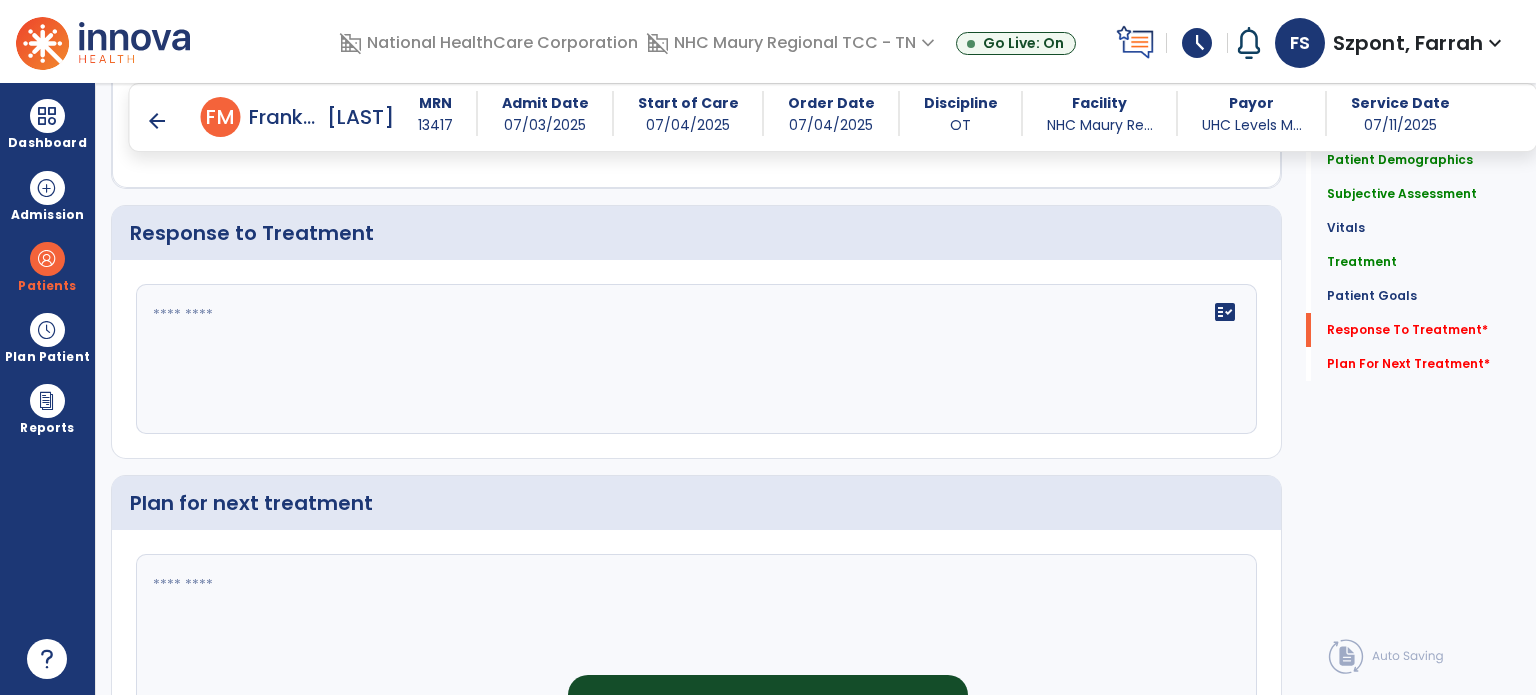 click on "fact_check" 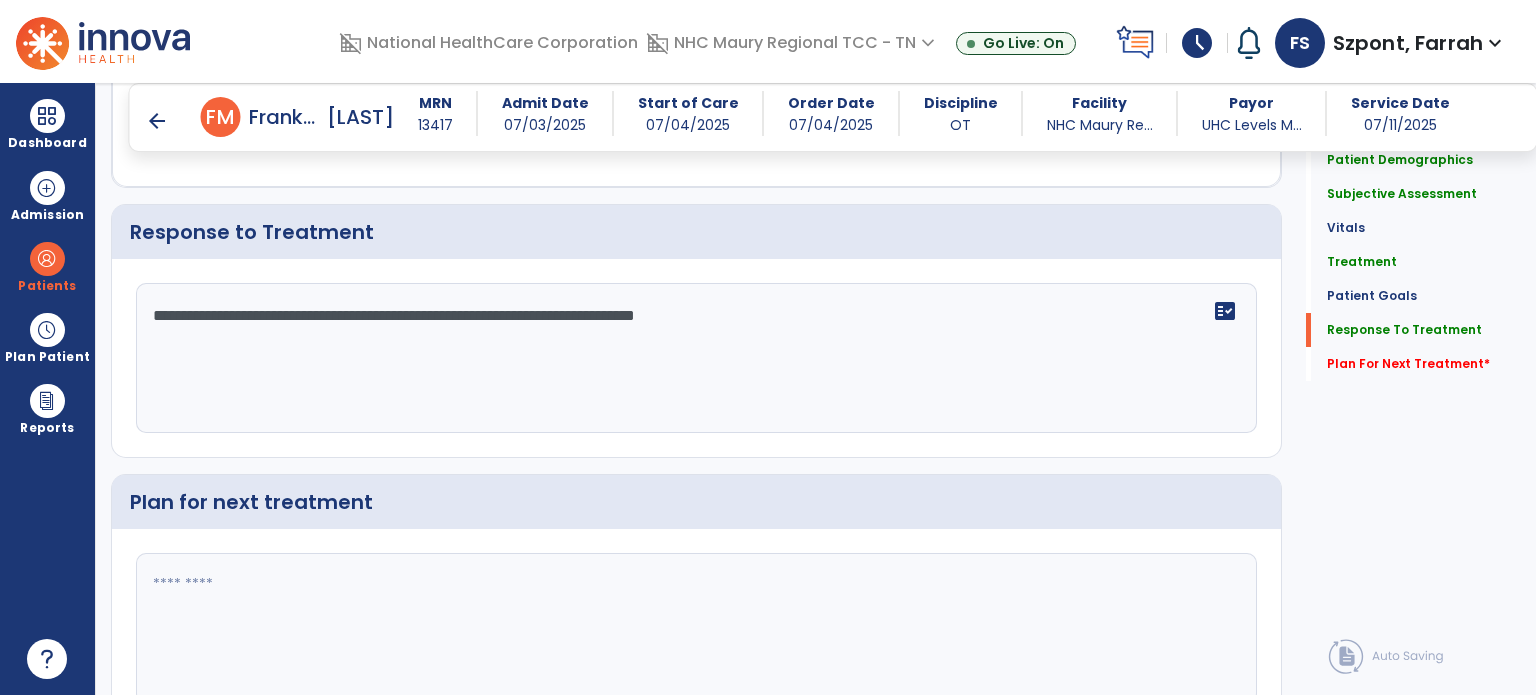 scroll, scrollTop: 3441, scrollLeft: 0, axis: vertical 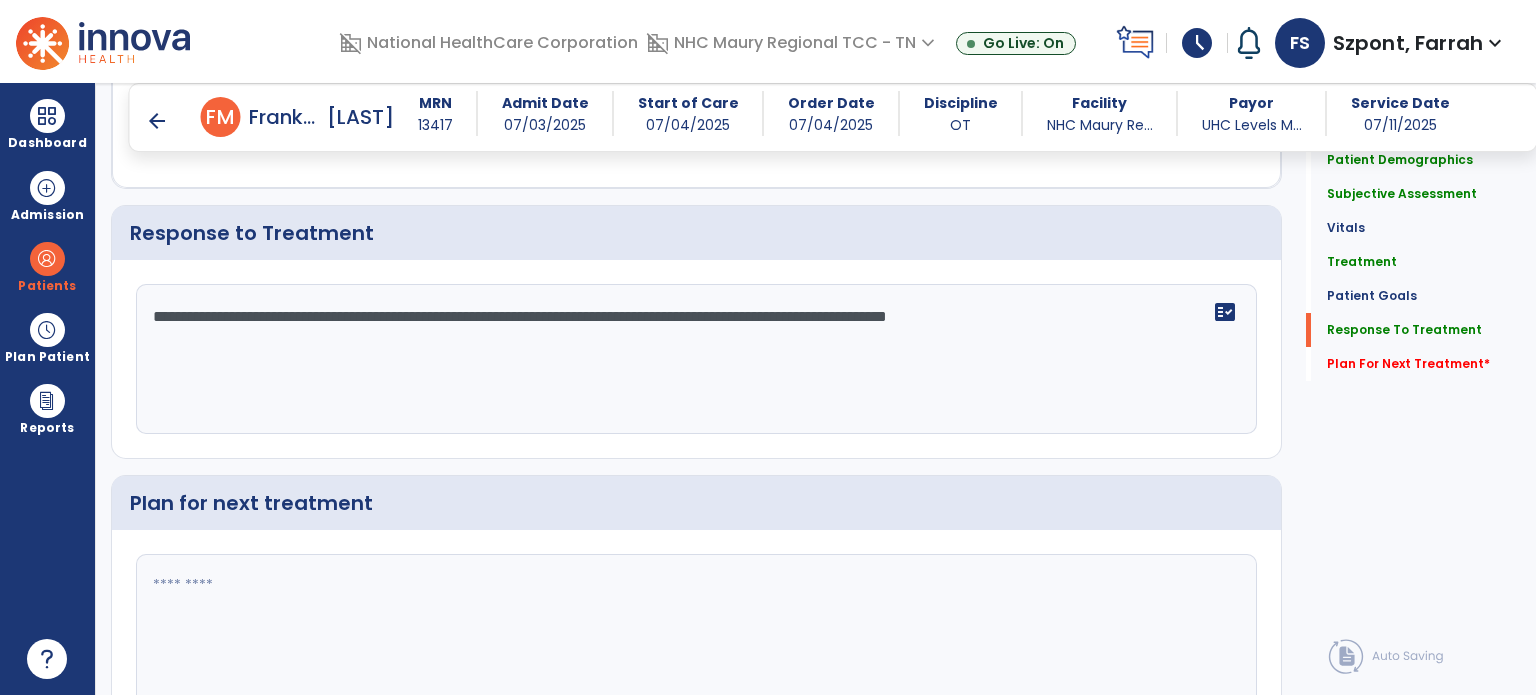 type on "**********" 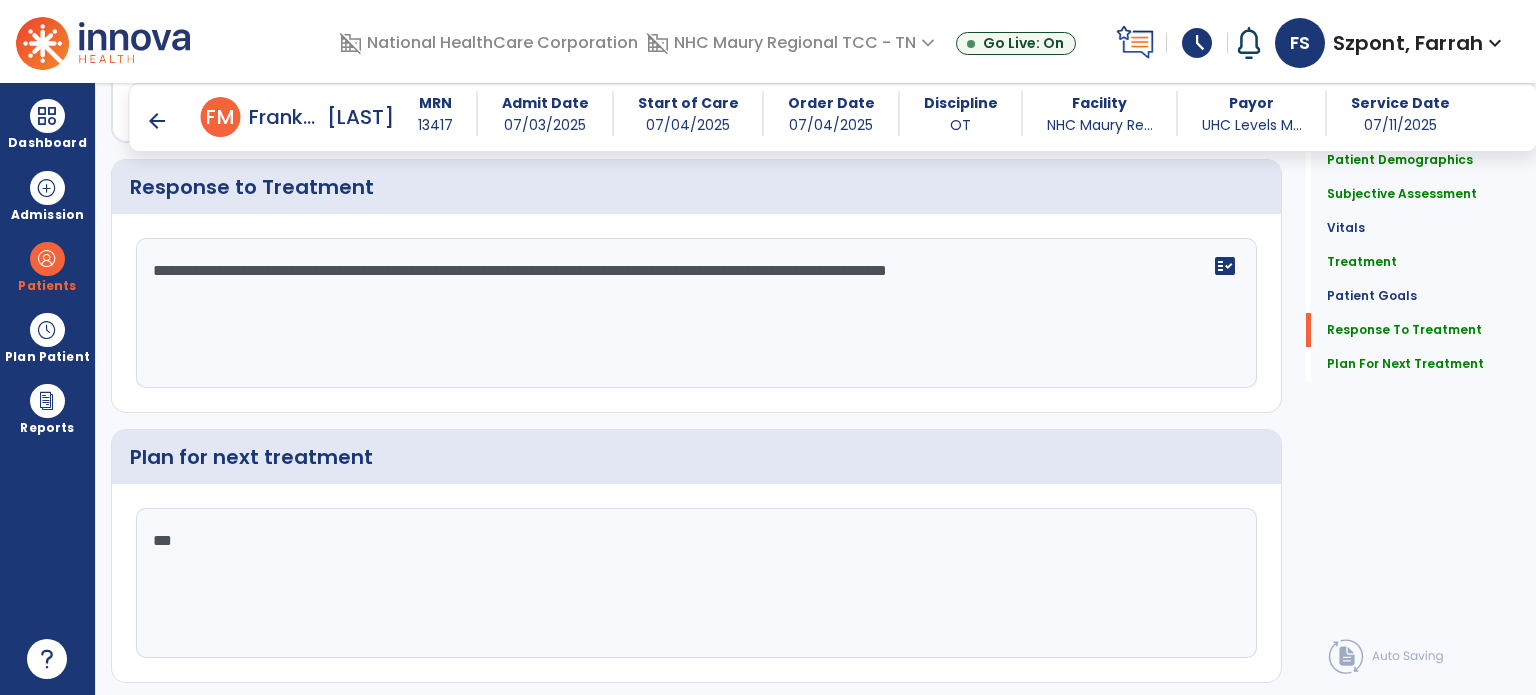 scroll, scrollTop: 3532, scrollLeft: 0, axis: vertical 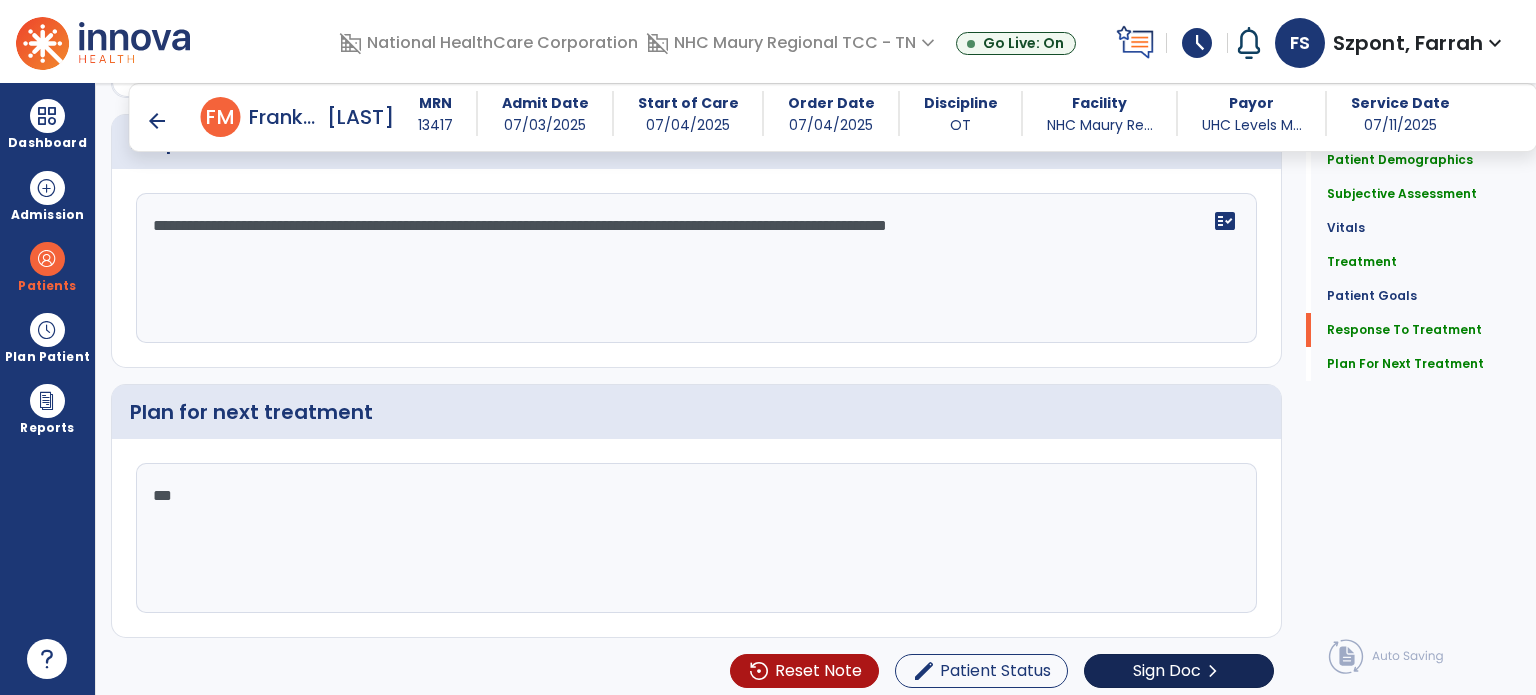 type on "***" 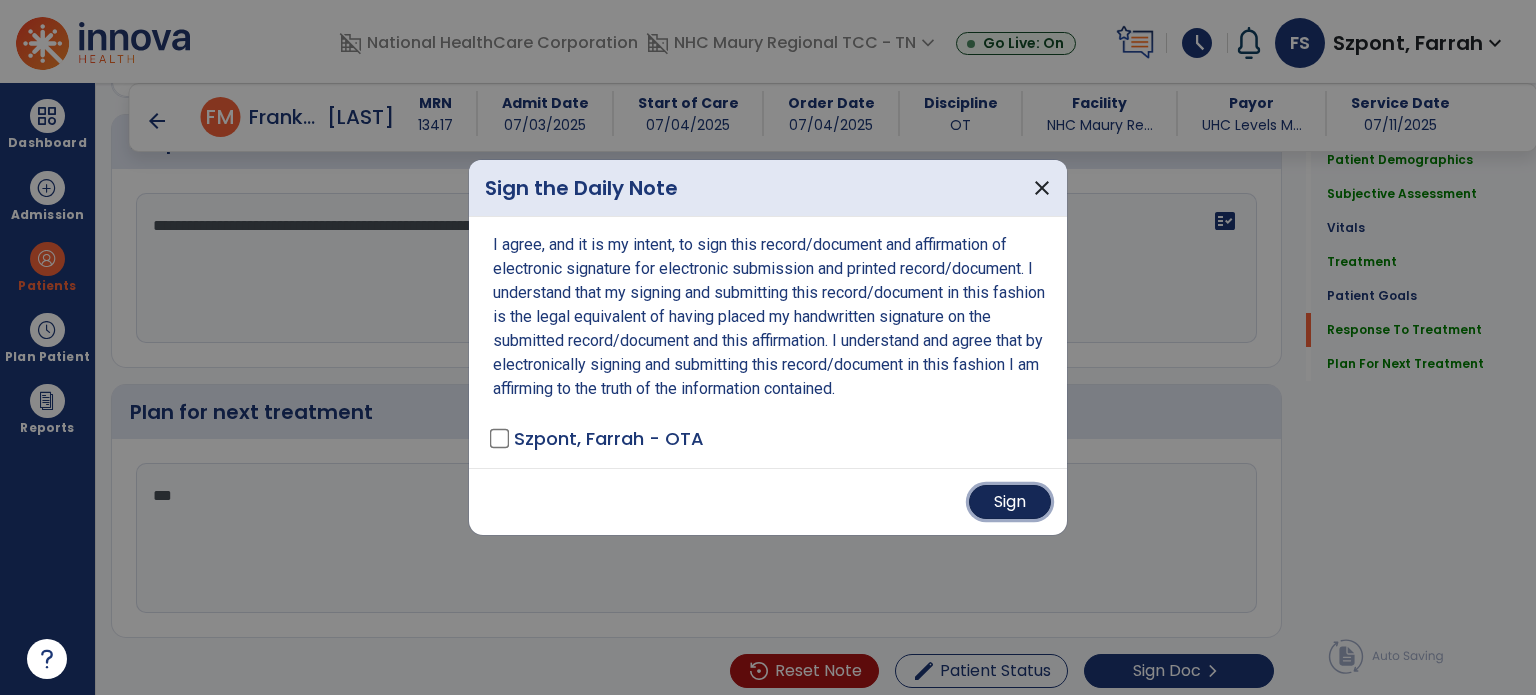 click on "Sign" at bounding box center (1010, 502) 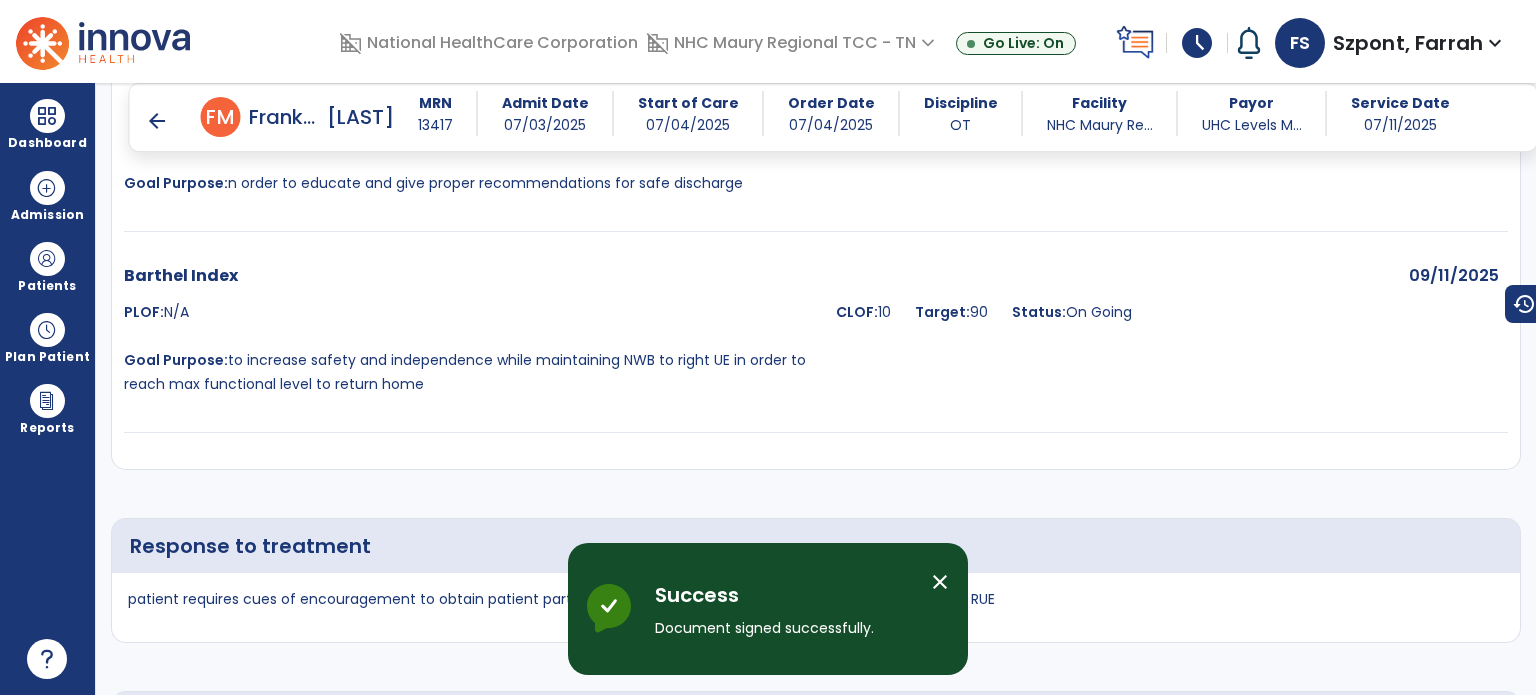 scroll, scrollTop: 5892, scrollLeft: 0, axis: vertical 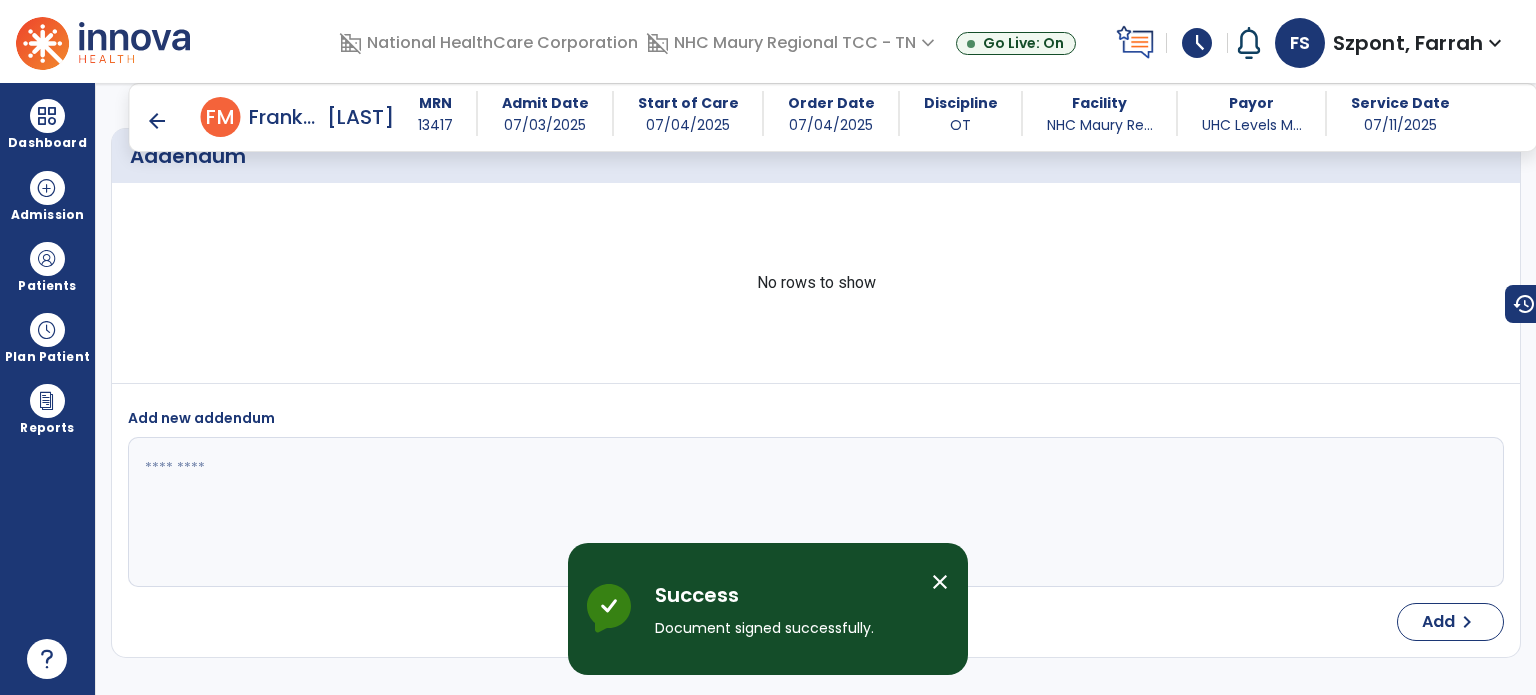 click on "arrow_back" at bounding box center (157, 121) 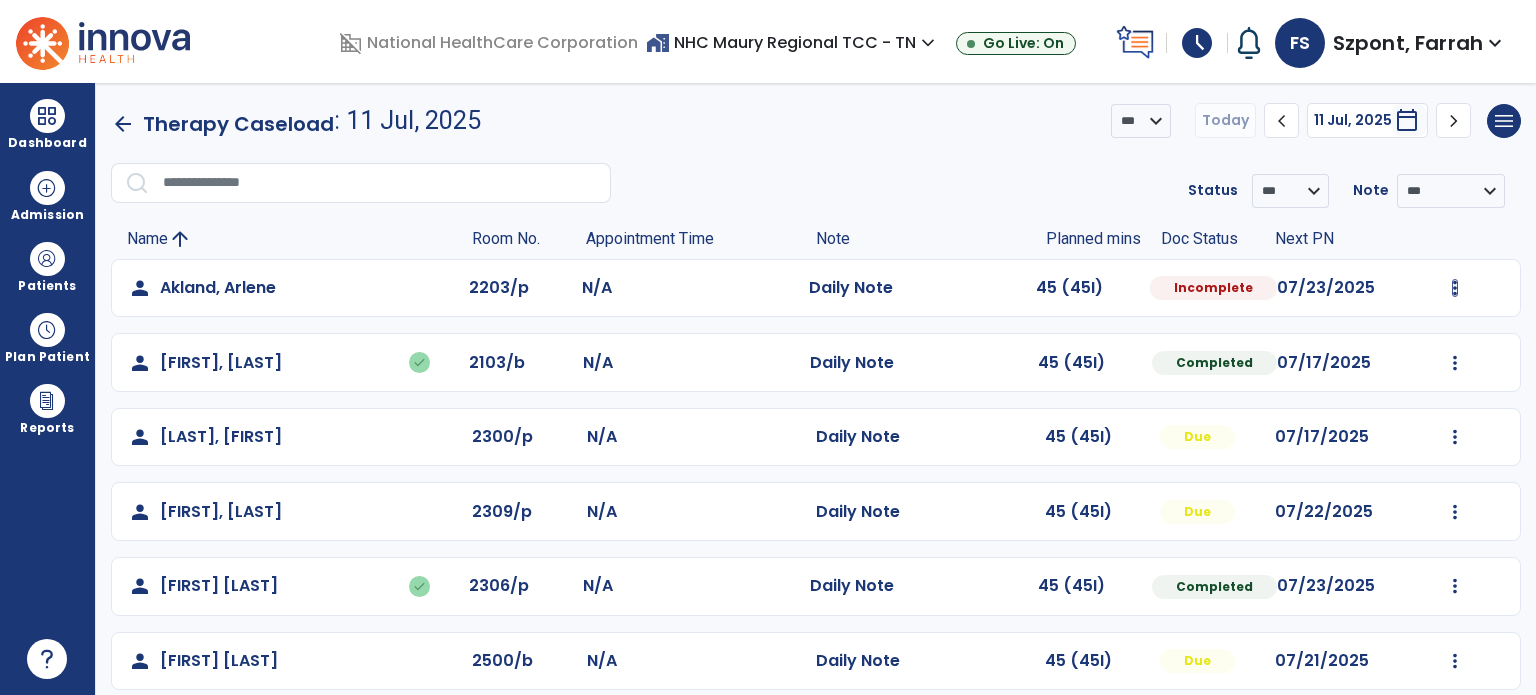 click at bounding box center (1455, 288) 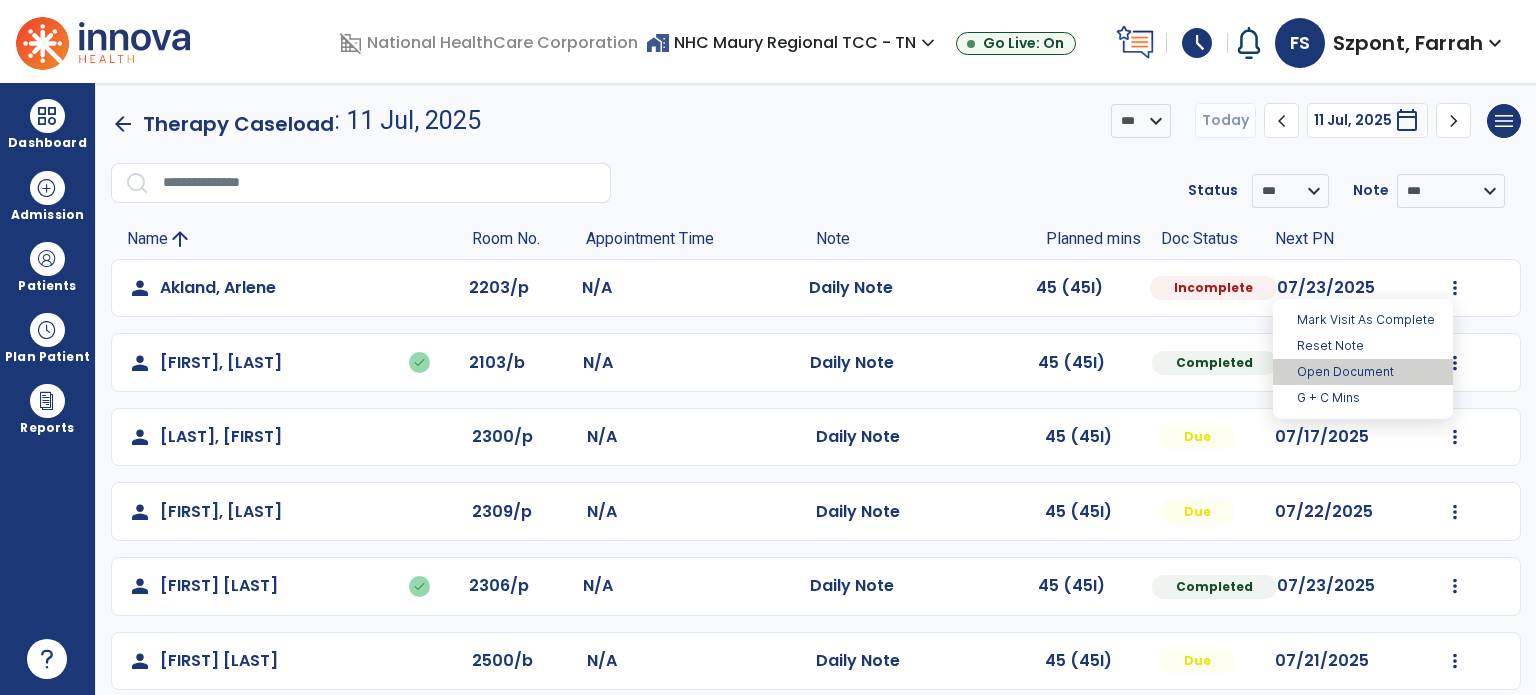 click on "Open Document" at bounding box center (1363, 372) 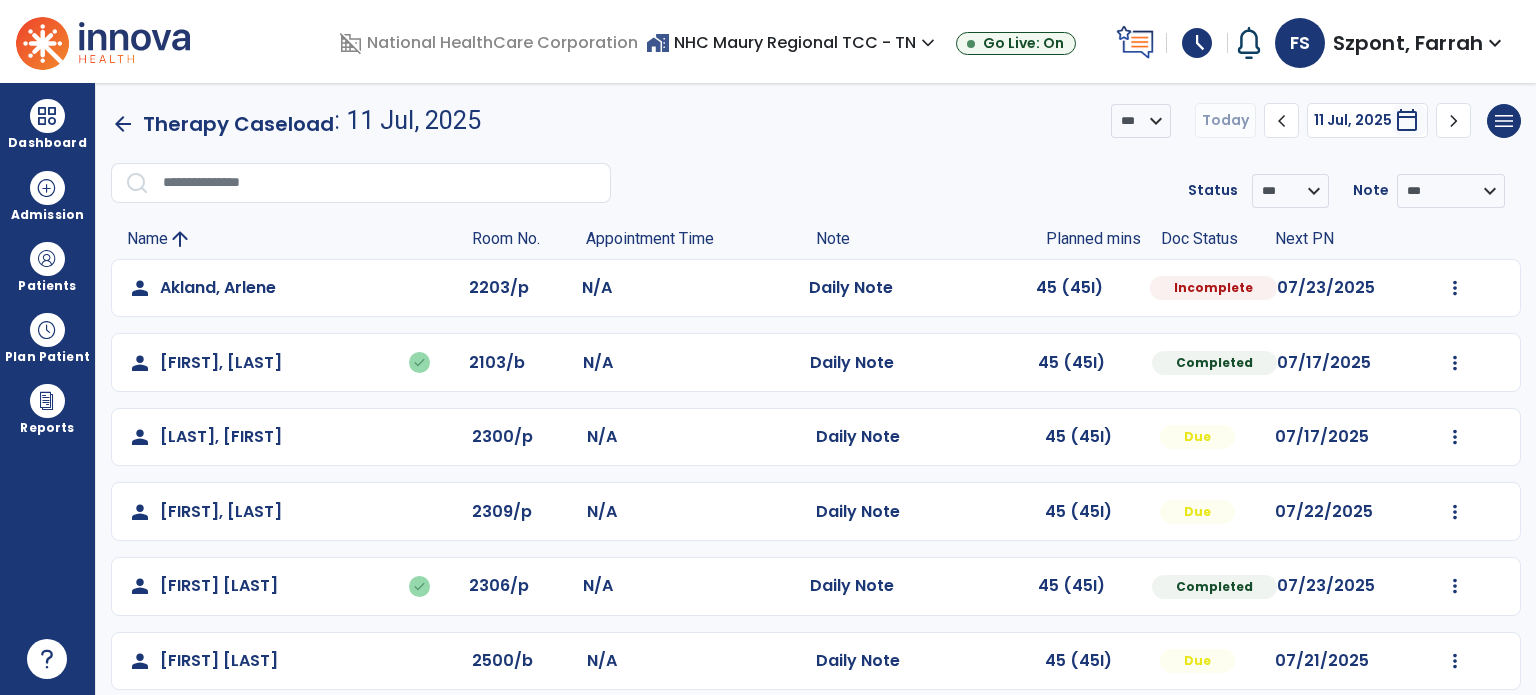 select on "*" 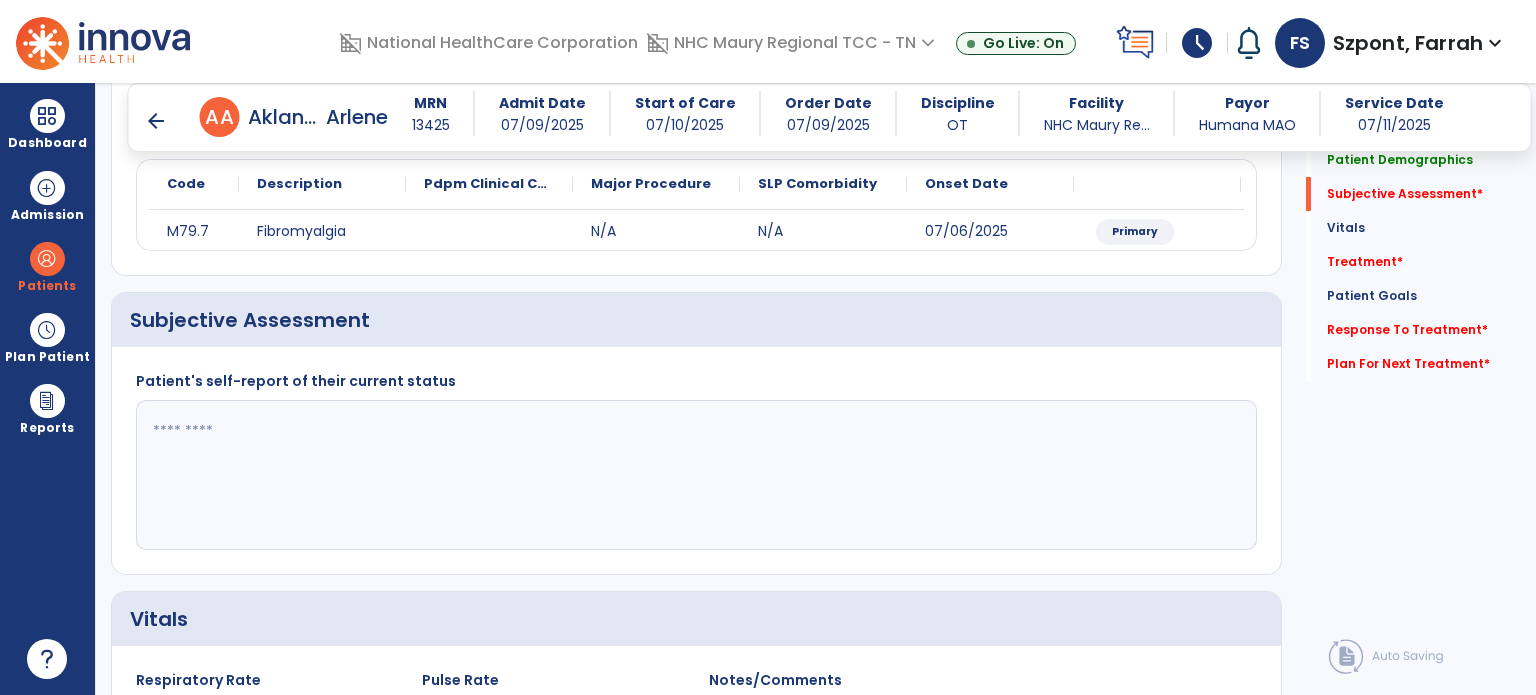 scroll, scrollTop: 240, scrollLeft: 0, axis: vertical 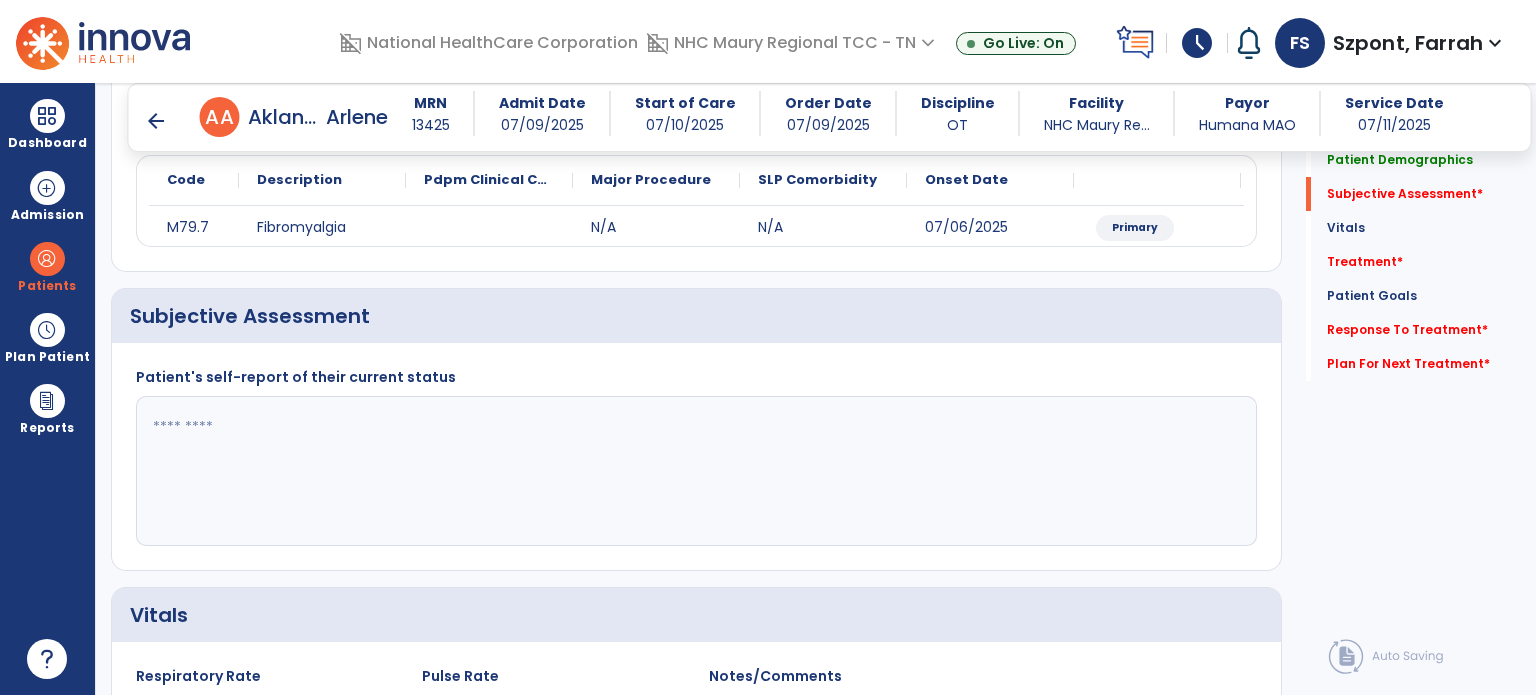 click 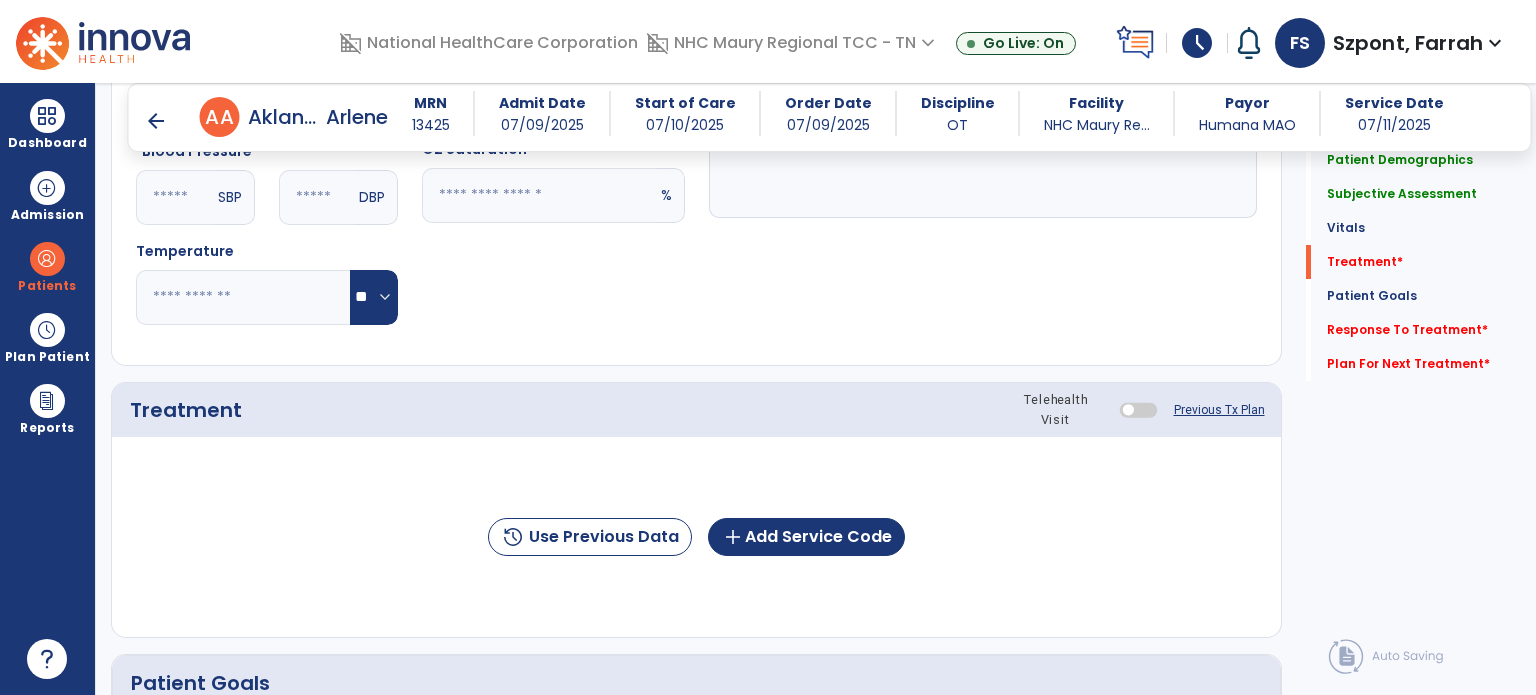 scroll, scrollTop: 924, scrollLeft: 0, axis: vertical 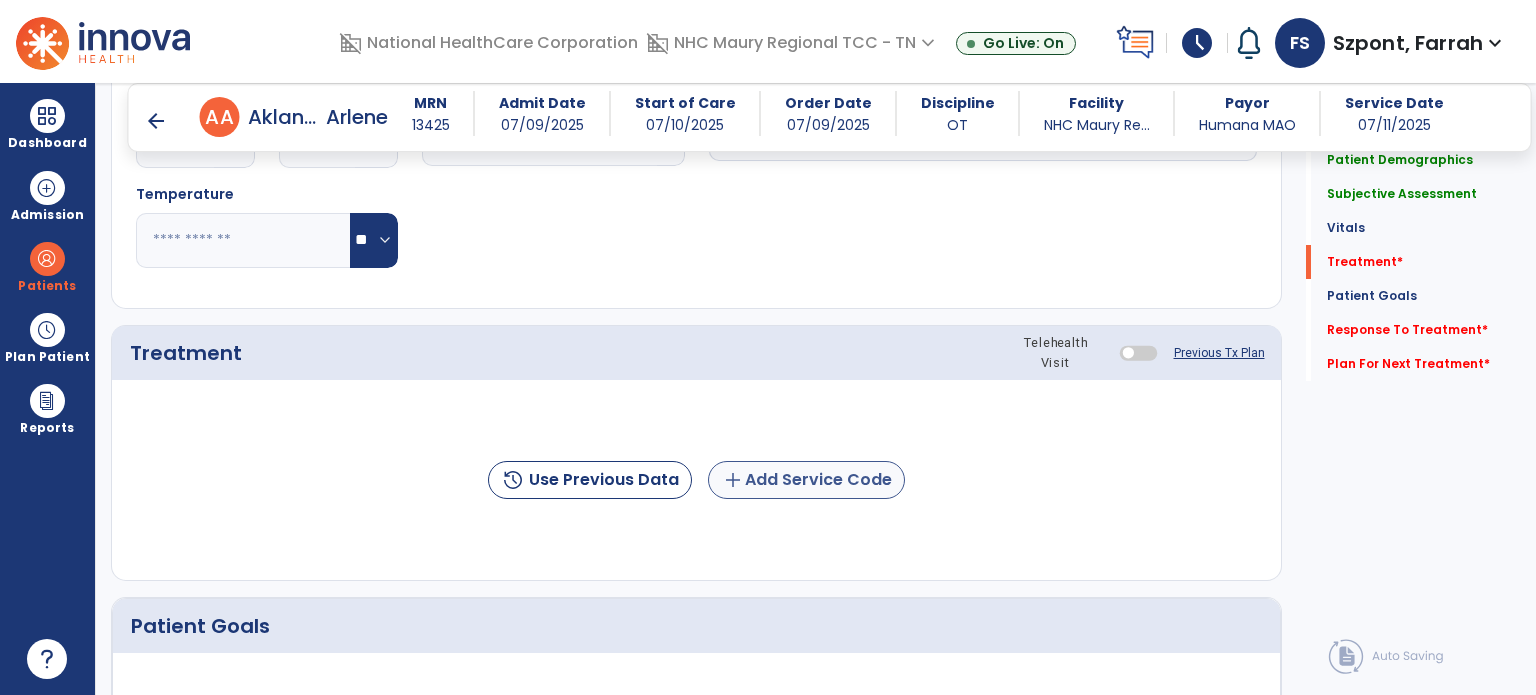 type on "**********" 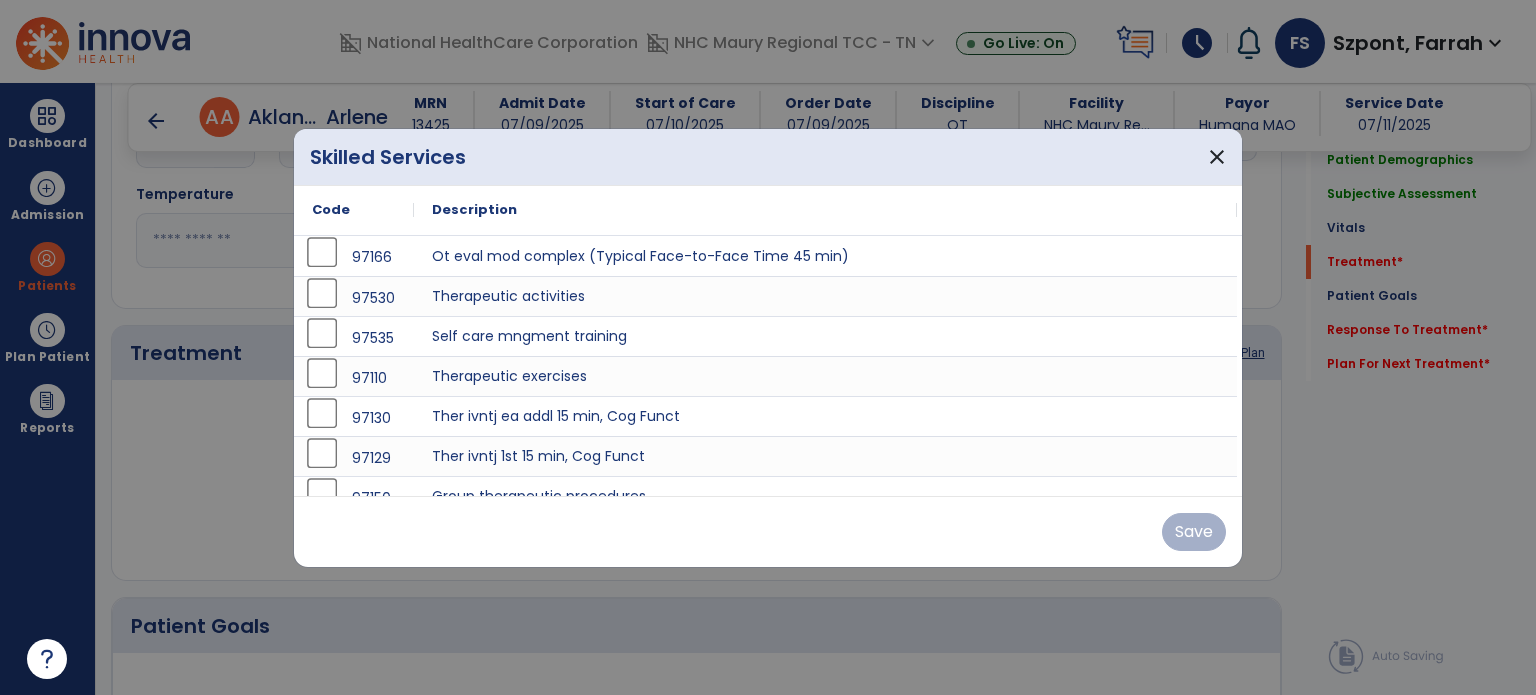 scroll, scrollTop: 20, scrollLeft: 0, axis: vertical 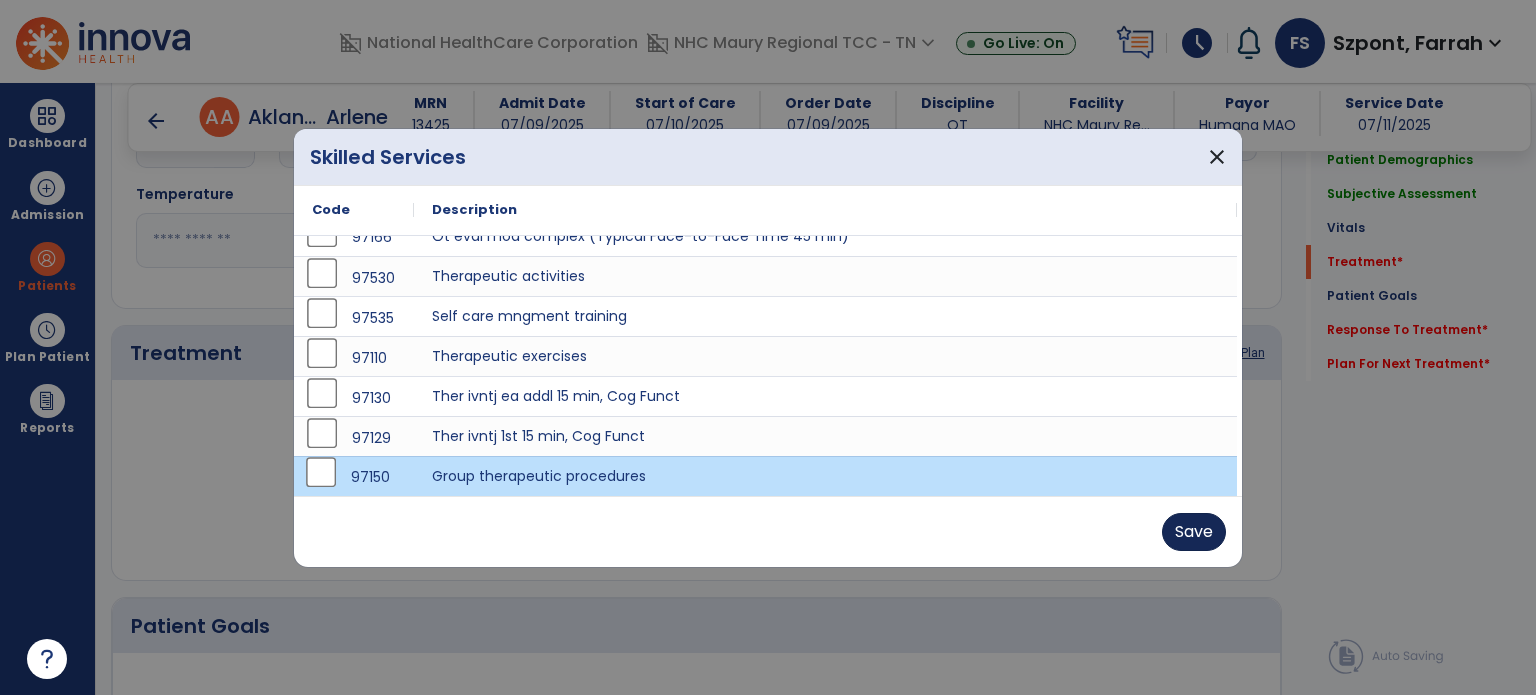 click on "Save" at bounding box center [1194, 532] 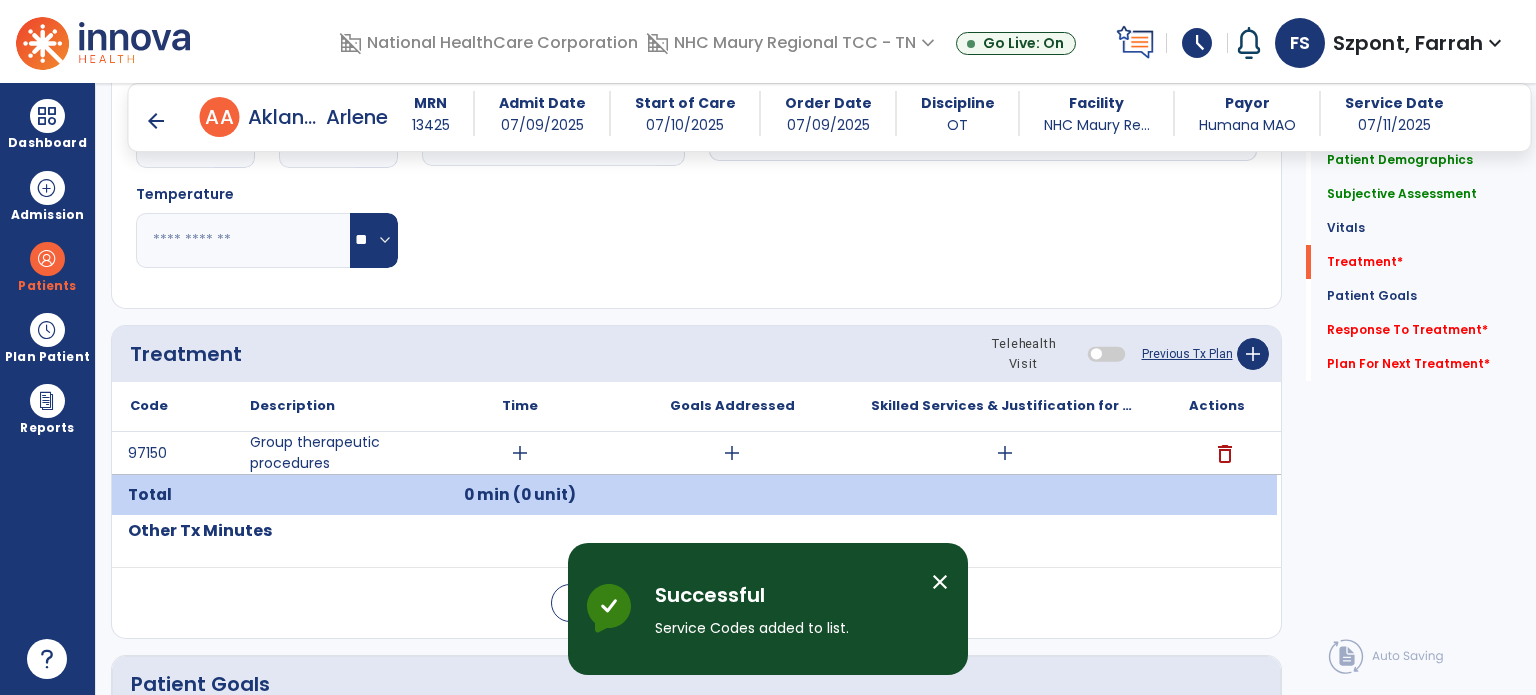 click on "add" at bounding box center [520, 453] 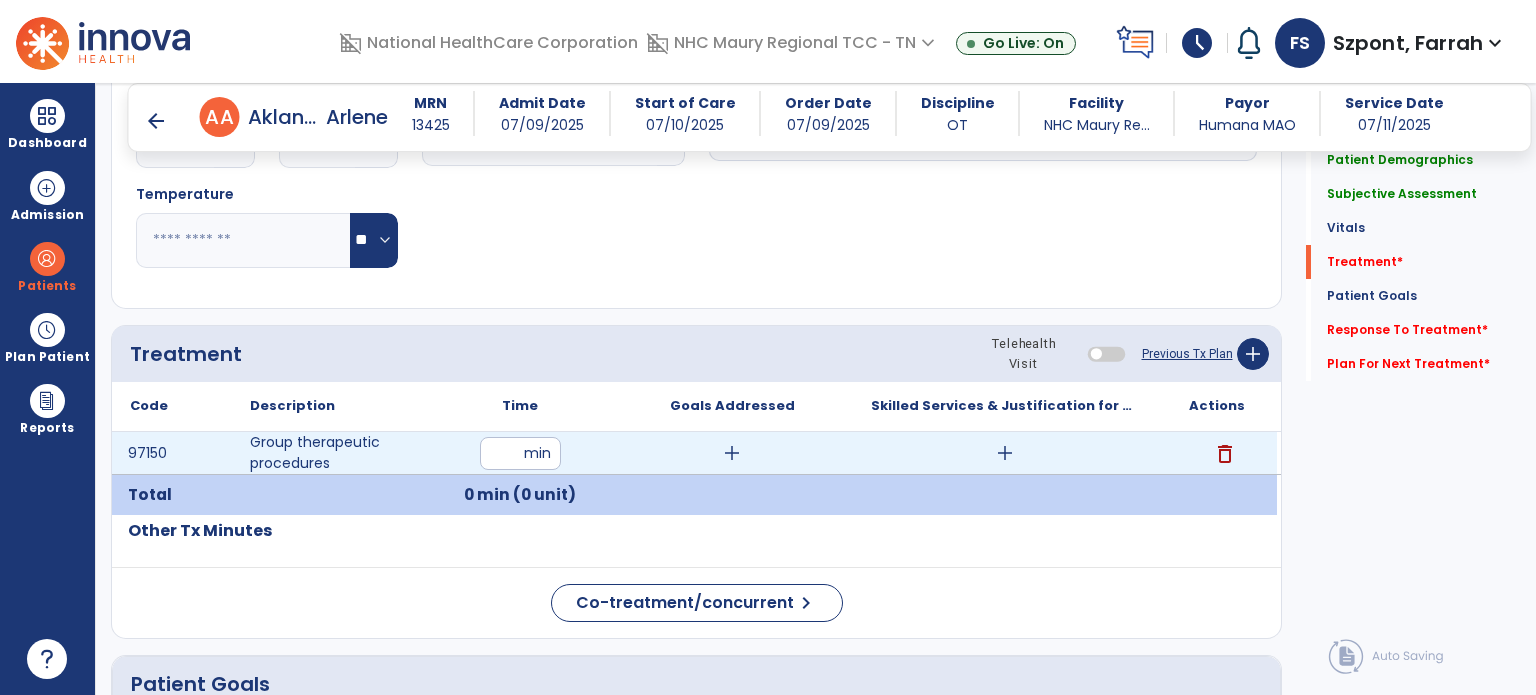 type on "**" 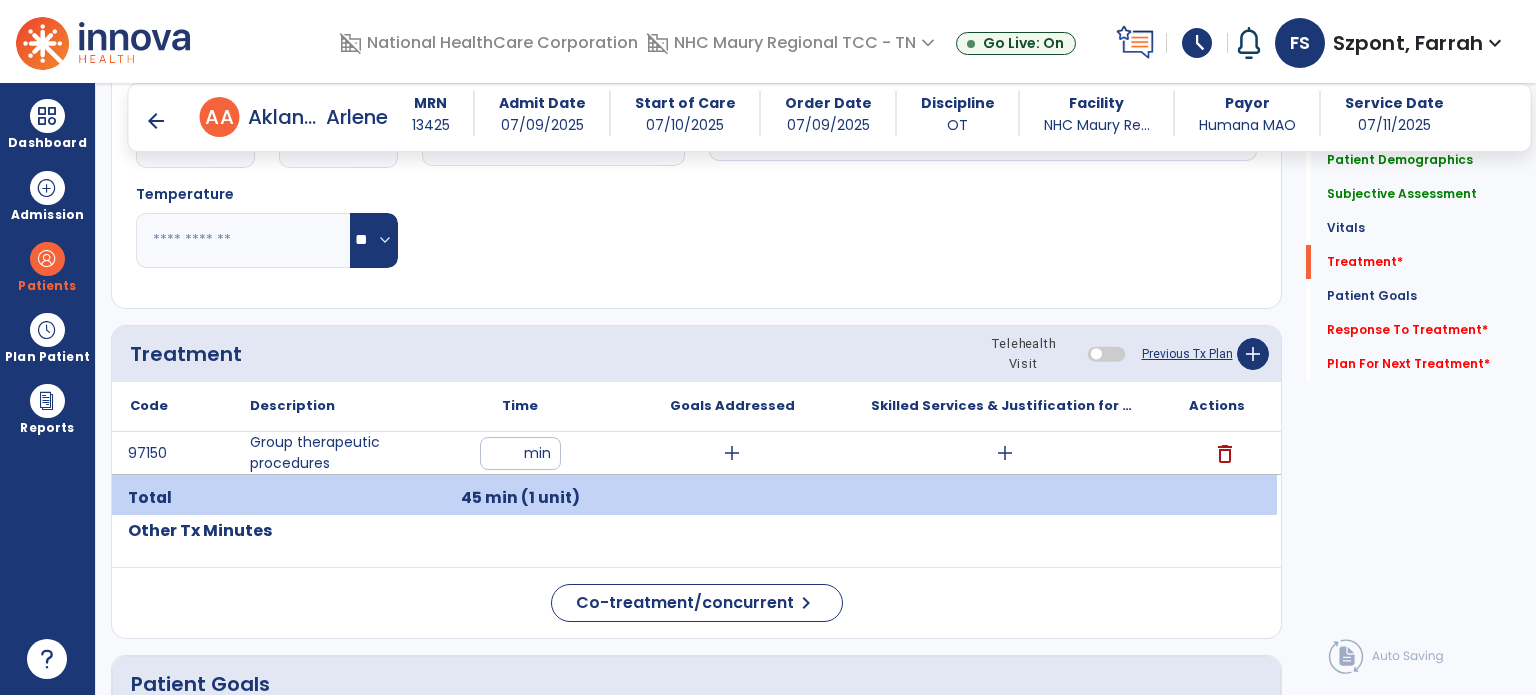 click on "add" at bounding box center (732, 453) 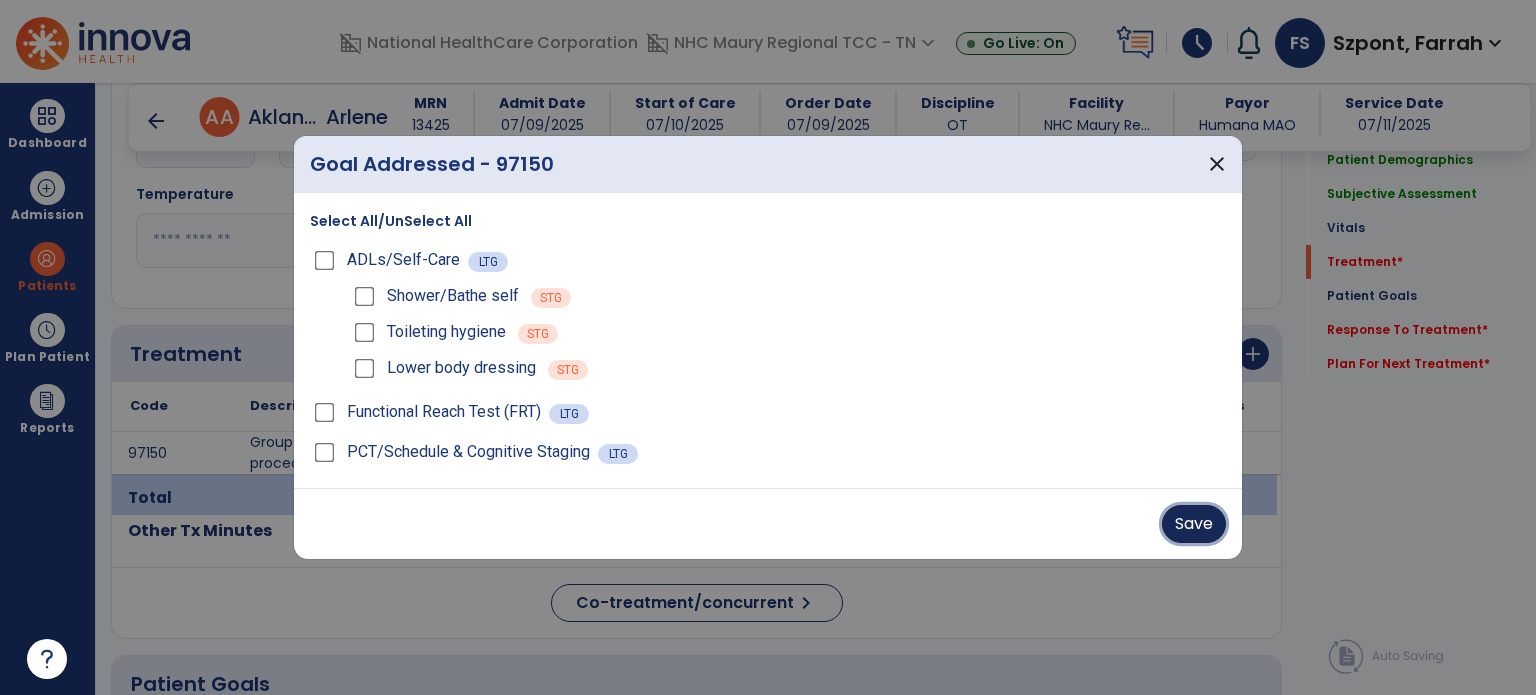 click on "Save" at bounding box center [1194, 524] 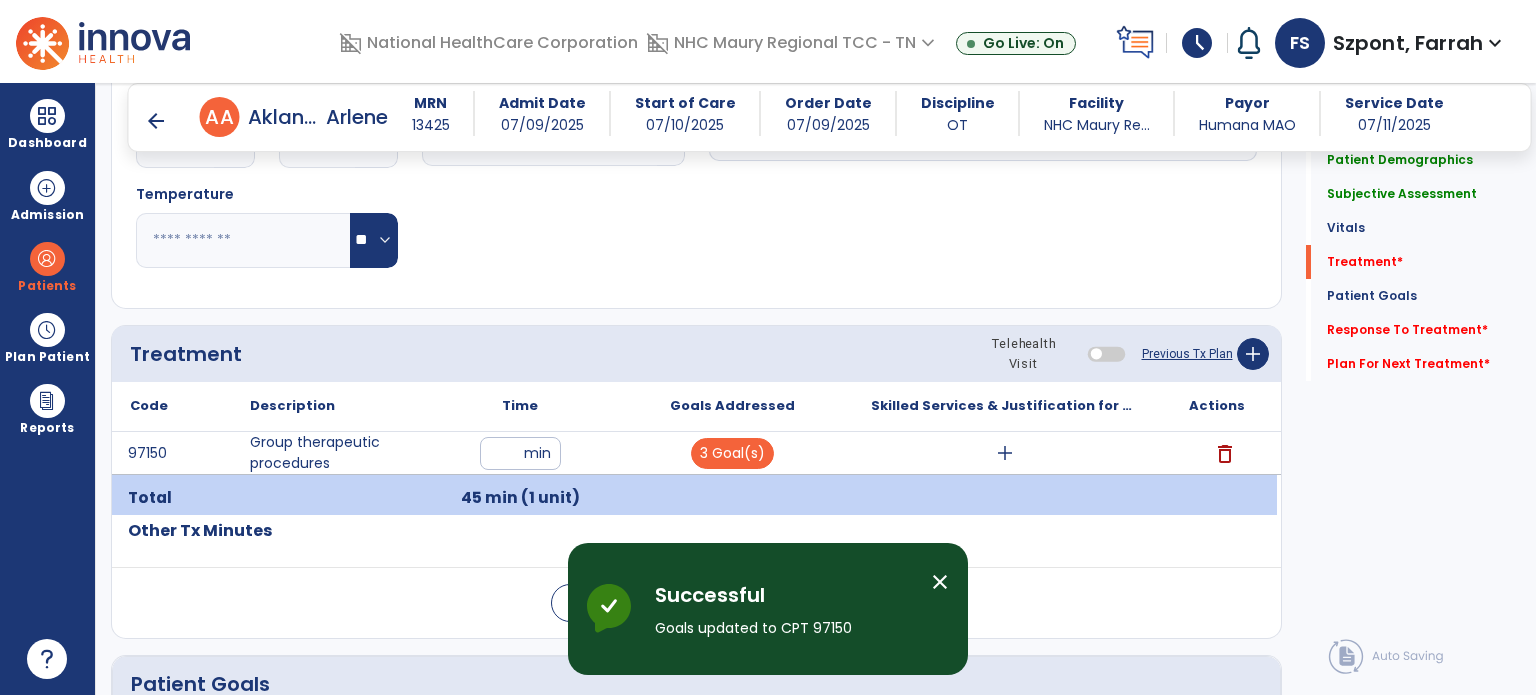click on "add" at bounding box center (1004, 453) 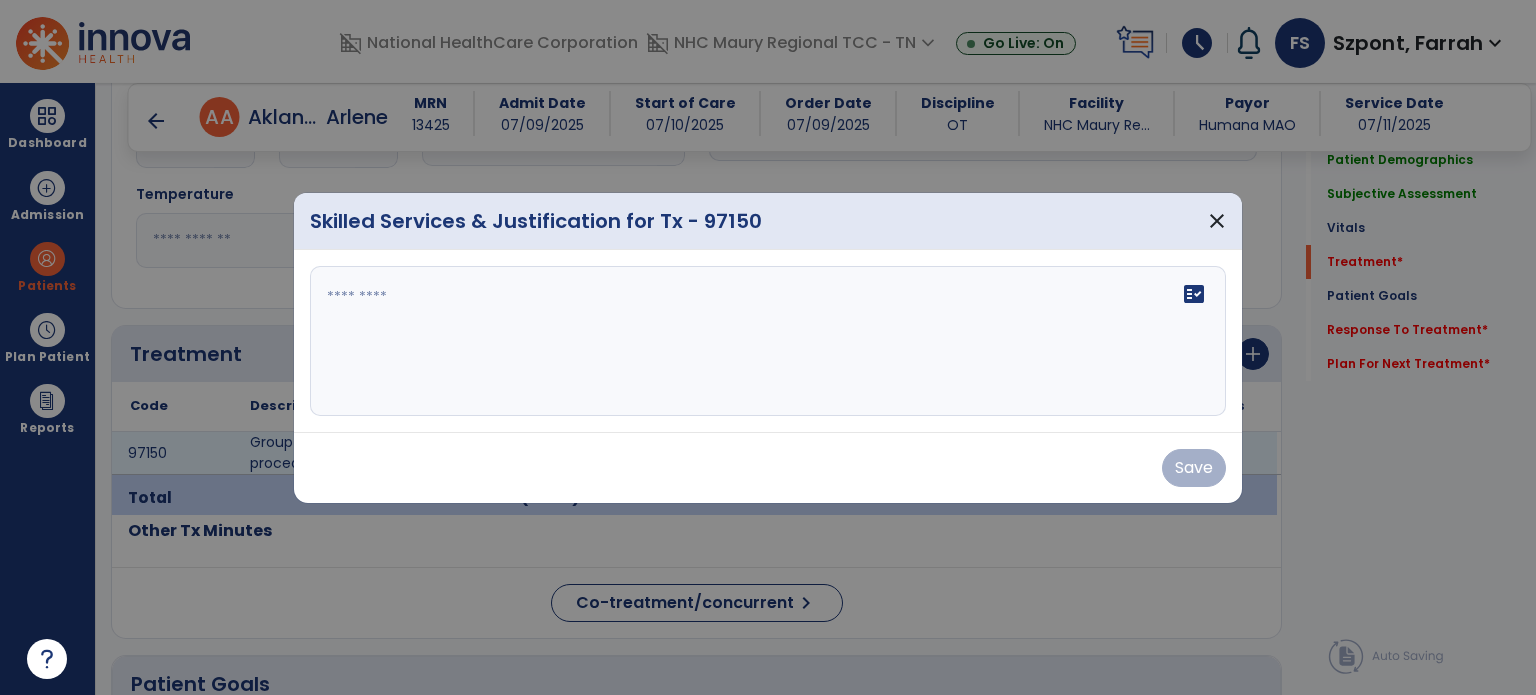 click on "fact_check" at bounding box center [768, 341] 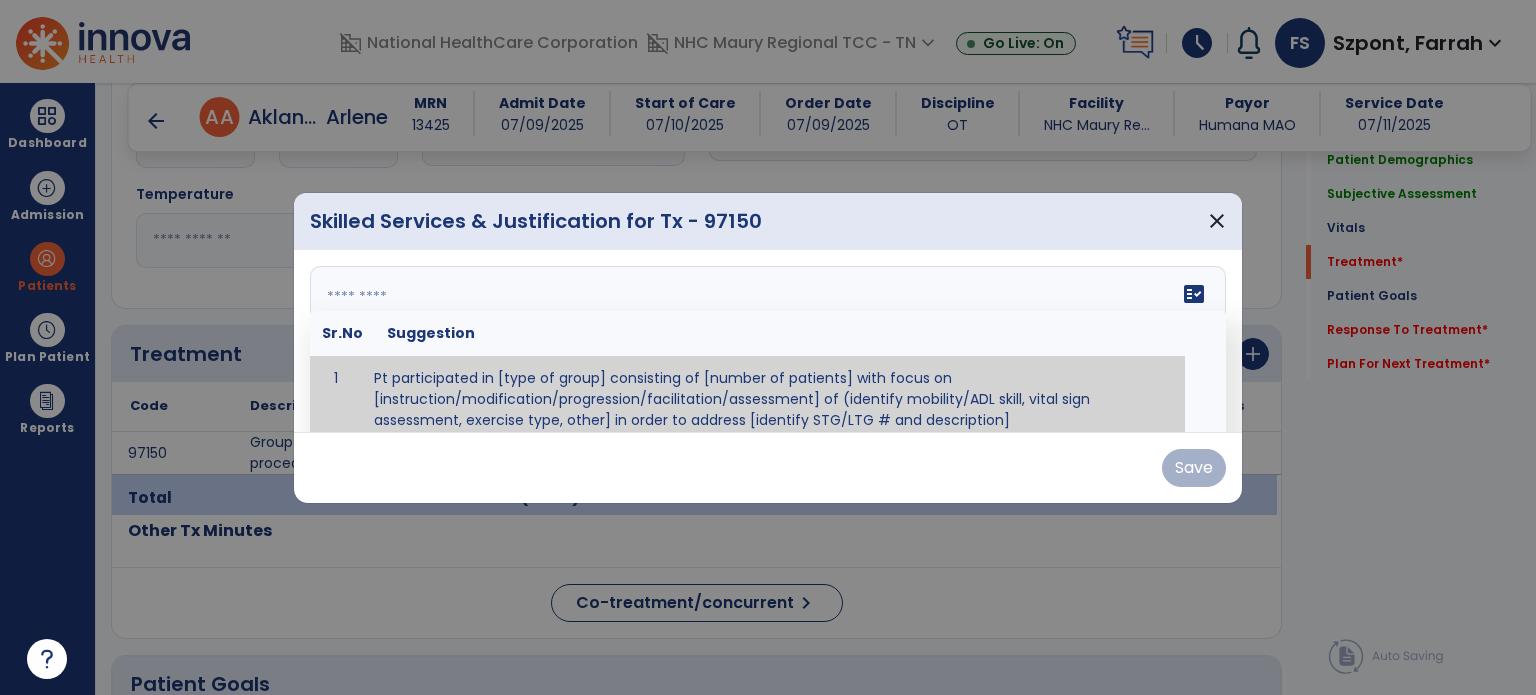 scroll, scrollTop: 12, scrollLeft: 0, axis: vertical 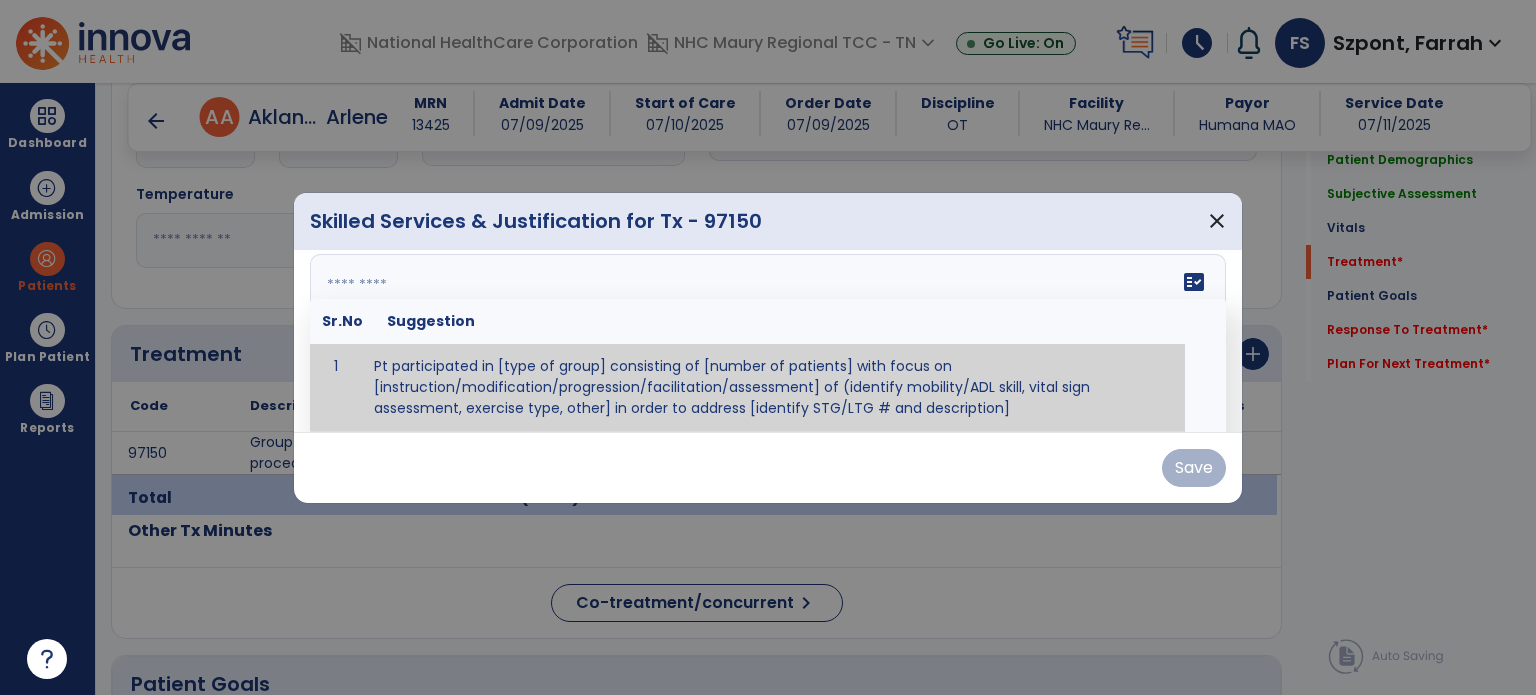 paste on "**********" 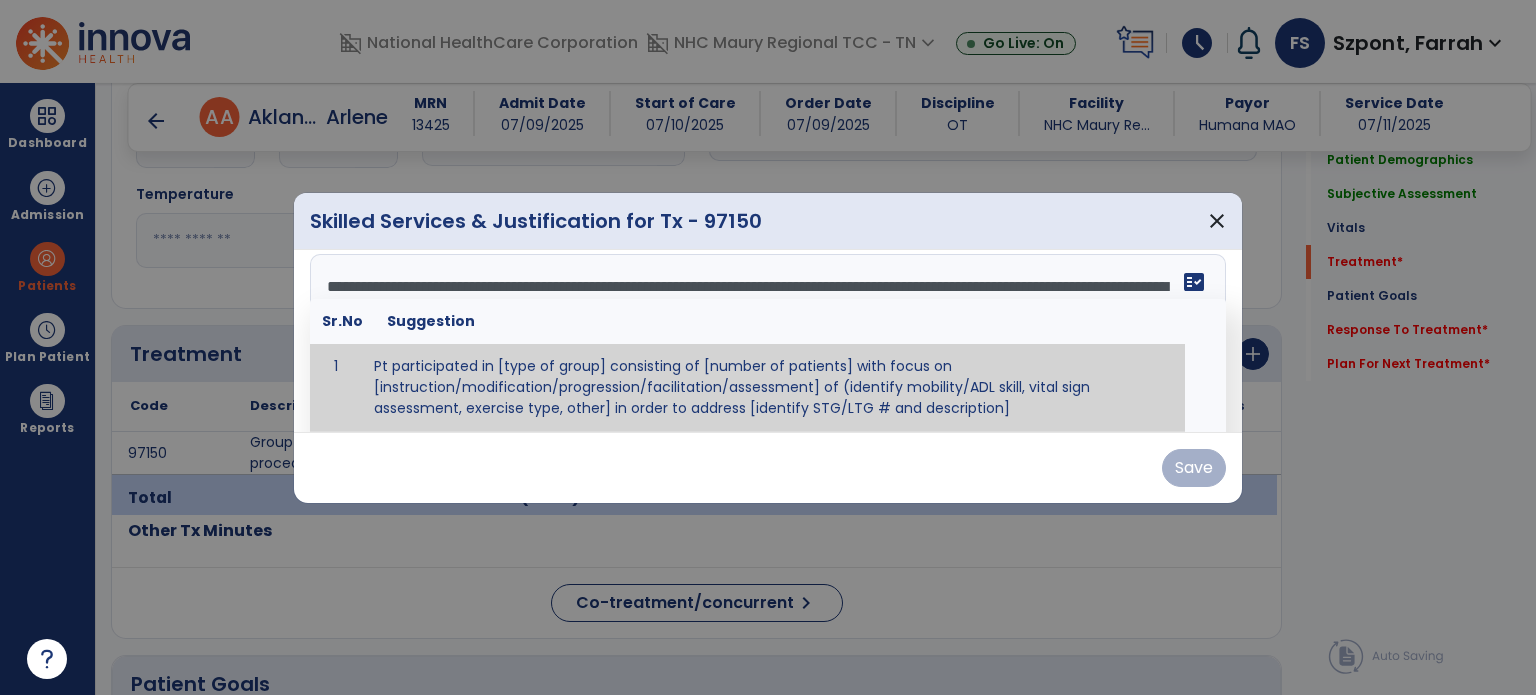 scroll, scrollTop: 39, scrollLeft: 0, axis: vertical 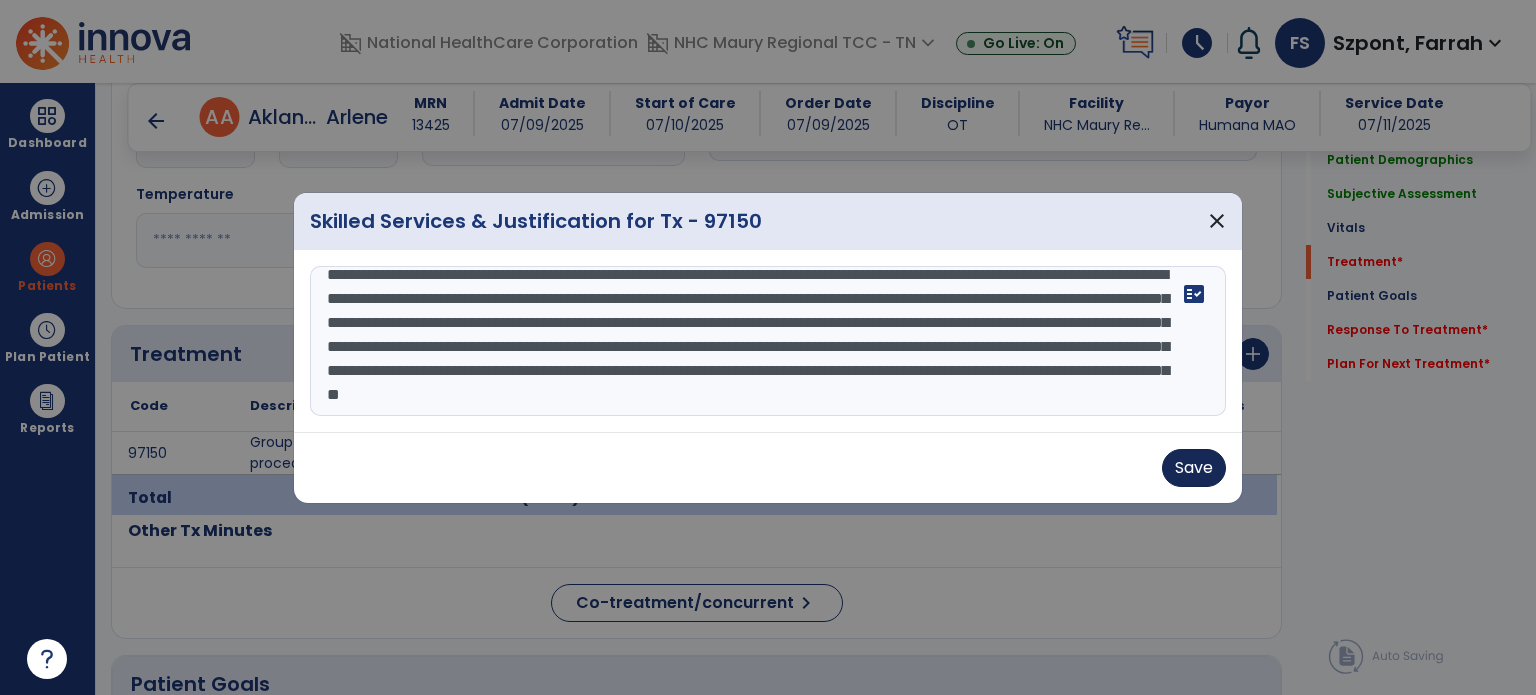 type on "**********" 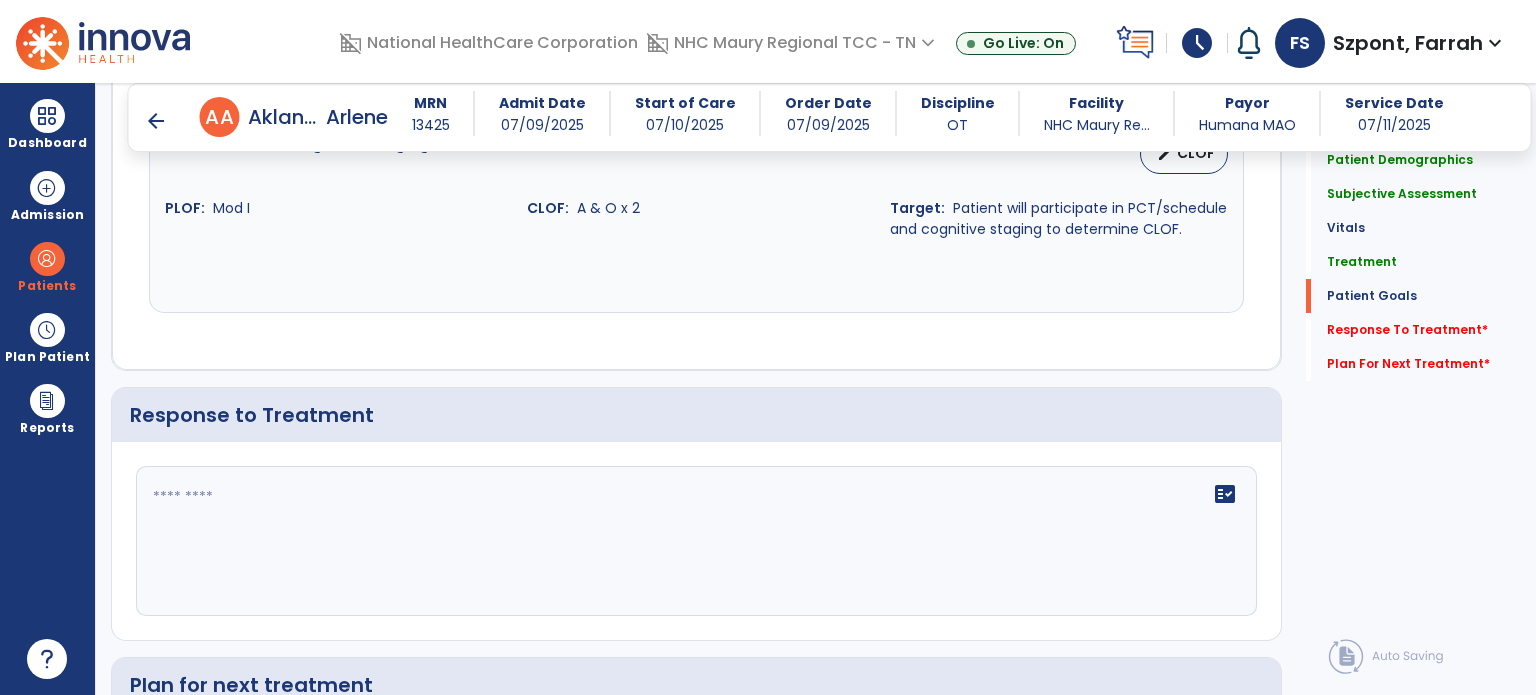 scroll, scrollTop: 2313, scrollLeft: 0, axis: vertical 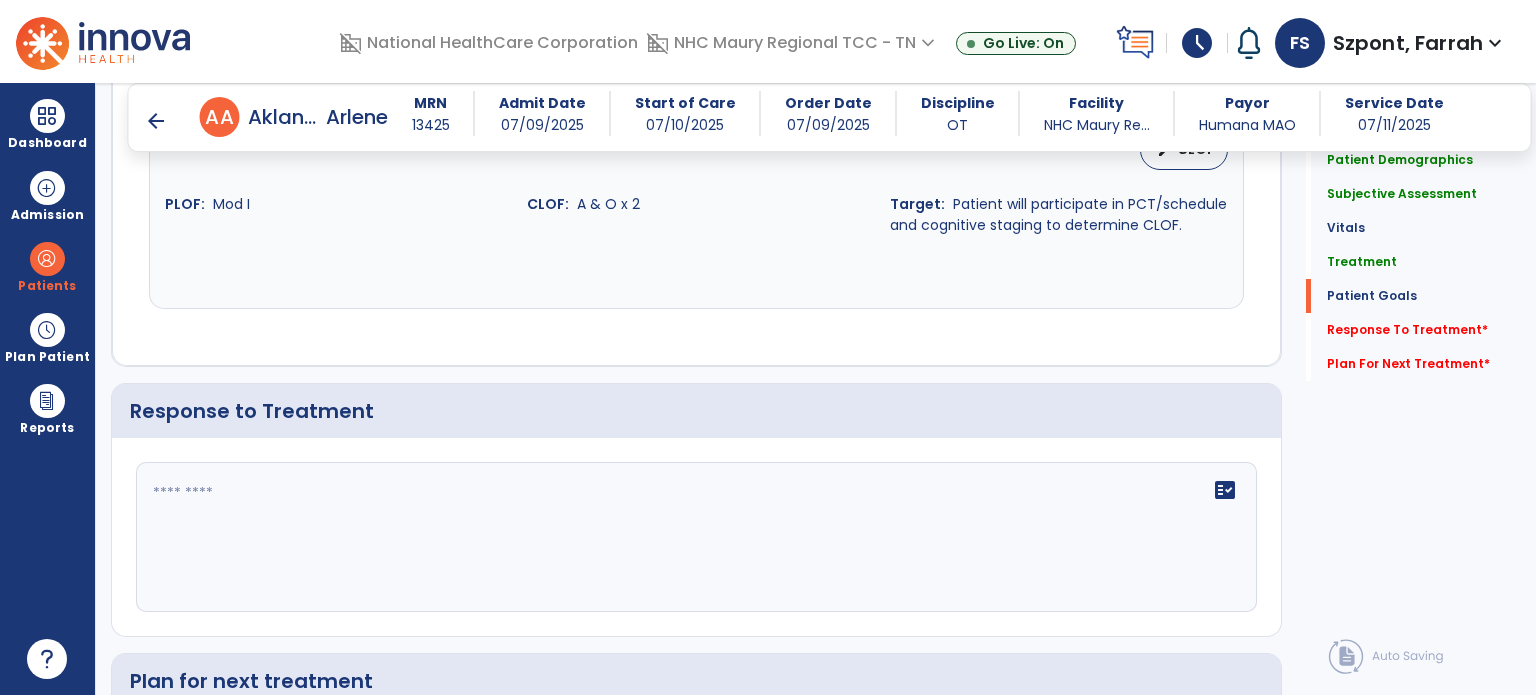 click on "fact_check" 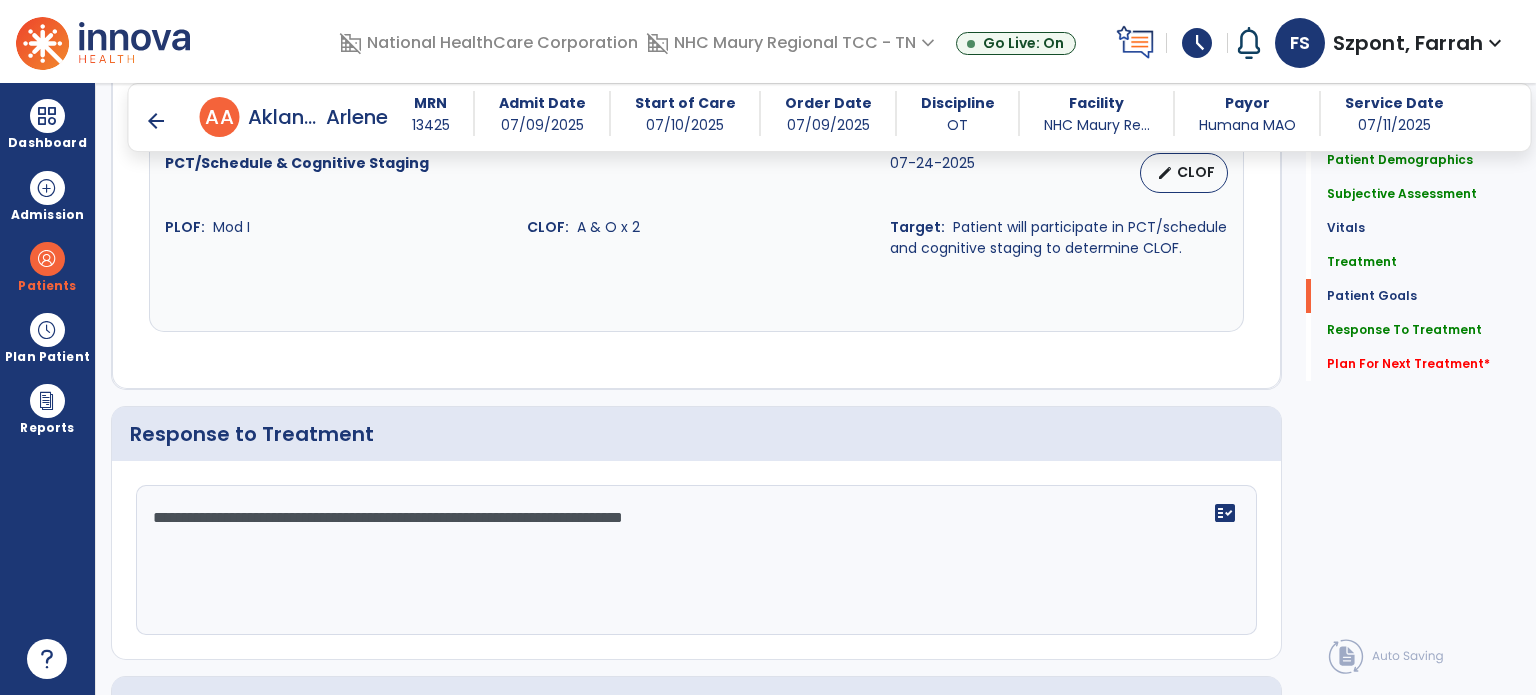scroll, scrollTop: 2313, scrollLeft: 0, axis: vertical 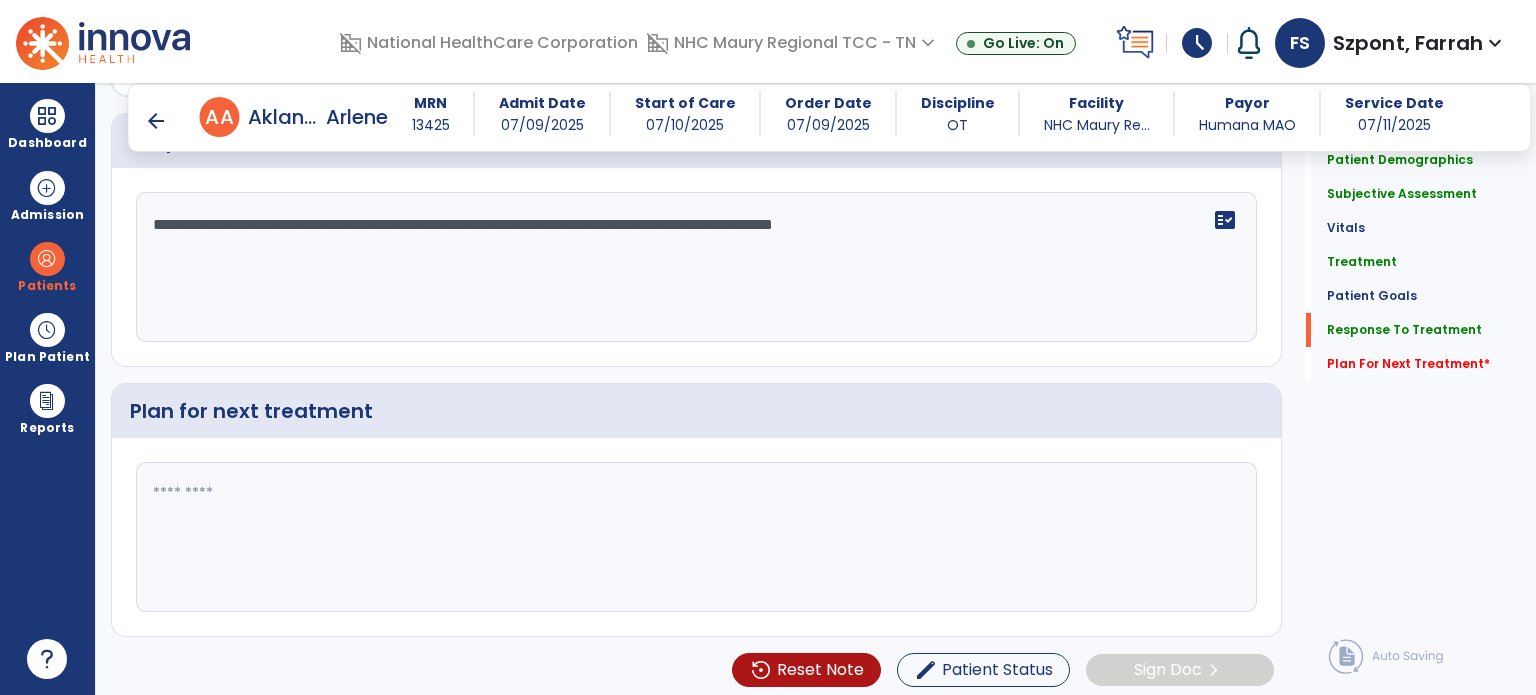 type on "**********" 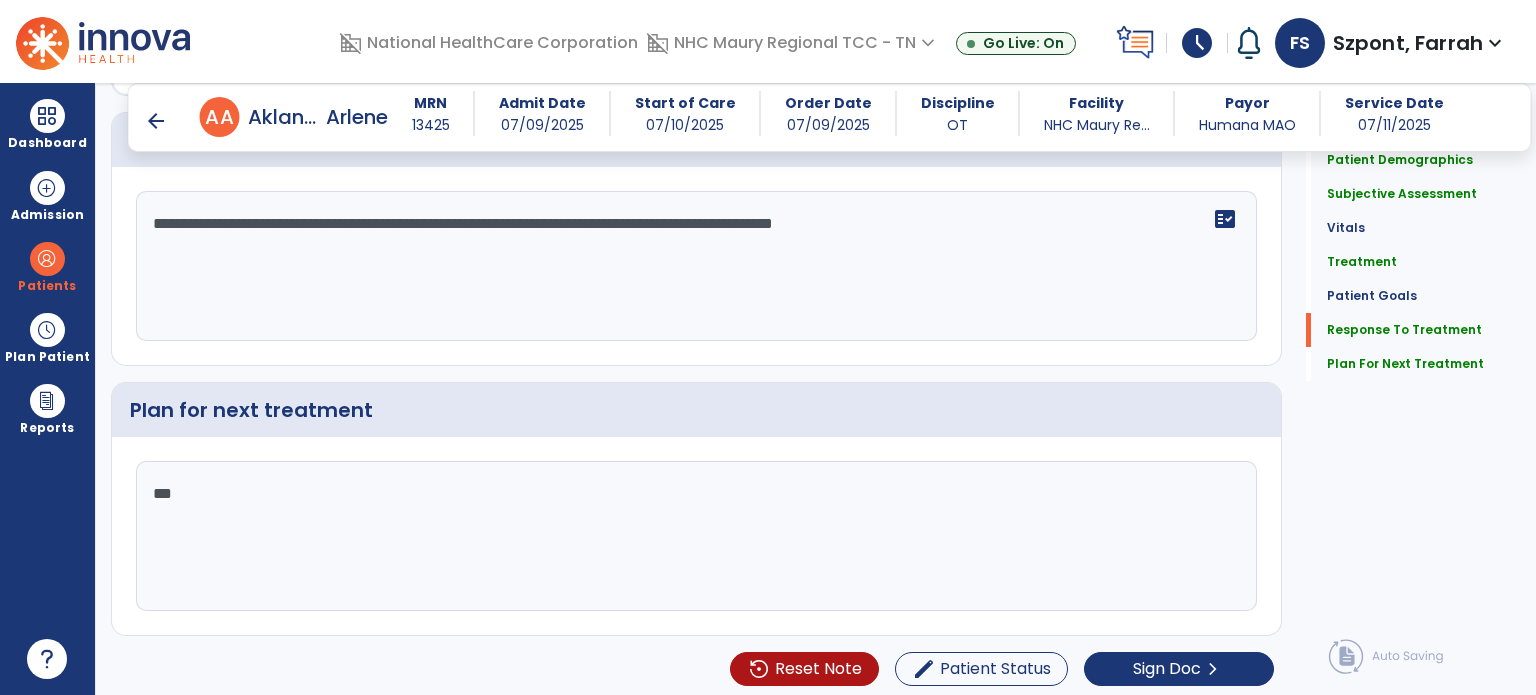 scroll, scrollTop: 2584, scrollLeft: 0, axis: vertical 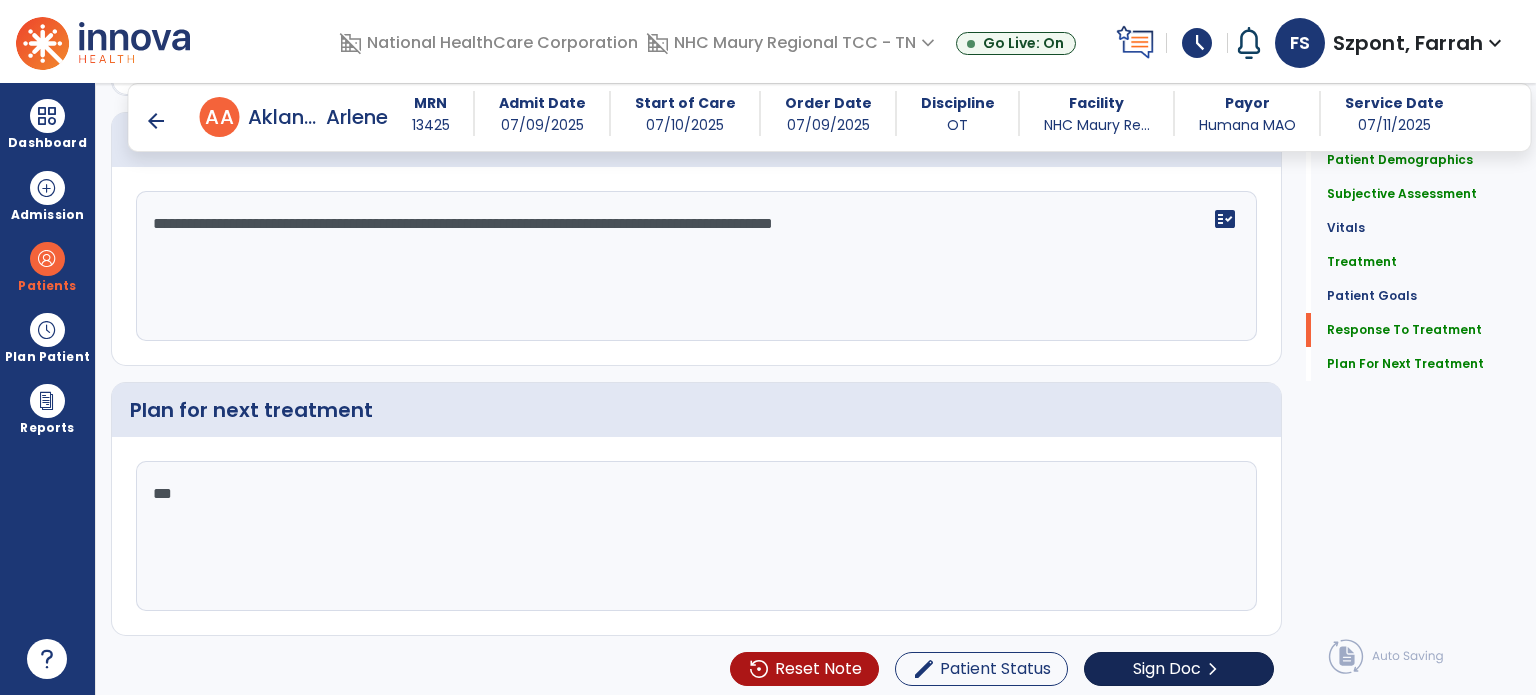 type on "***" 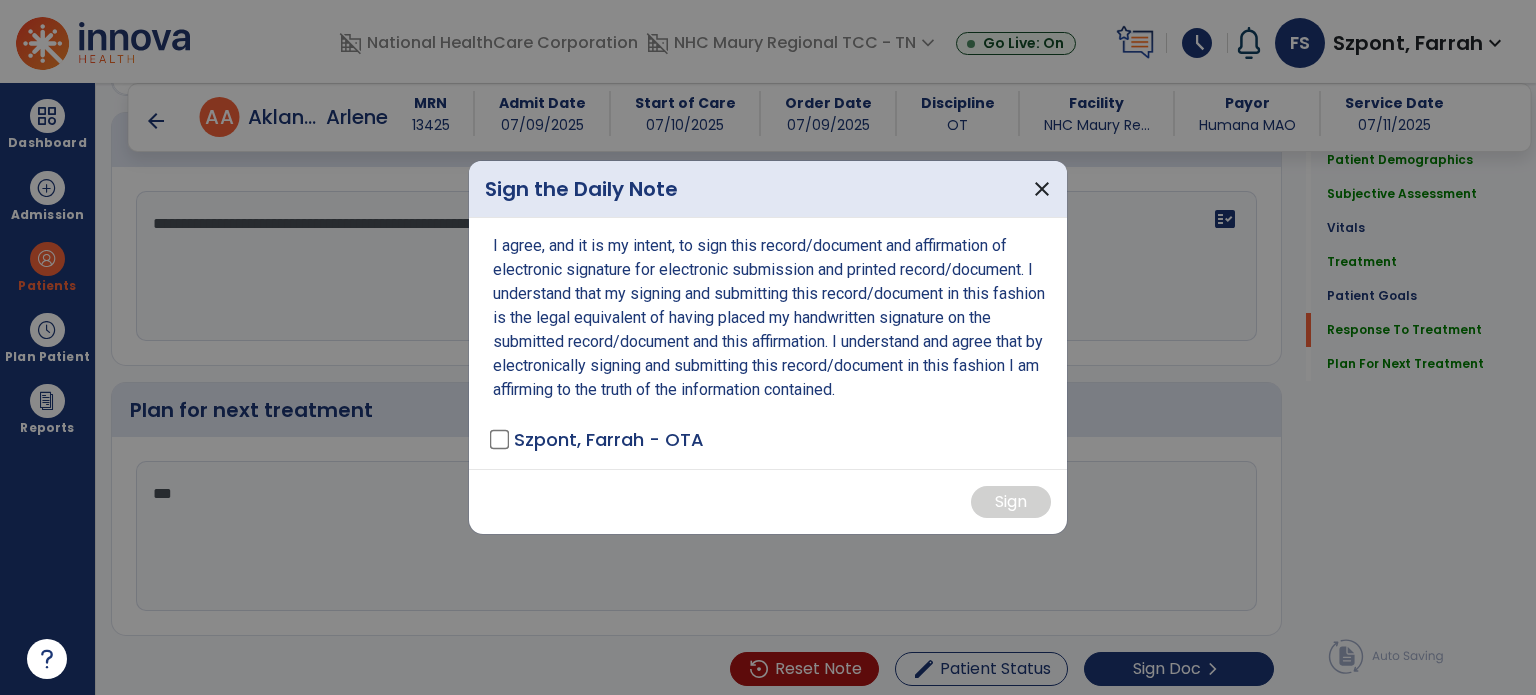 click on "Szpont, Farrah - OTA" at bounding box center [609, 439] 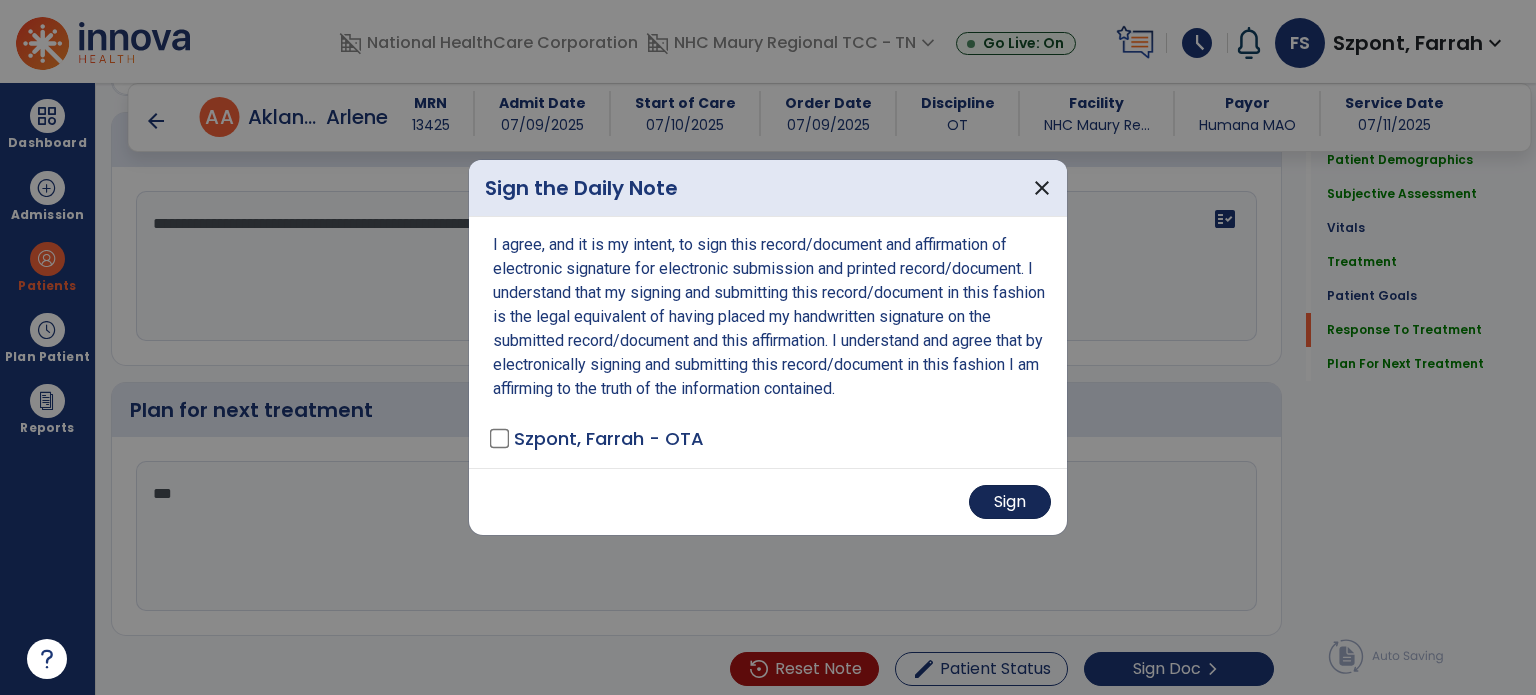 click on "Sign" at bounding box center (1010, 502) 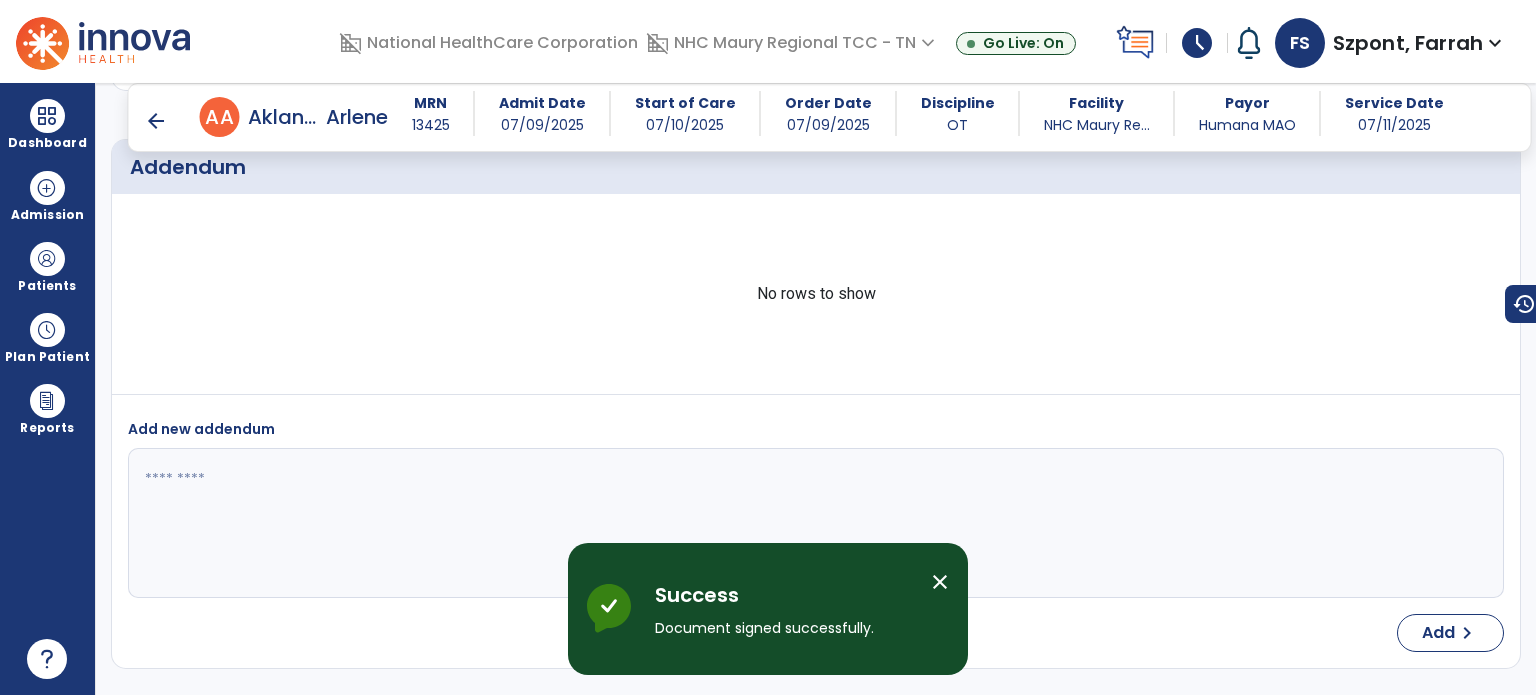 scroll, scrollTop: 3572, scrollLeft: 0, axis: vertical 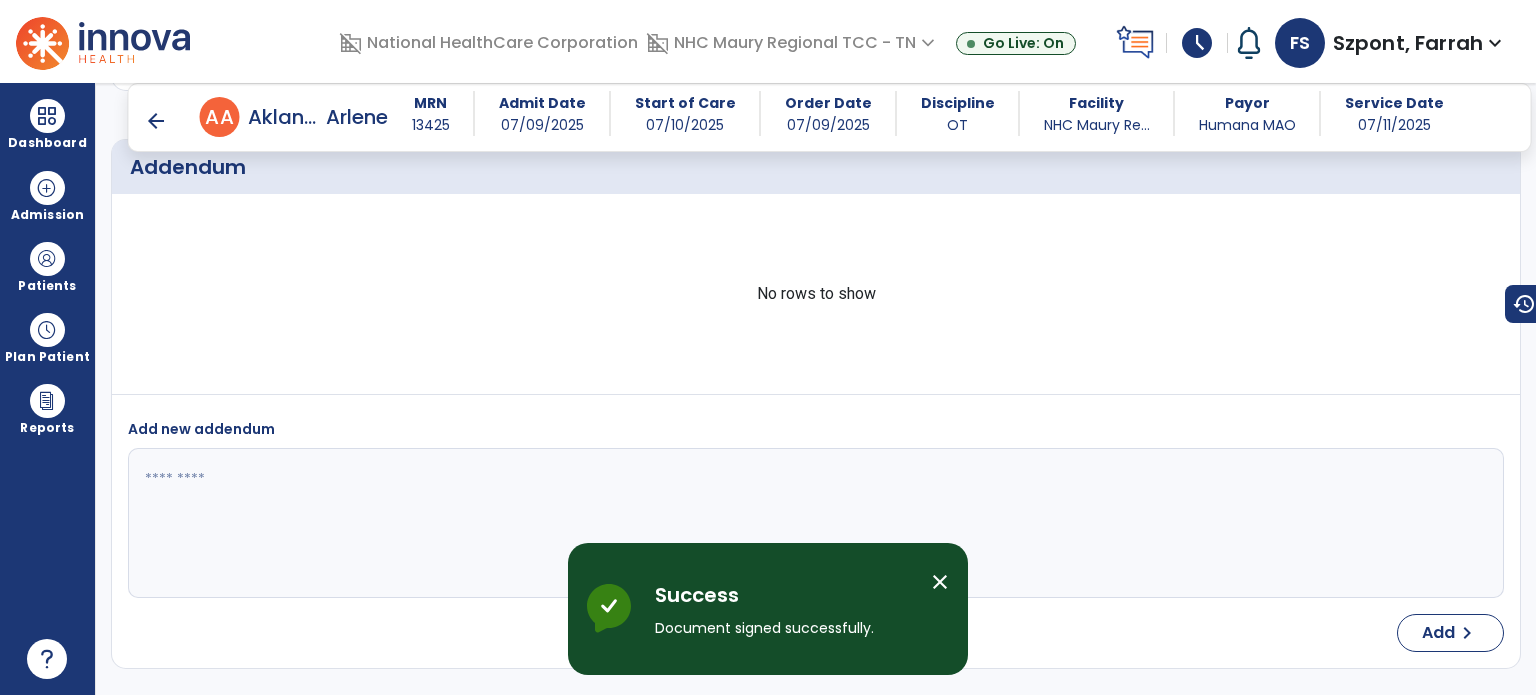 click on "arrow_back" at bounding box center (156, 121) 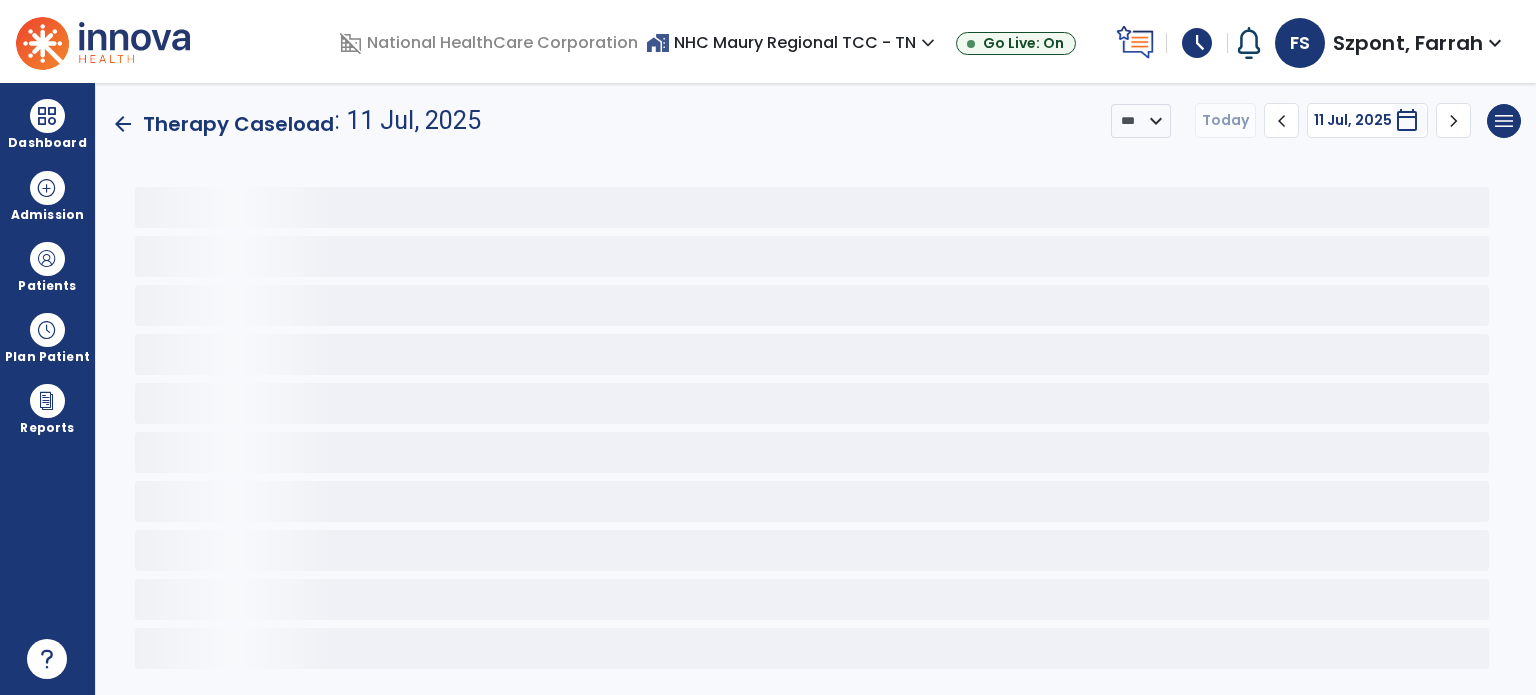 scroll, scrollTop: 0, scrollLeft: 0, axis: both 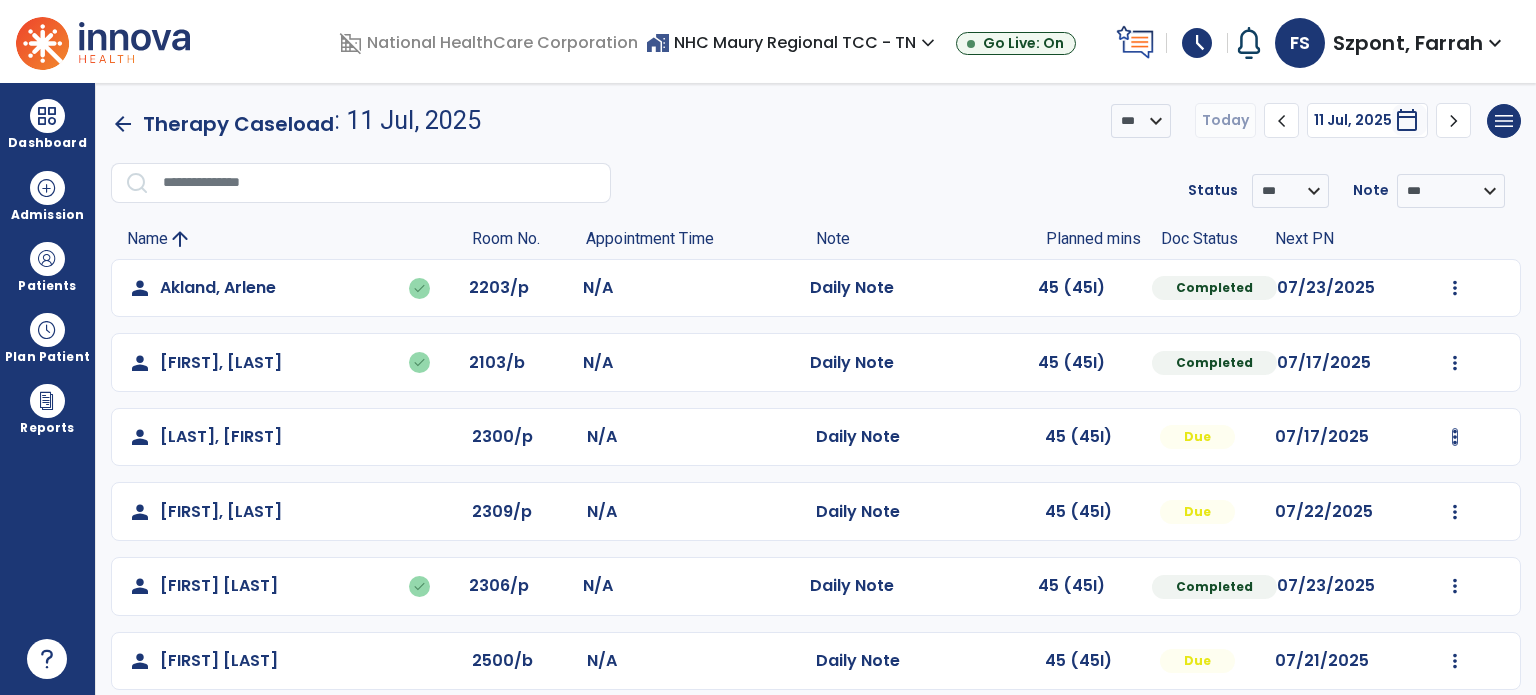 click at bounding box center [1455, 288] 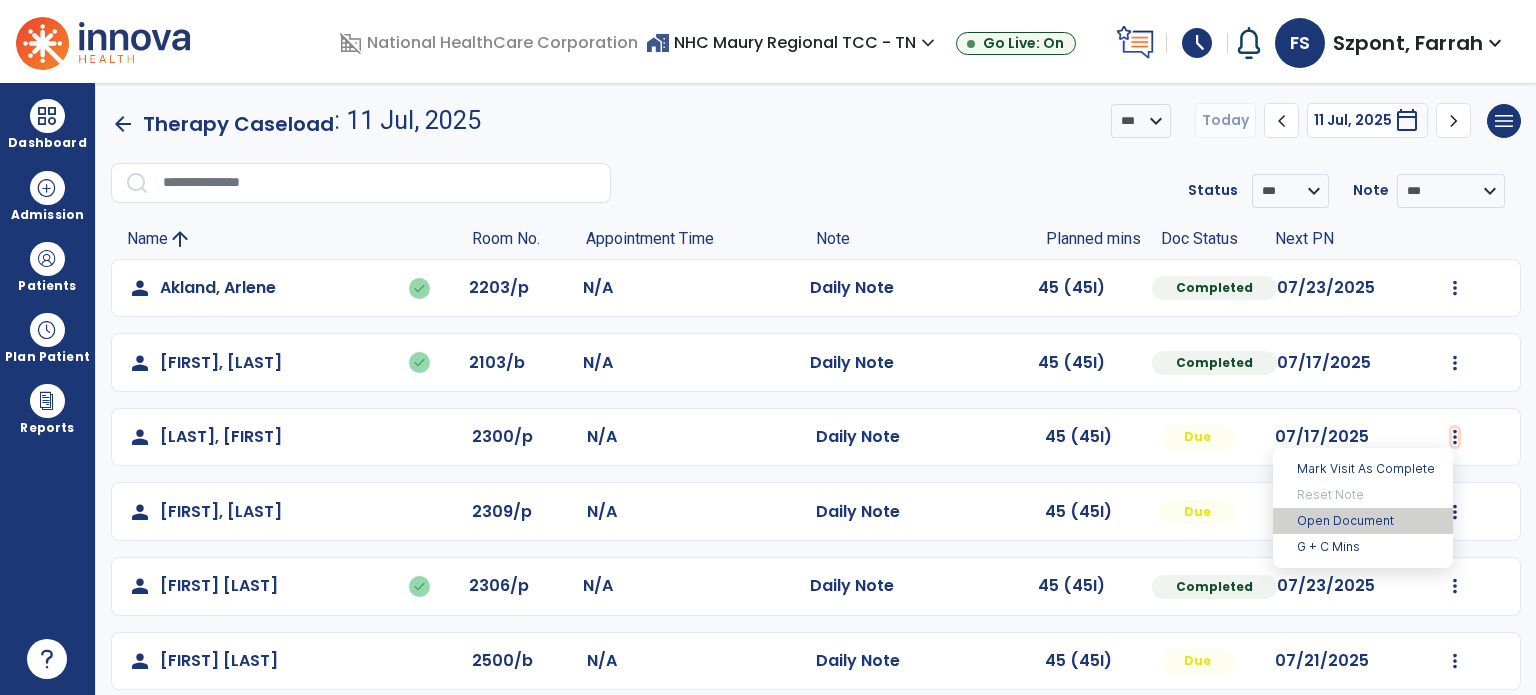 click on "Open Document" at bounding box center (1363, 521) 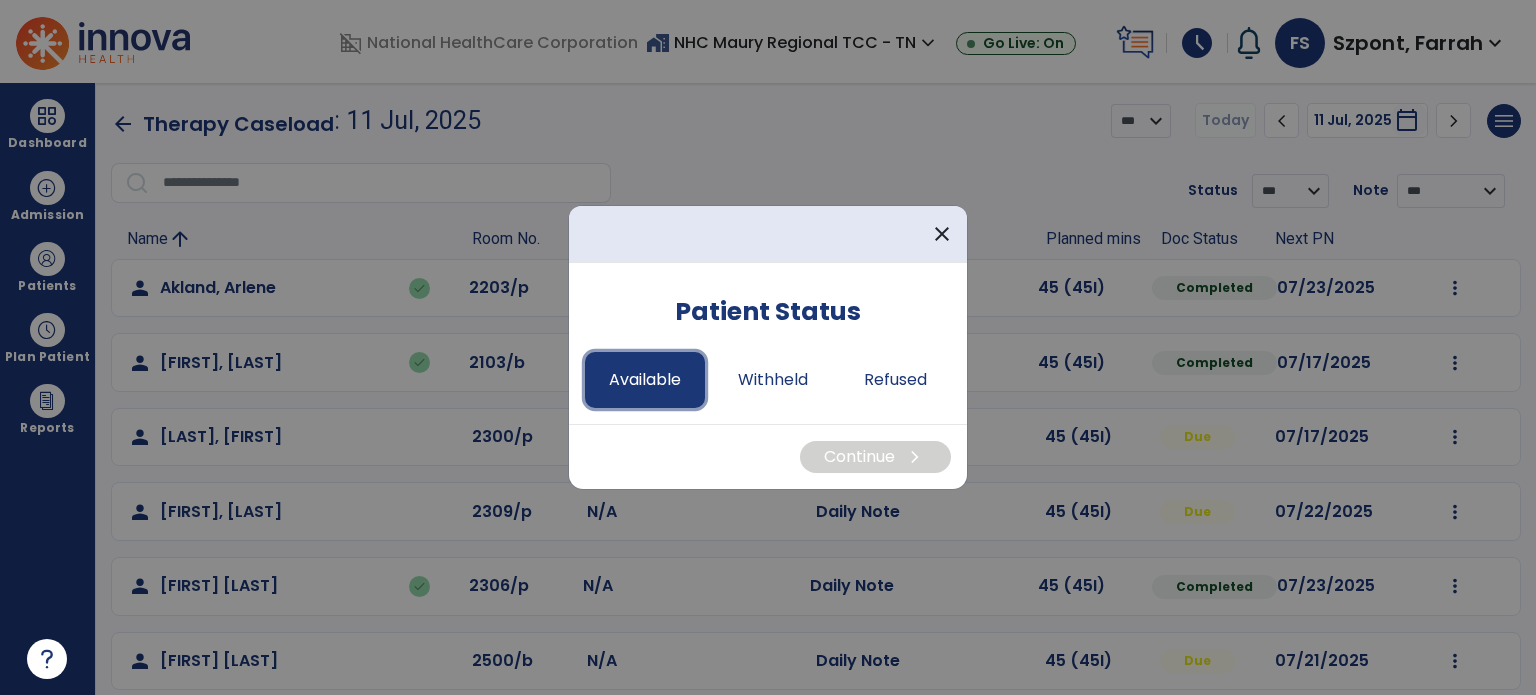 click on "Available" at bounding box center (645, 380) 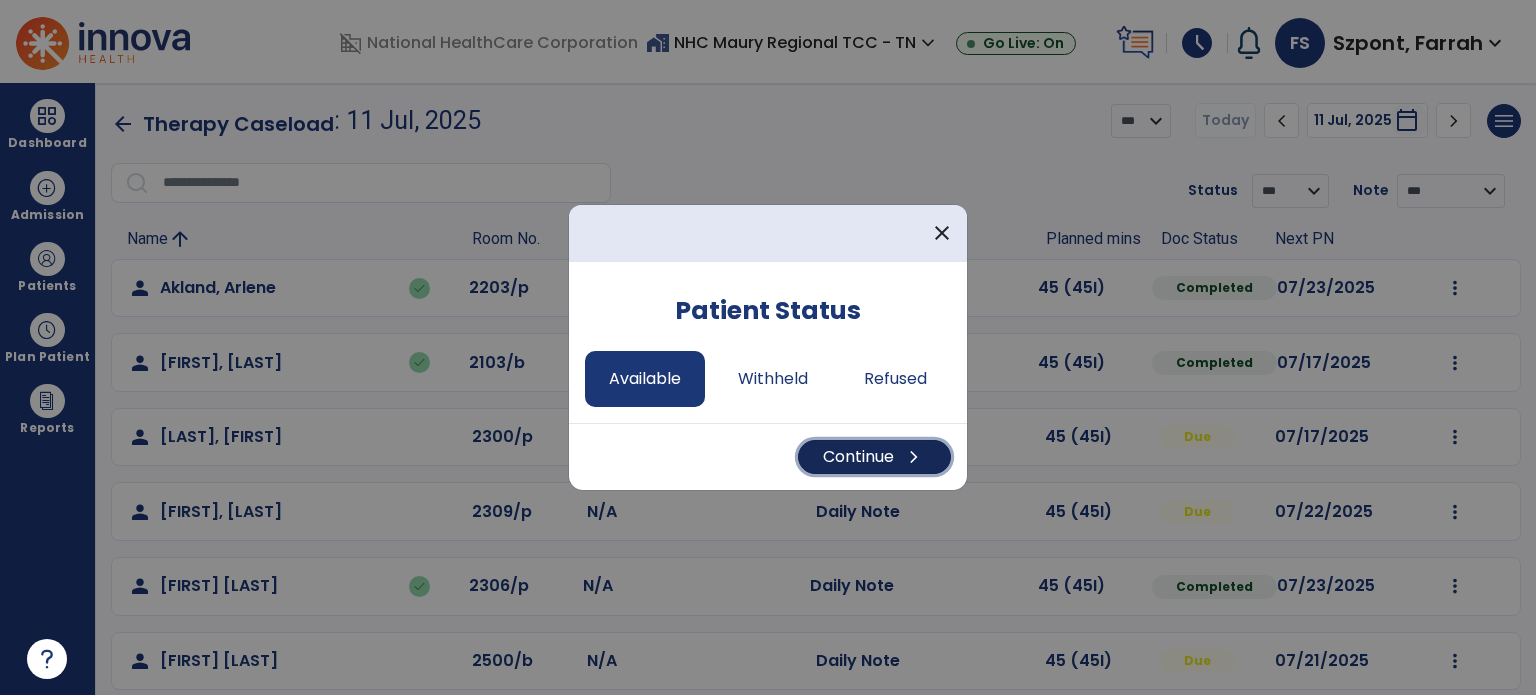 click on "Continue   chevron_right" at bounding box center [874, 457] 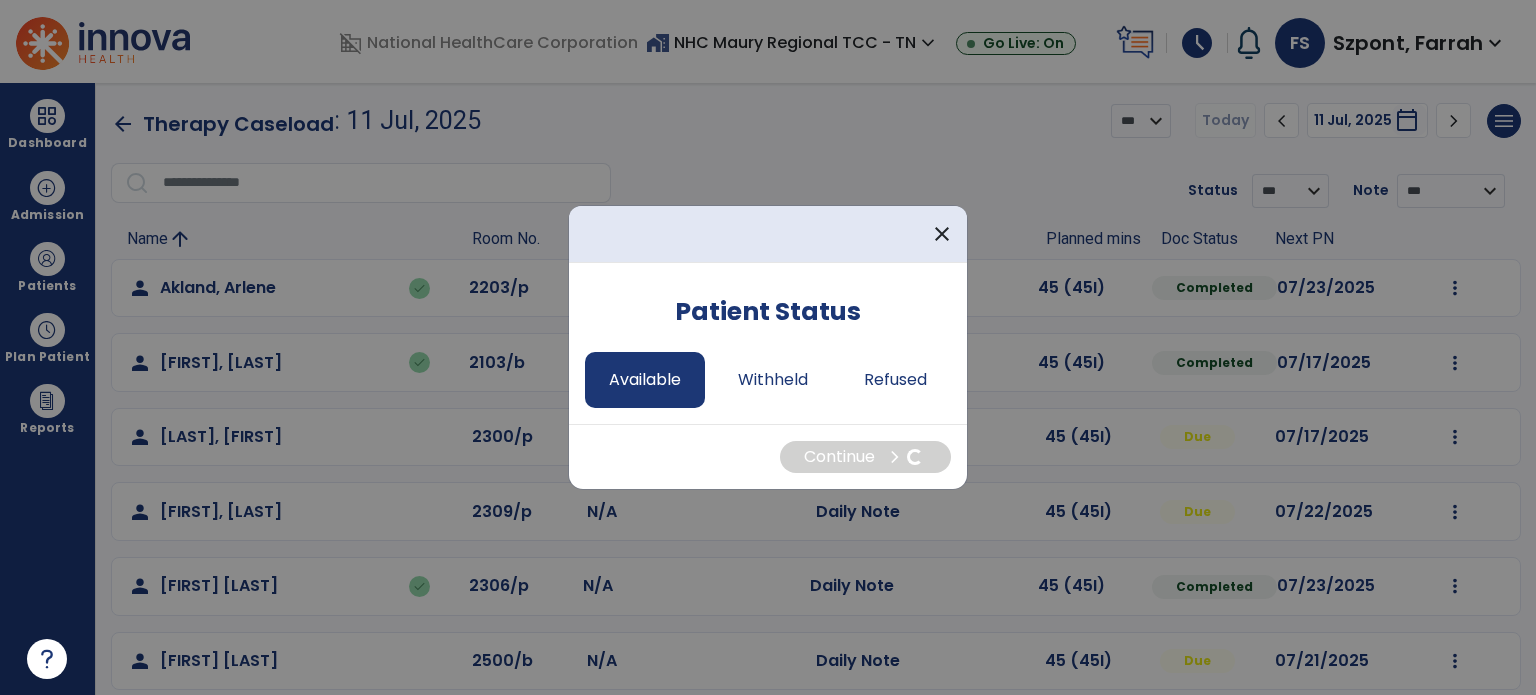select on "*" 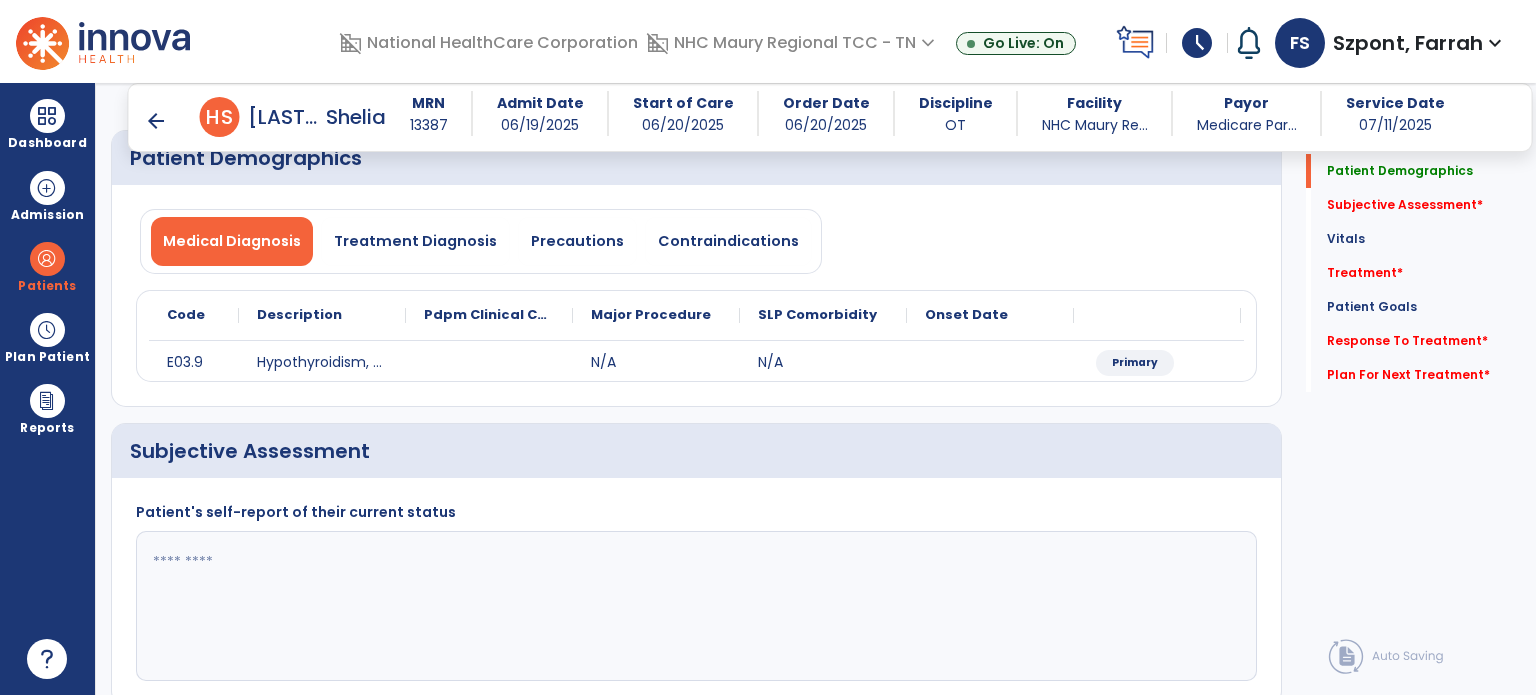 scroll, scrollTop: 133, scrollLeft: 0, axis: vertical 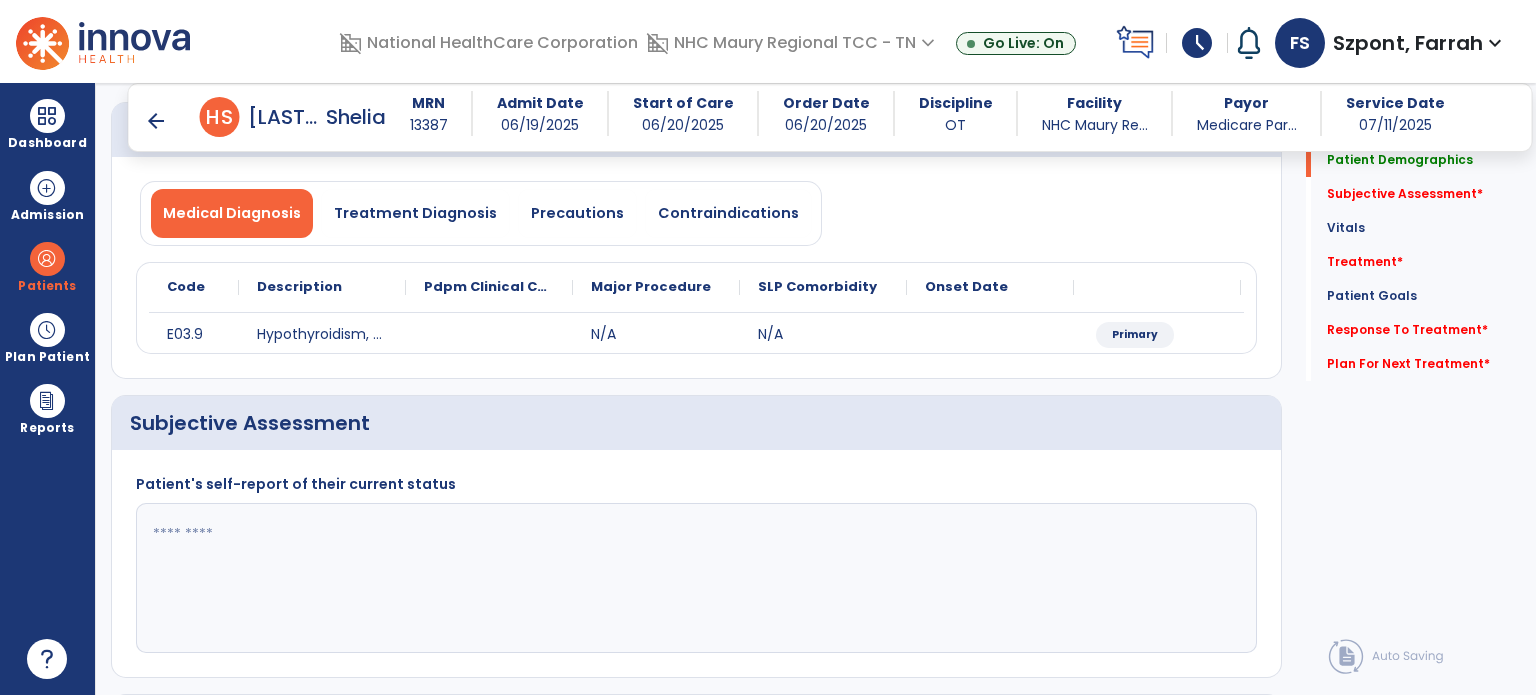 click 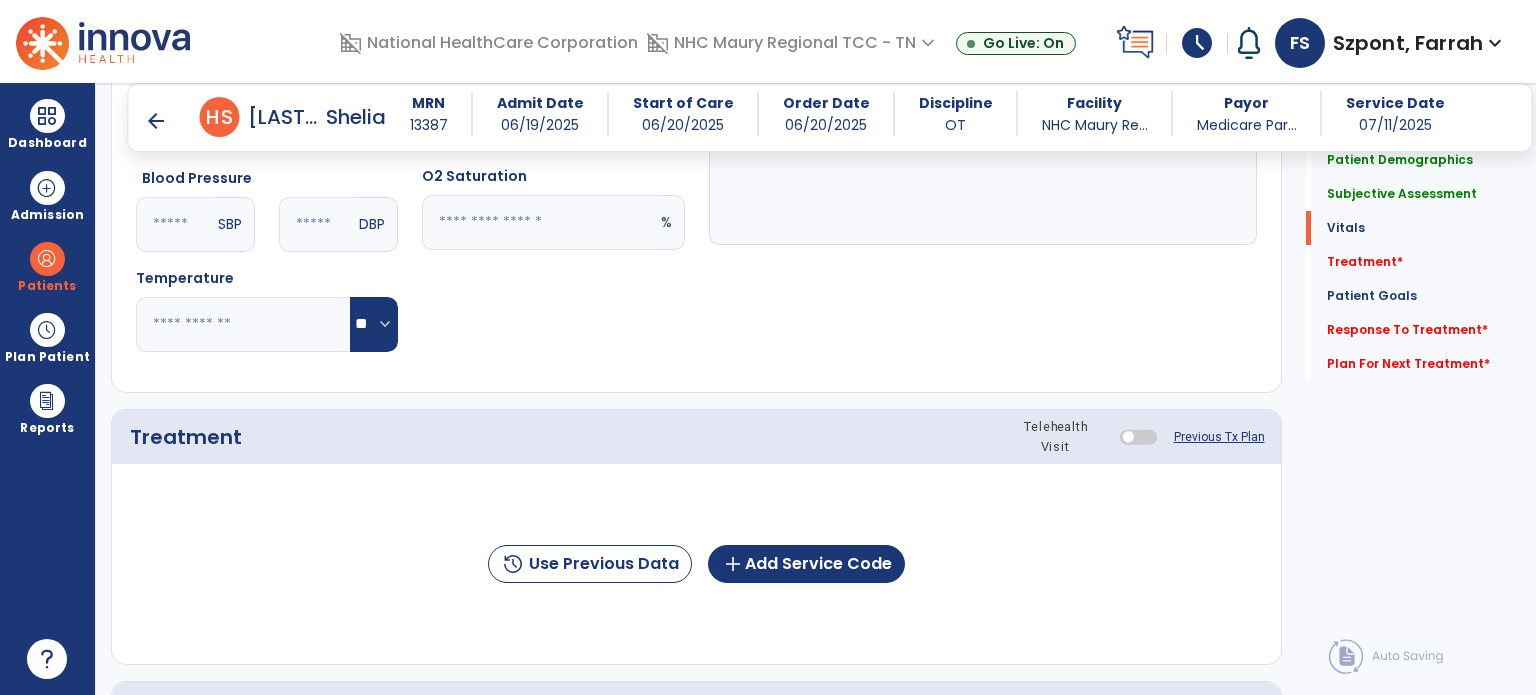 scroll, scrollTop: 848, scrollLeft: 0, axis: vertical 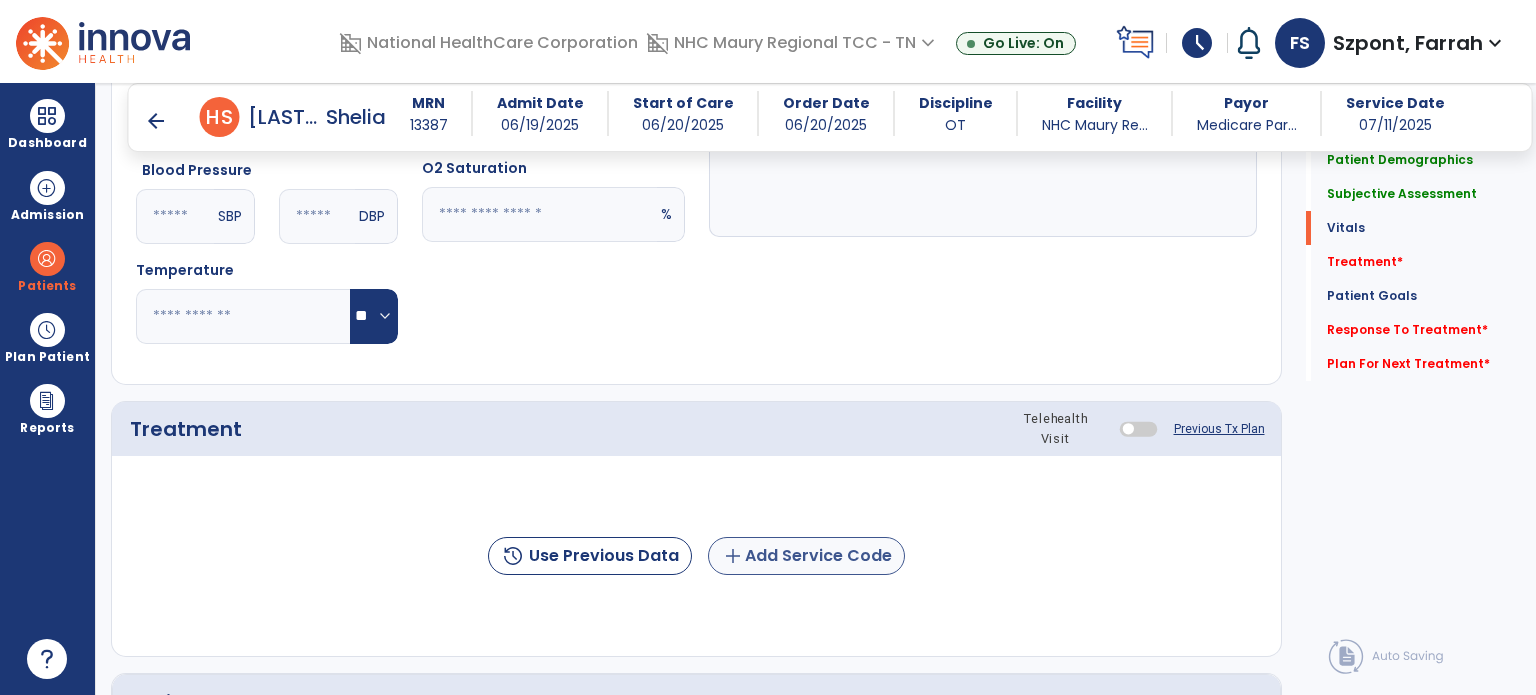 type on "**********" 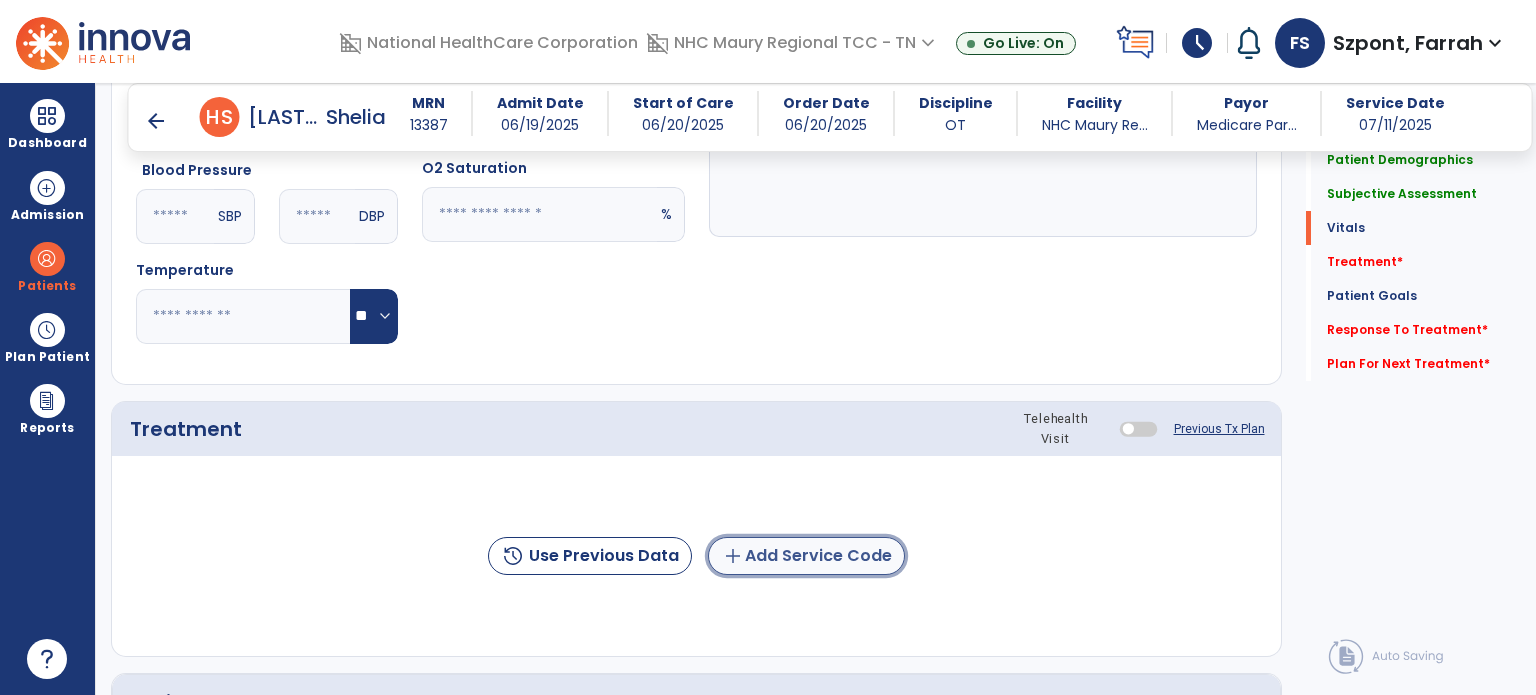 click on "add  Add Service Code" 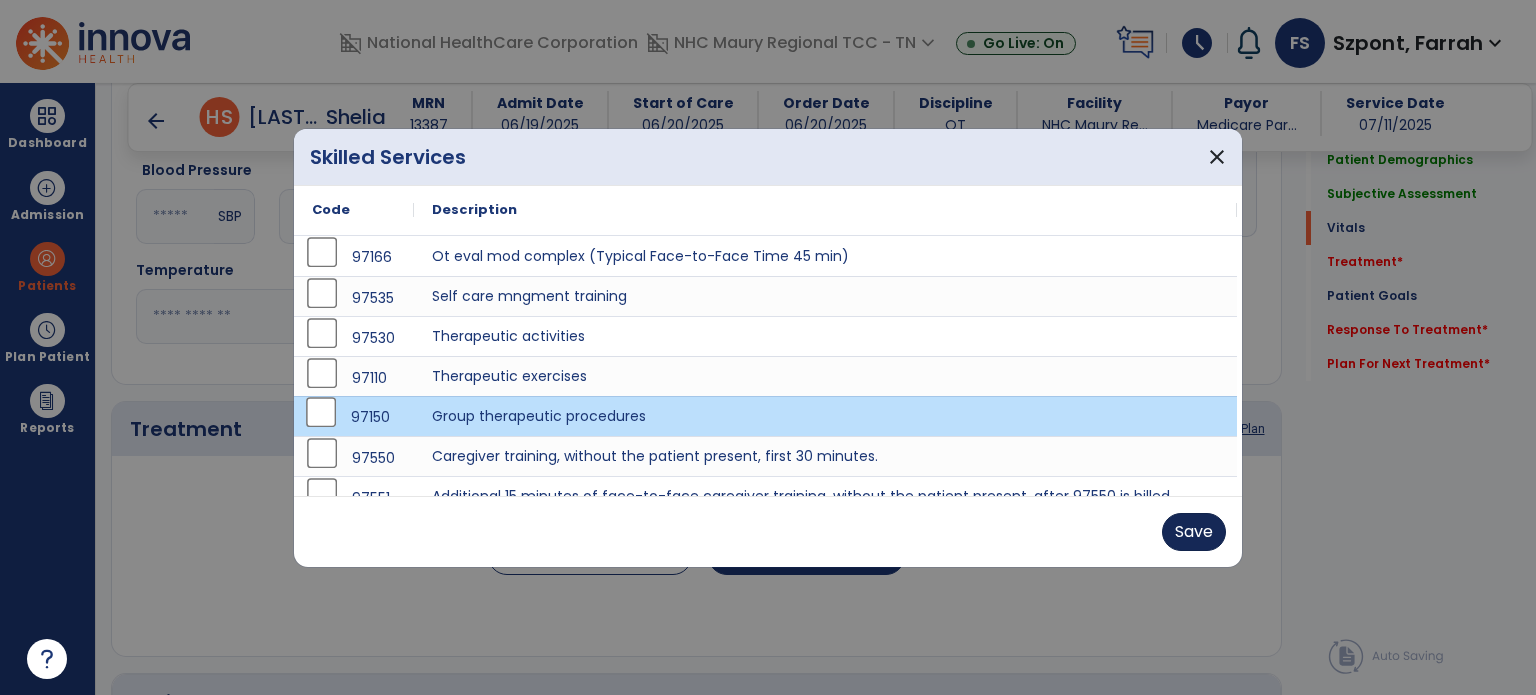 click on "Save" at bounding box center [1194, 532] 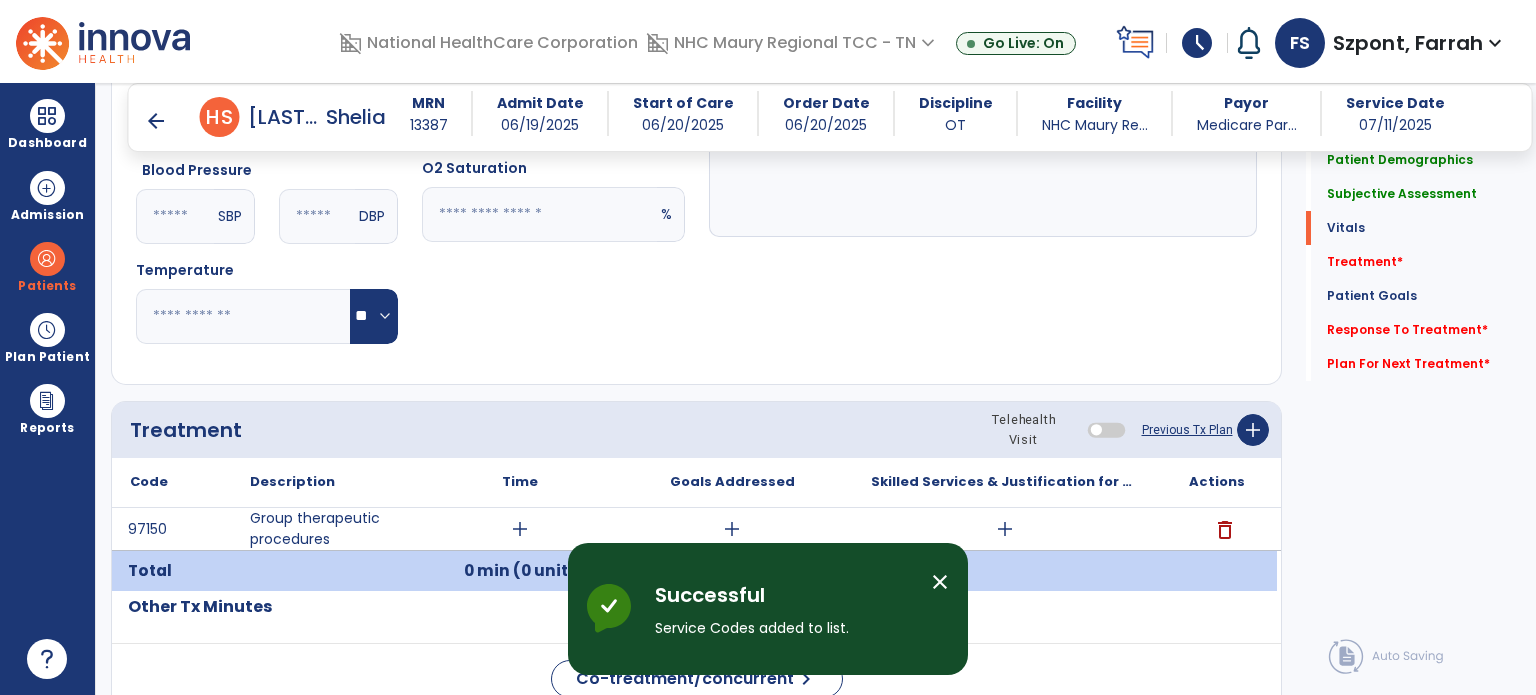 click on "add" at bounding box center [520, 529] 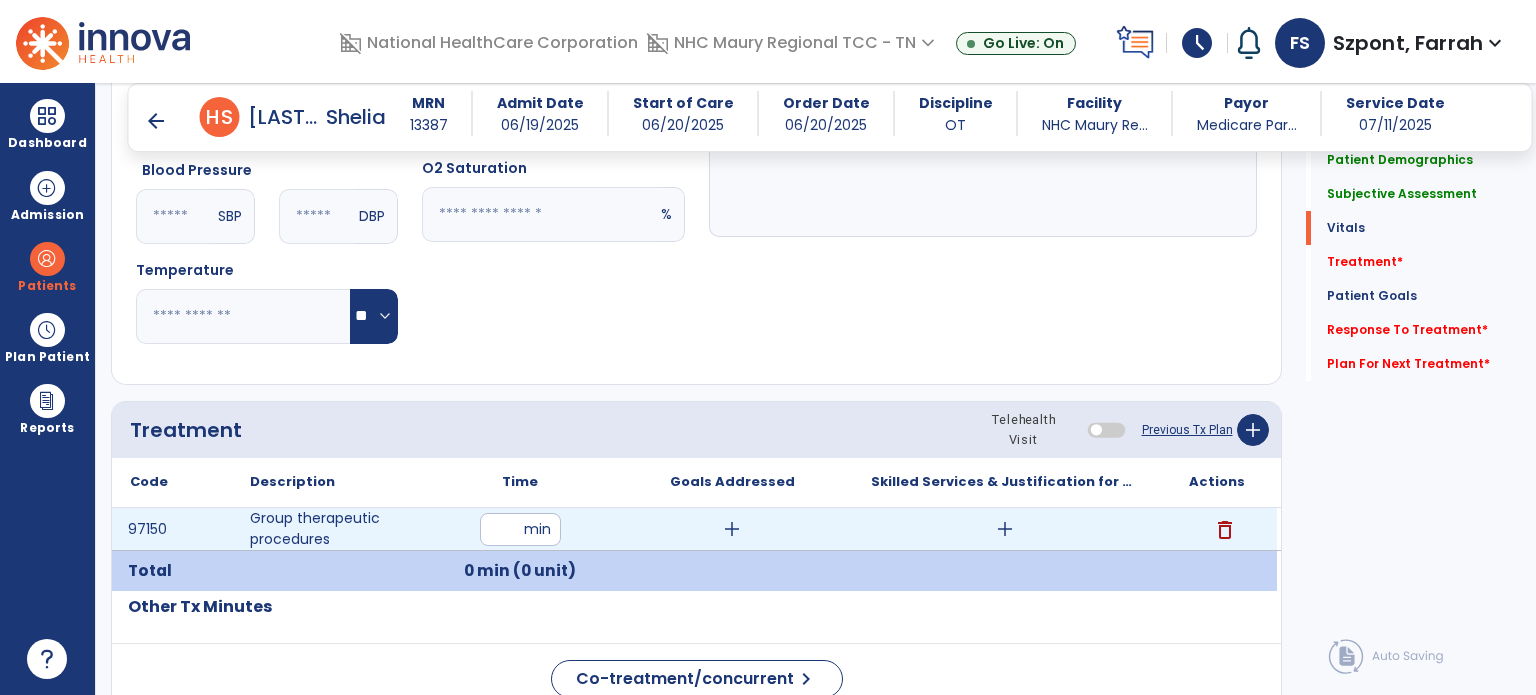 type on "**" 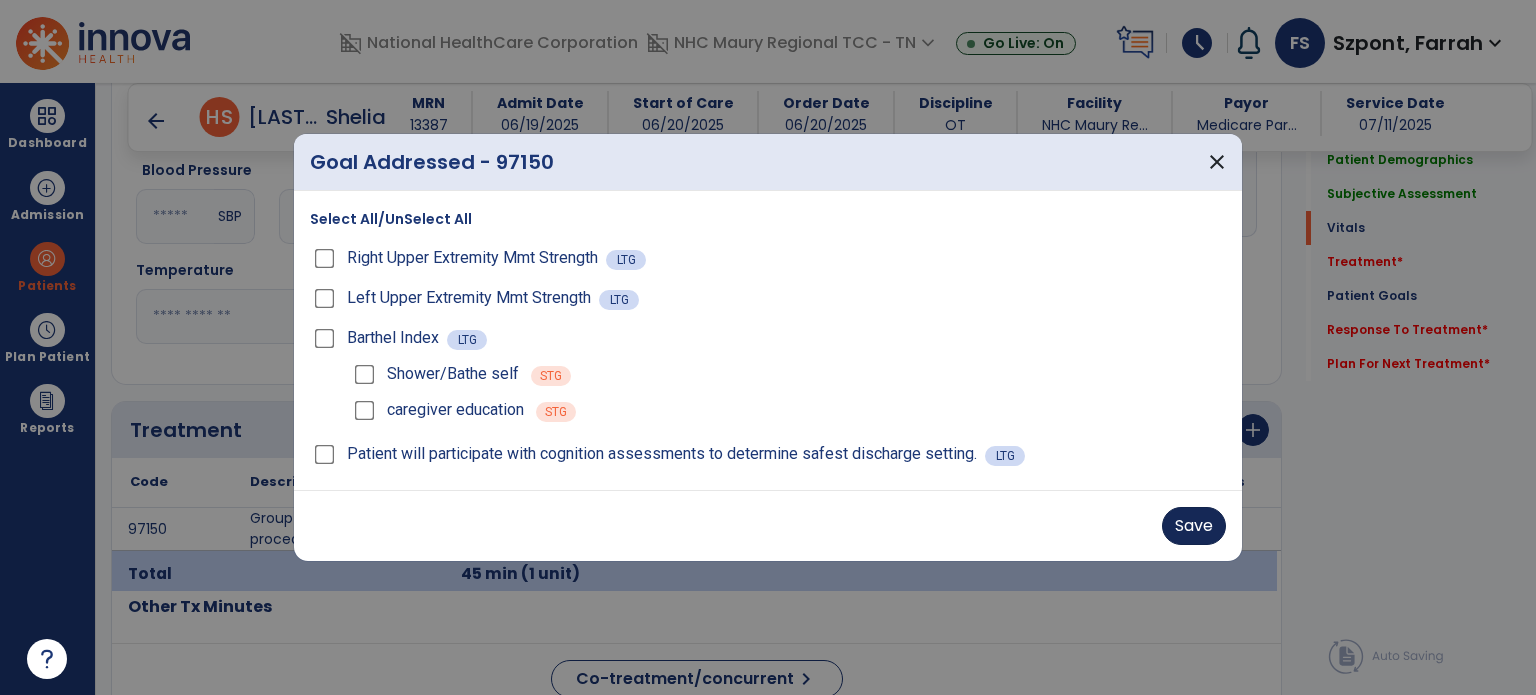 click on "Save" at bounding box center (1194, 526) 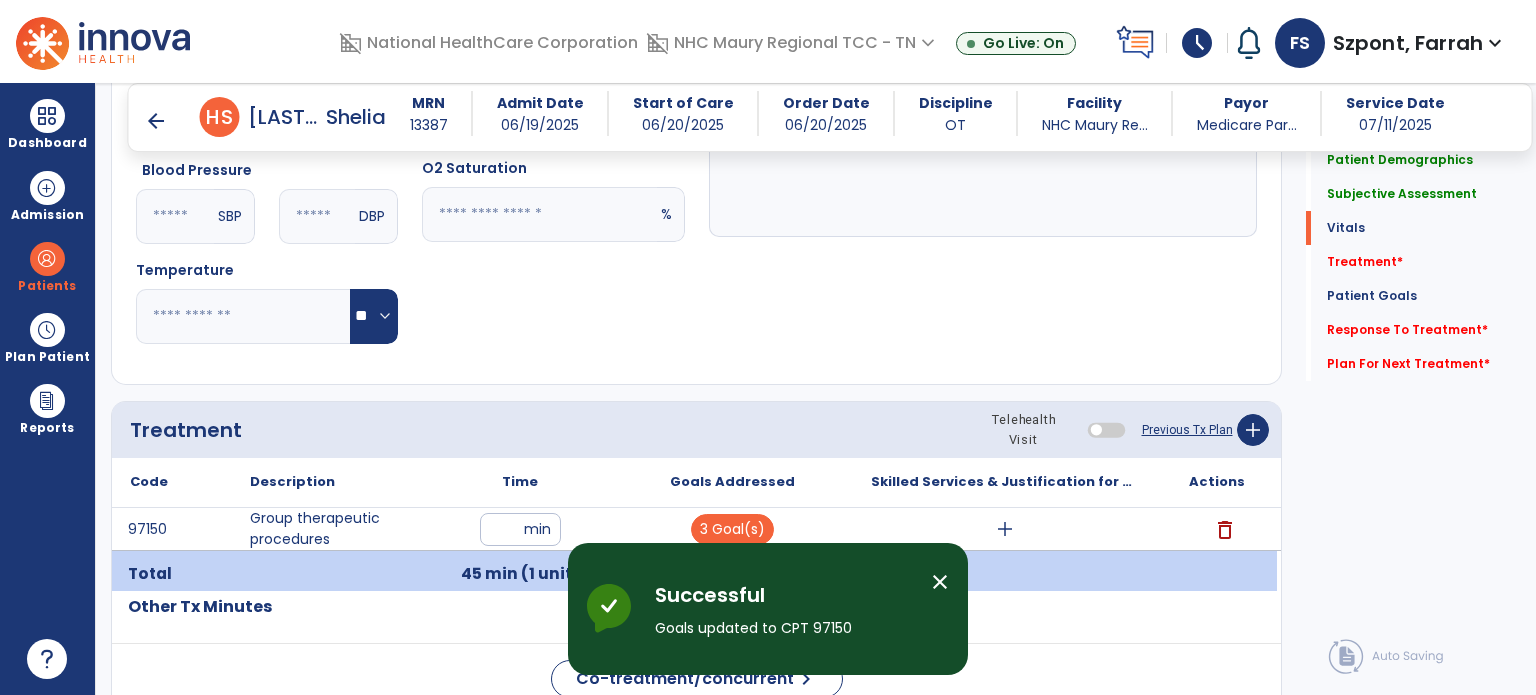 click on "add" at bounding box center (1004, 529) 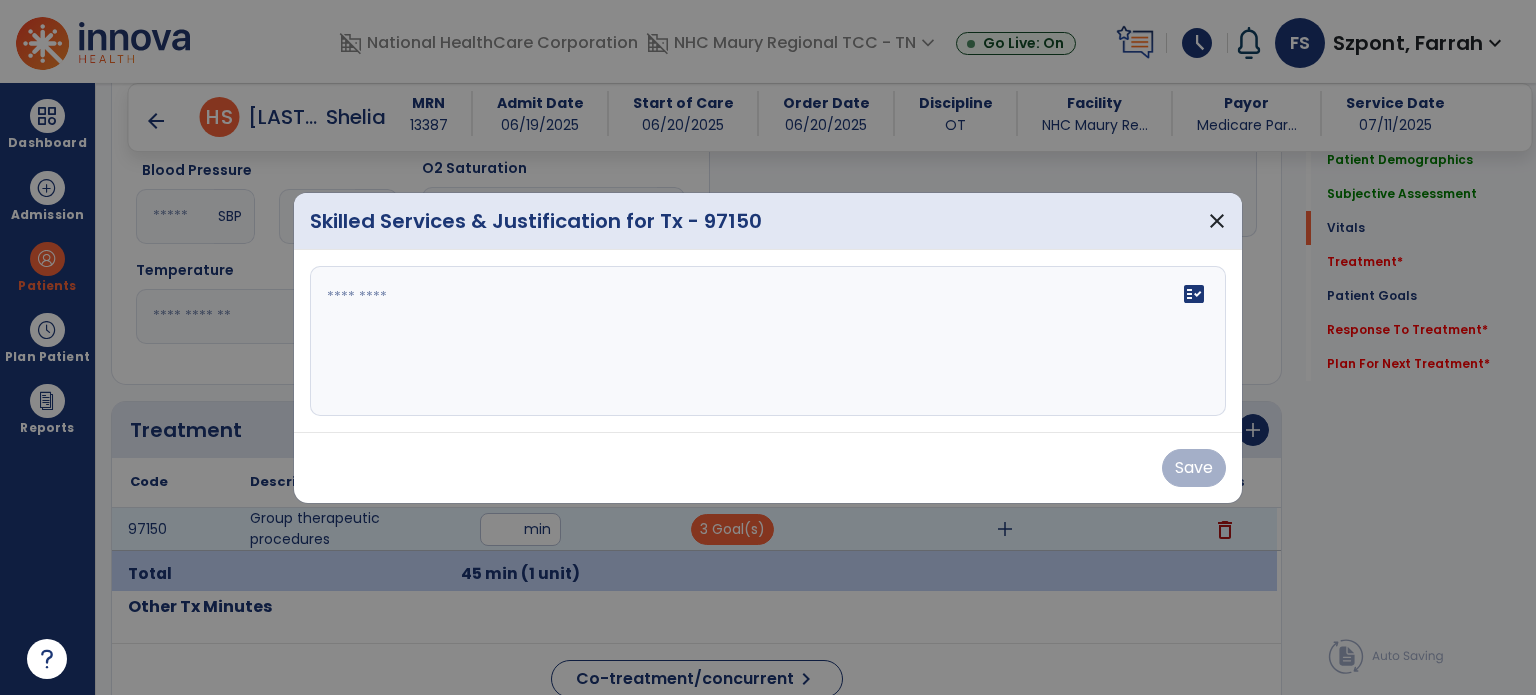 click on "fact_check" at bounding box center [768, 341] 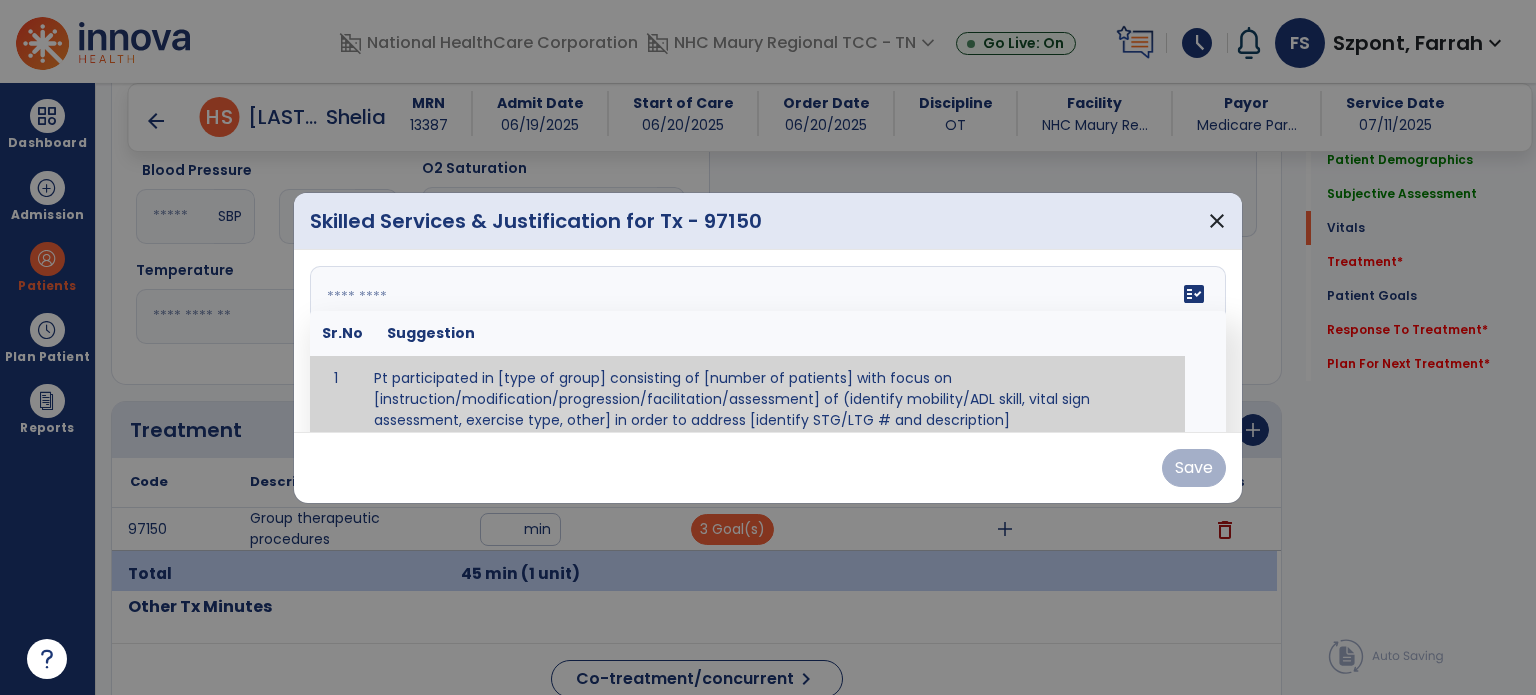 scroll, scrollTop: 12, scrollLeft: 0, axis: vertical 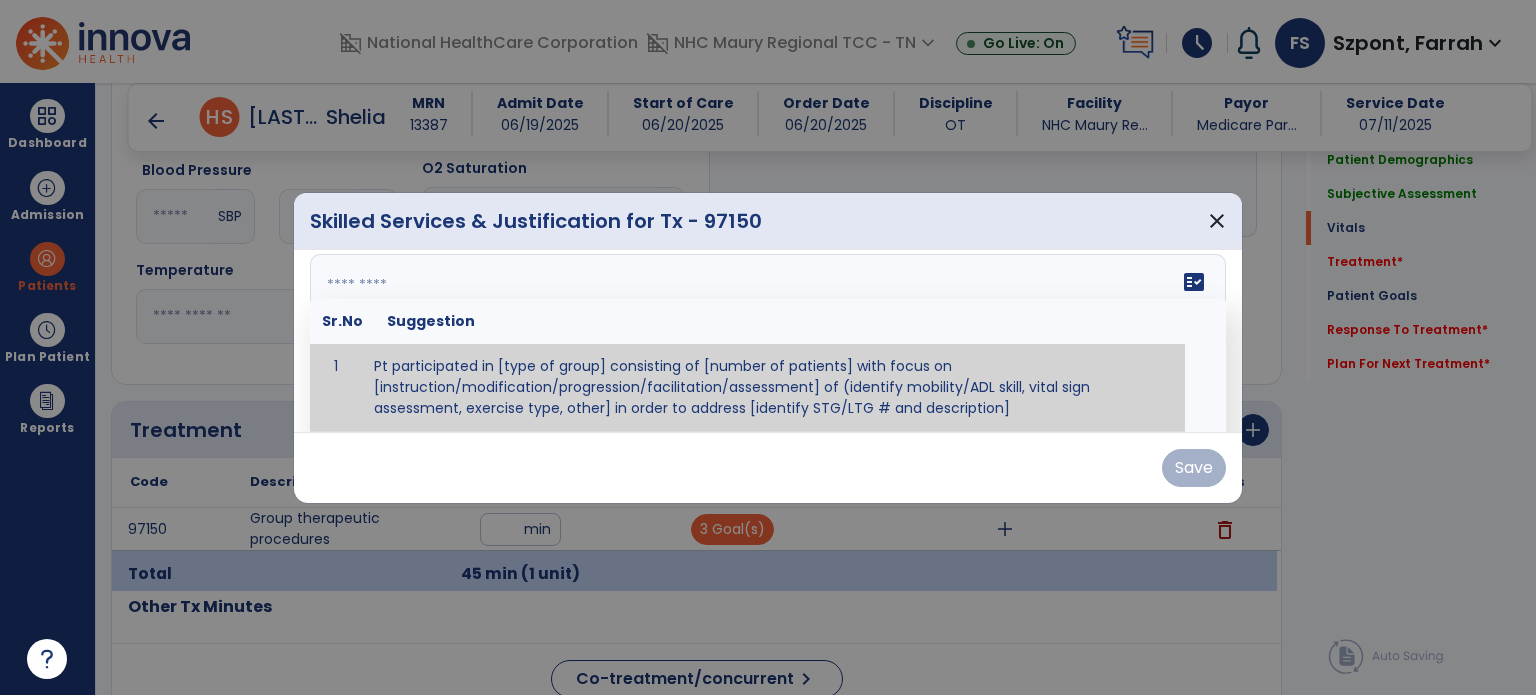 paste on "**********" 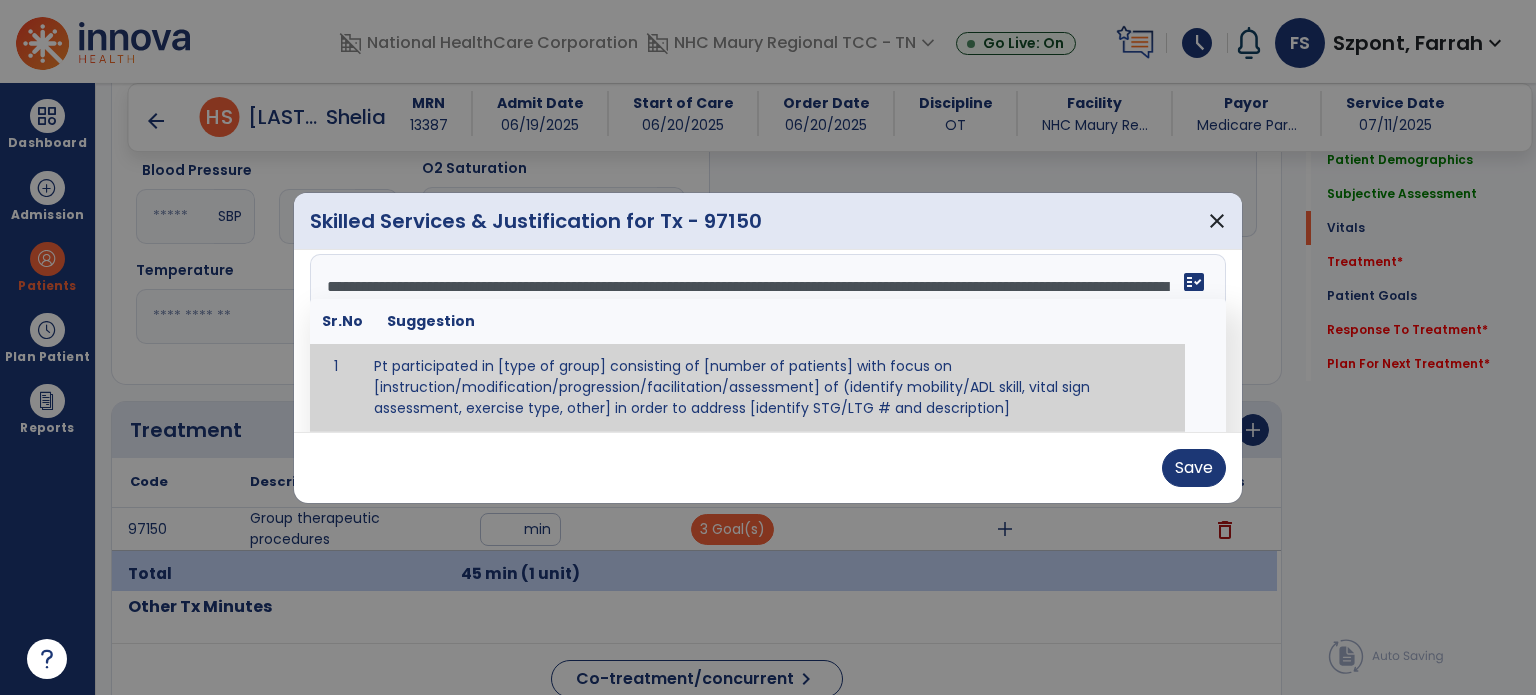 scroll, scrollTop: 39, scrollLeft: 0, axis: vertical 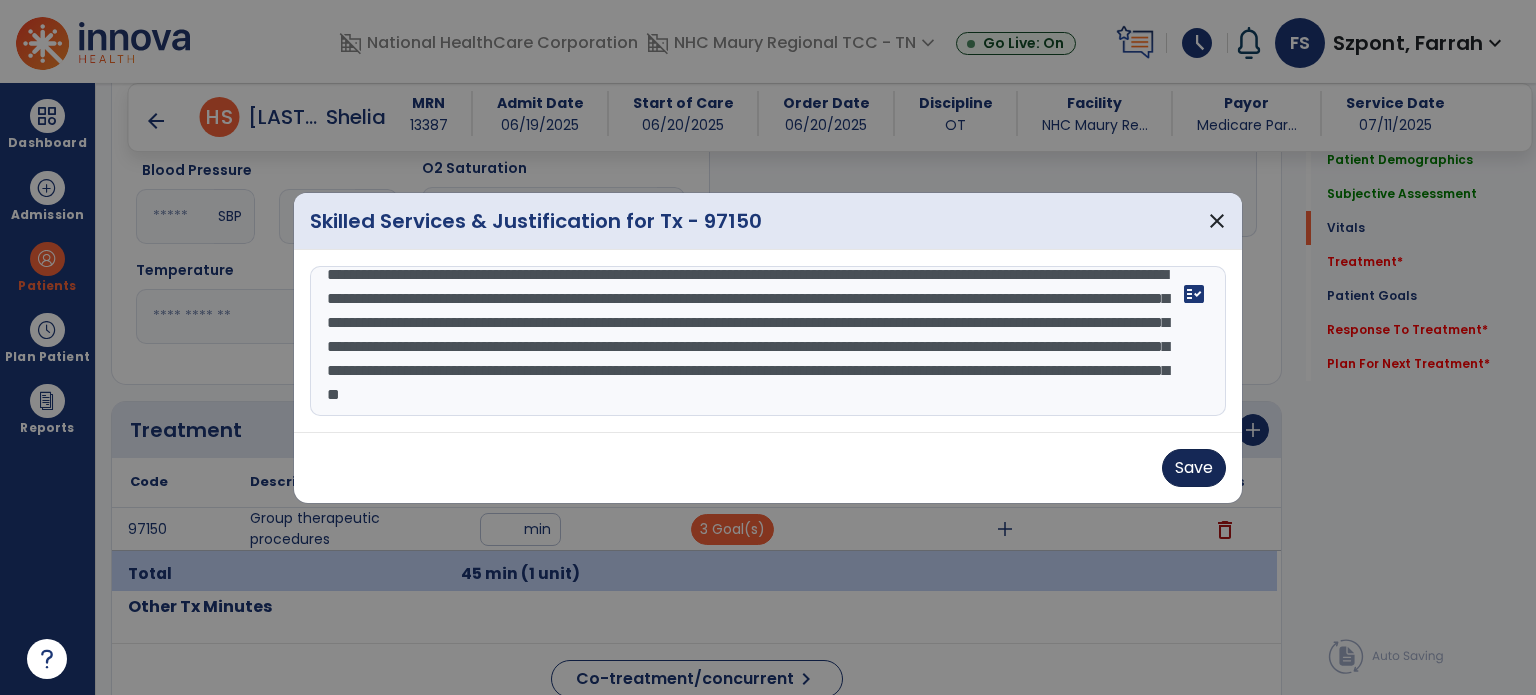 type on "**********" 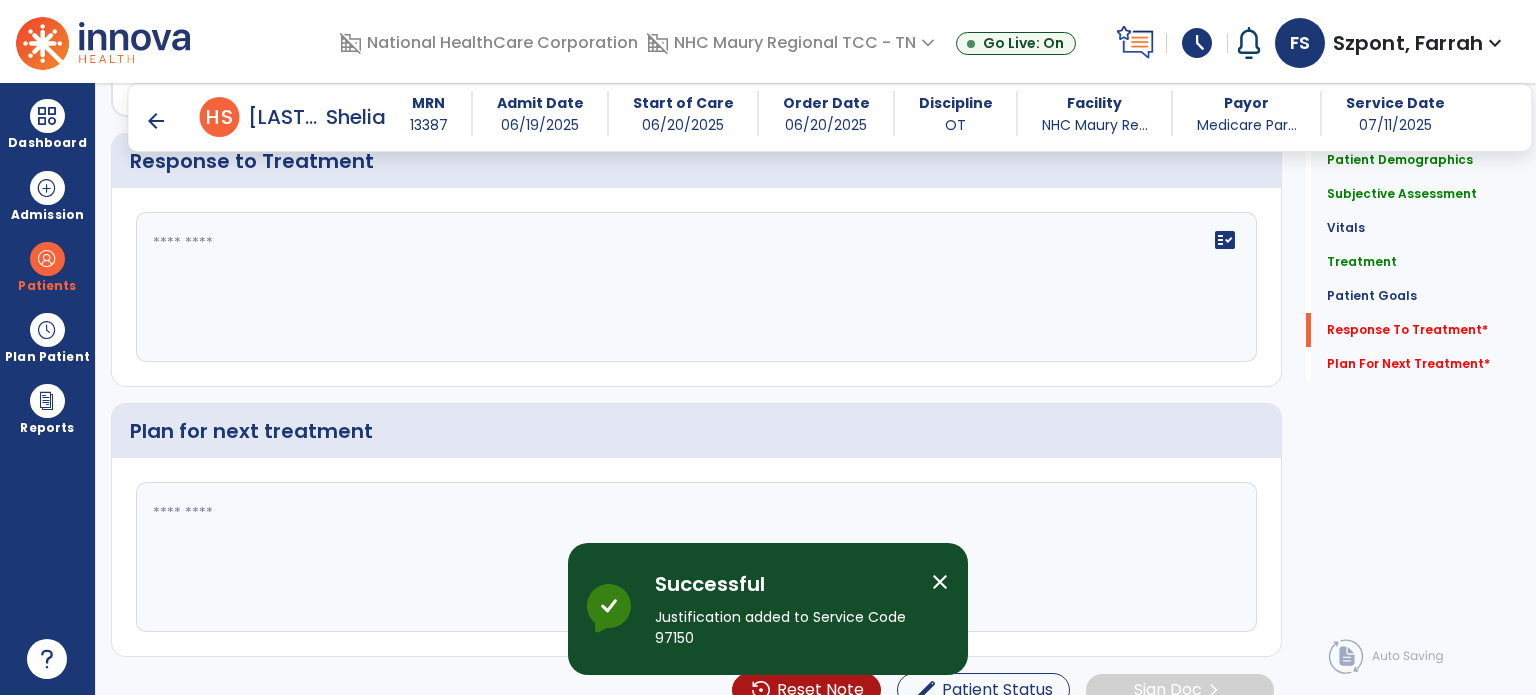 scroll, scrollTop: 3139, scrollLeft: 0, axis: vertical 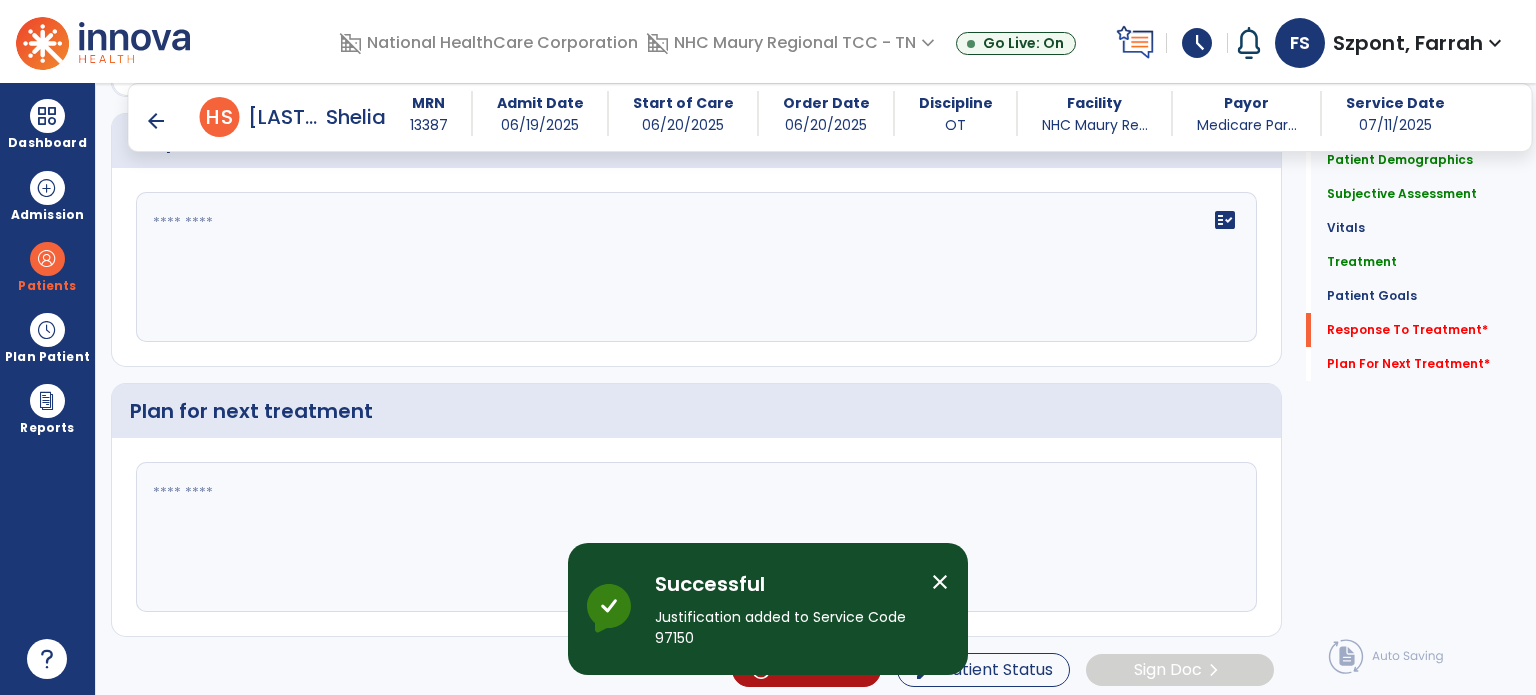 click on "fact_check" 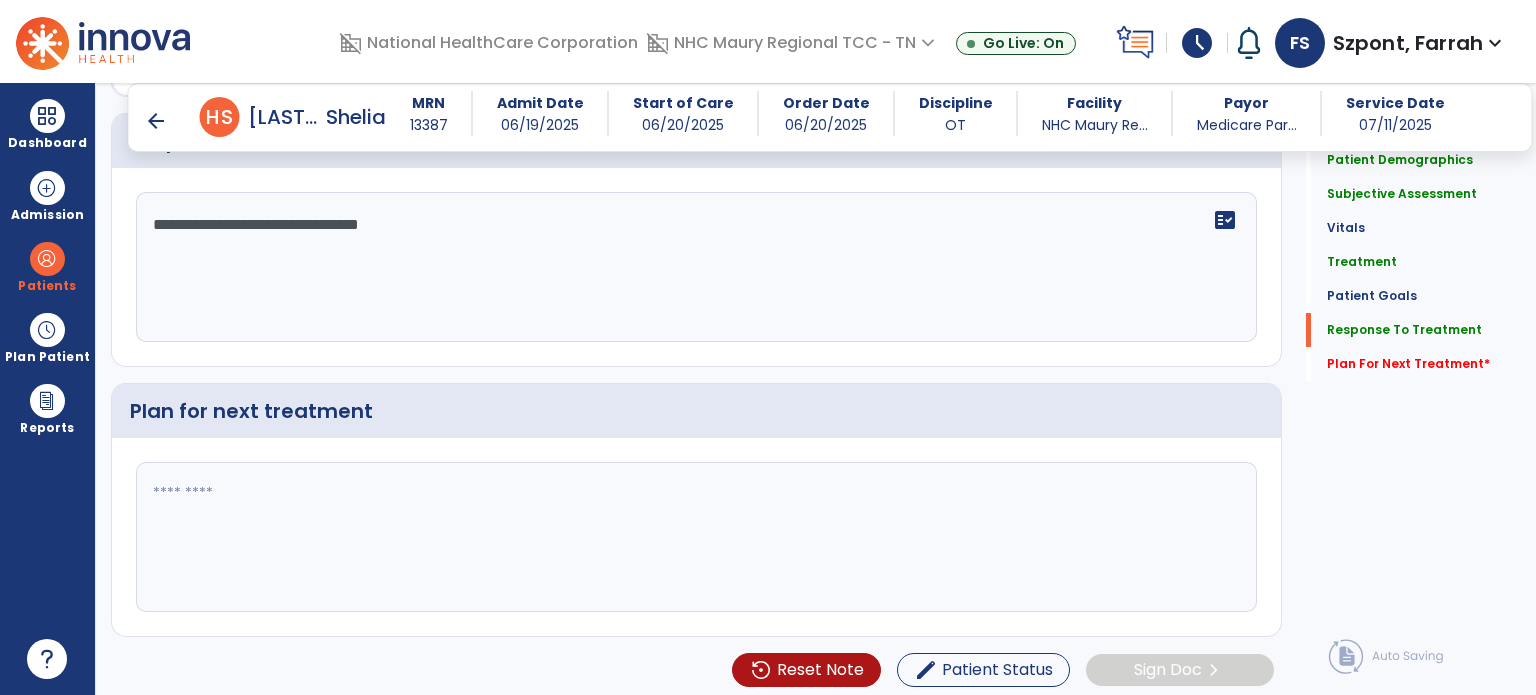 scroll, scrollTop: 3139, scrollLeft: 0, axis: vertical 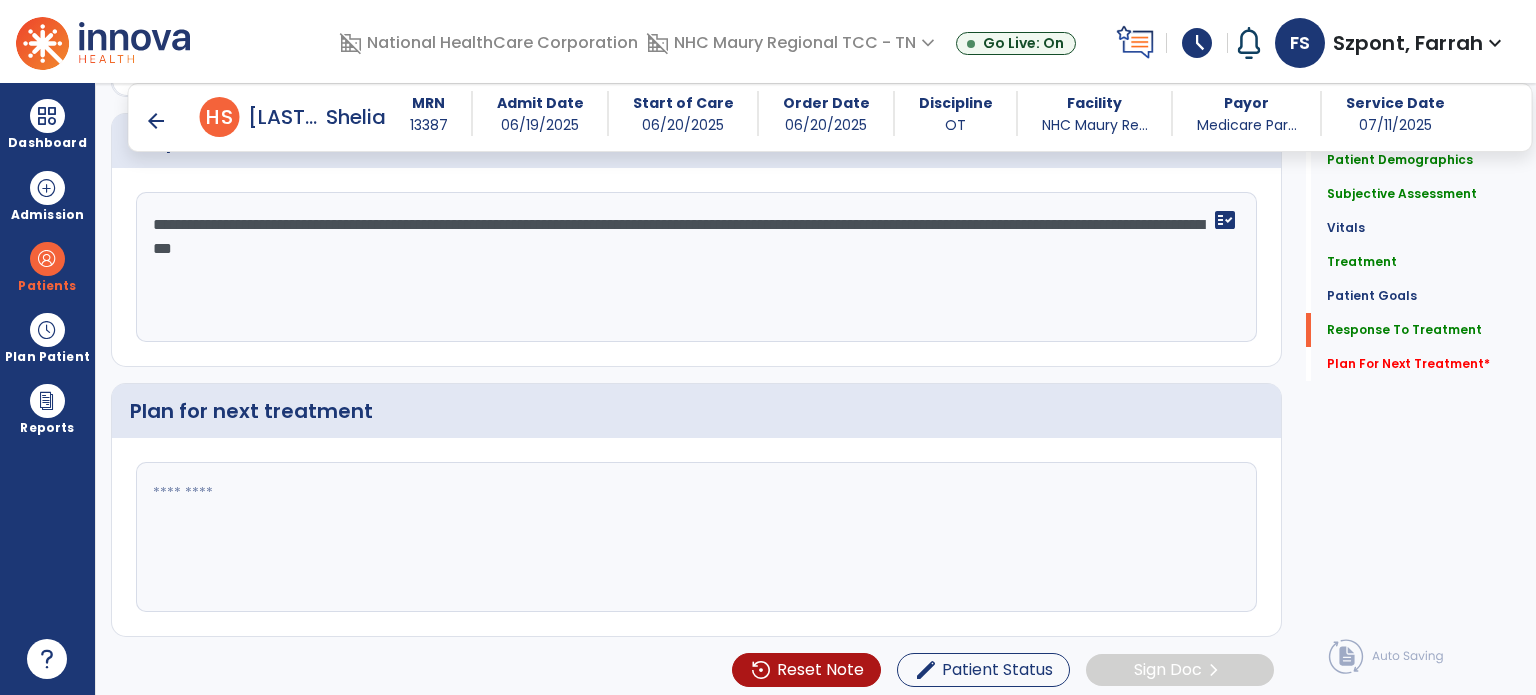 type on "**********" 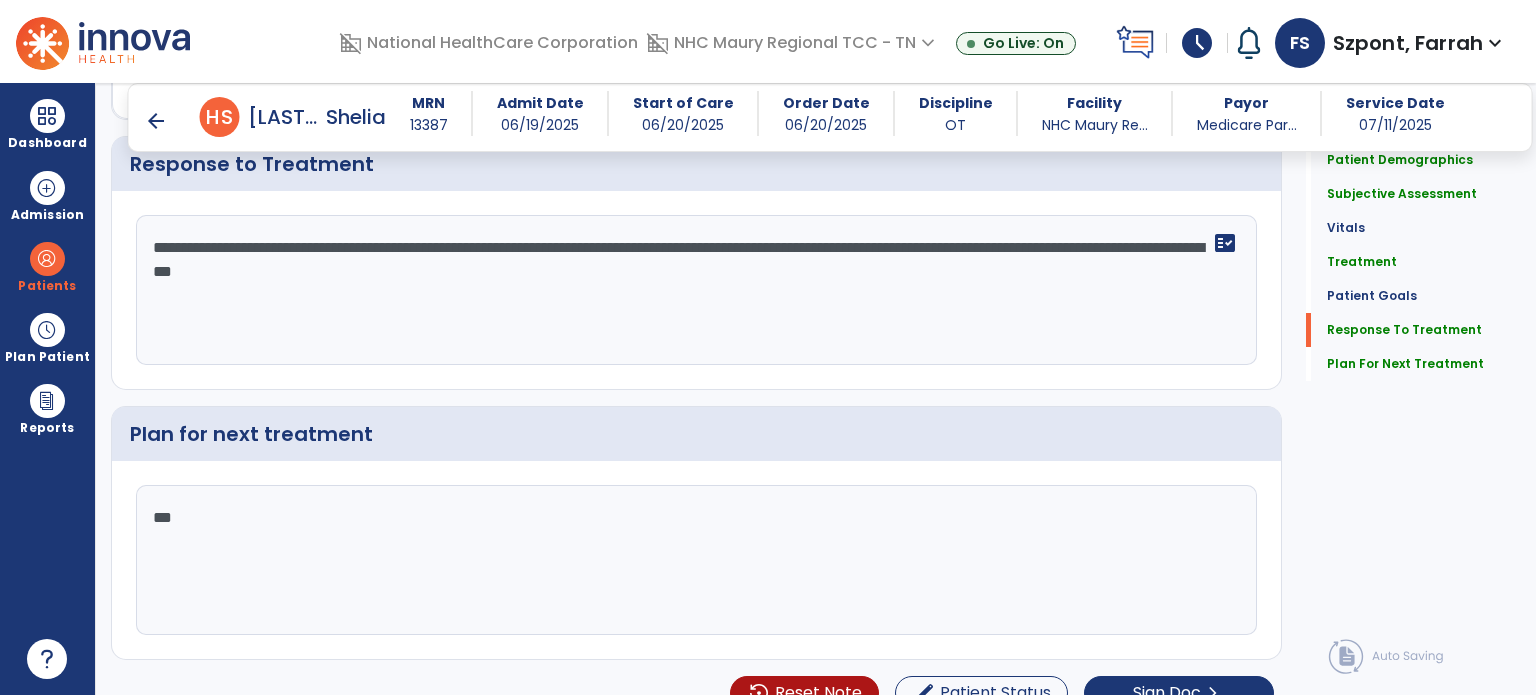 scroll, scrollTop: 3139, scrollLeft: 0, axis: vertical 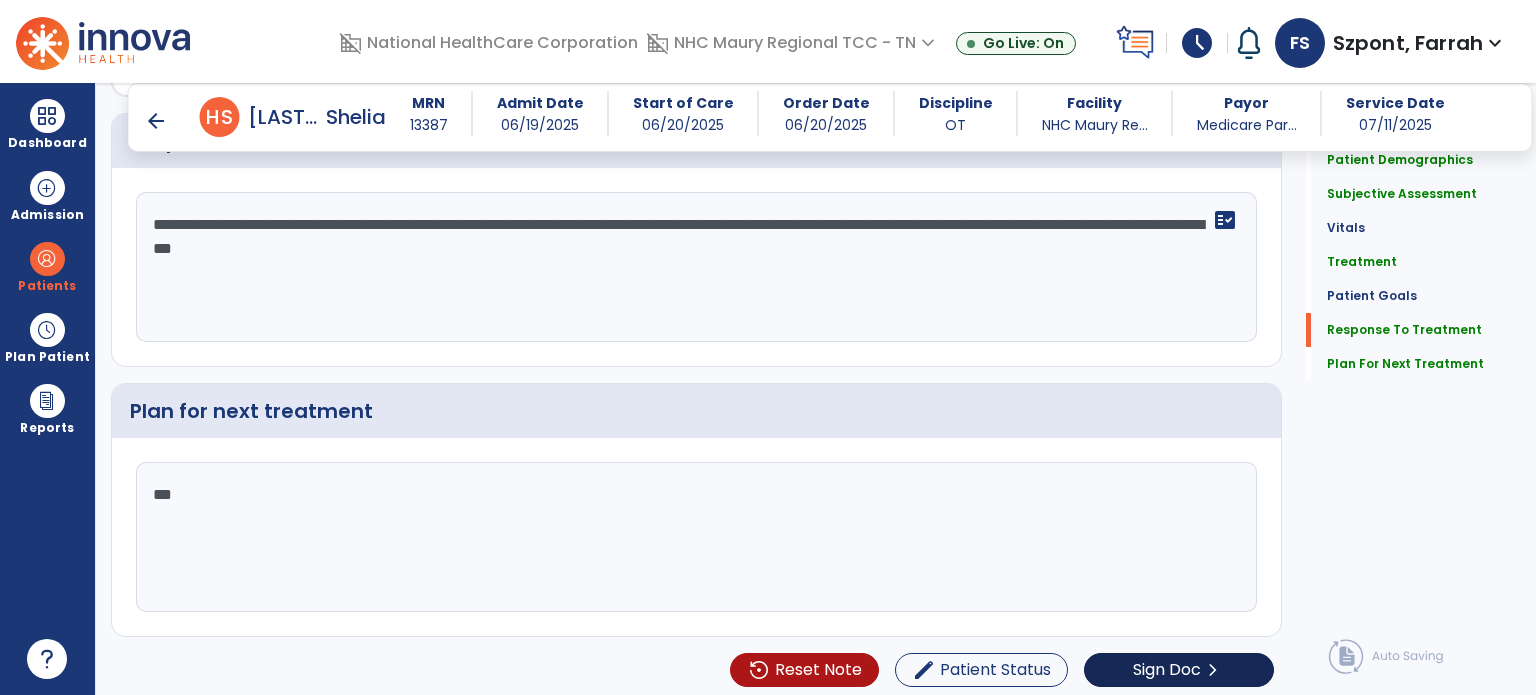 type on "***" 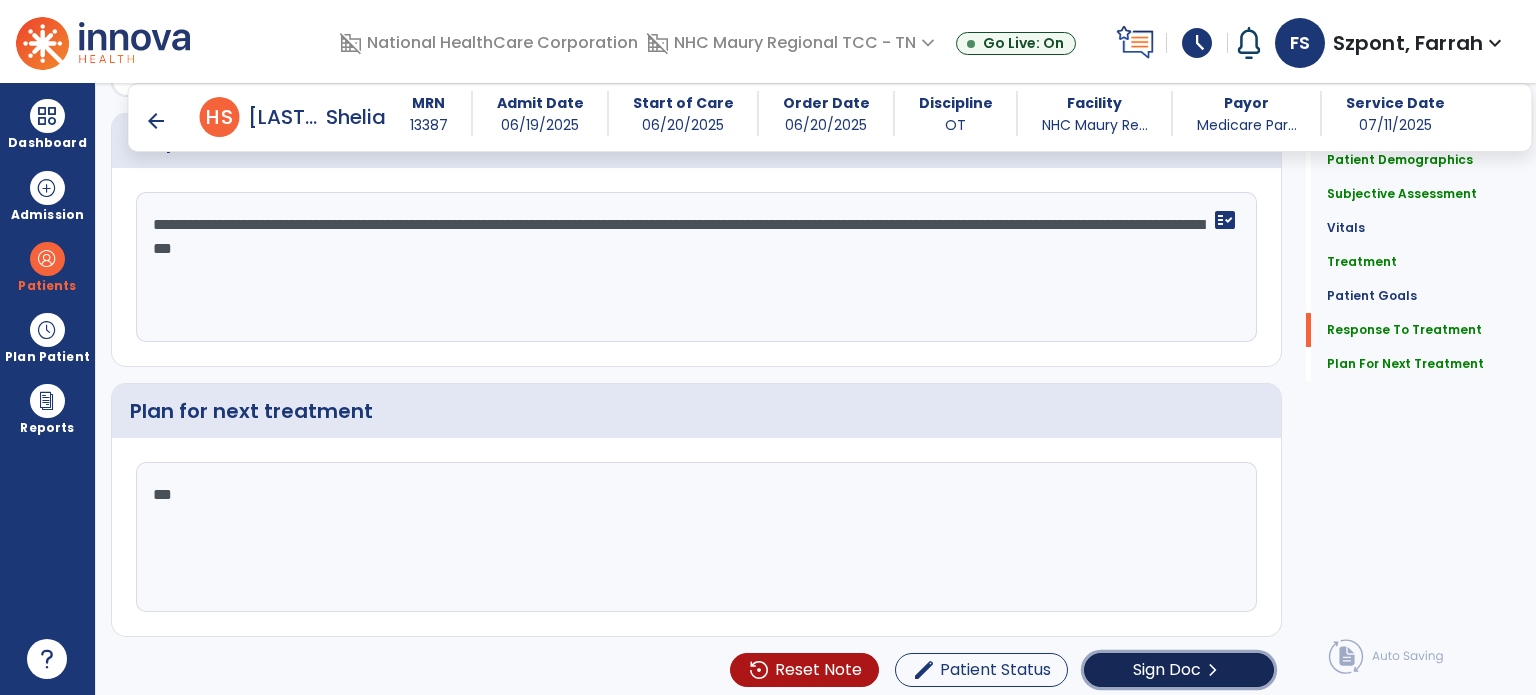 click on "Sign Doc  chevron_right" 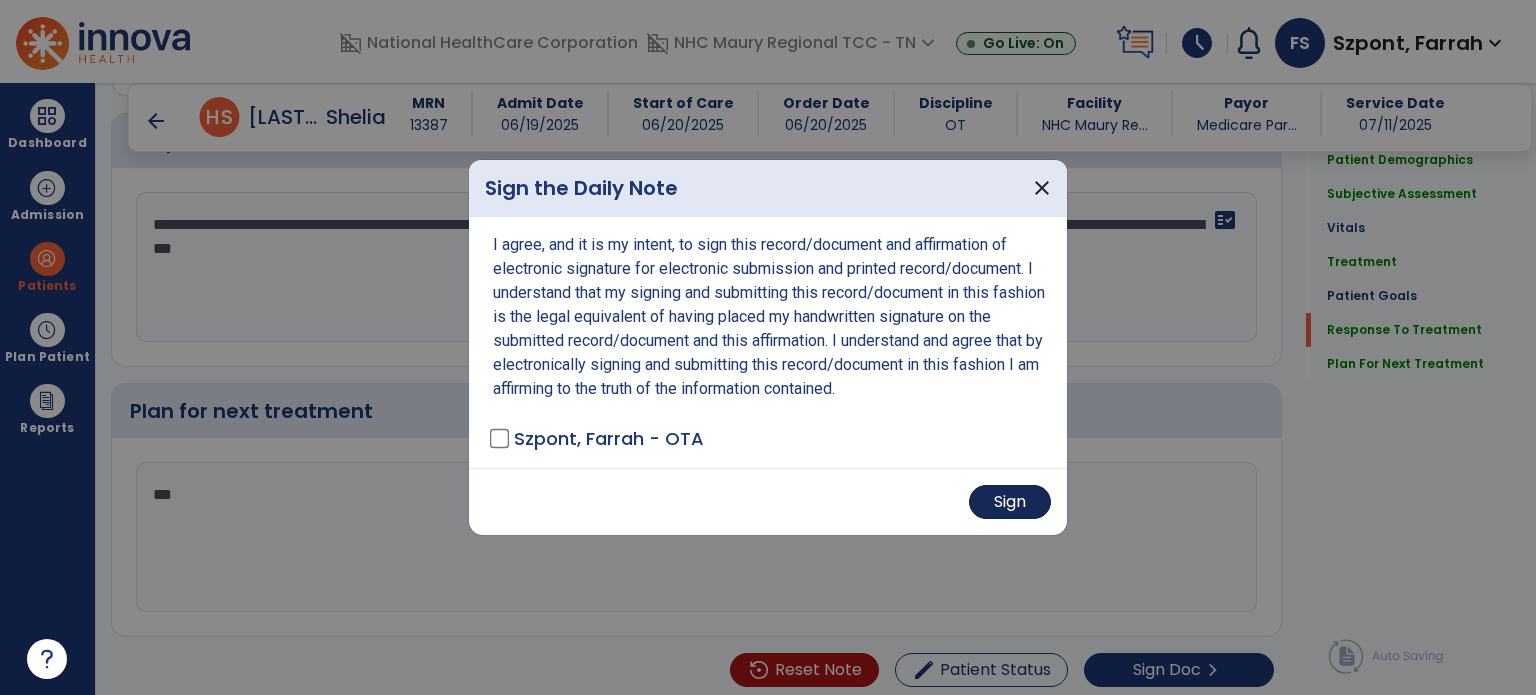 click on "Sign" at bounding box center (1010, 502) 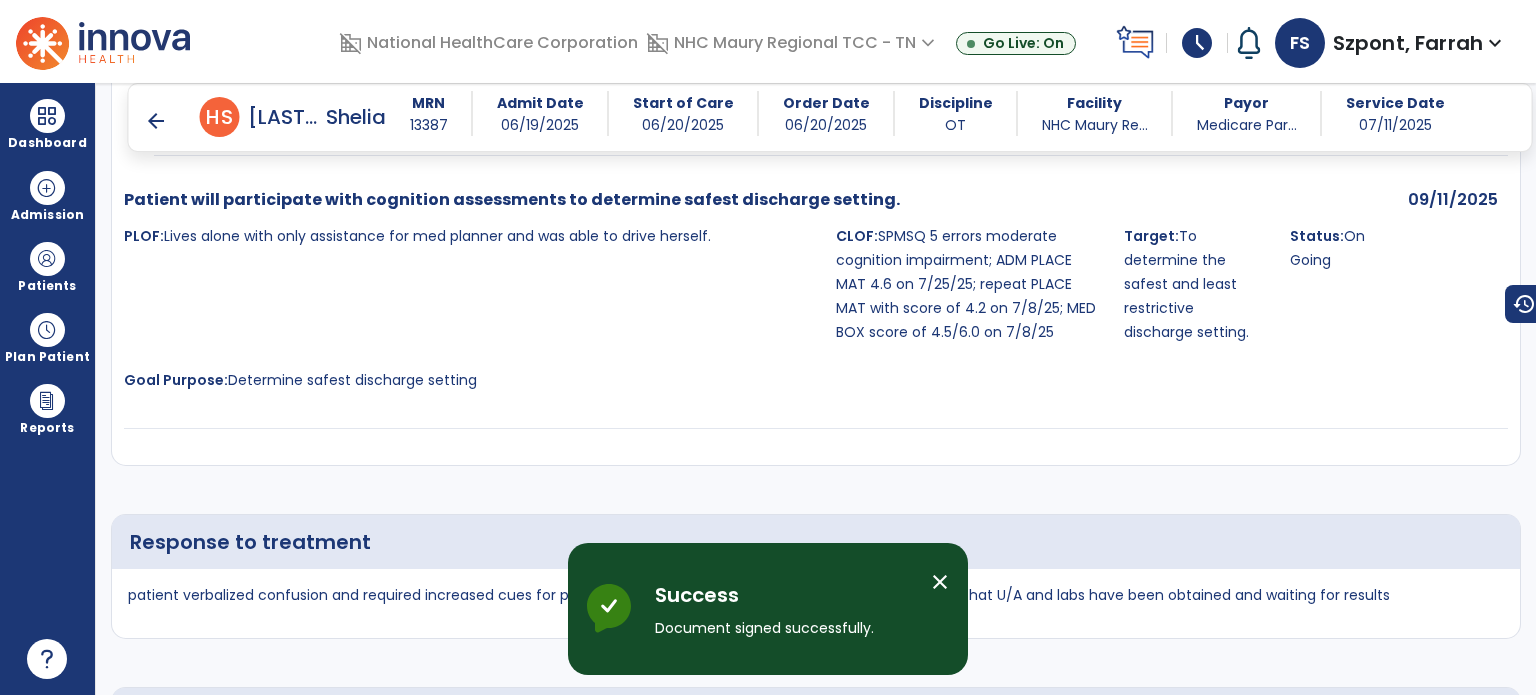 scroll, scrollTop: 4317, scrollLeft: 0, axis: vertical 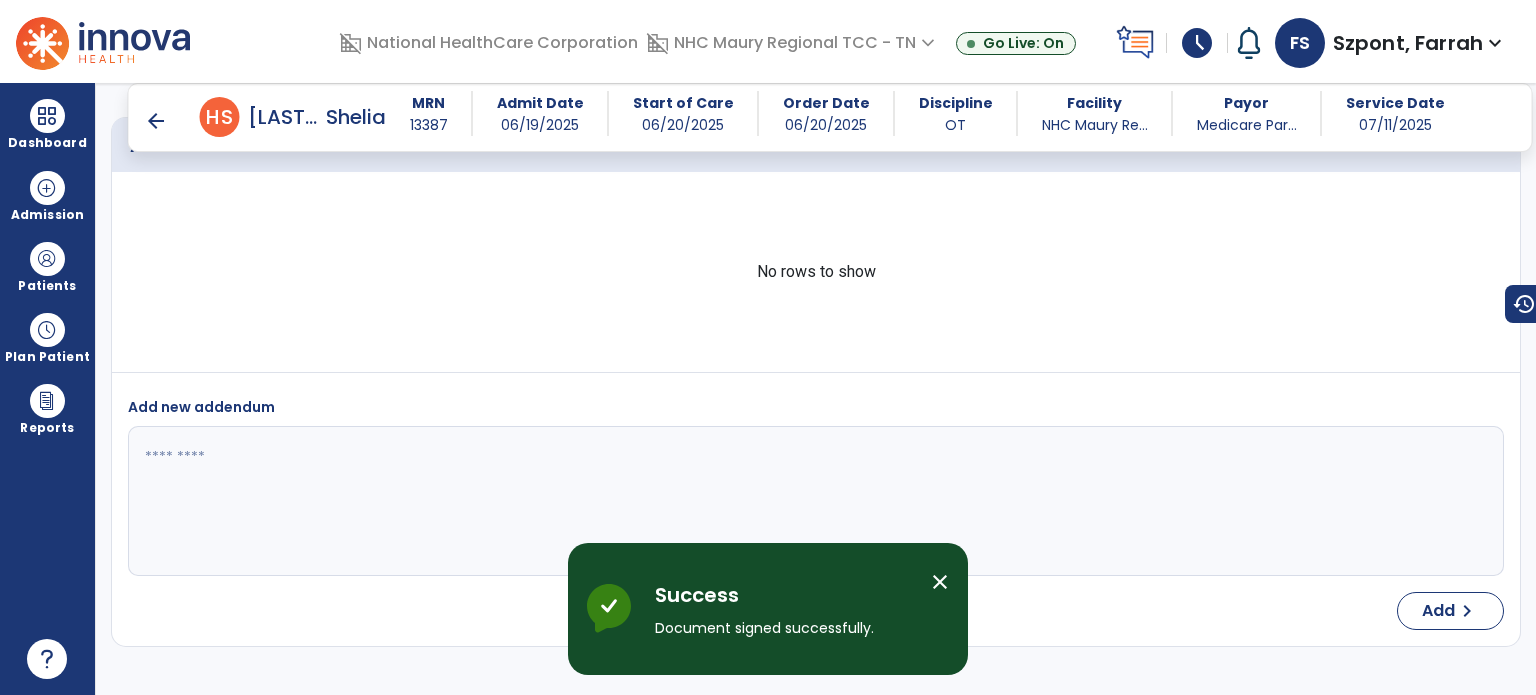 click on "arrow_back" at bounding box center (156, 121) 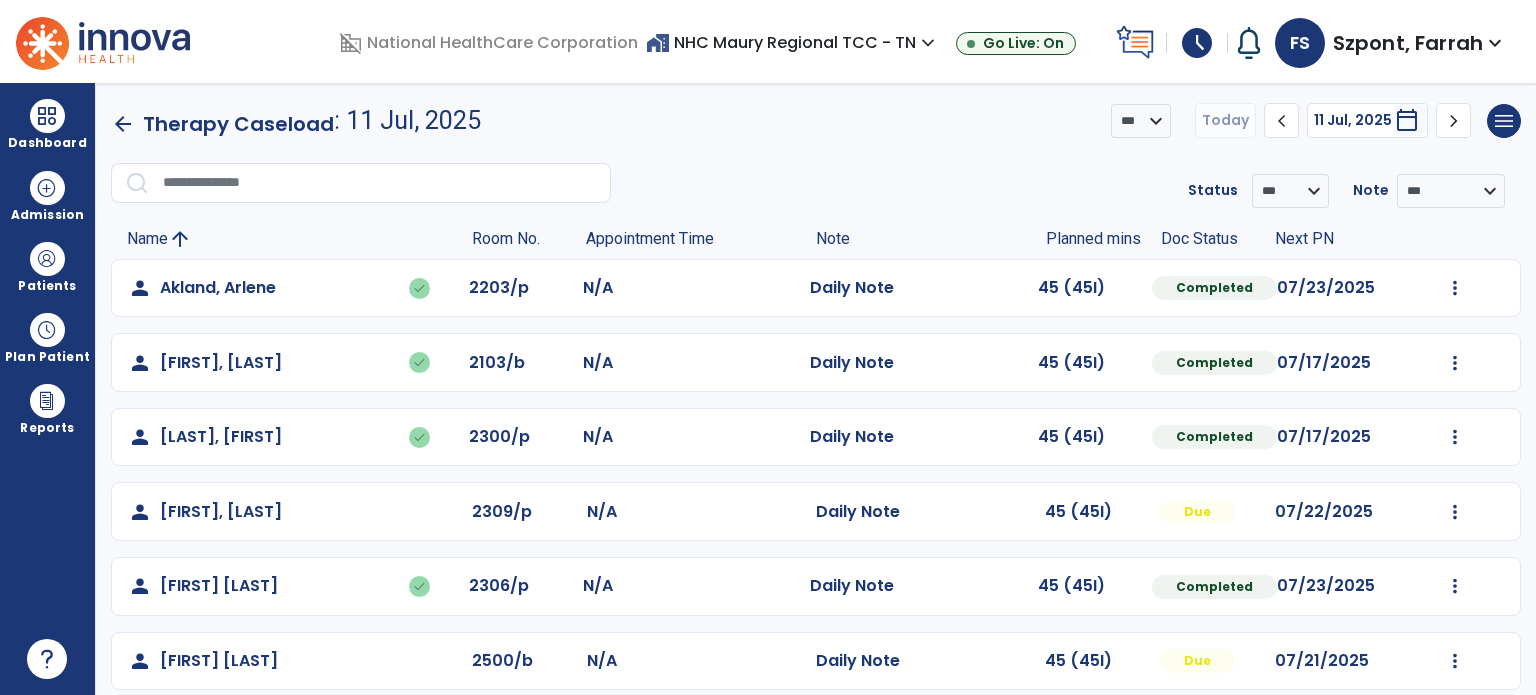 scroll, scrollTop: 169, scrollLeft: 0, axis: vertical 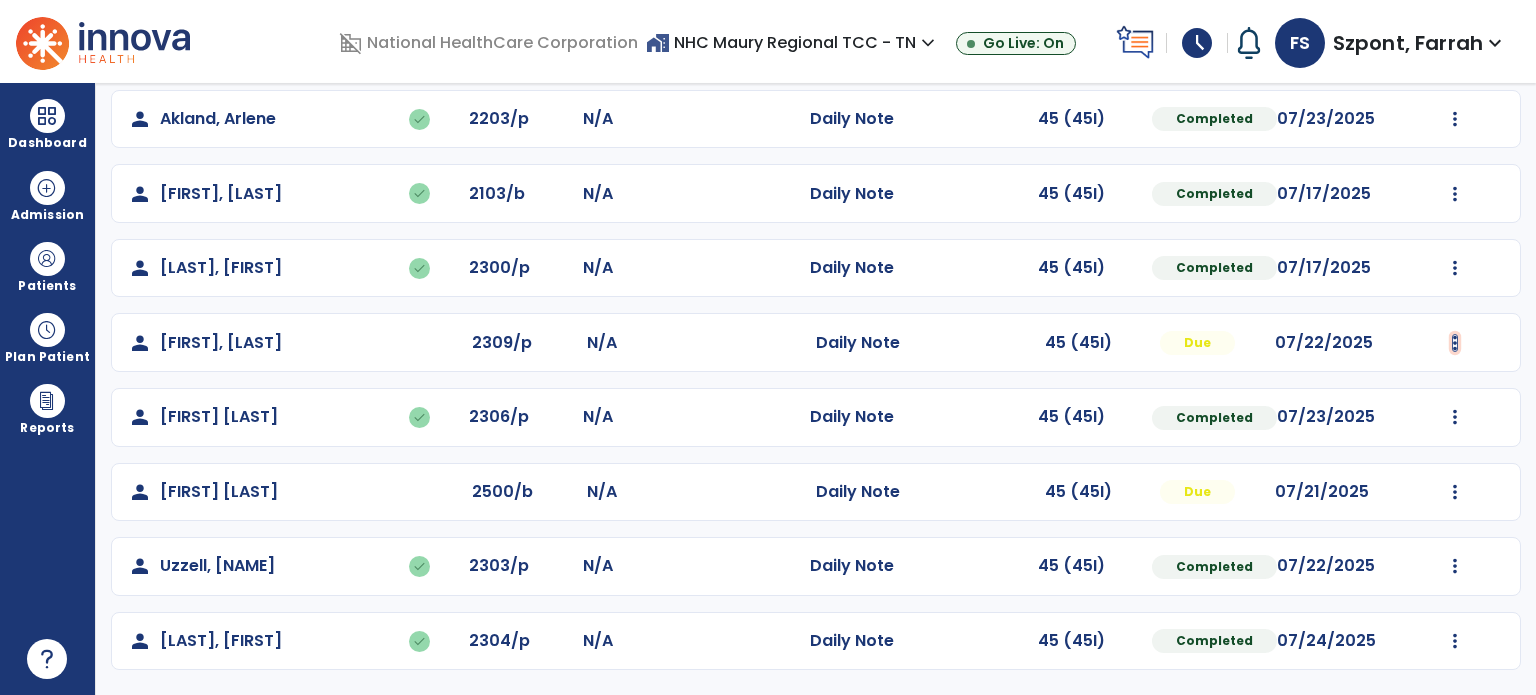 click at bounding box center (1455, 119) 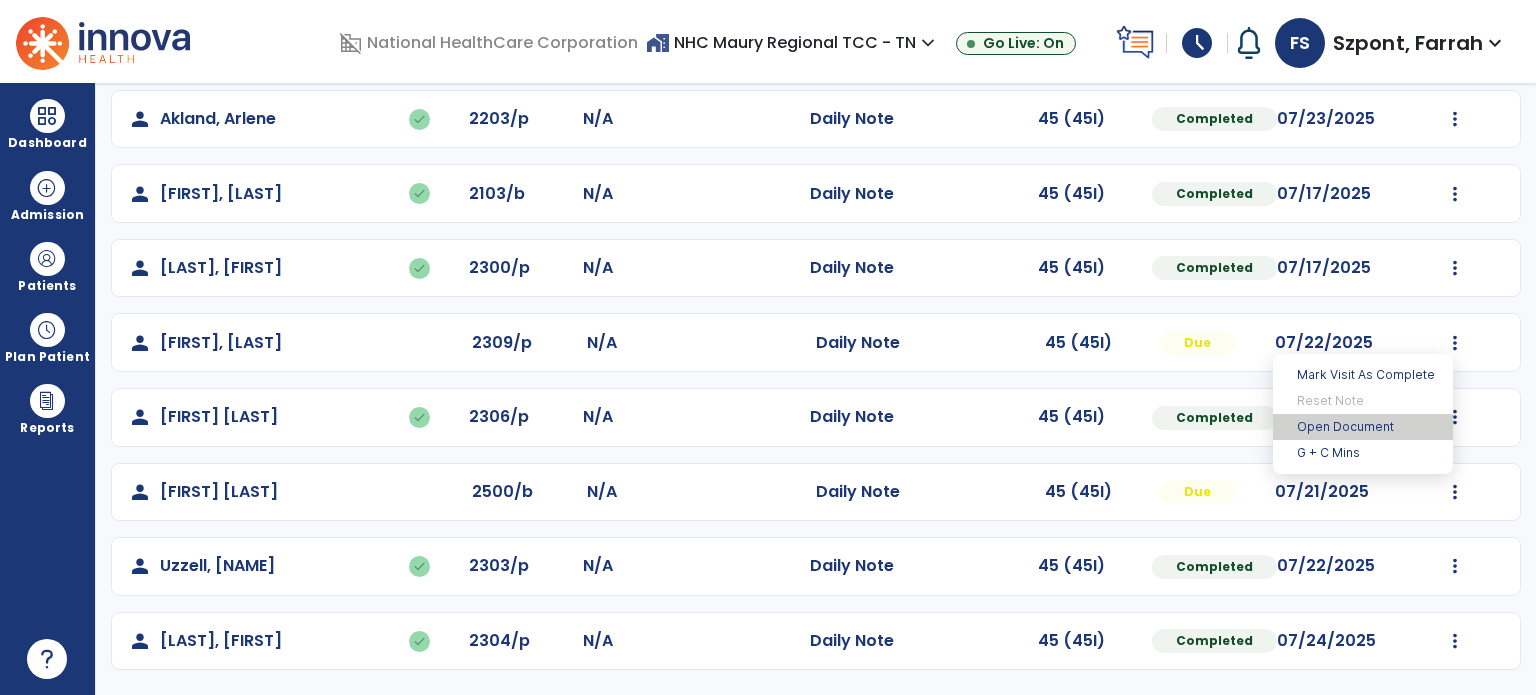 click on "Open Document" at bounding box center (1363, 427) 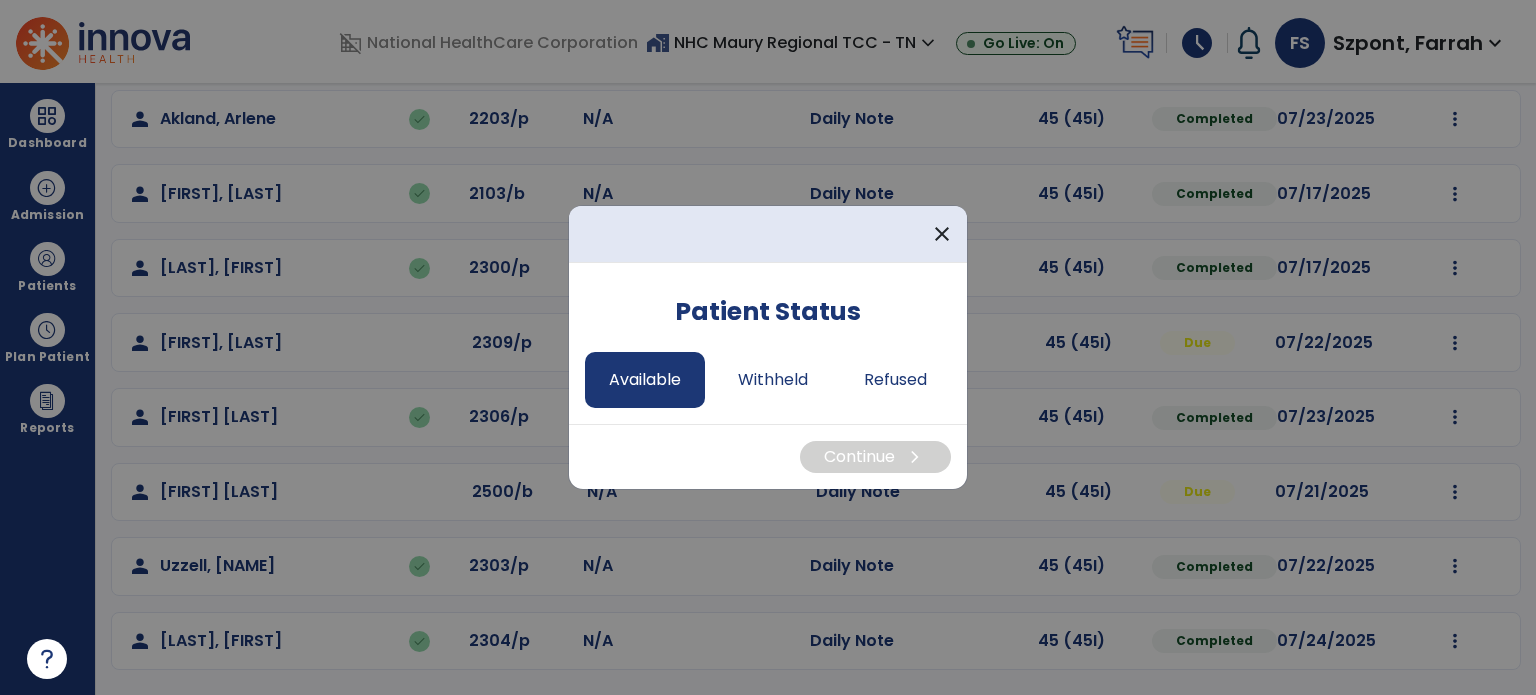 click on "Available" at bounding box center [645, 380] 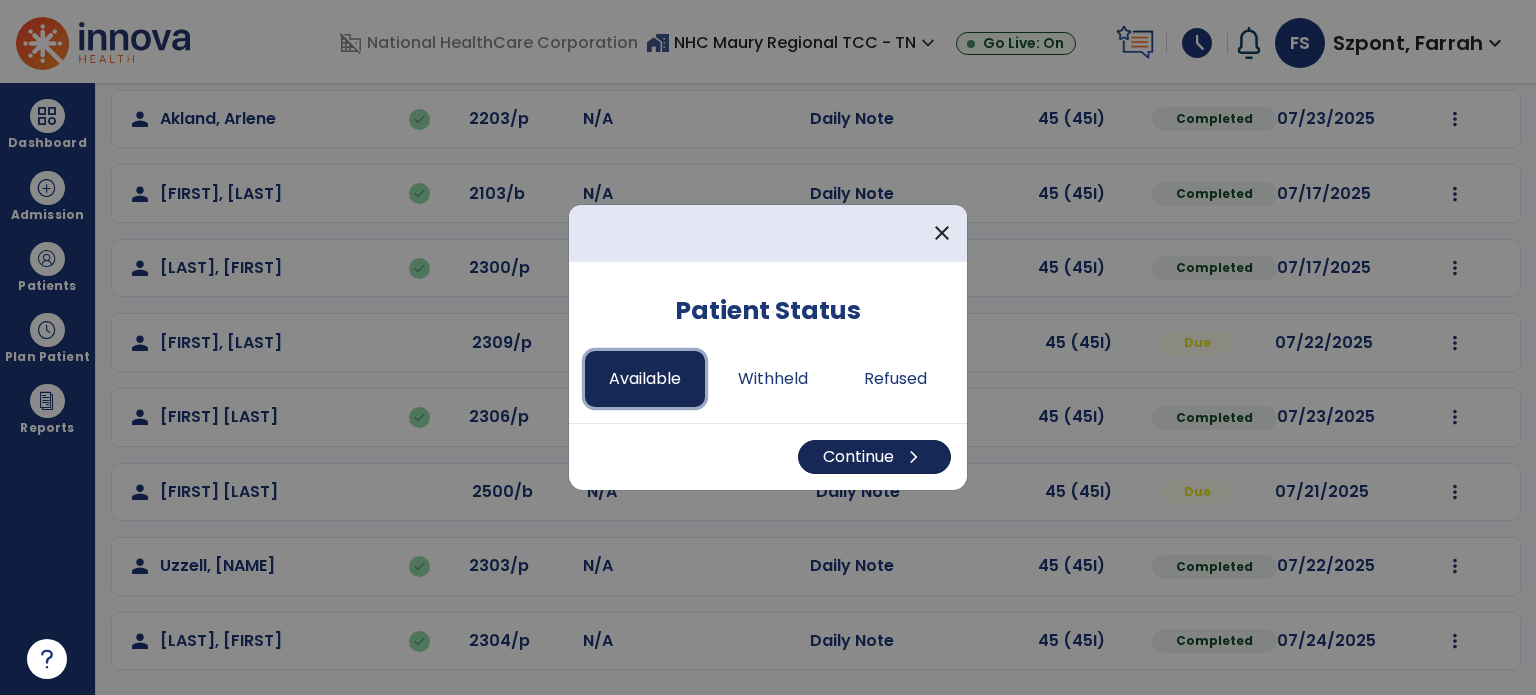 click on "Continue   chevron_right" at bounding box center (874, 457) 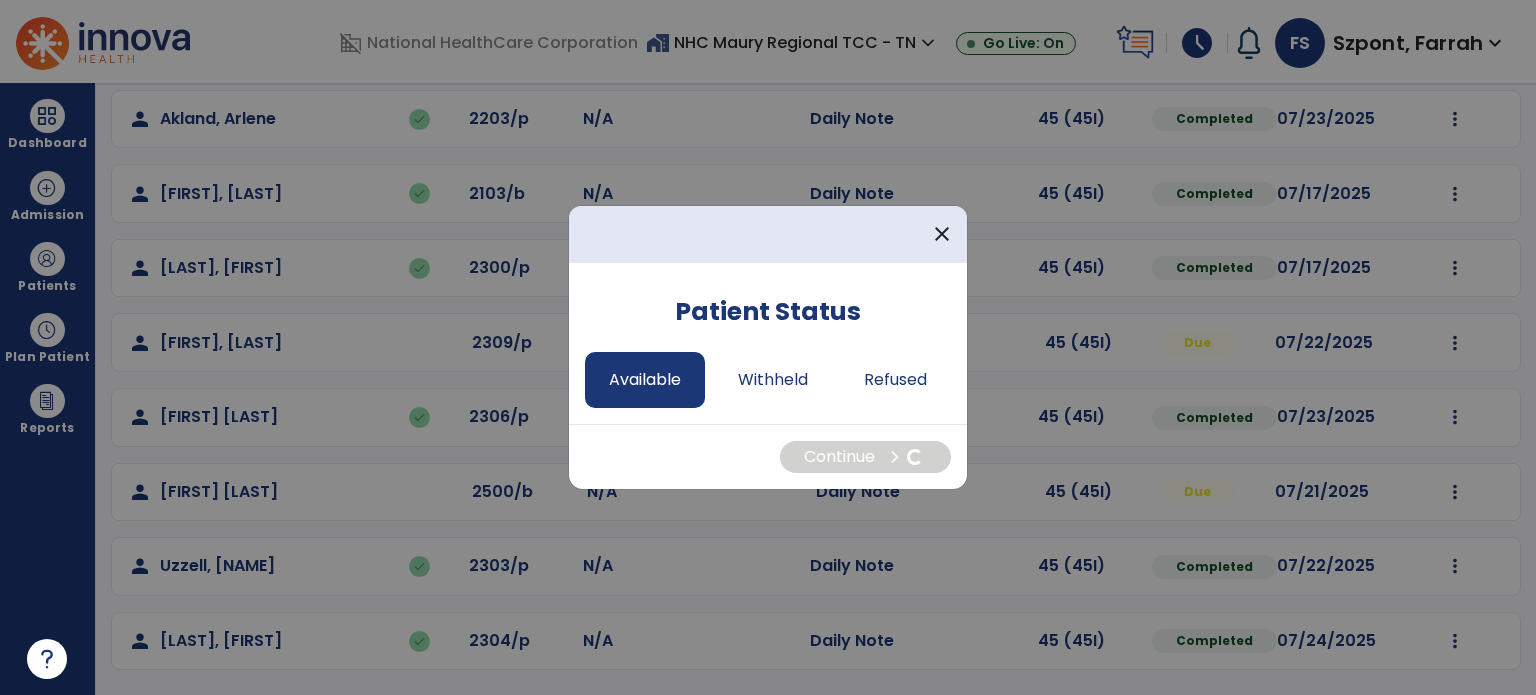 select on "*" 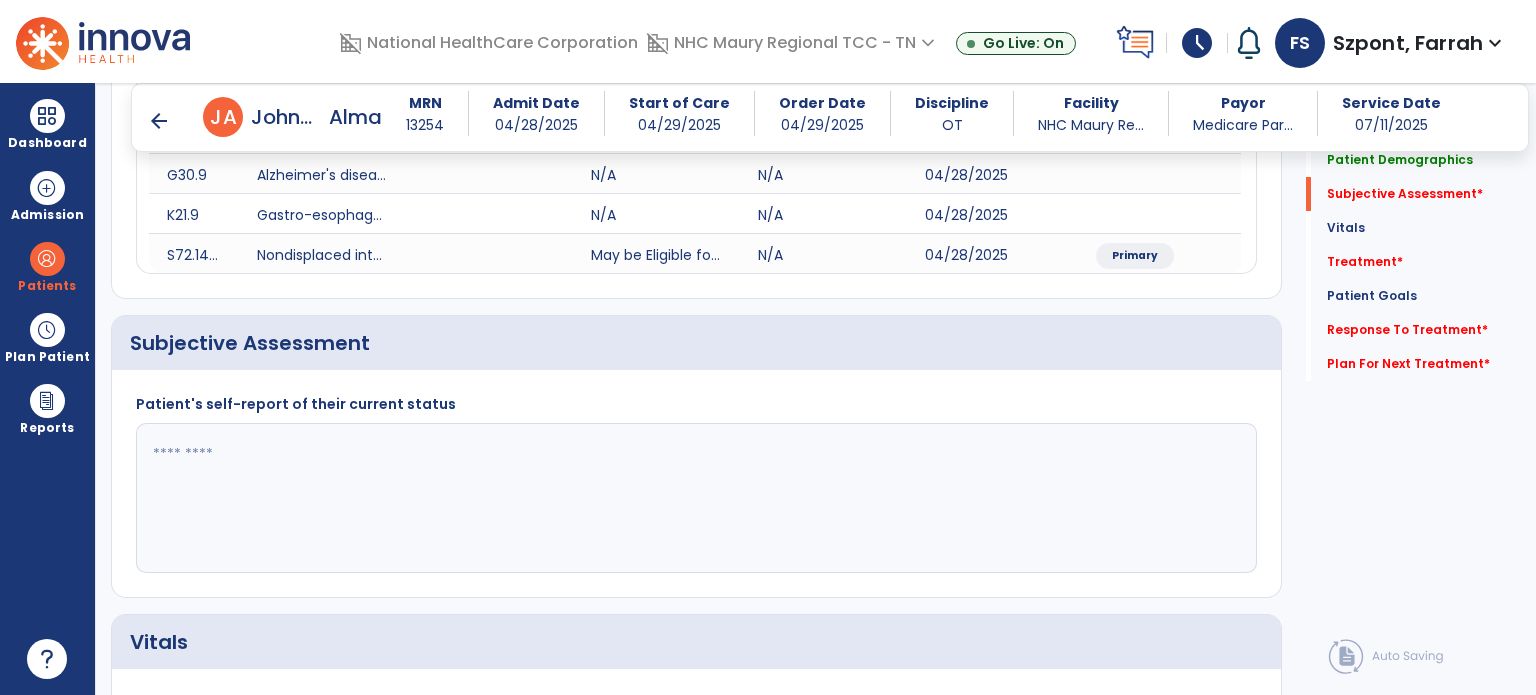 scroll, scrollTop: 357, scrollLeft: 0, axis: vertical 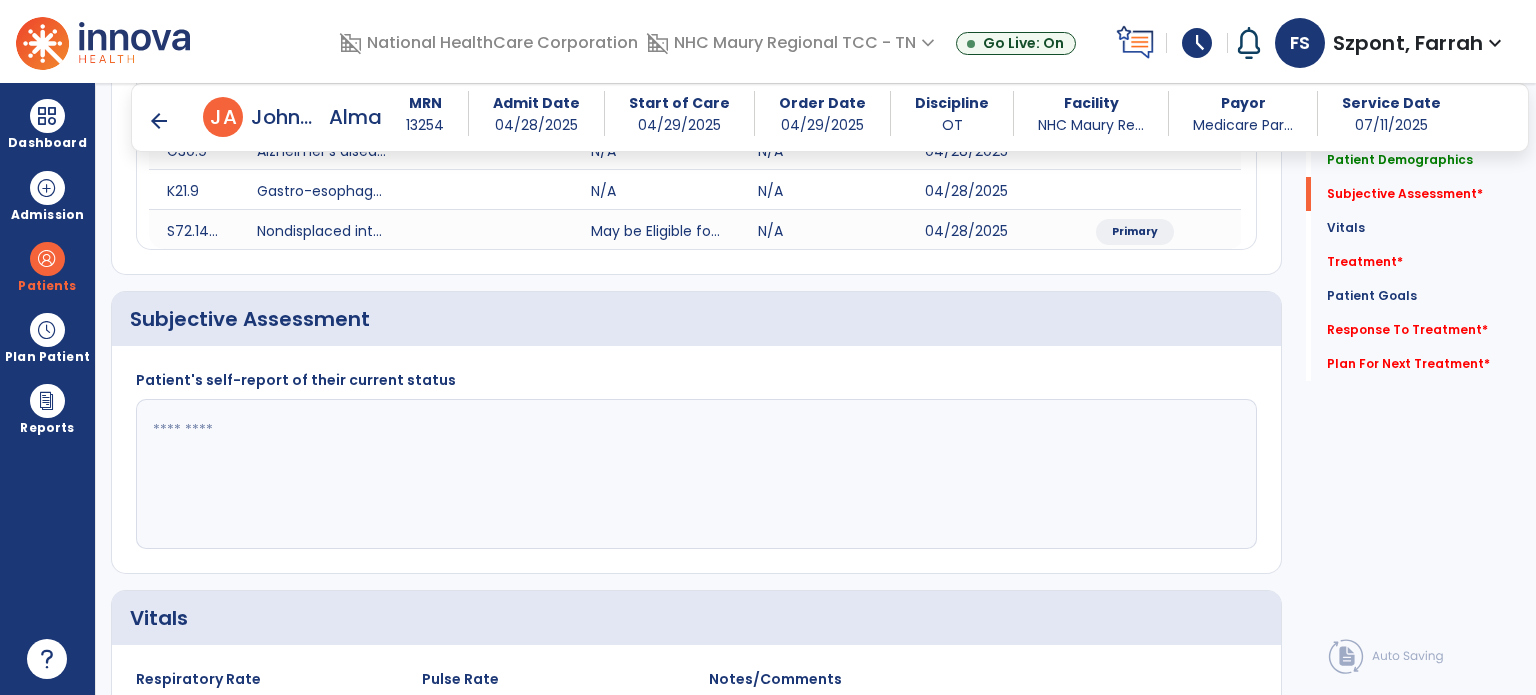 click 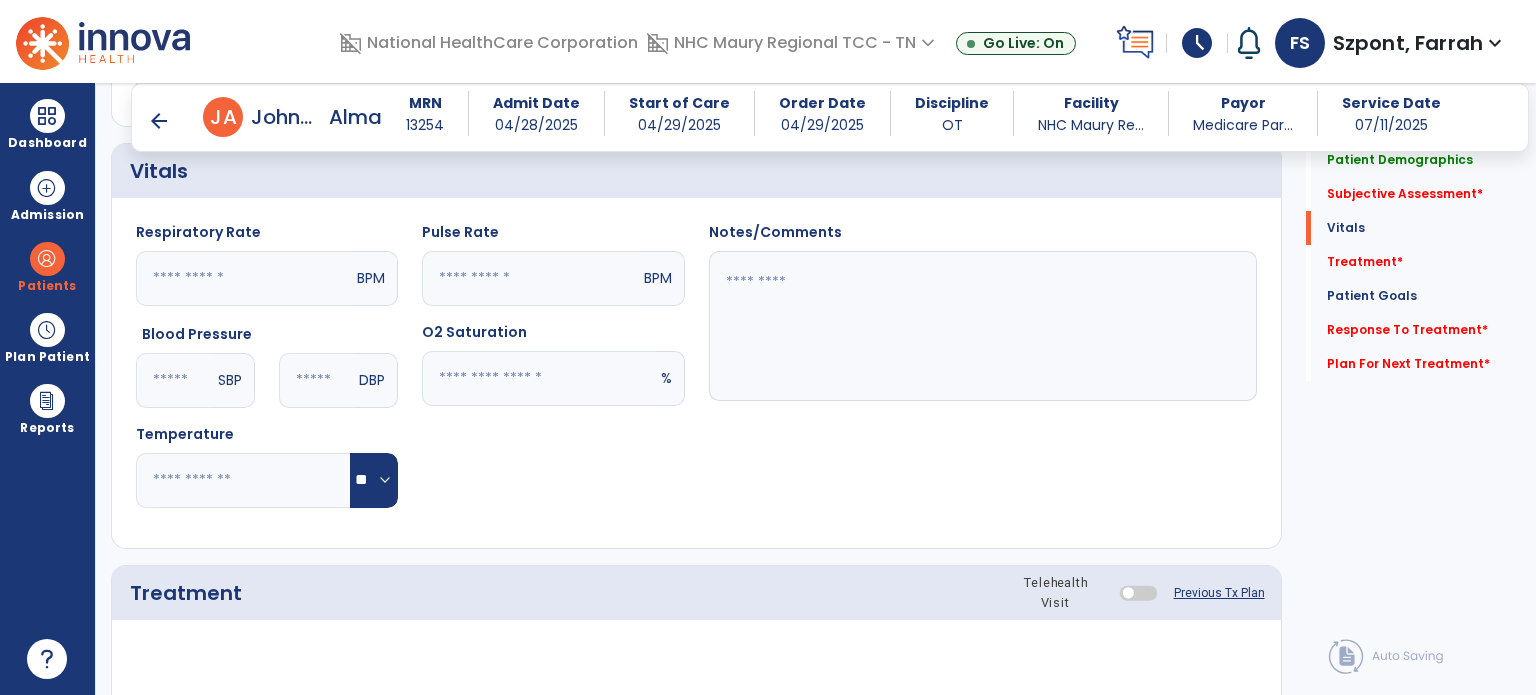 scroll, scrollTop: 1082, scrollLeft: 0, axis: vertical 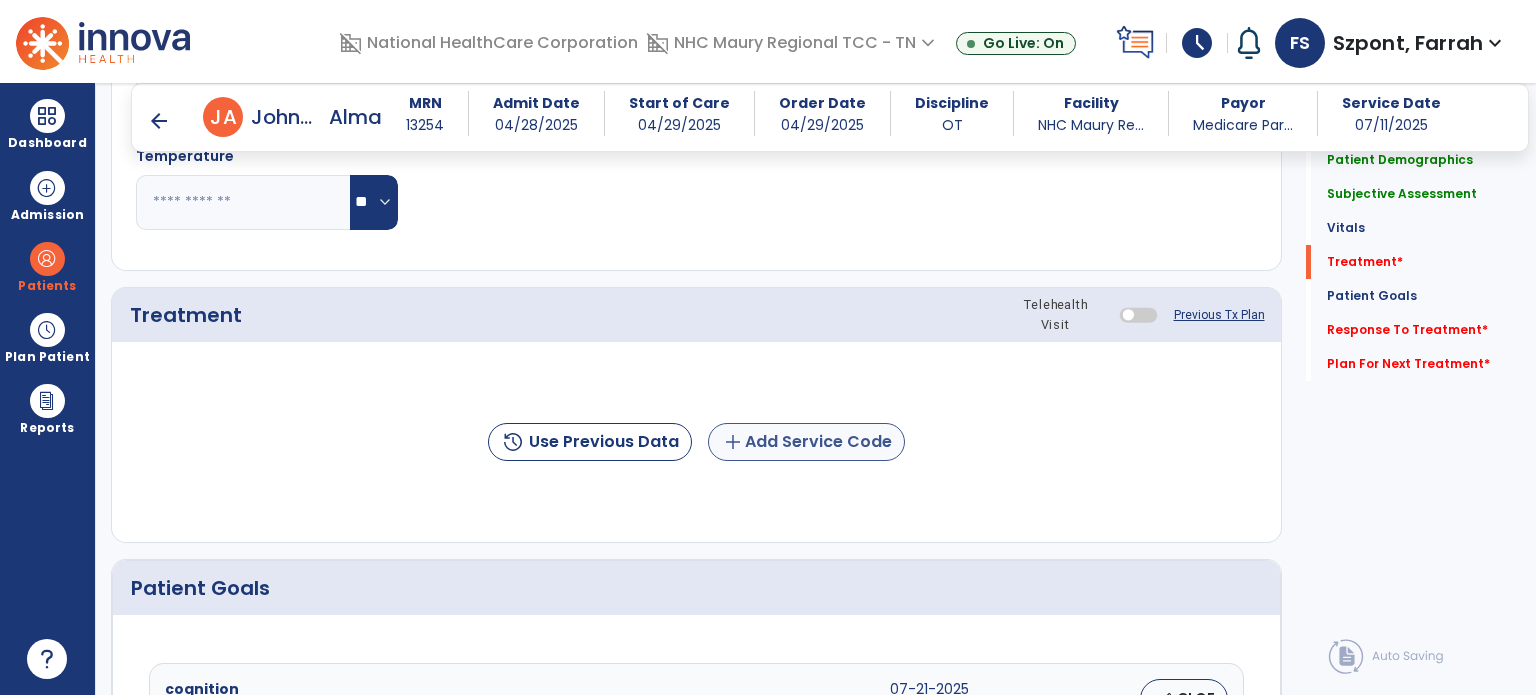 type on "**********" 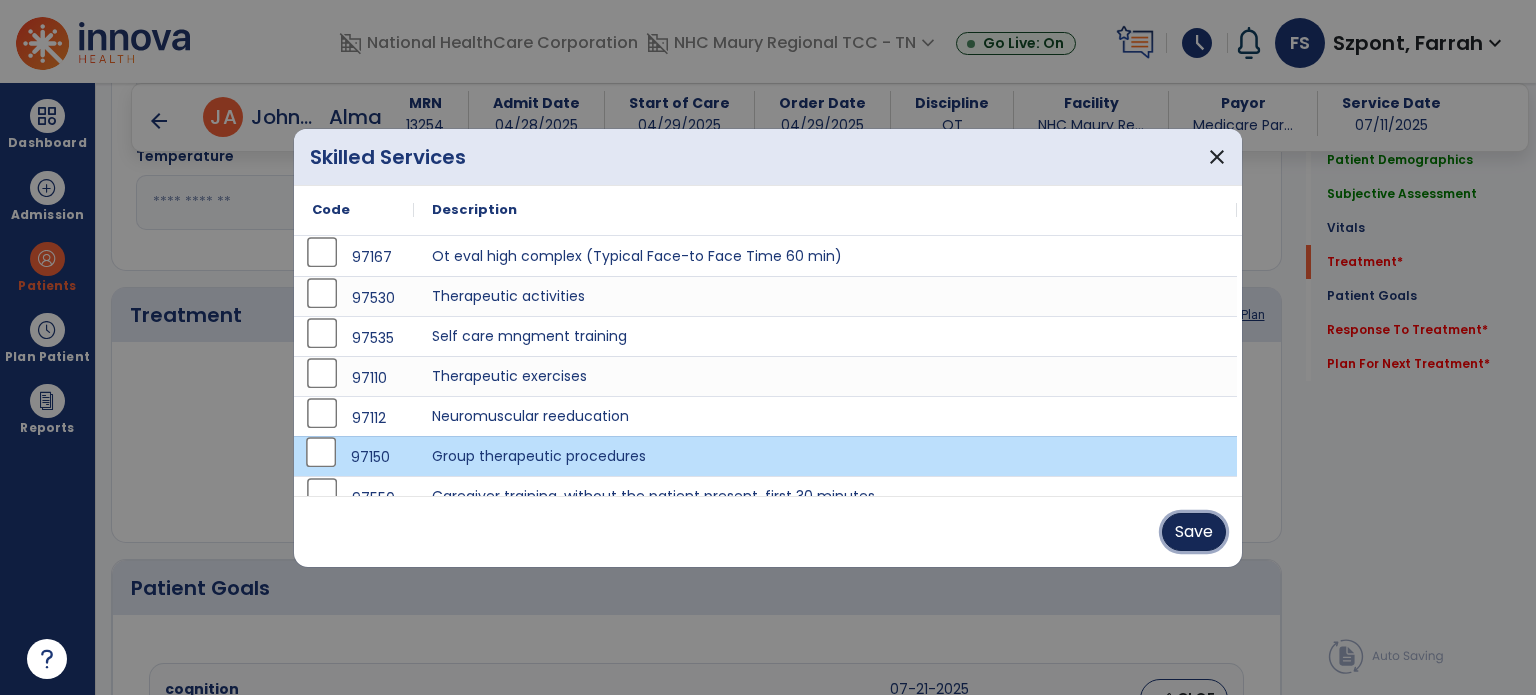 click on "Save" at bounding box center [1194, 532] 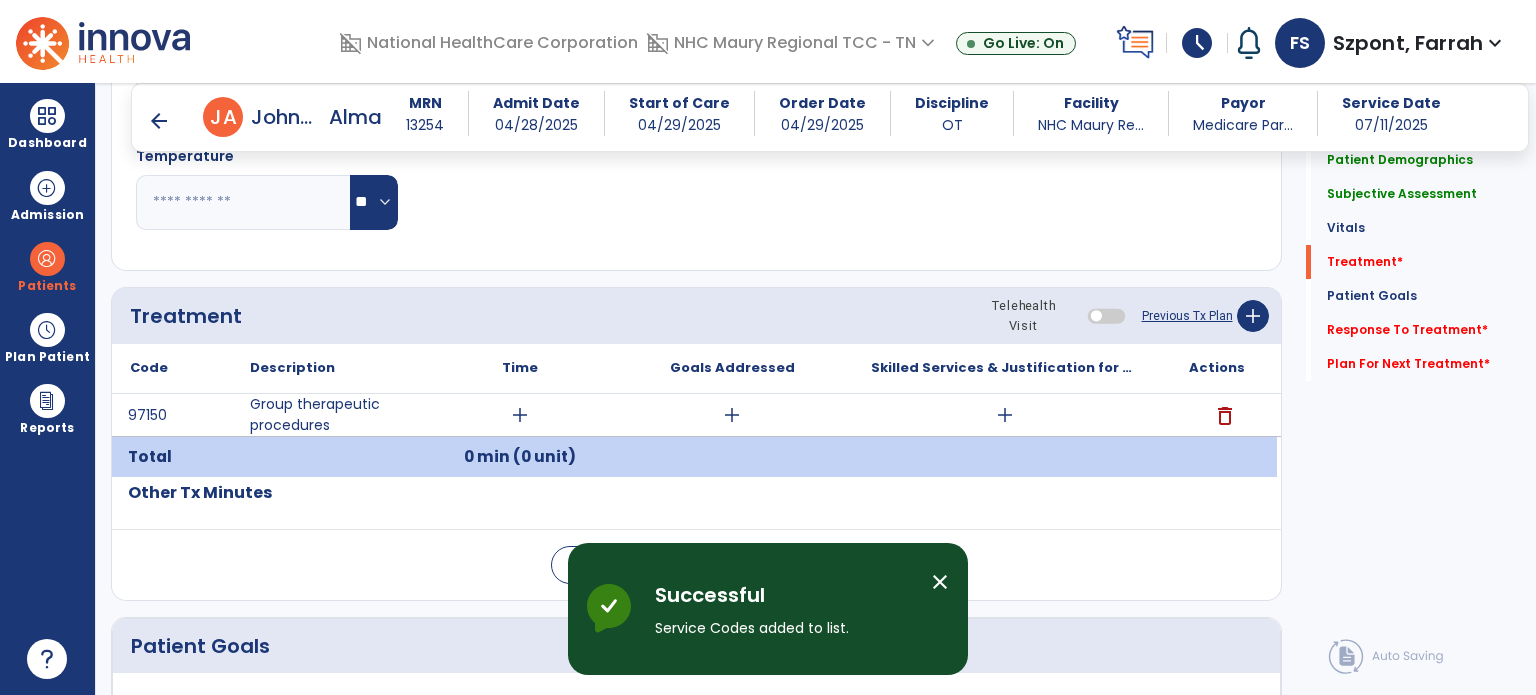click on "add" at bounding box center [520, 415] 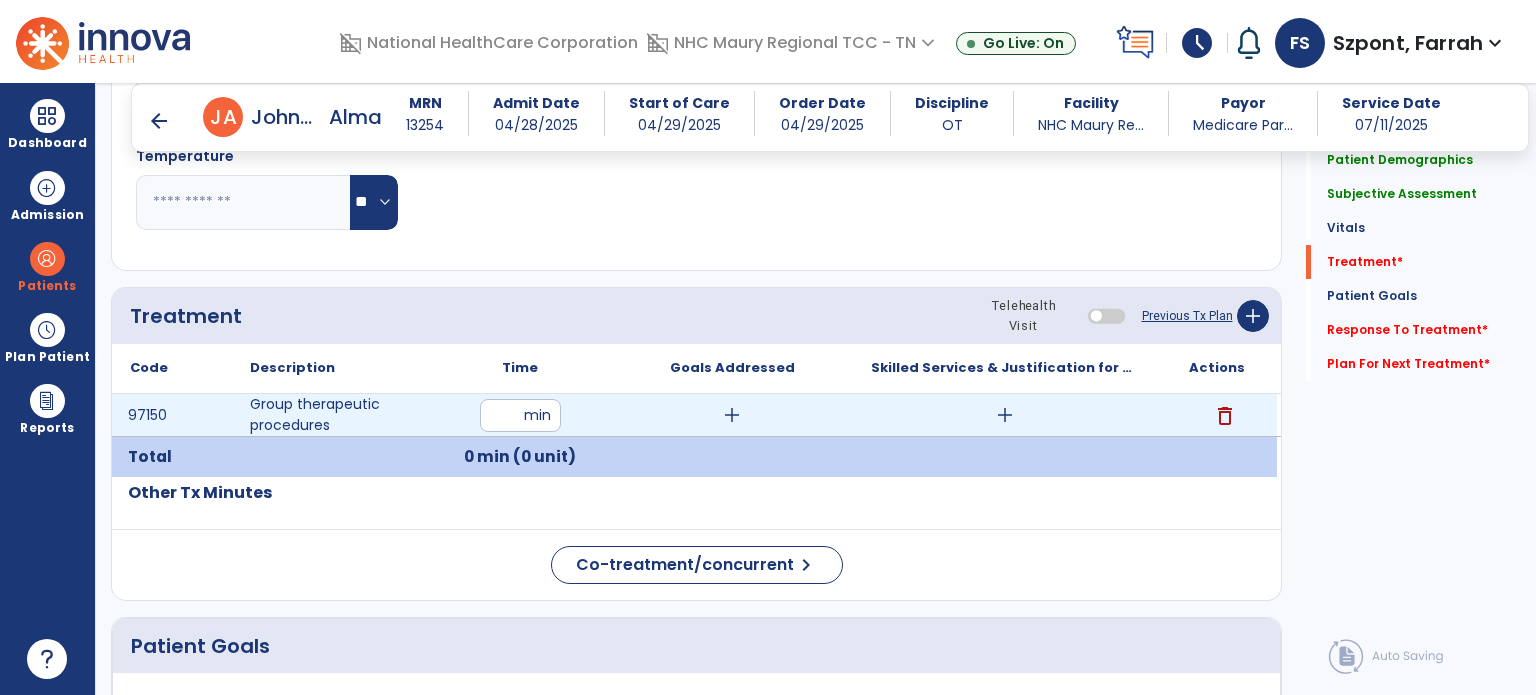 type on "**" 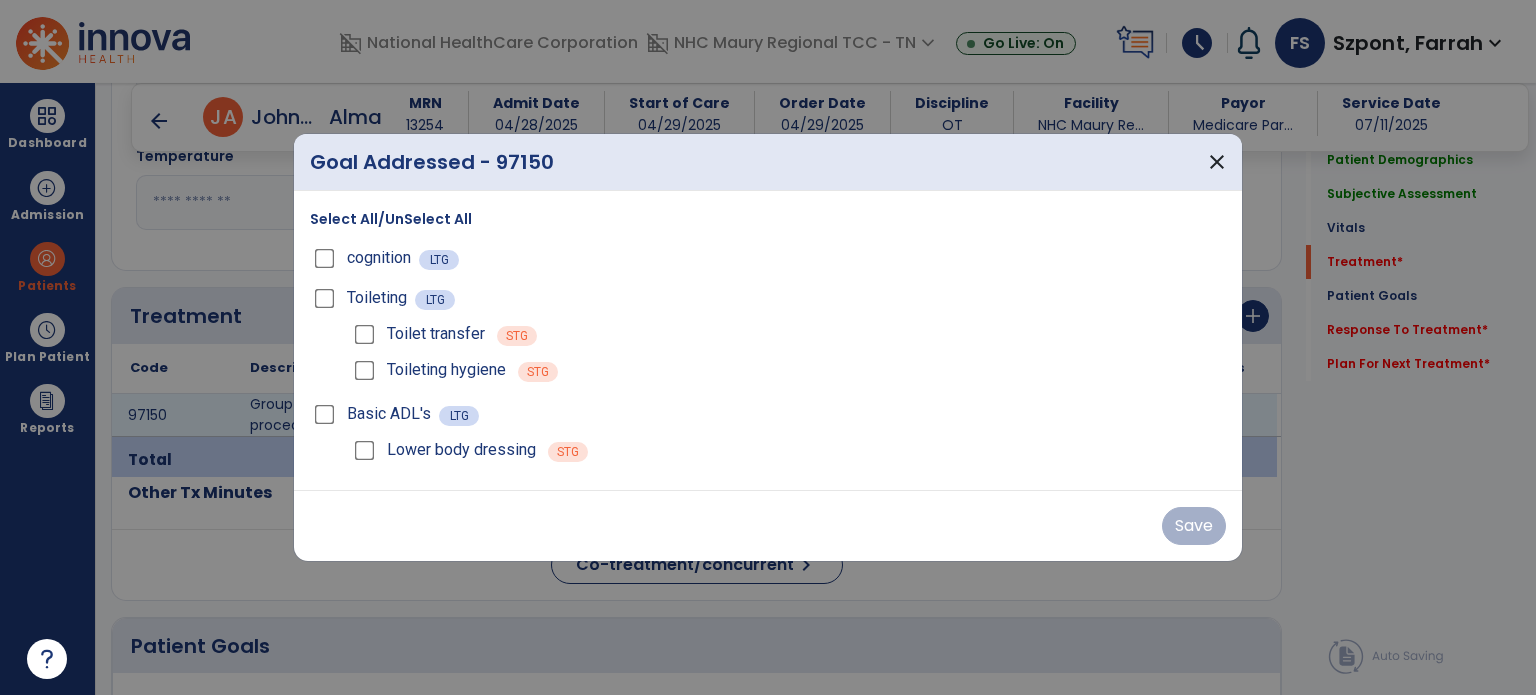 click on "Select All/UnSelect All" at bounding box center (391, 219) 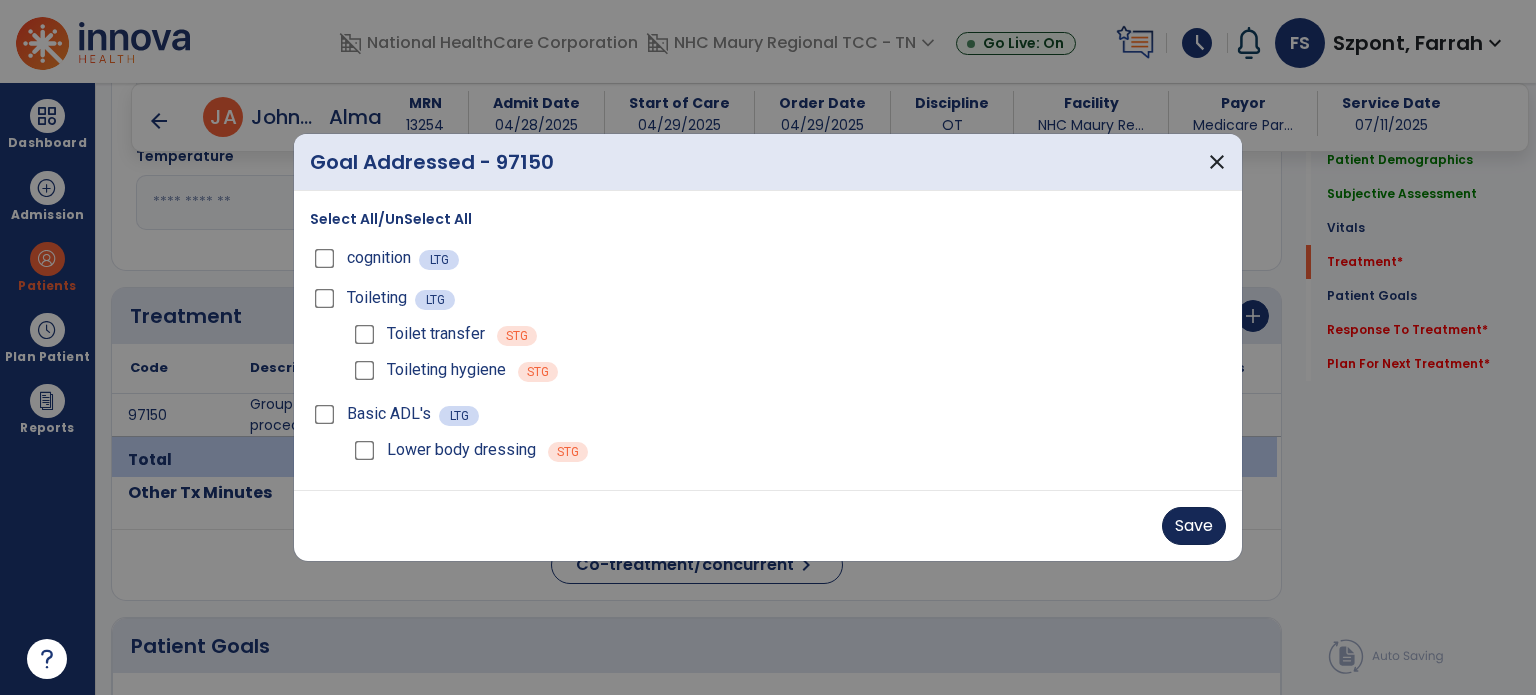 click on "Save" at bounding box center (1194, 526) 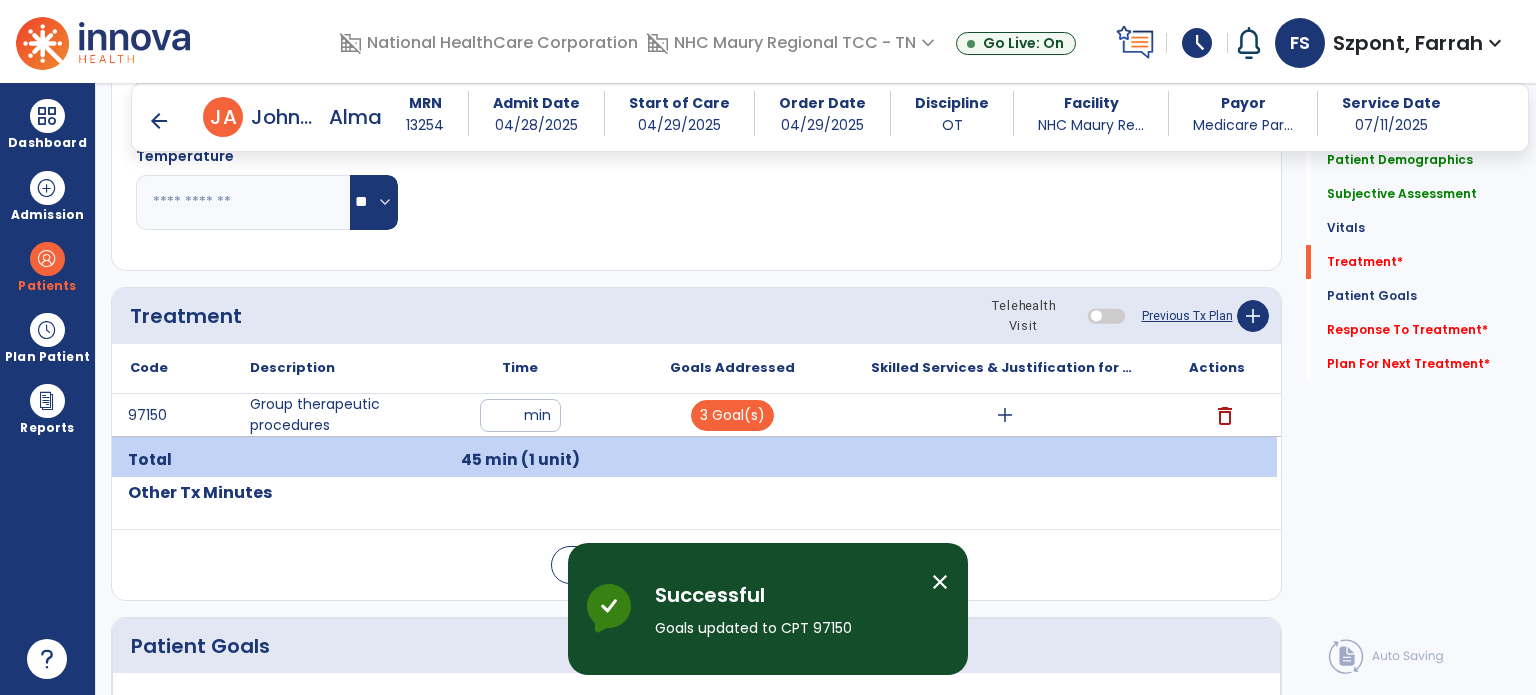 click on "add" at bounding box center (1004, 415) 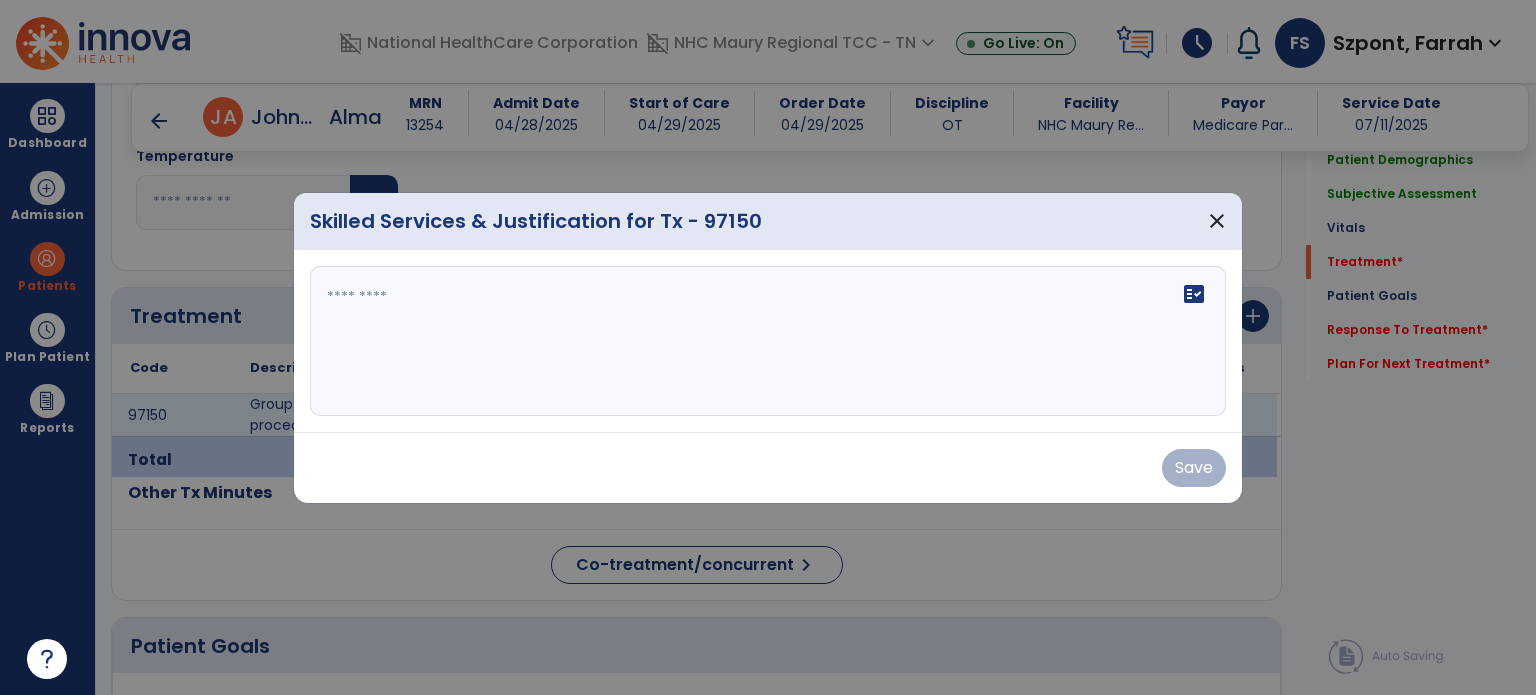 click on "fact_check" at bounding box center [768, 341] 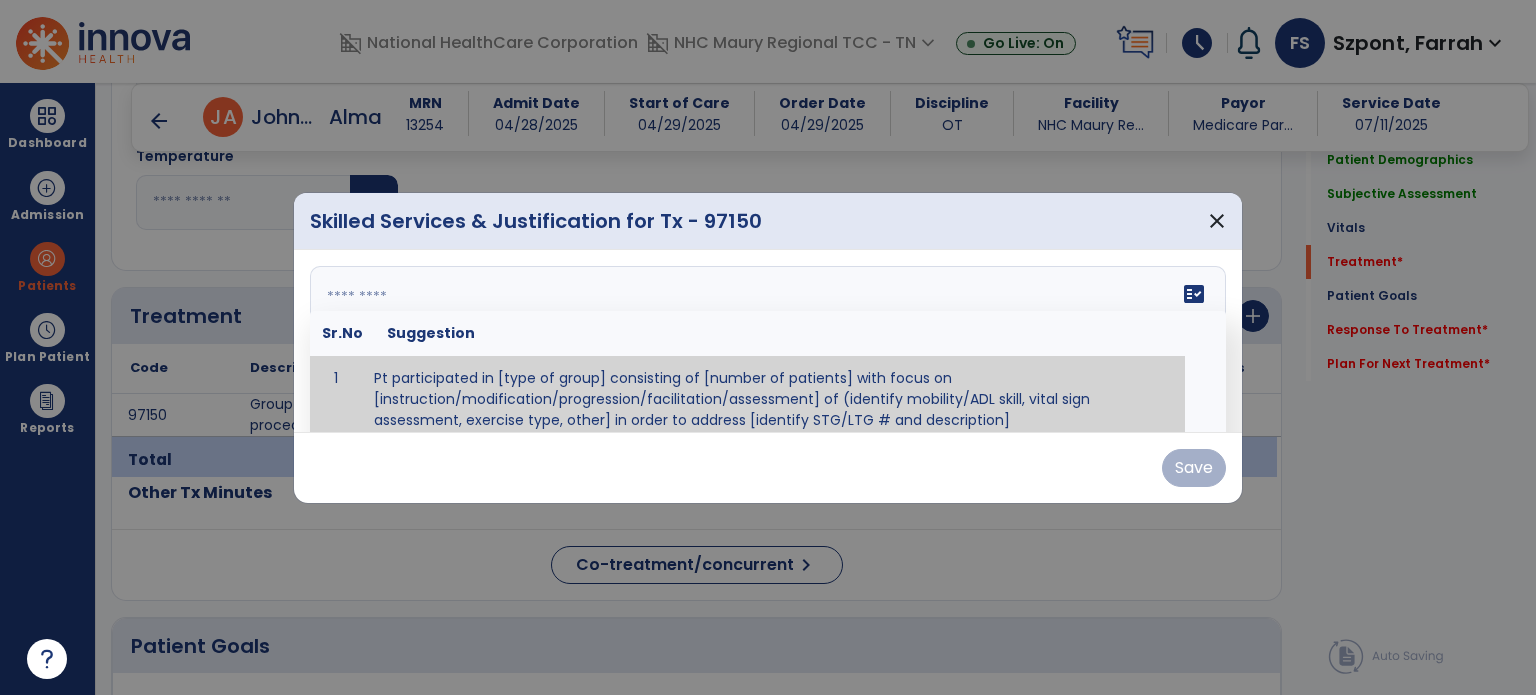 scroll, scrollTop: 12, scrollLeft: 0, axis: vertical 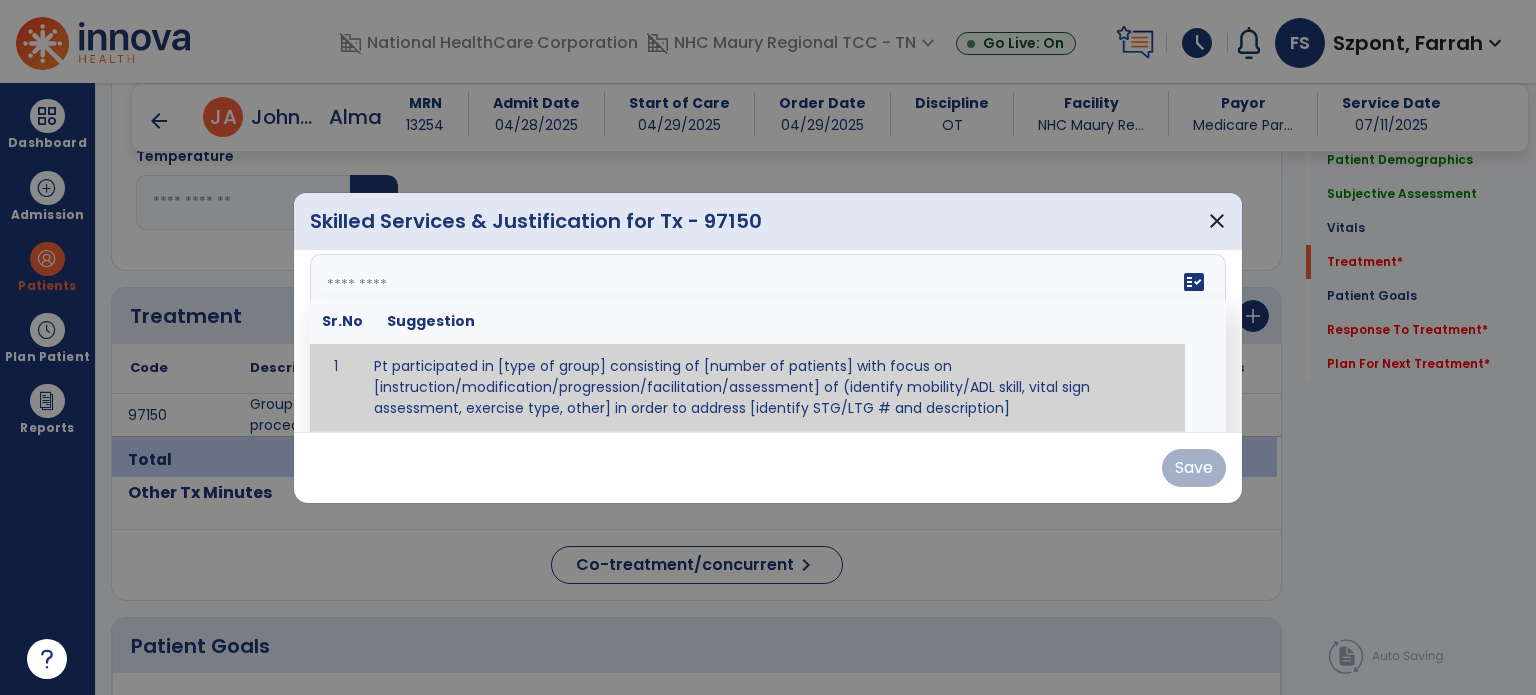 paste on "**********" 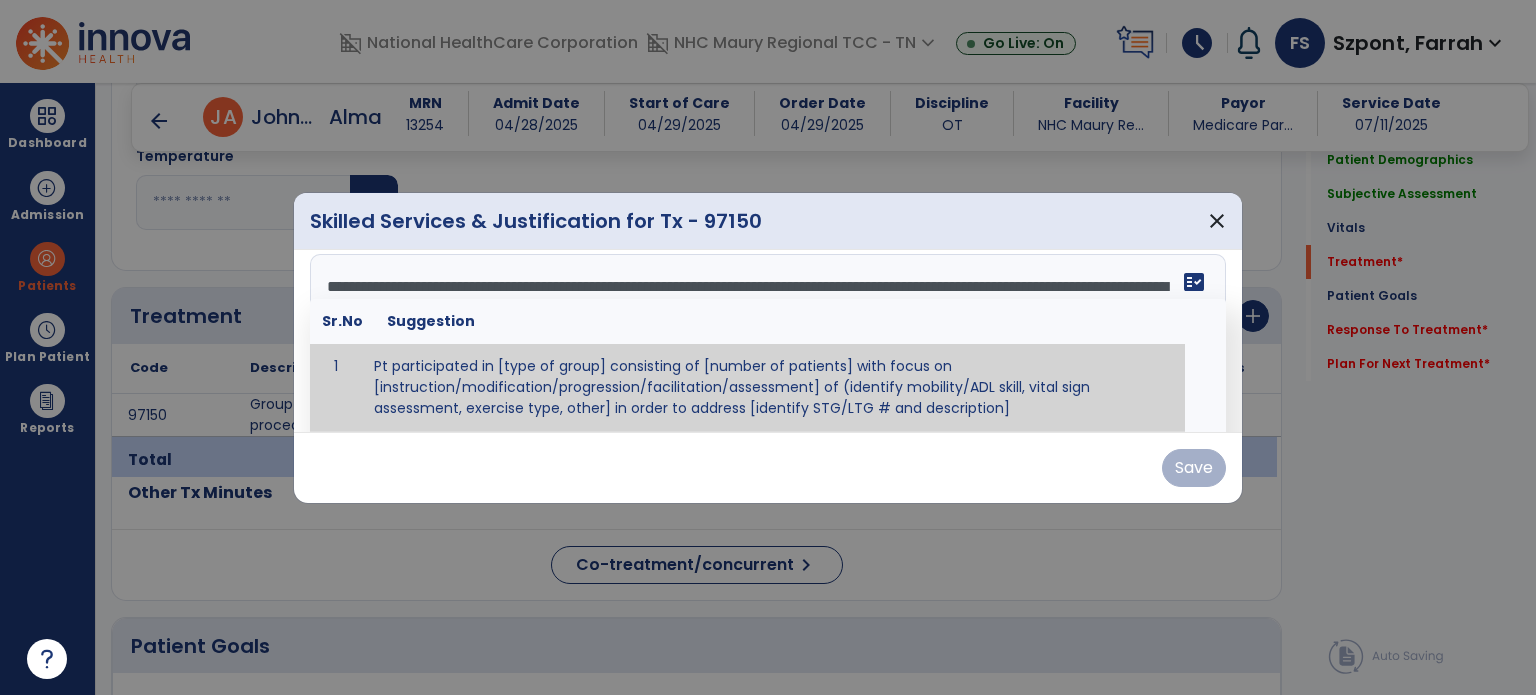 scroll, scrollTop: 39, scrollLeft: 0, axis: vertical 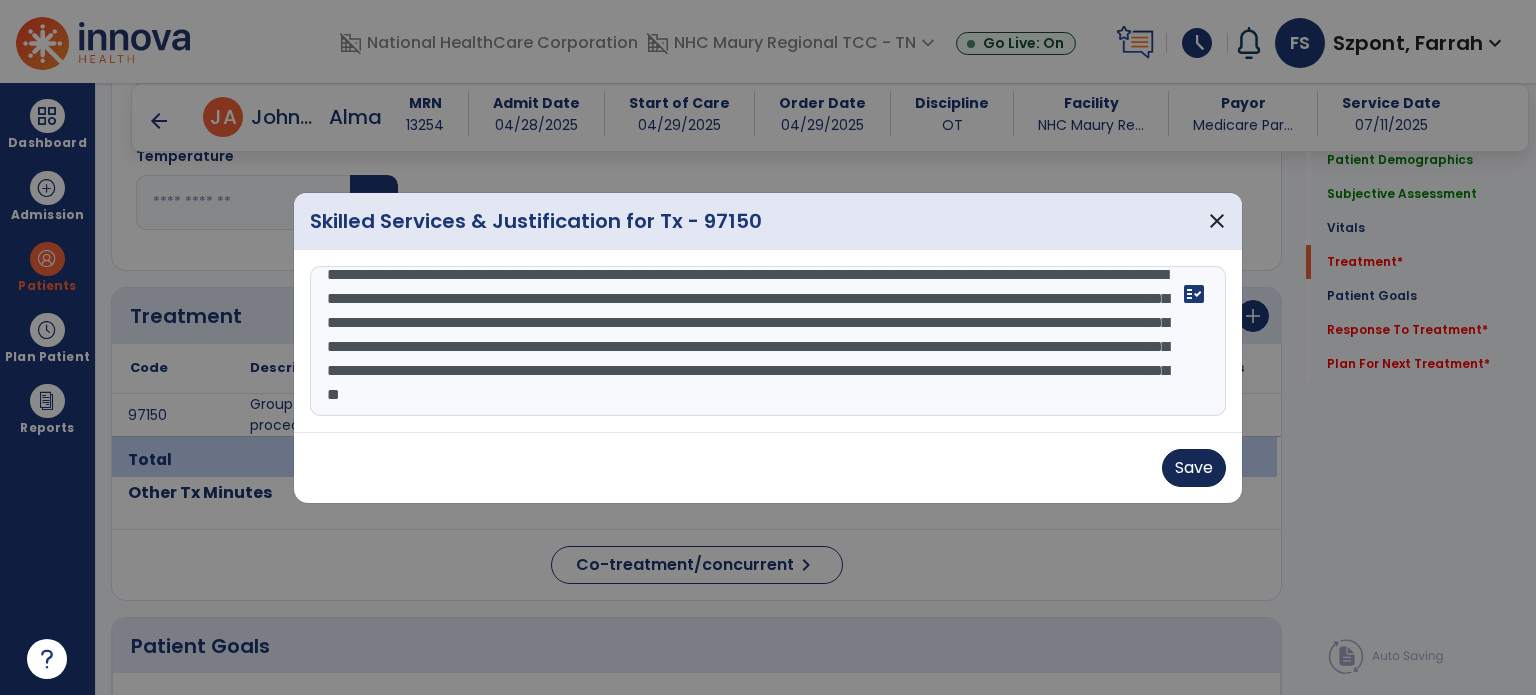 type on "**********" 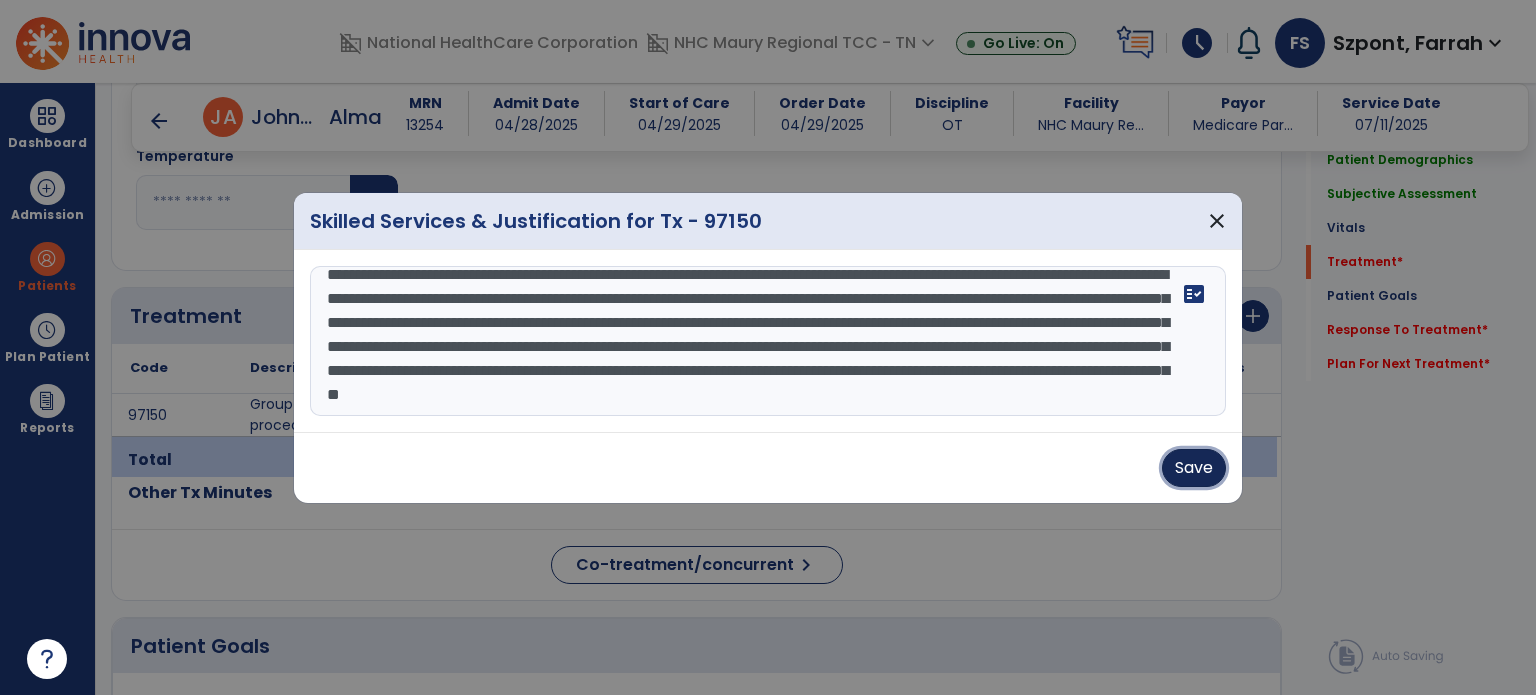 click on "Save" at bounding box center [1194, 468] 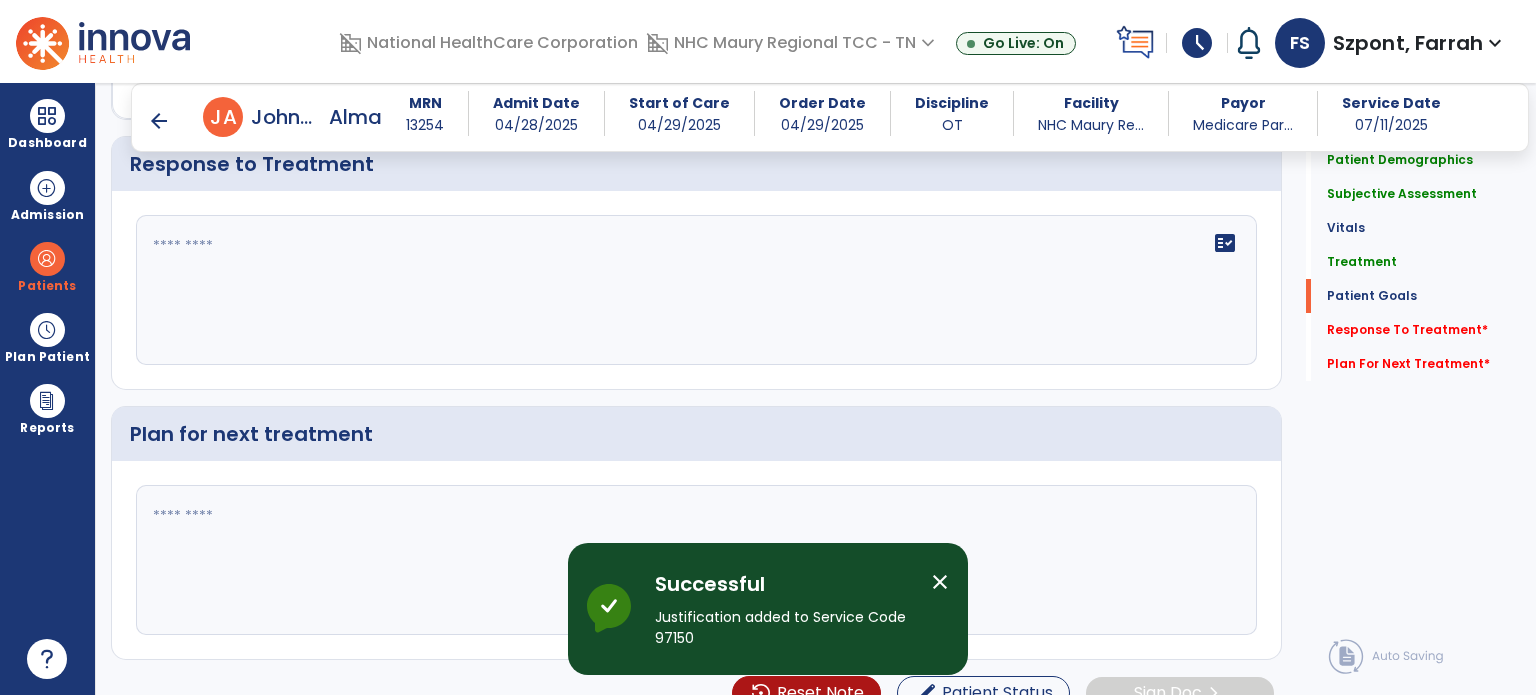 scroll, scrollTop: 3064, scrollLeft: 0, axis: vertical 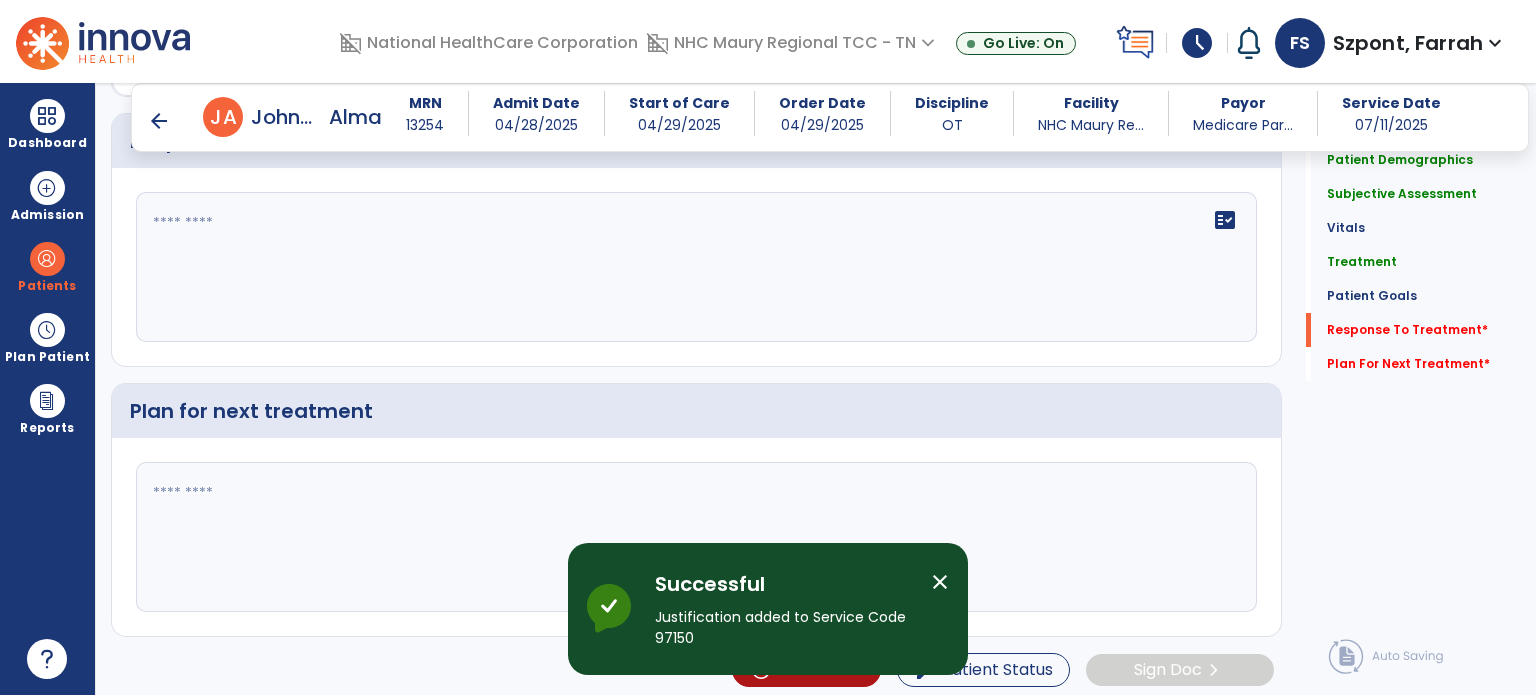 click 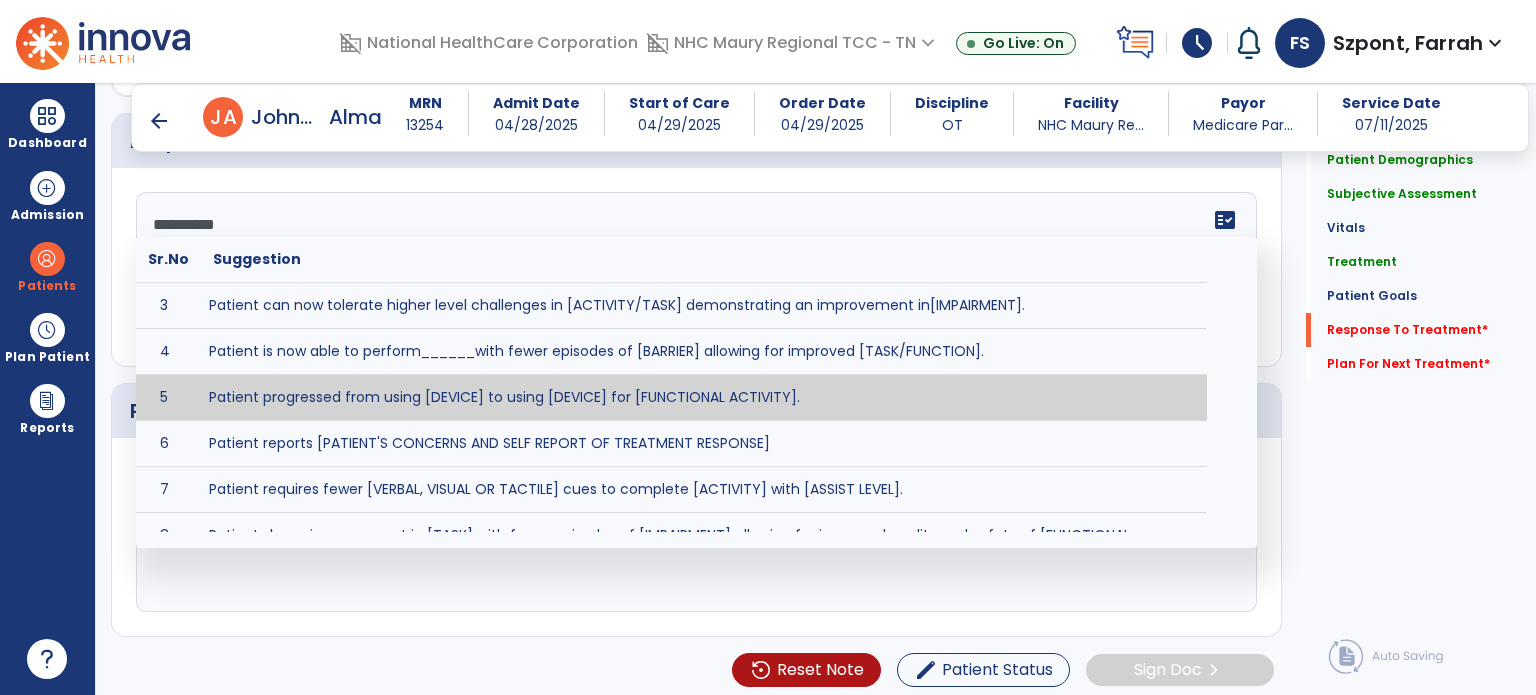 scroll, scrollTop: 0, scrollLeft: 0, axis: both 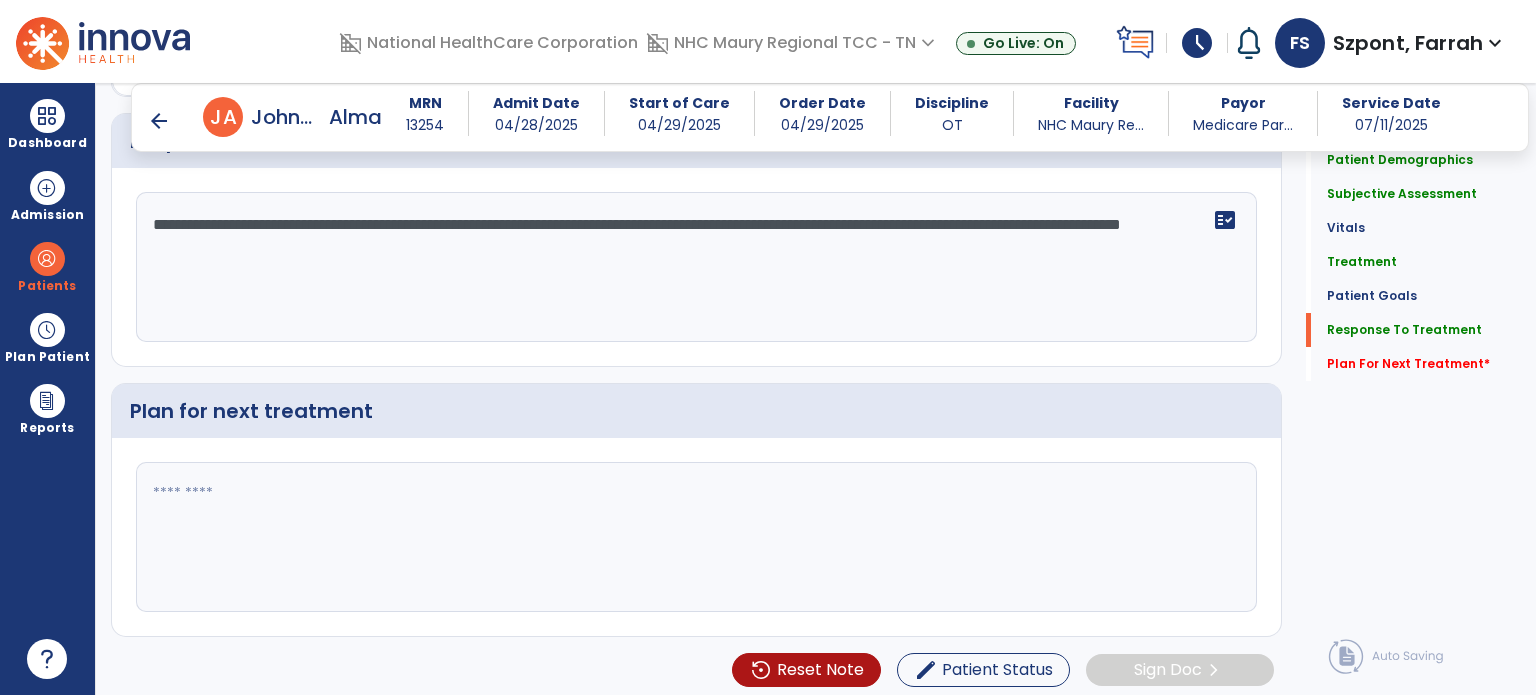 type on "**********" 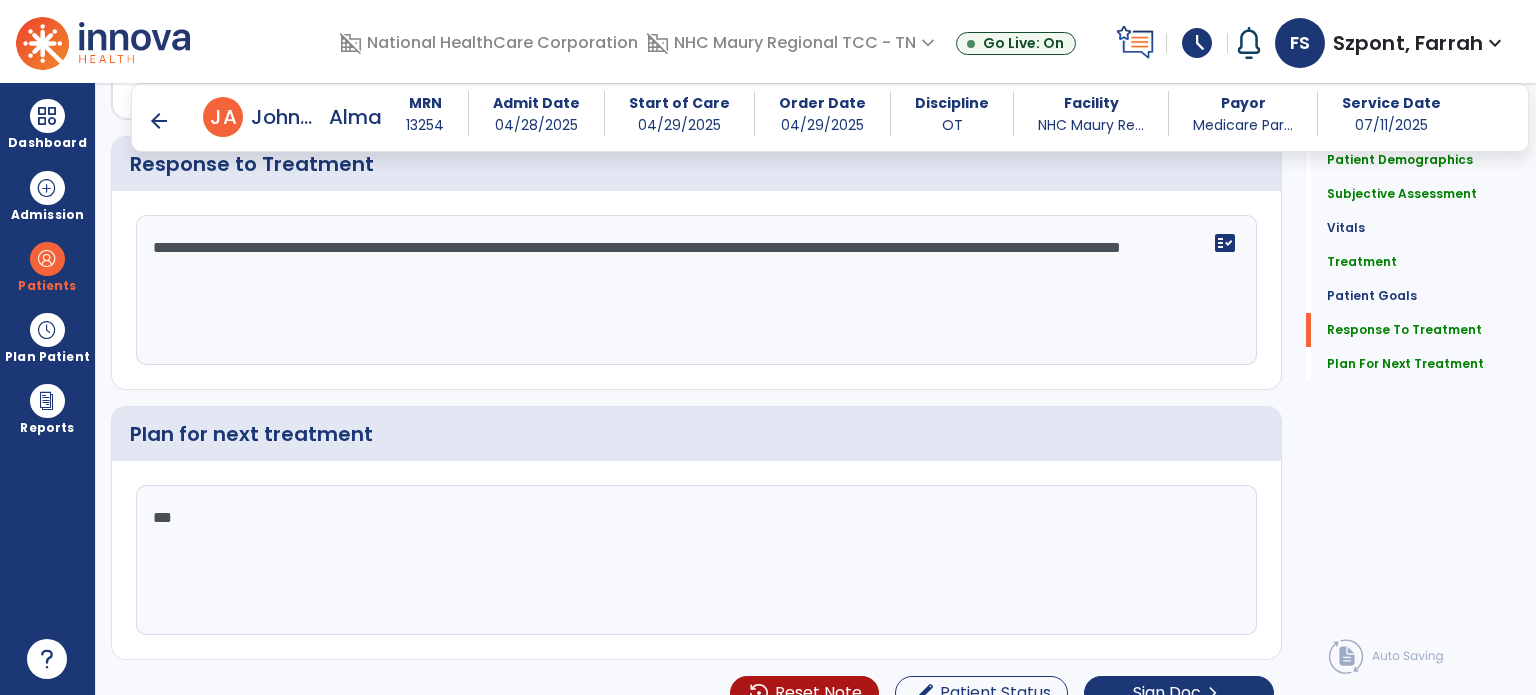 scroll, scrollTop: 3064, scrollLeft: 0, axis: vertical 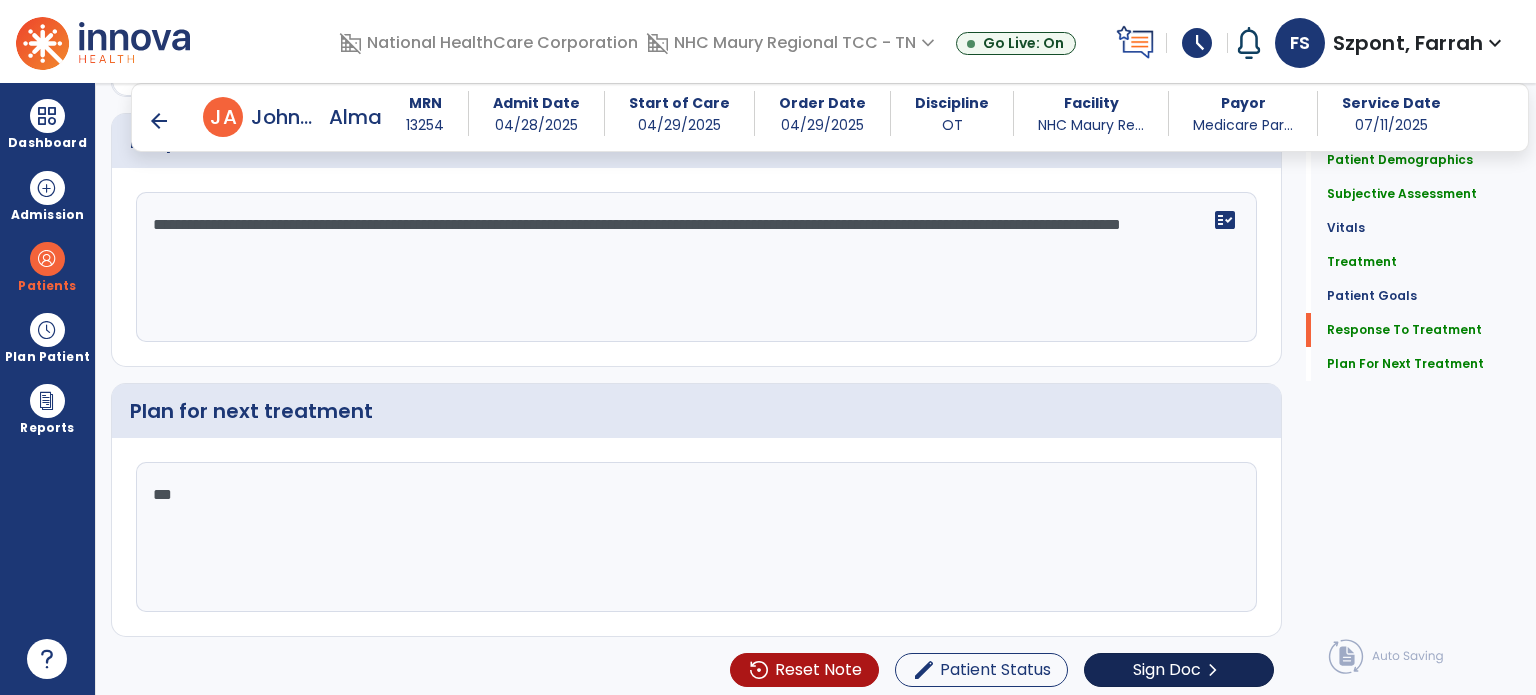 type on "***" 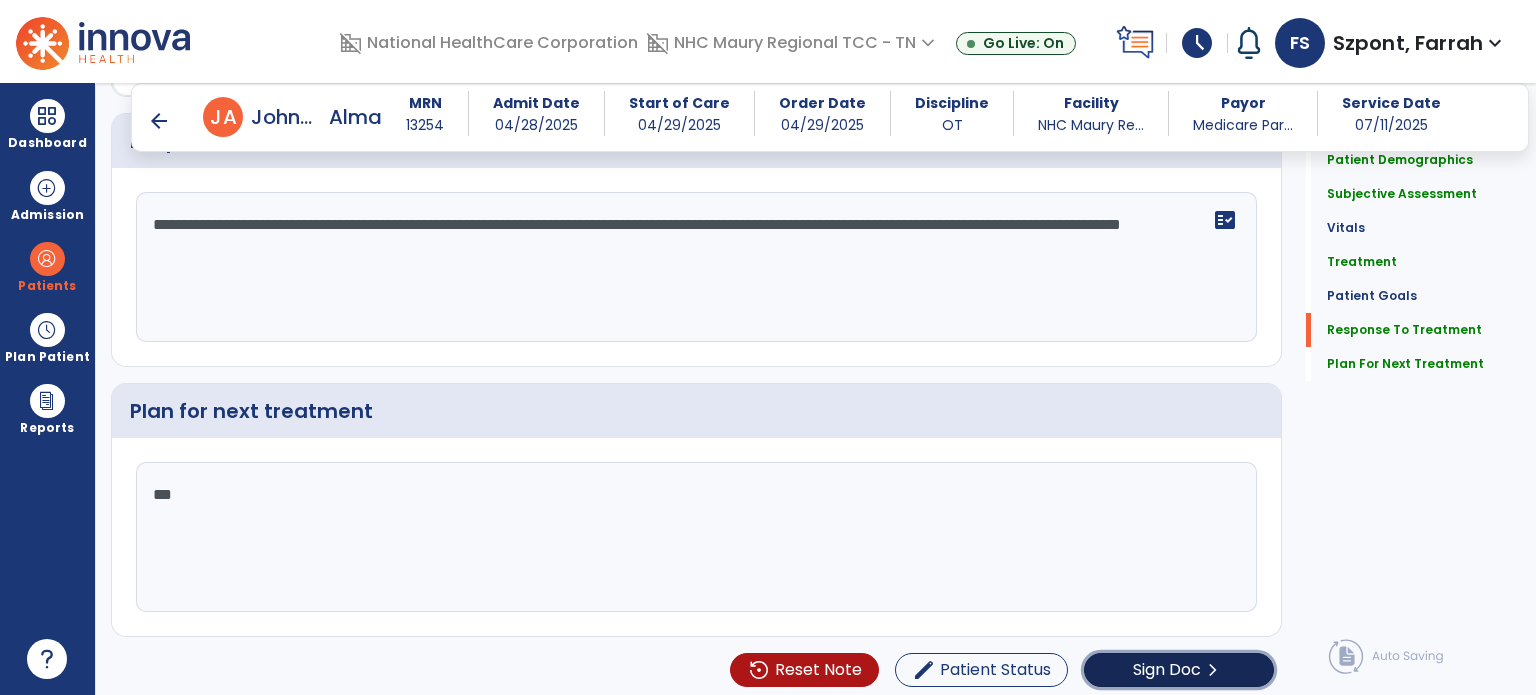 click on "Sign Doc" 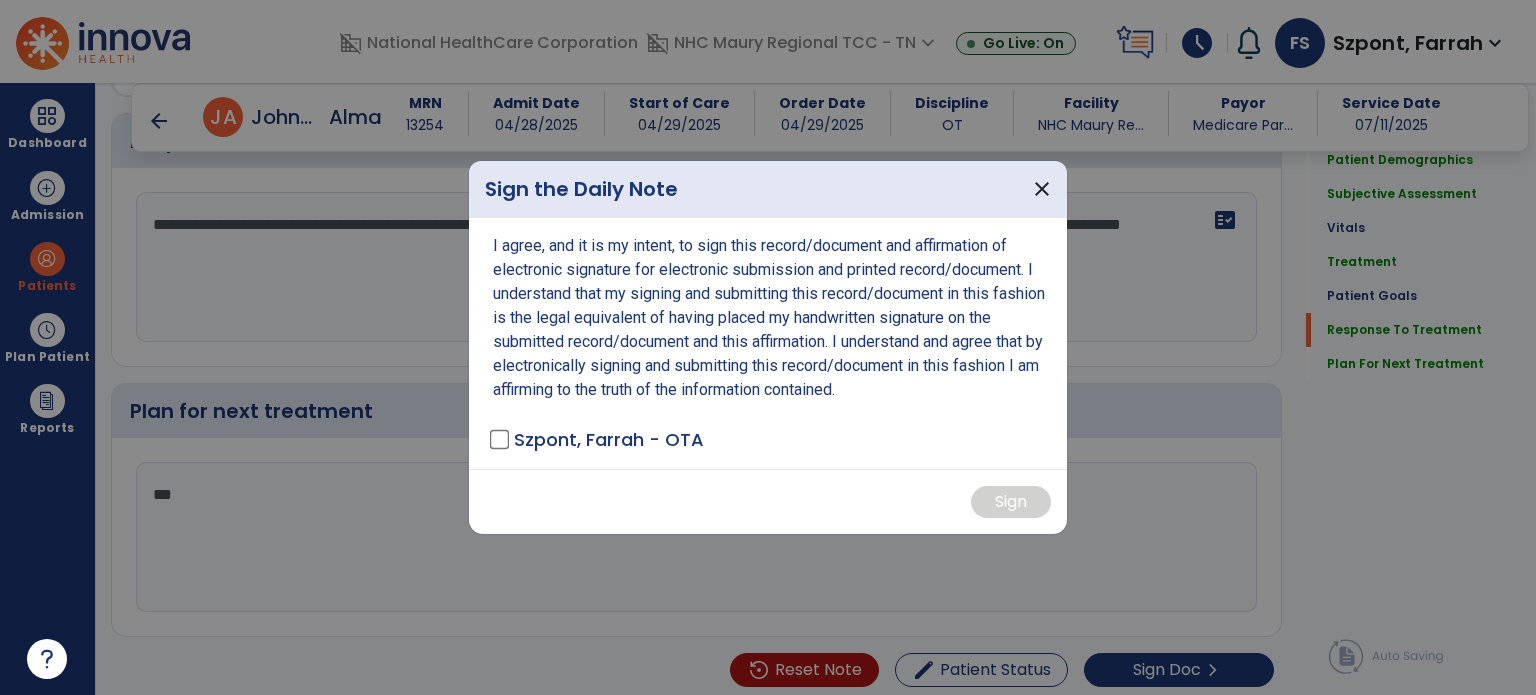 click on "I agree, and it is my intent, to sign this record/document and affirmation of electronic signature for electronic submission and printed record/document. I understand that my signing and submitting this record/document in this fashion is the legal equivalent of having placed my handwritten signature on the submitted record/document and this affirmation. I understand and agree that by electronically signing and submitting this record/document in this fashion I am affirming to the truth of the information contained. Szpont, Farrah - OTA" at bounding box center (768, 343) 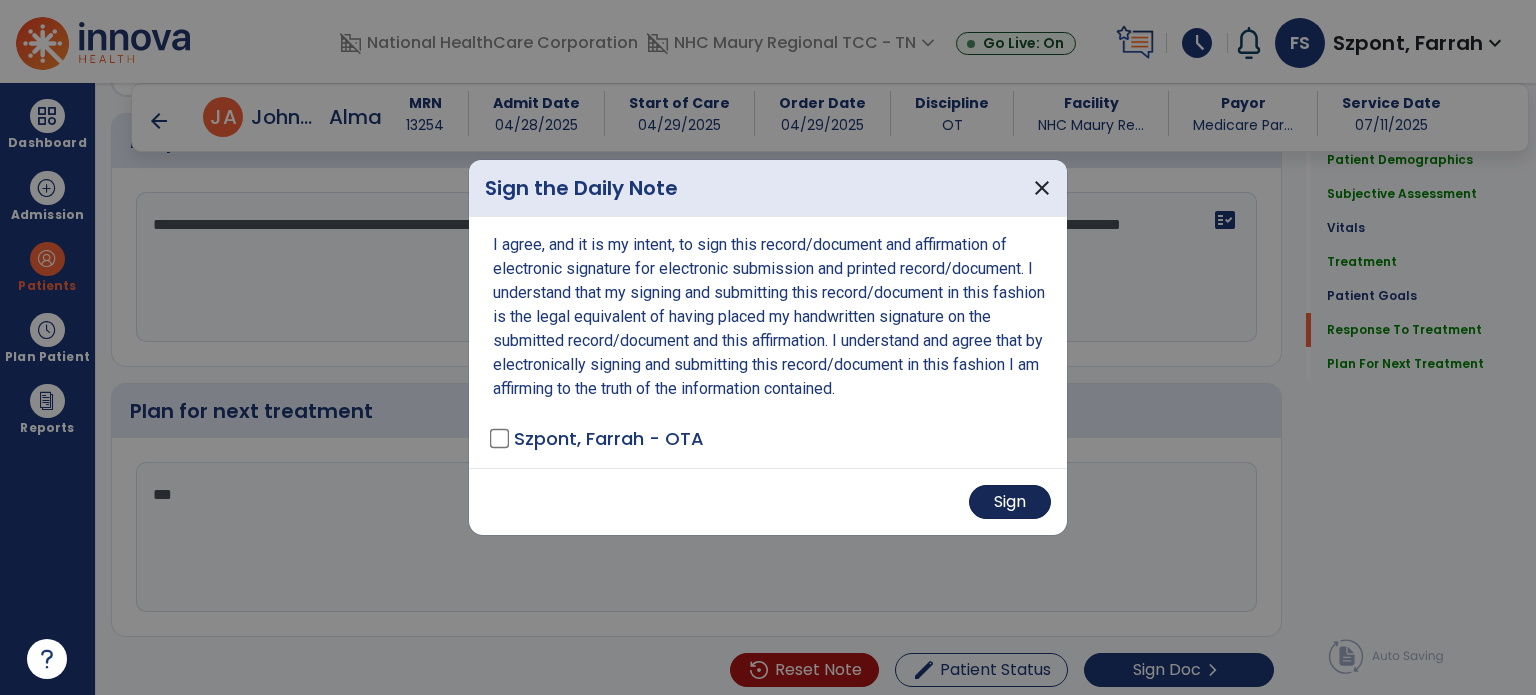 click on "Sign" at bounding box center [1010, 502] 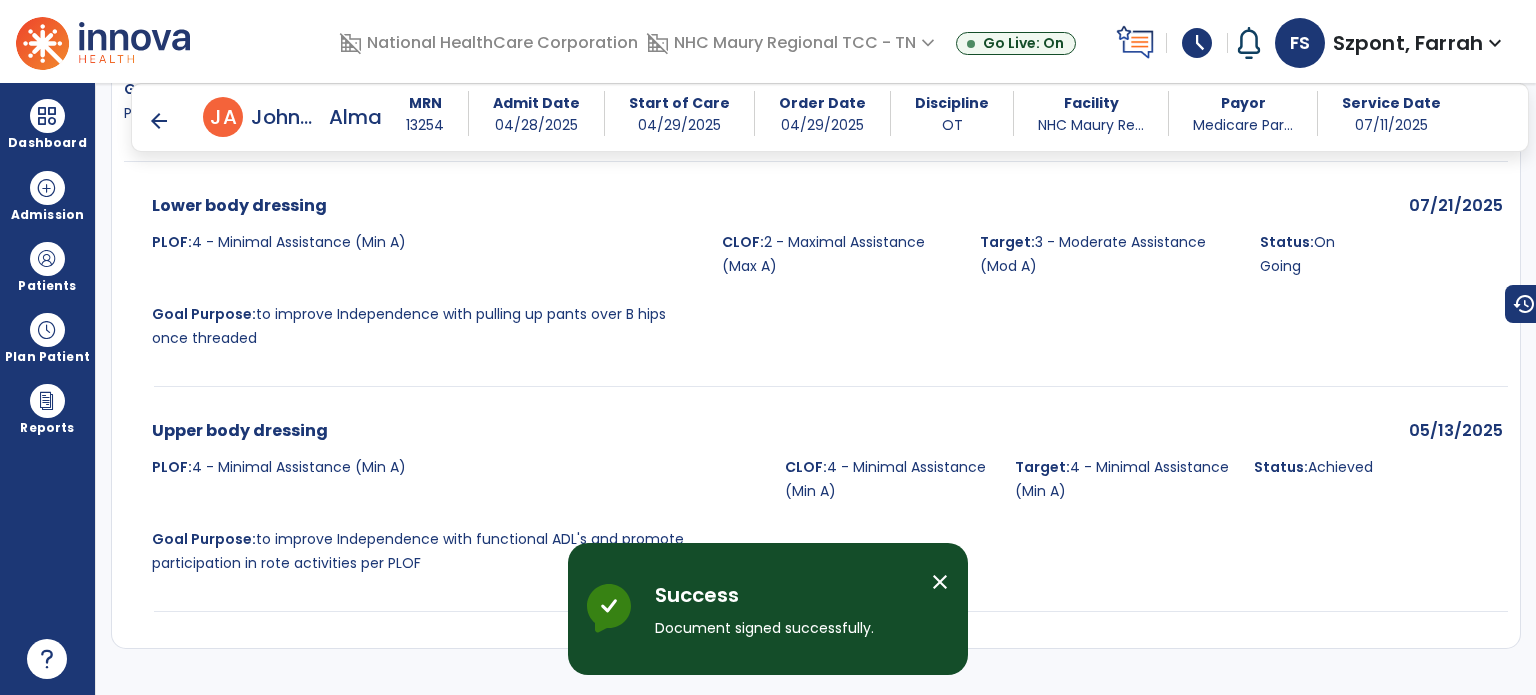 scroll, scrollTop: 4870, scrollLeft: 0, axis: vertical 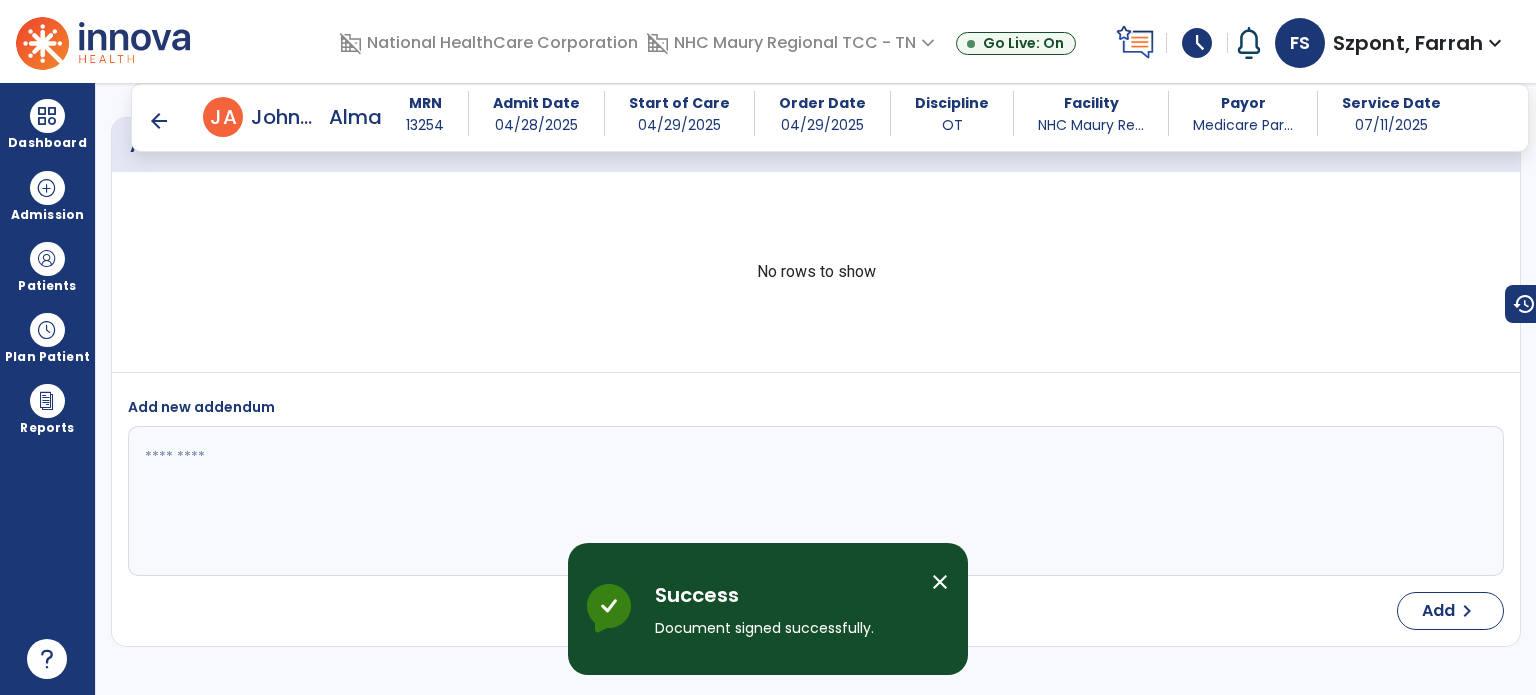click on "arrow_back" at bounding box center (159, 121) 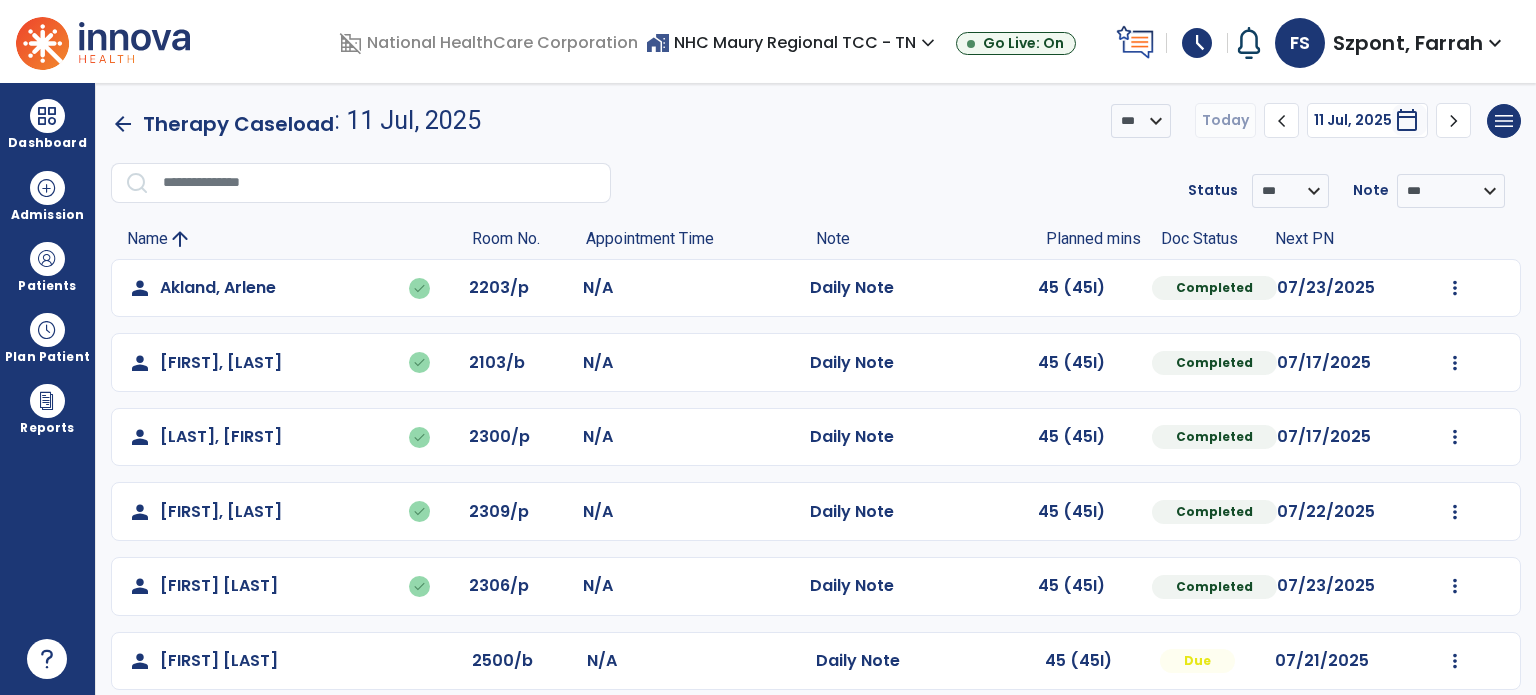 scroll, scrollTop: 169, scrollLeft: 0, axis: vertical 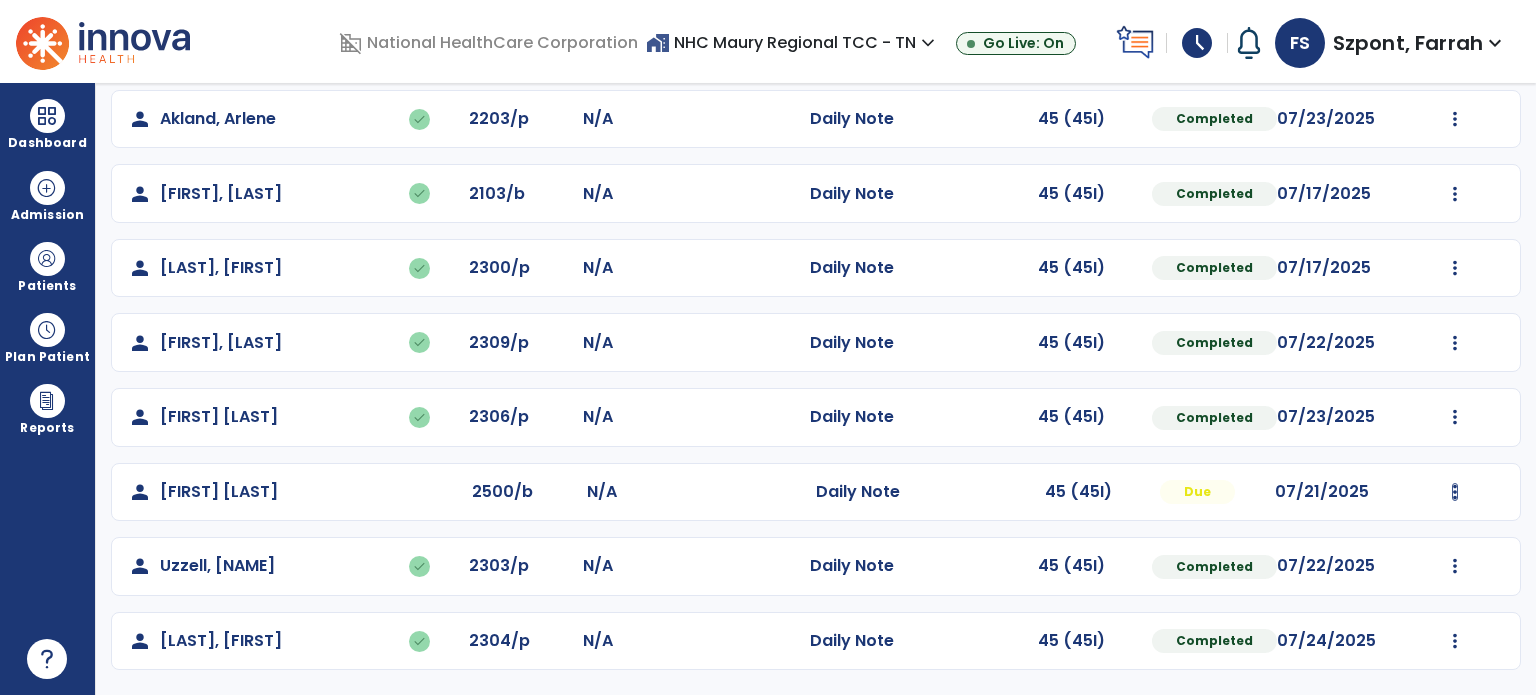 click at bounding box center [1455, 119] 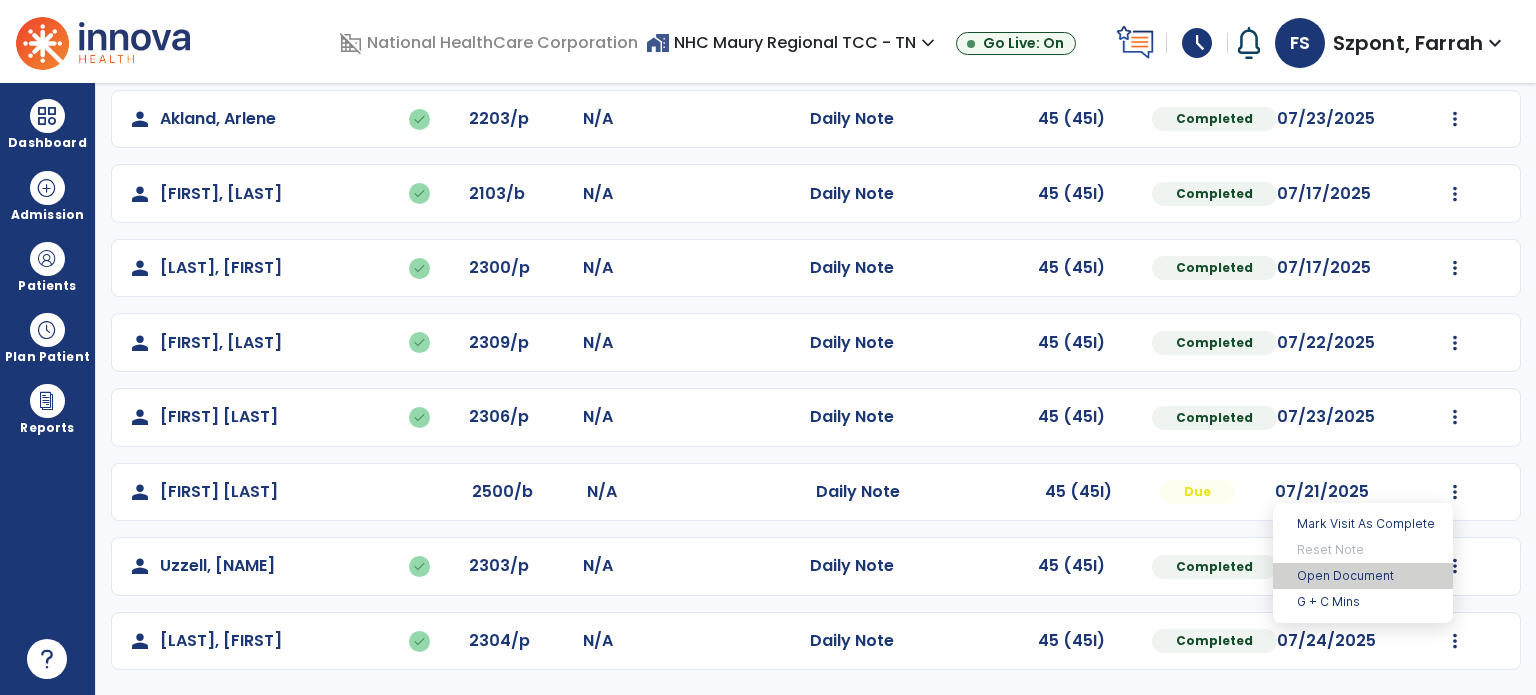click on "Open Document" at bounding box center (1363, 576) 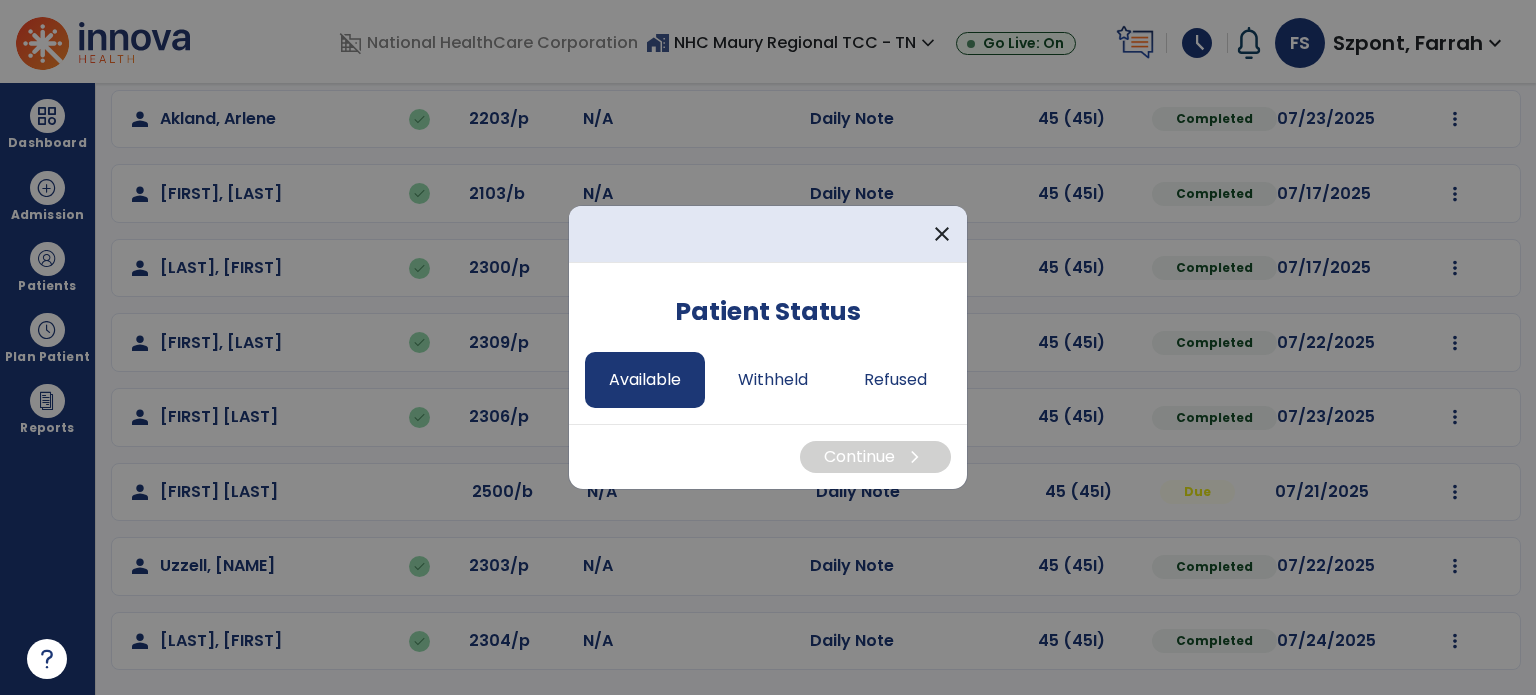 click on "Available" at bounding box center [645, 380] 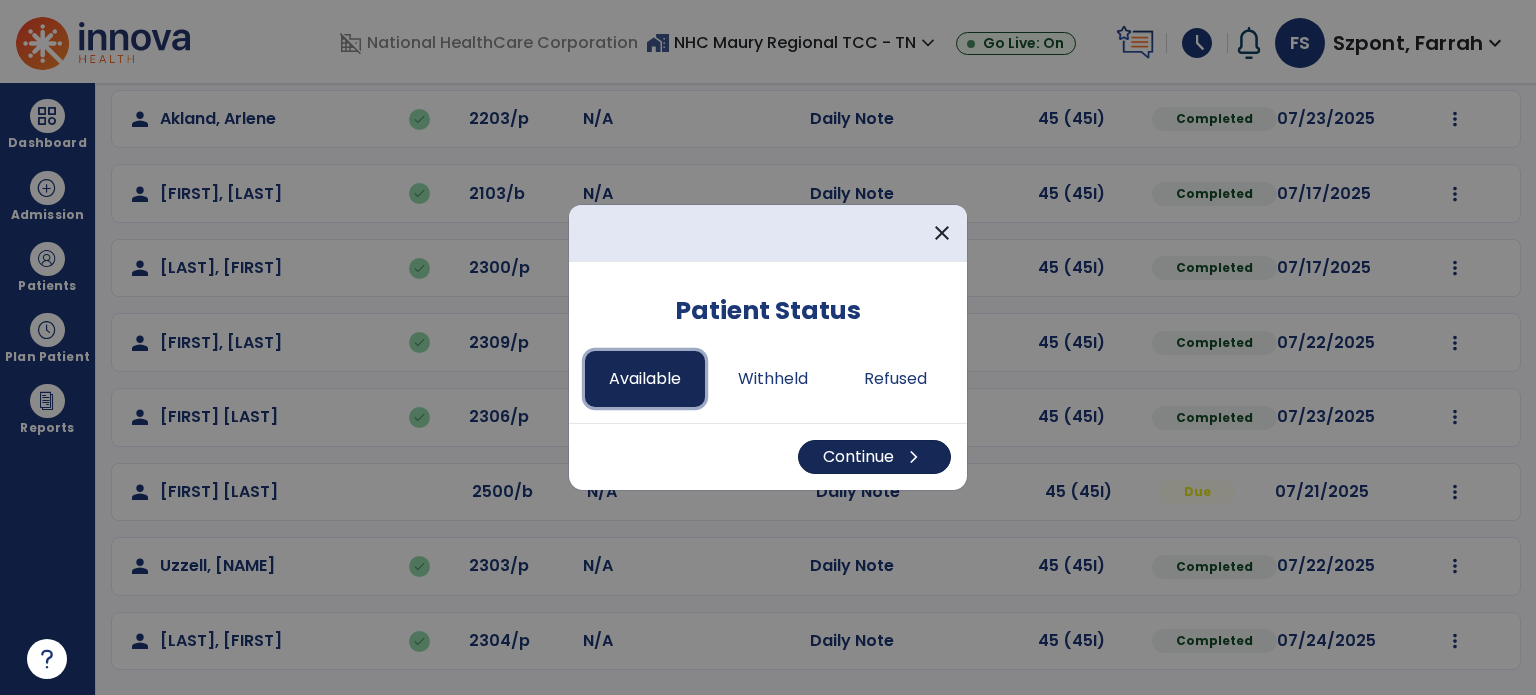 click on "Continue   chevron_right" at bounding box center (874, 457) 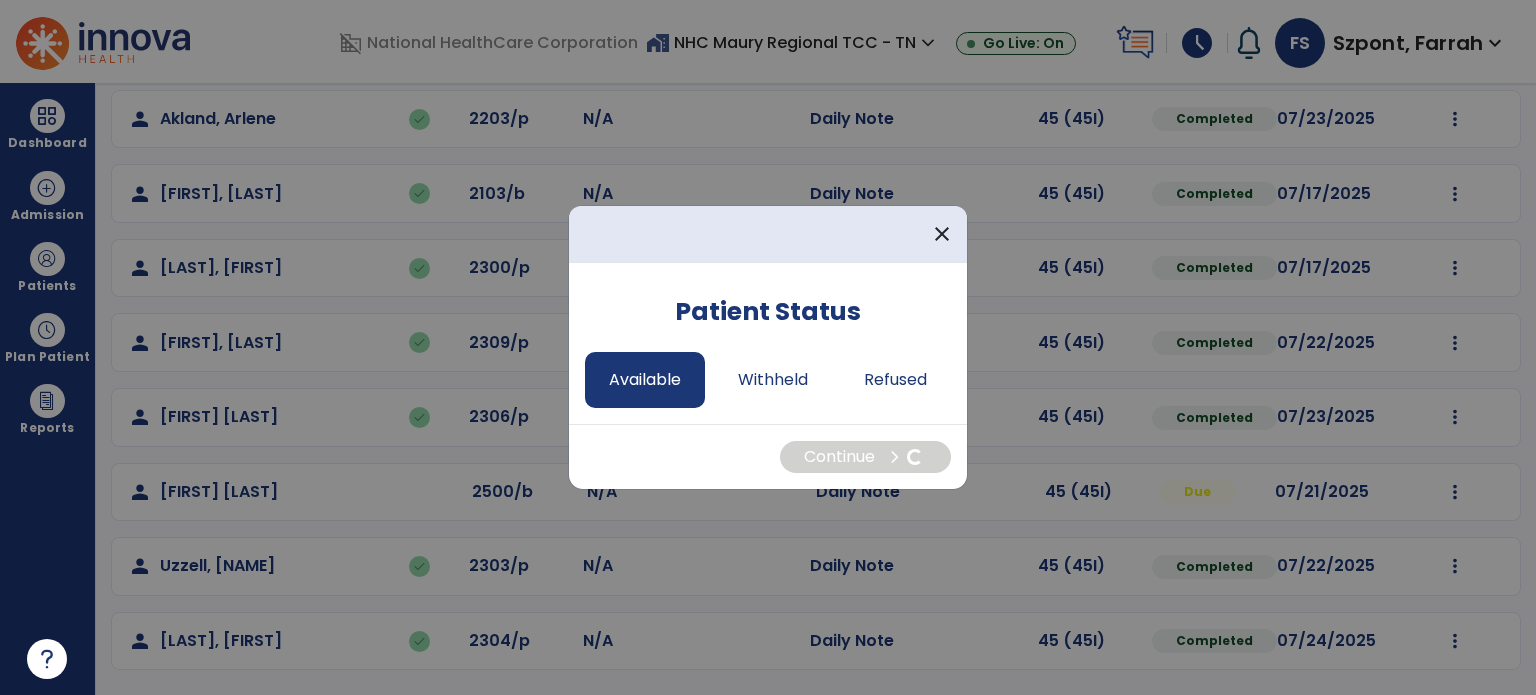 select on "*" 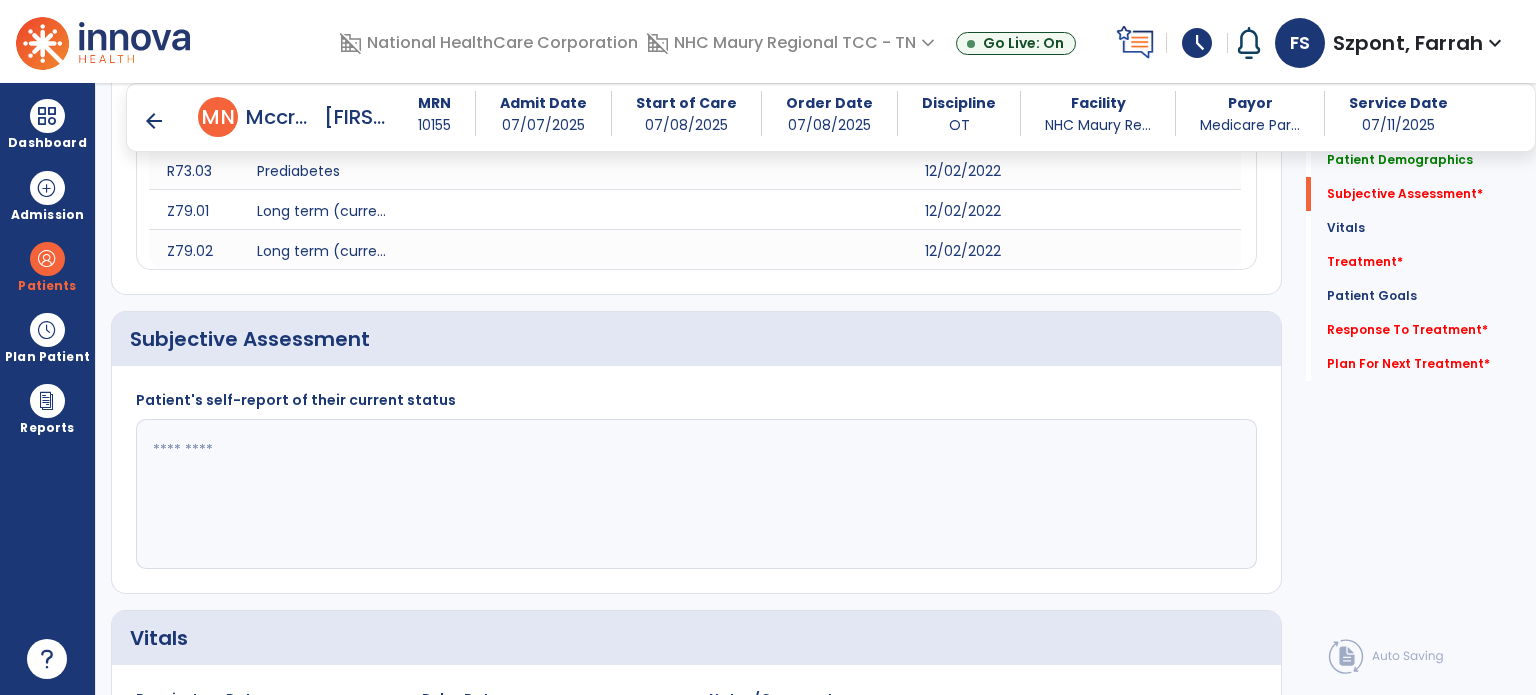 scroll, scrollTop: 1000, scrollLeft: 0, axis: vertical 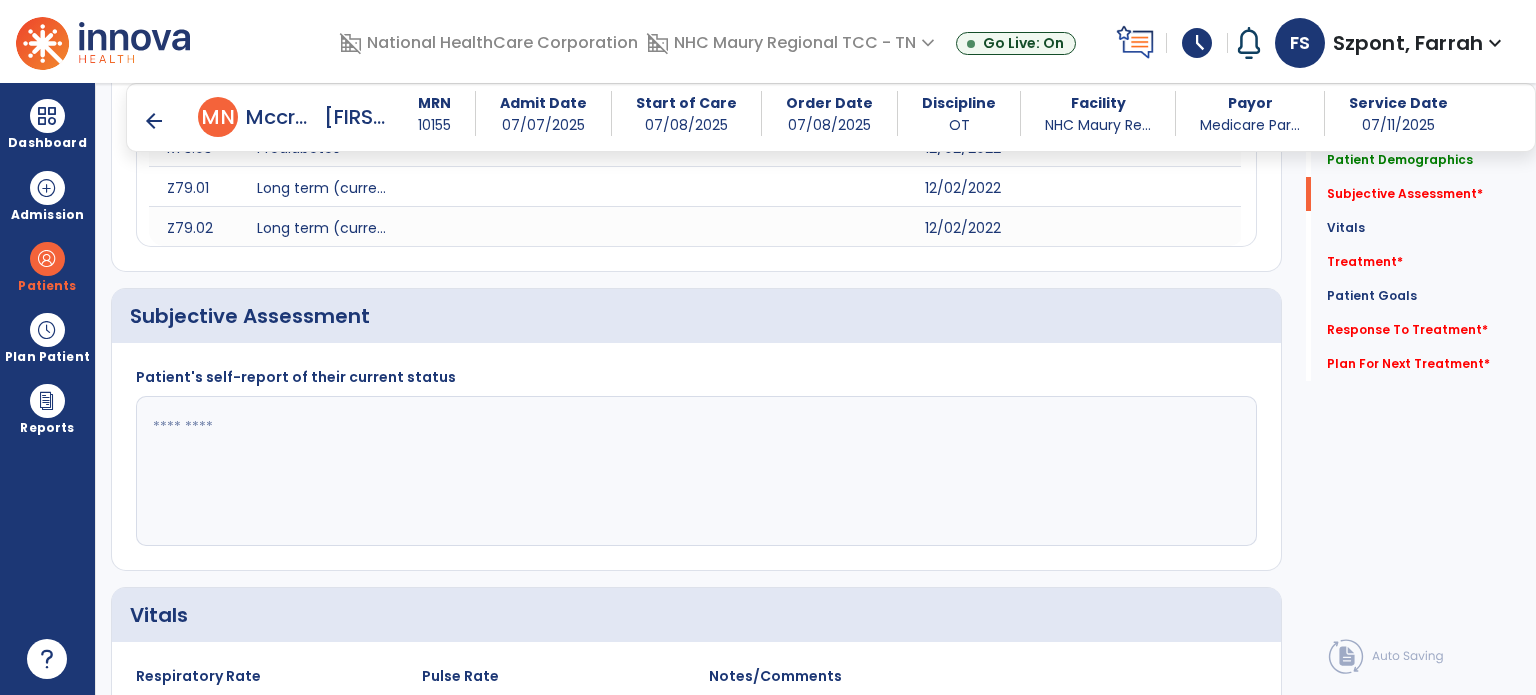click 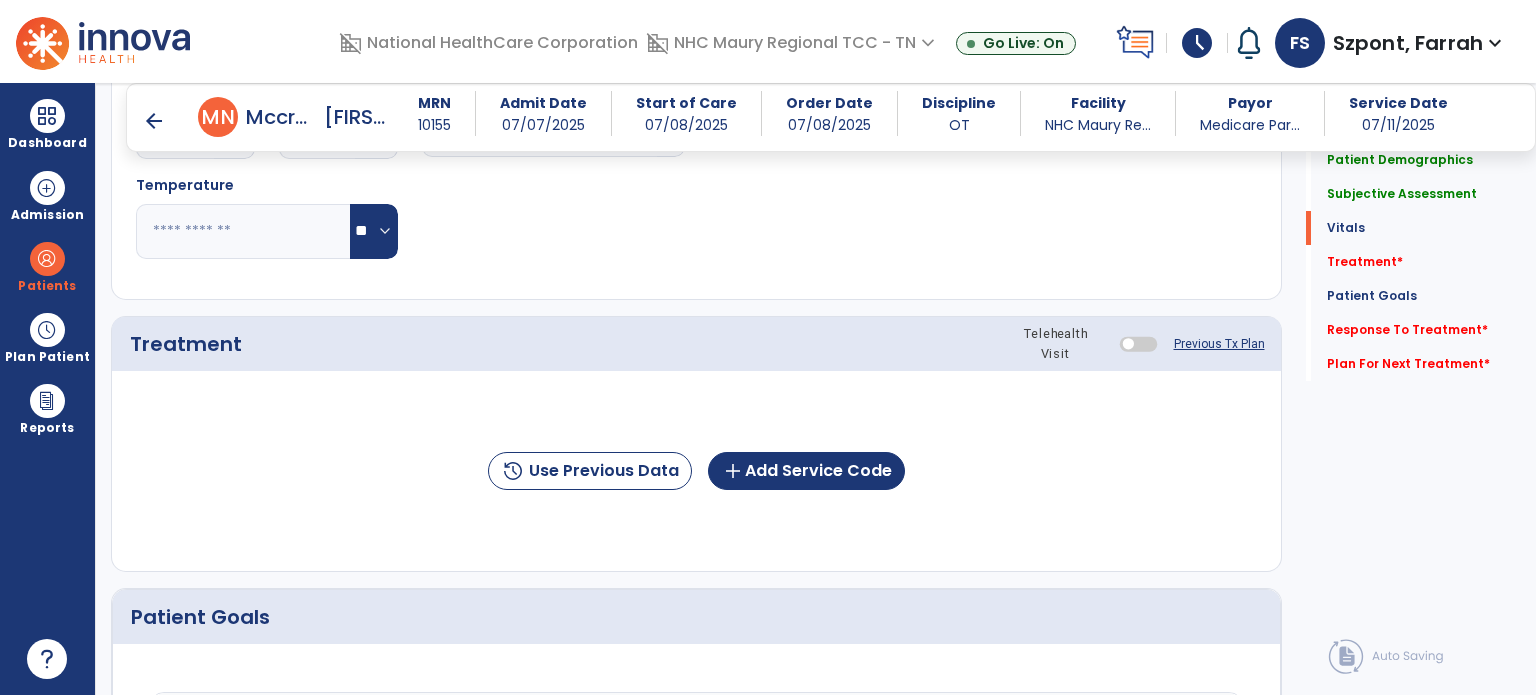 scroll, scrollTop: 1771, scrollLeft: 0, axis: vertical 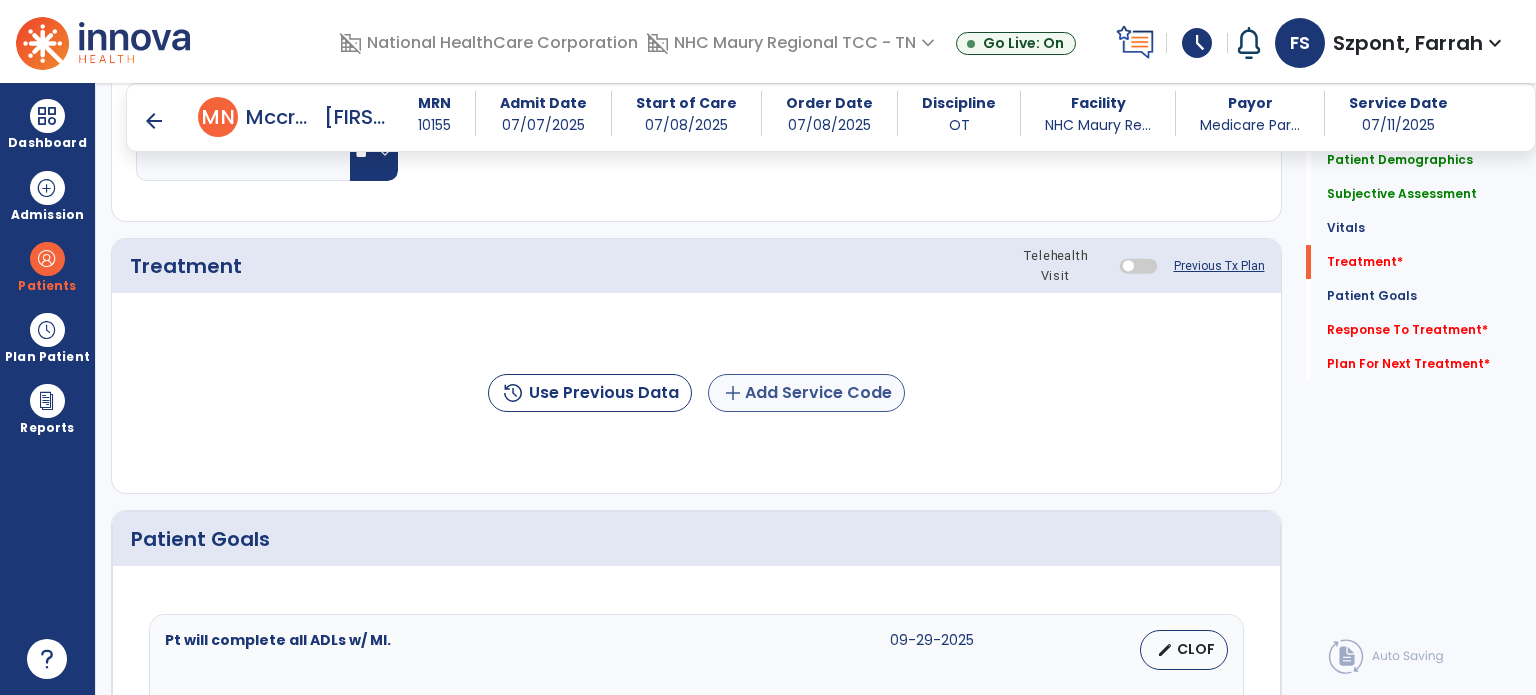 type on "**********" 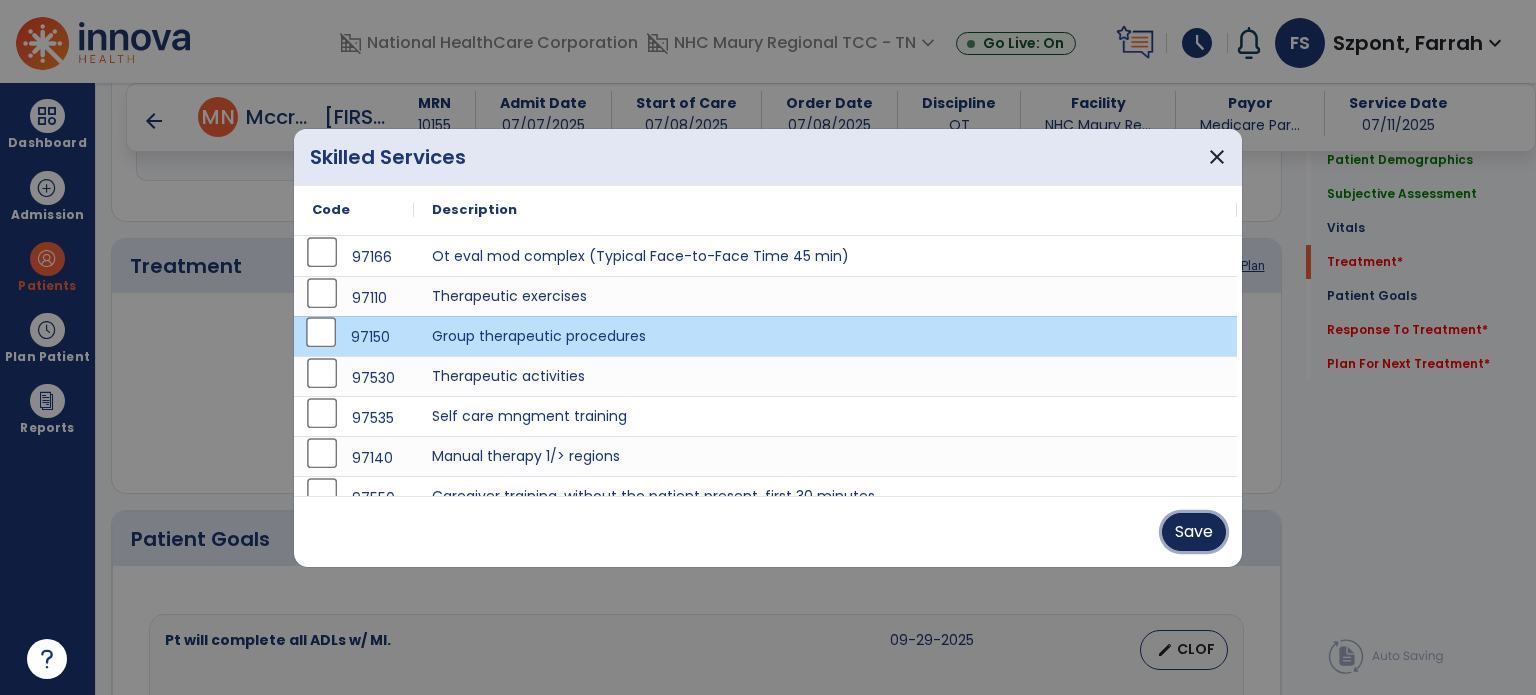 click on "Save" at bounding box center (1194, 532) 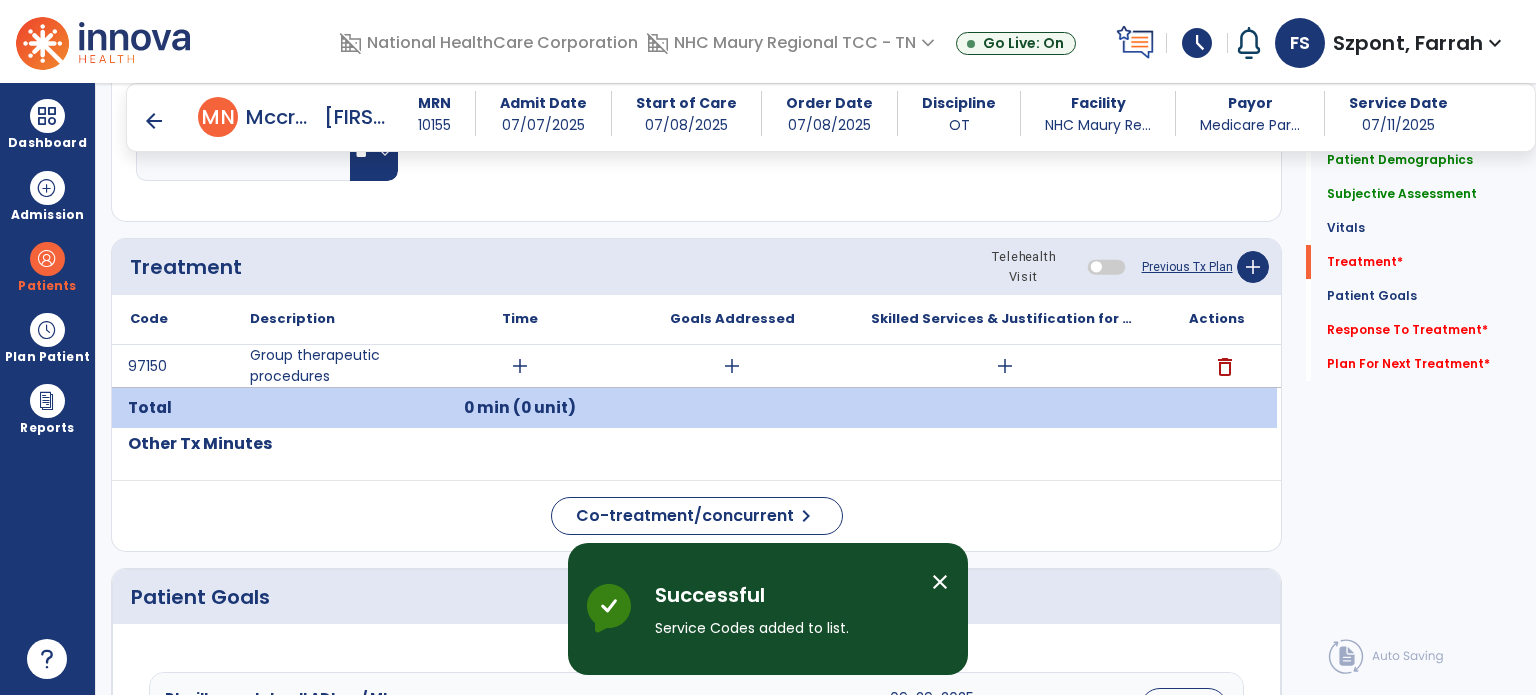 click on "add" at bounding box center (520, 366) 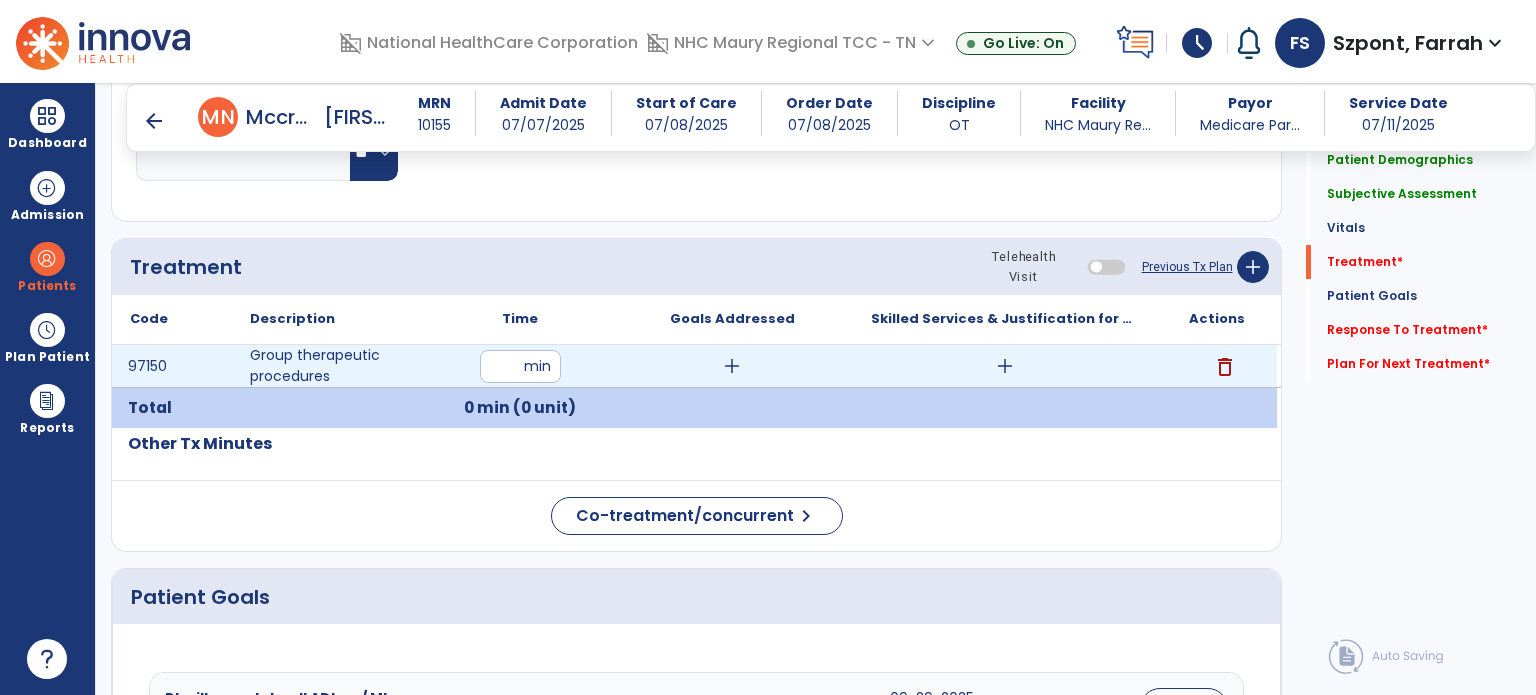 type on "**" 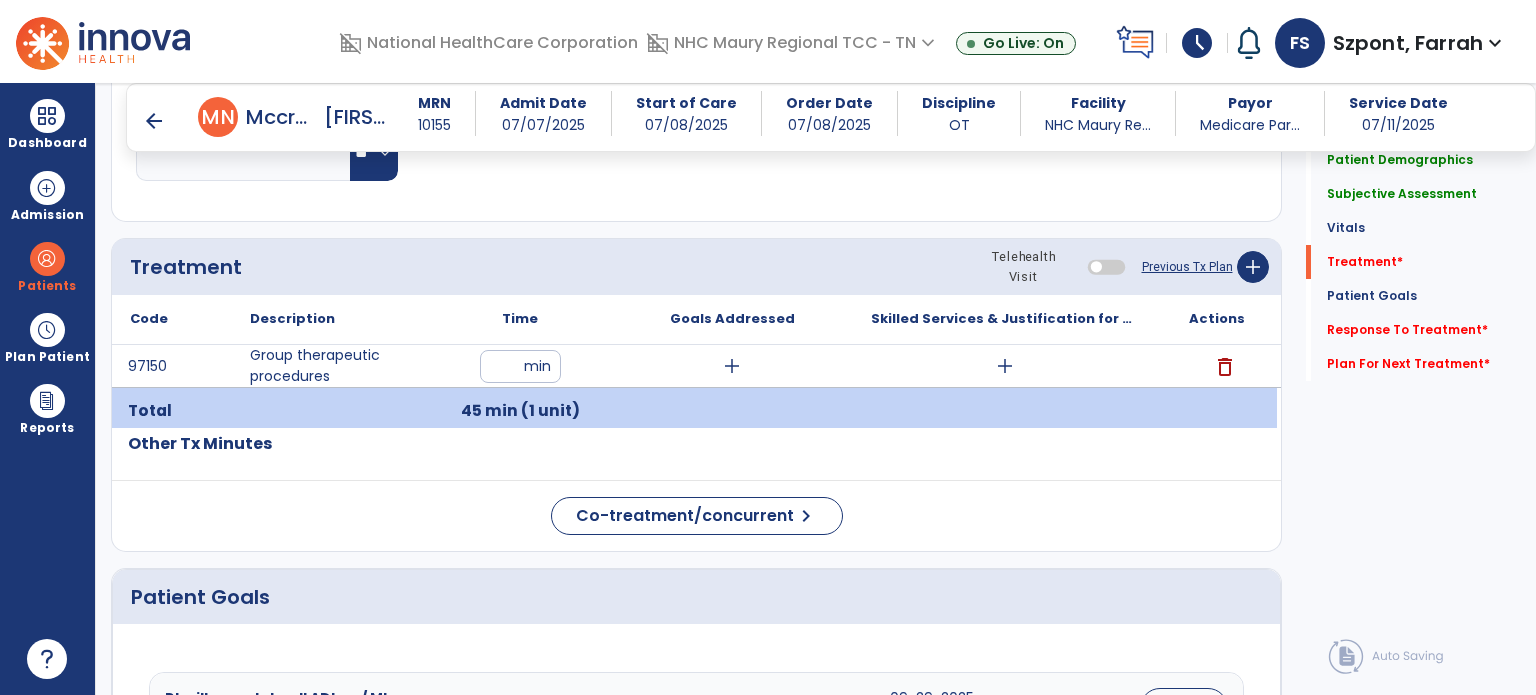 click on "add" at bounding box center (732, 366) 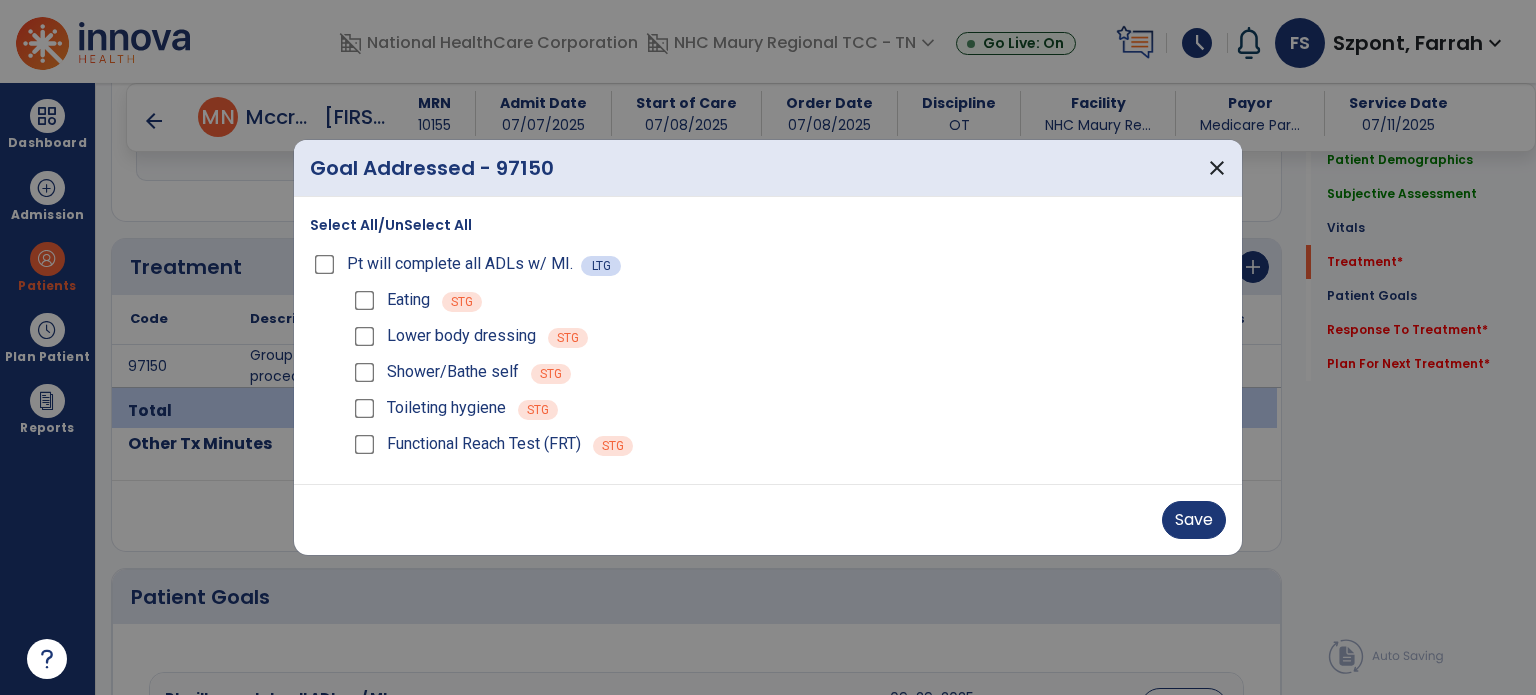 click on "Save" at bounding box center (768, 519) 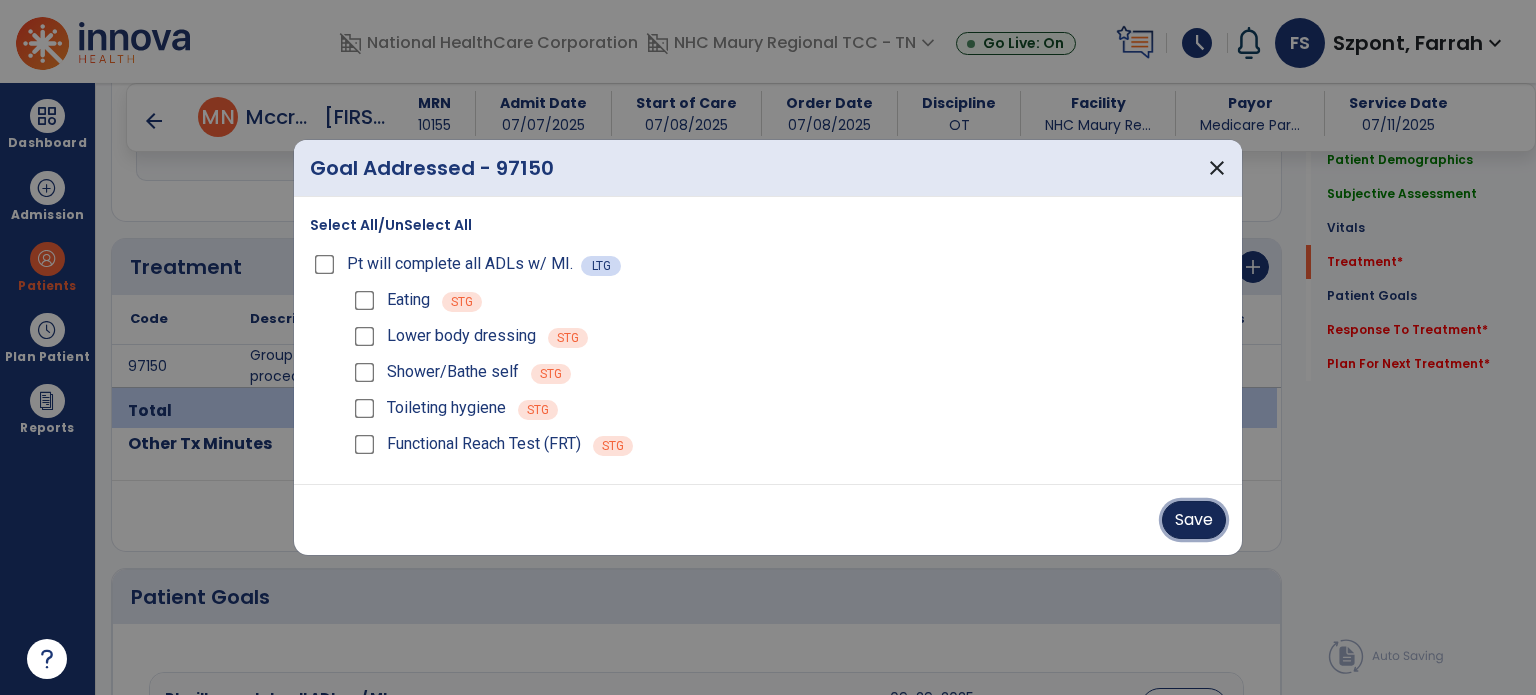 click on "Save" at bounding box center (1194, 520) 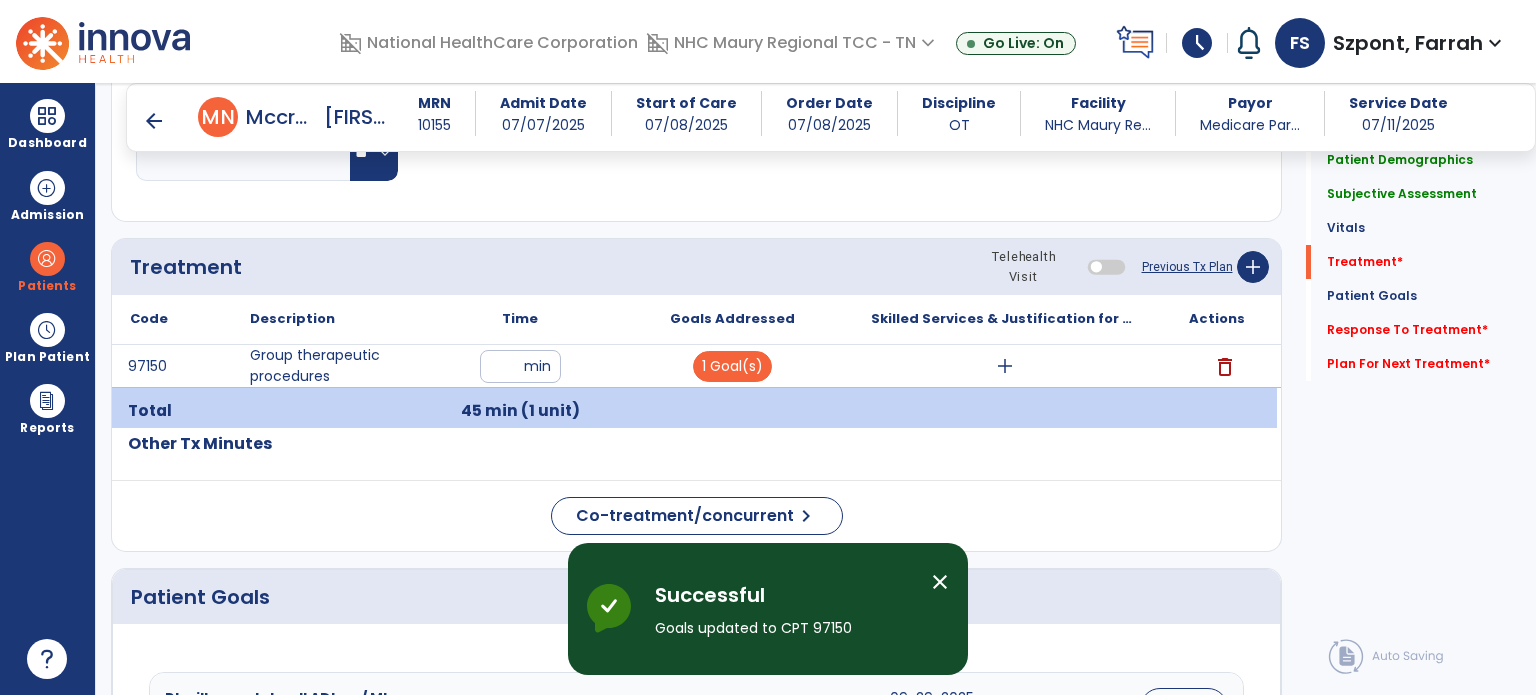 click on "add" at bounding box center (1005, 366) 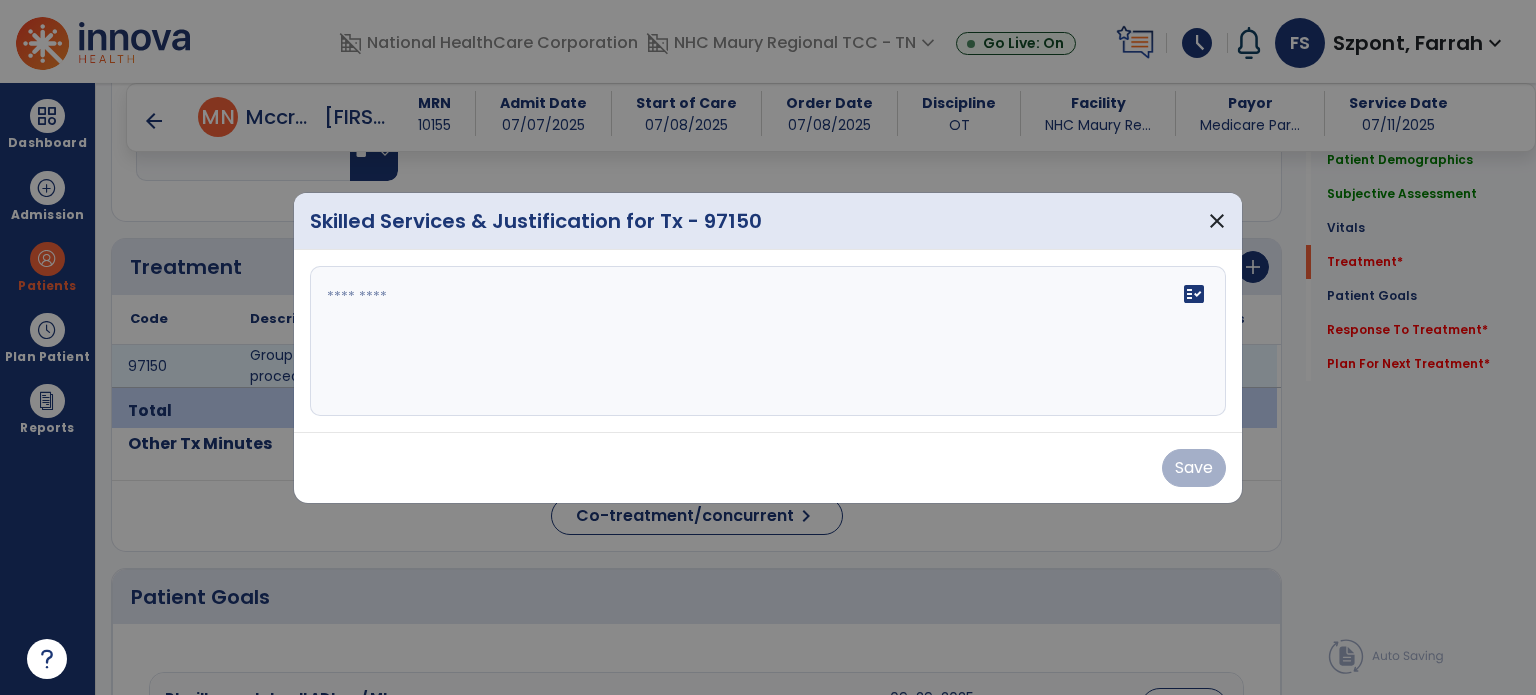 click on "fact_check" at bounding box center [768, 341] 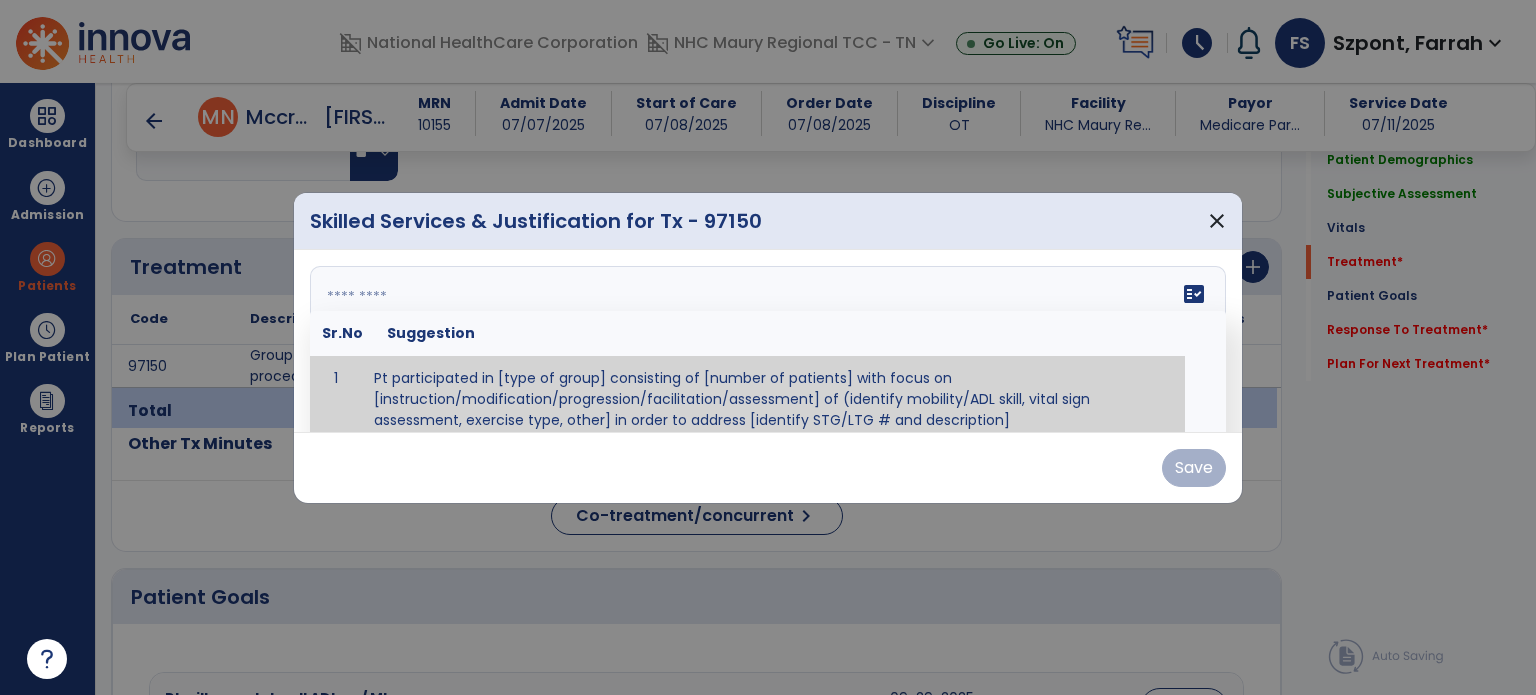 scroll, scrollTop: 12, scrollLeft: 0, axis: vertical 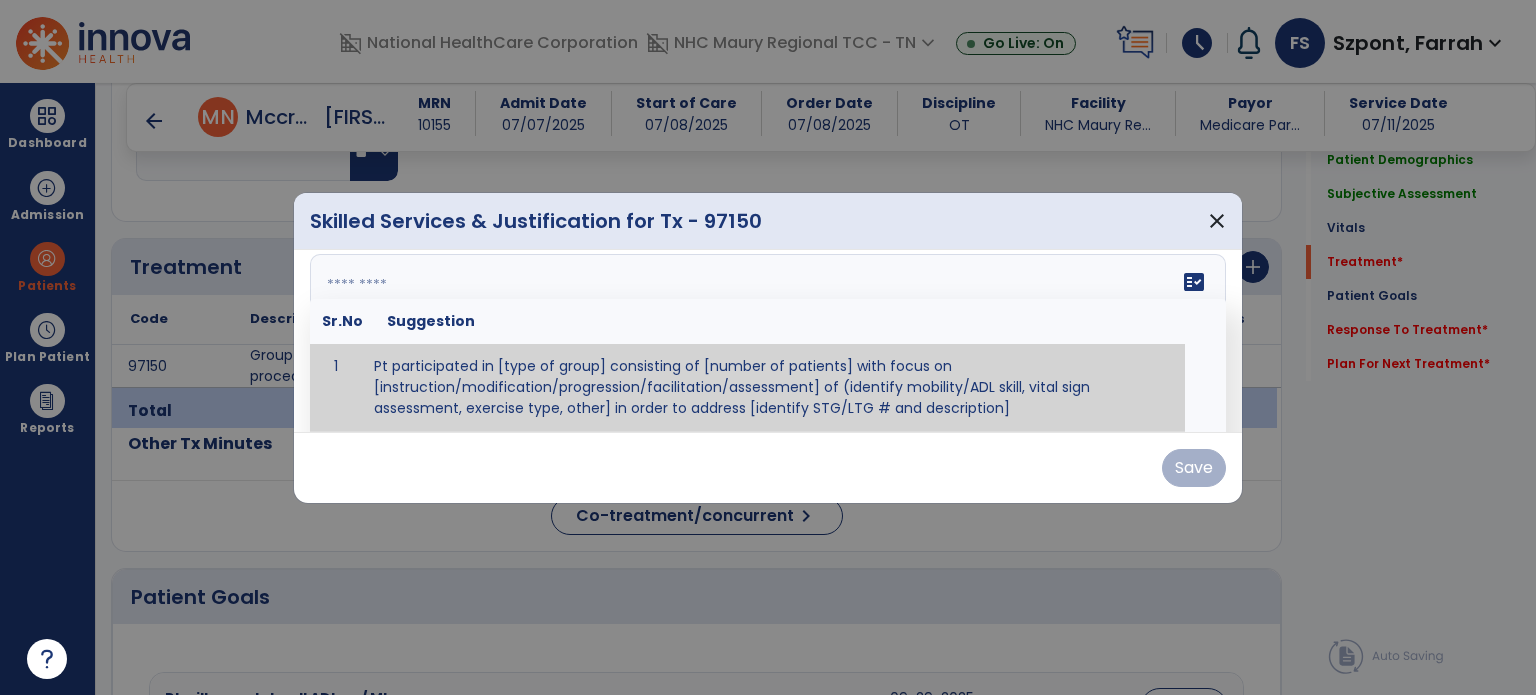 paste on "**********" 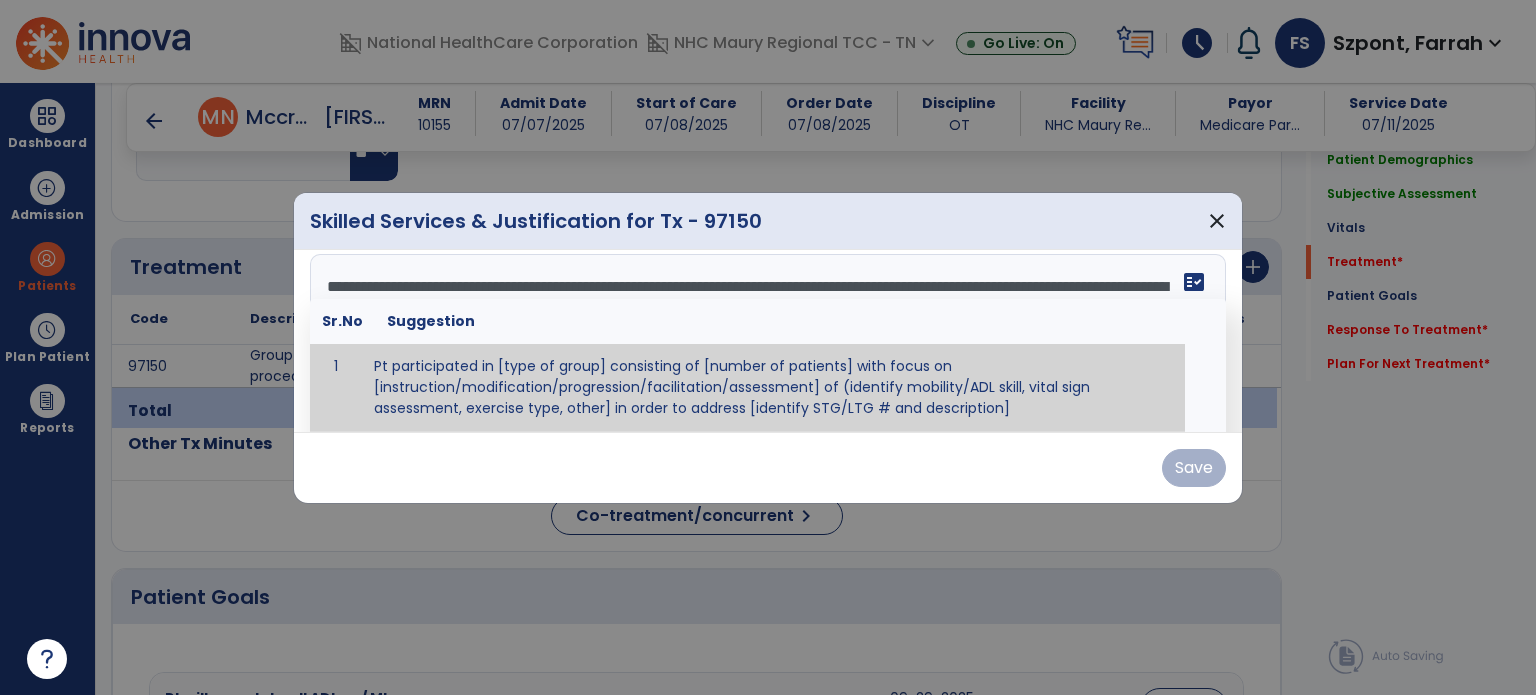 scroll, scrollTop: 39, scrollLeft: 0, axis: vertical 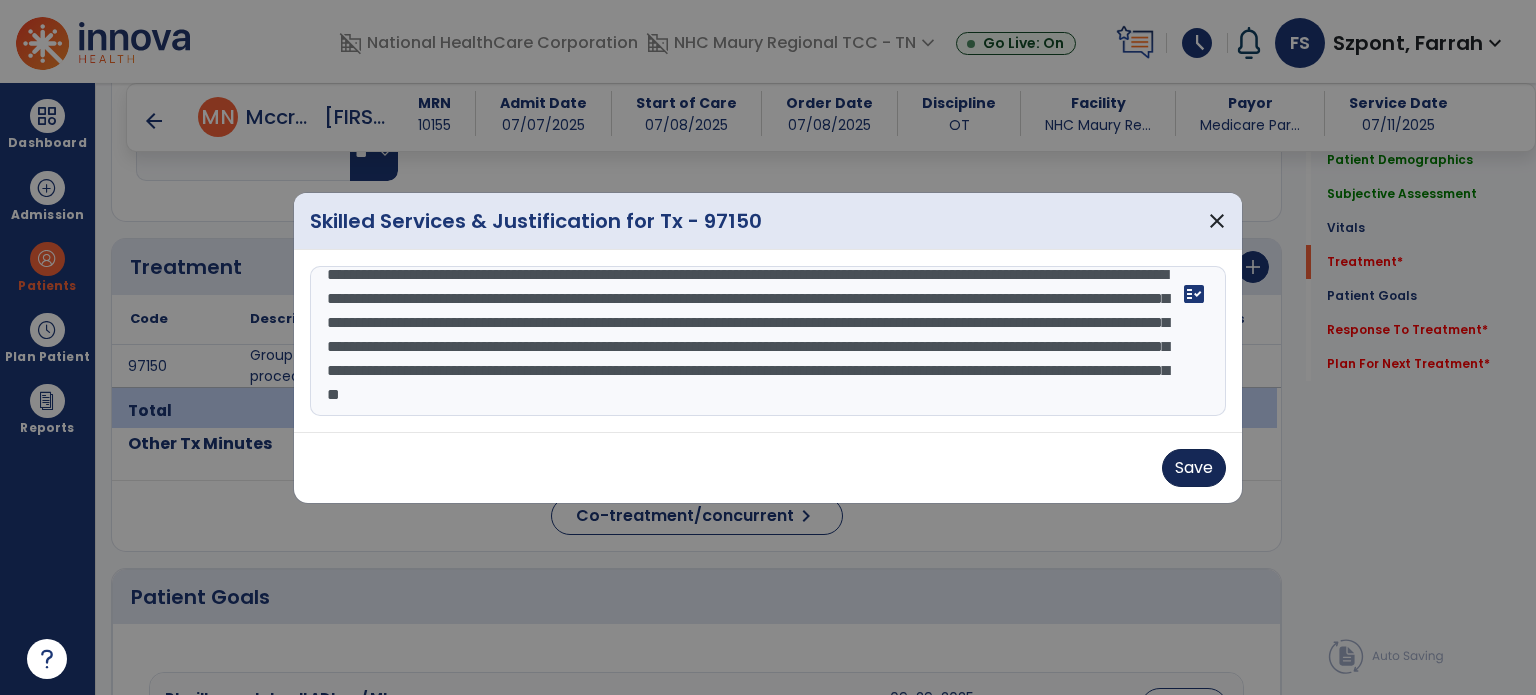 type on "**********" 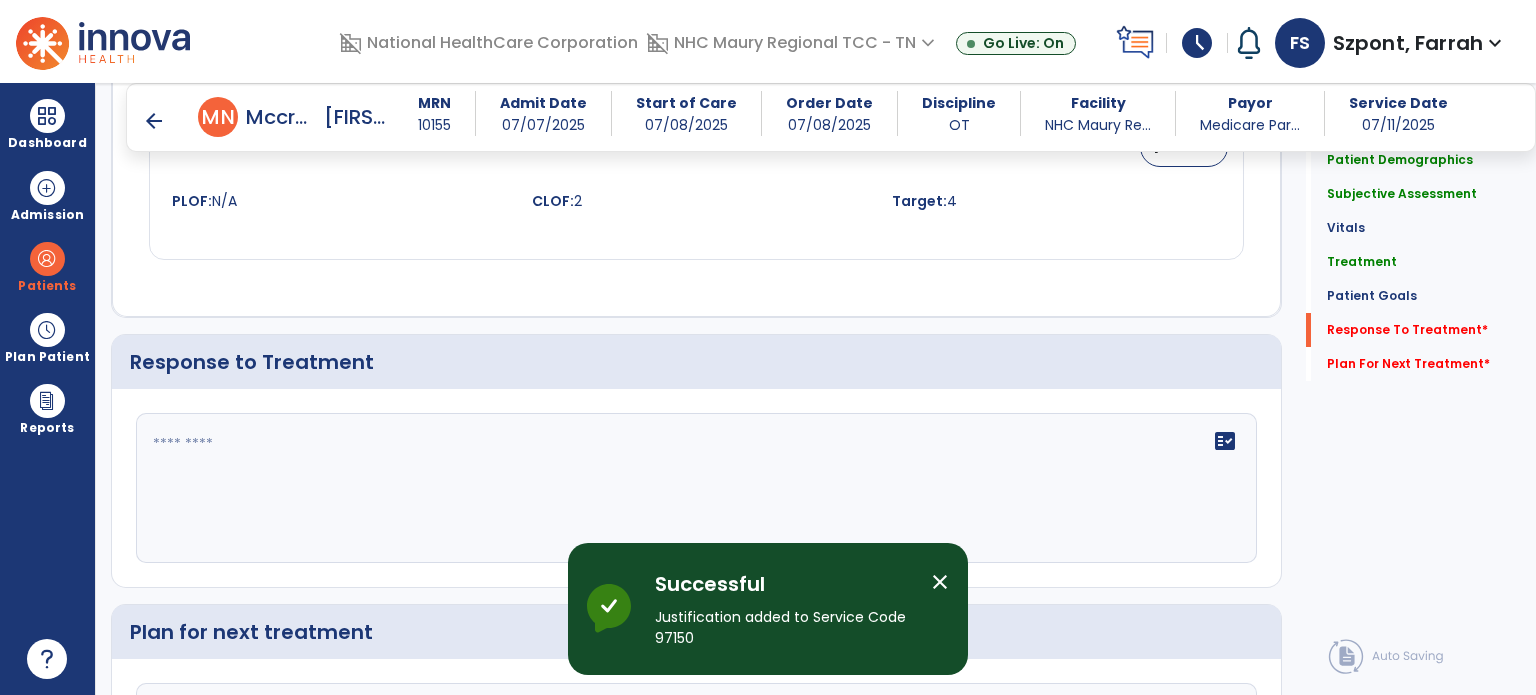 scroll, scrollTop: 3186, scrollLeft: 0, axis: vertical 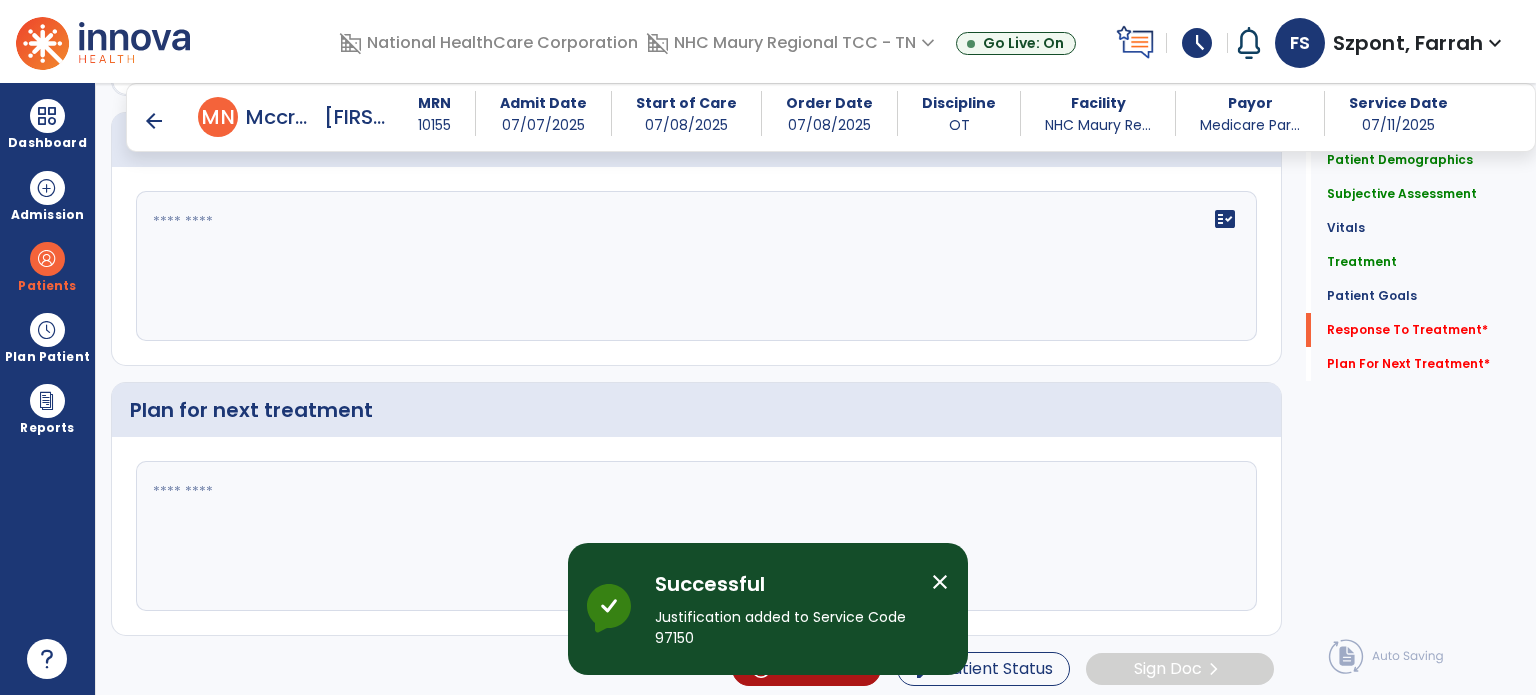click on "fact_check" 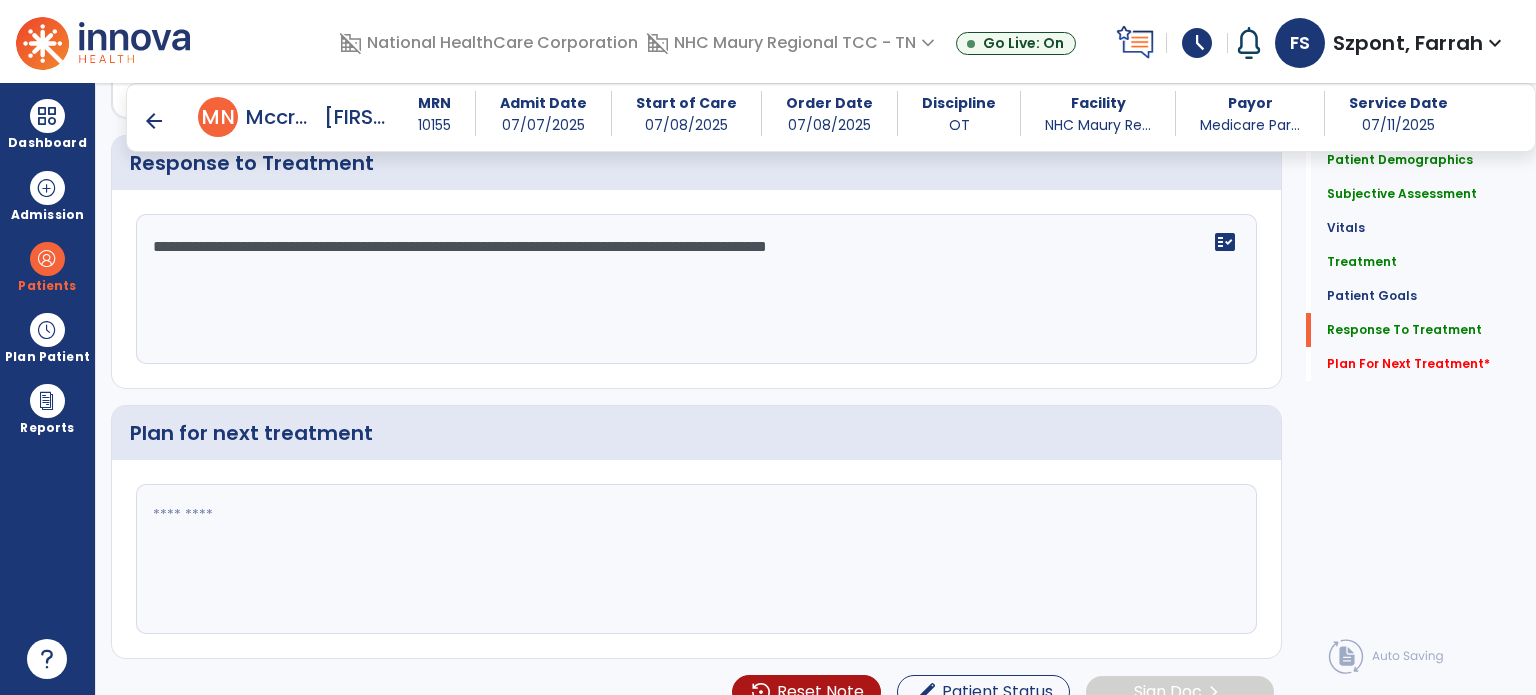 scroll, scrollTop: 3186, scrollLeft: 0, axis: vertical 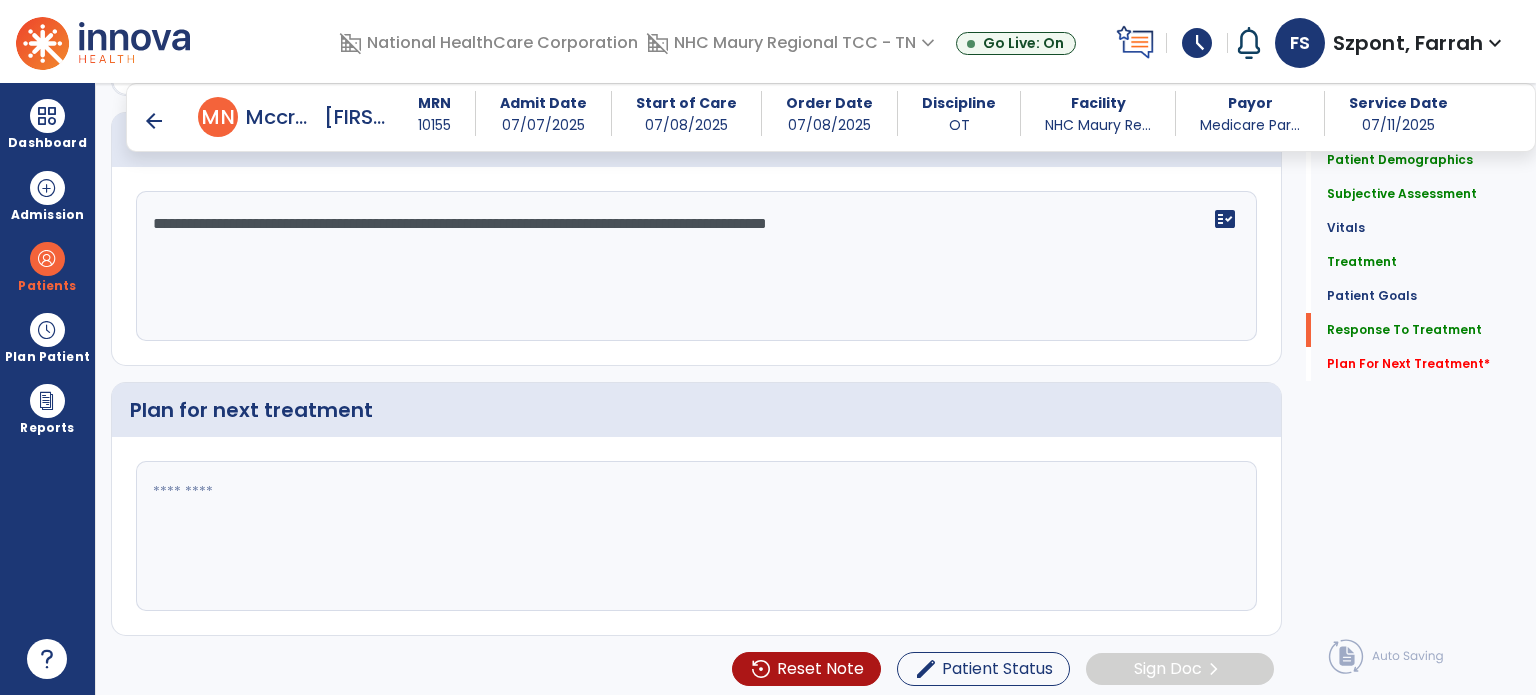 type on "**********" 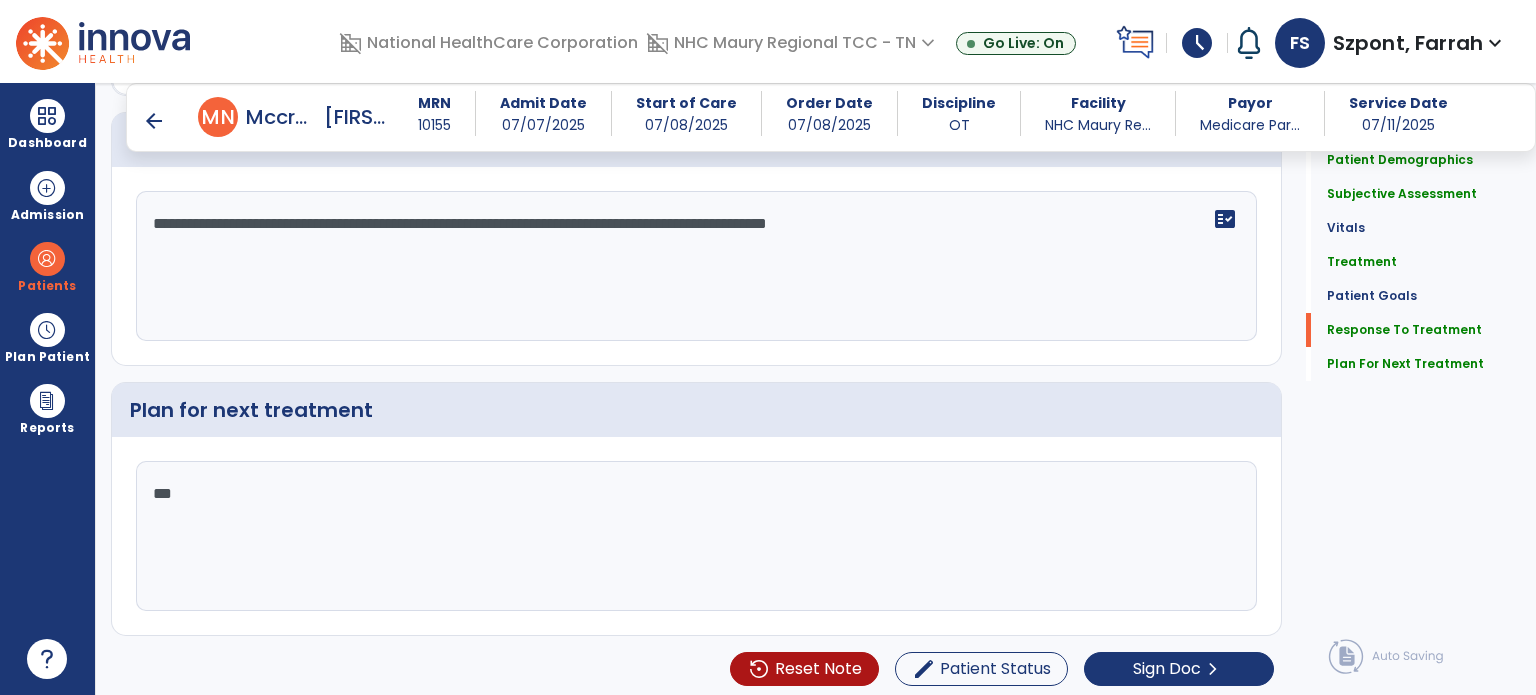 scroll, scrollTop: 3186, scrollLeft: 0, axis: vertical 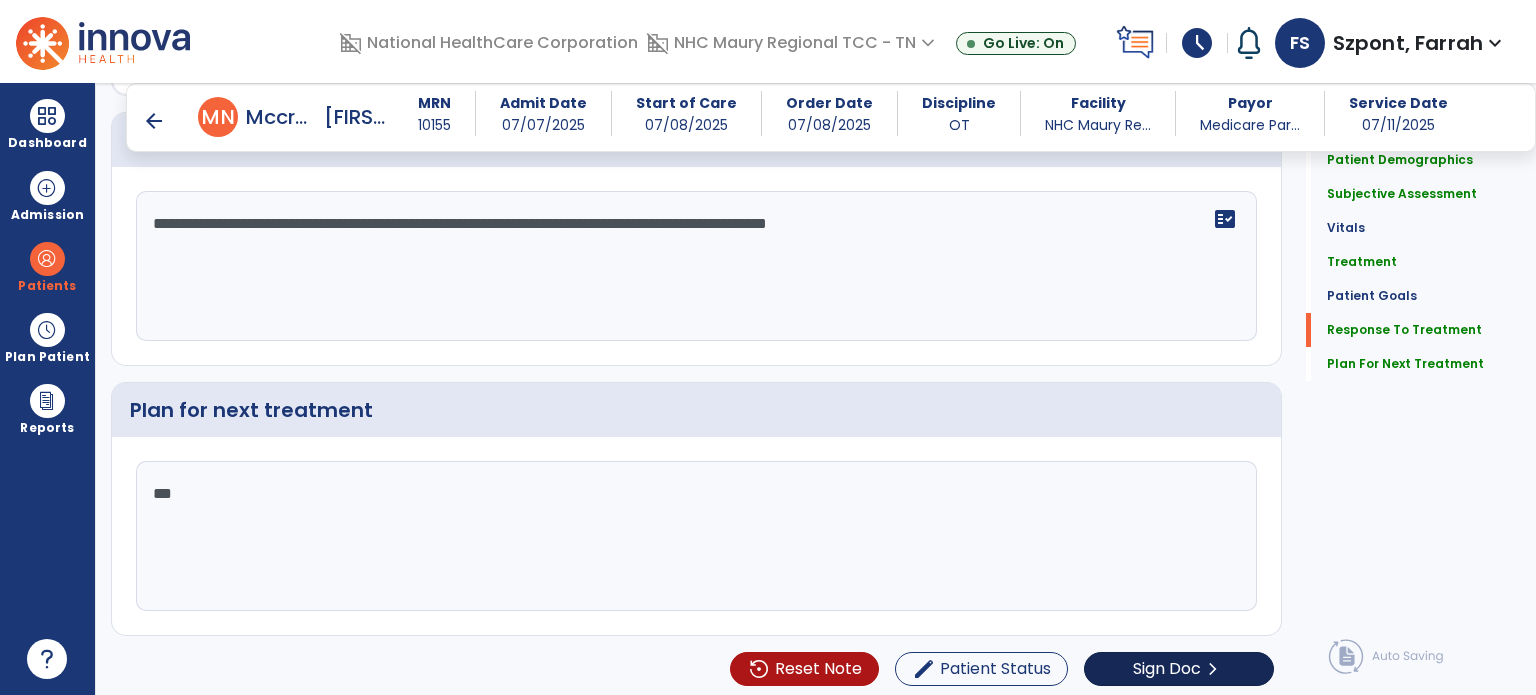 type on "***" 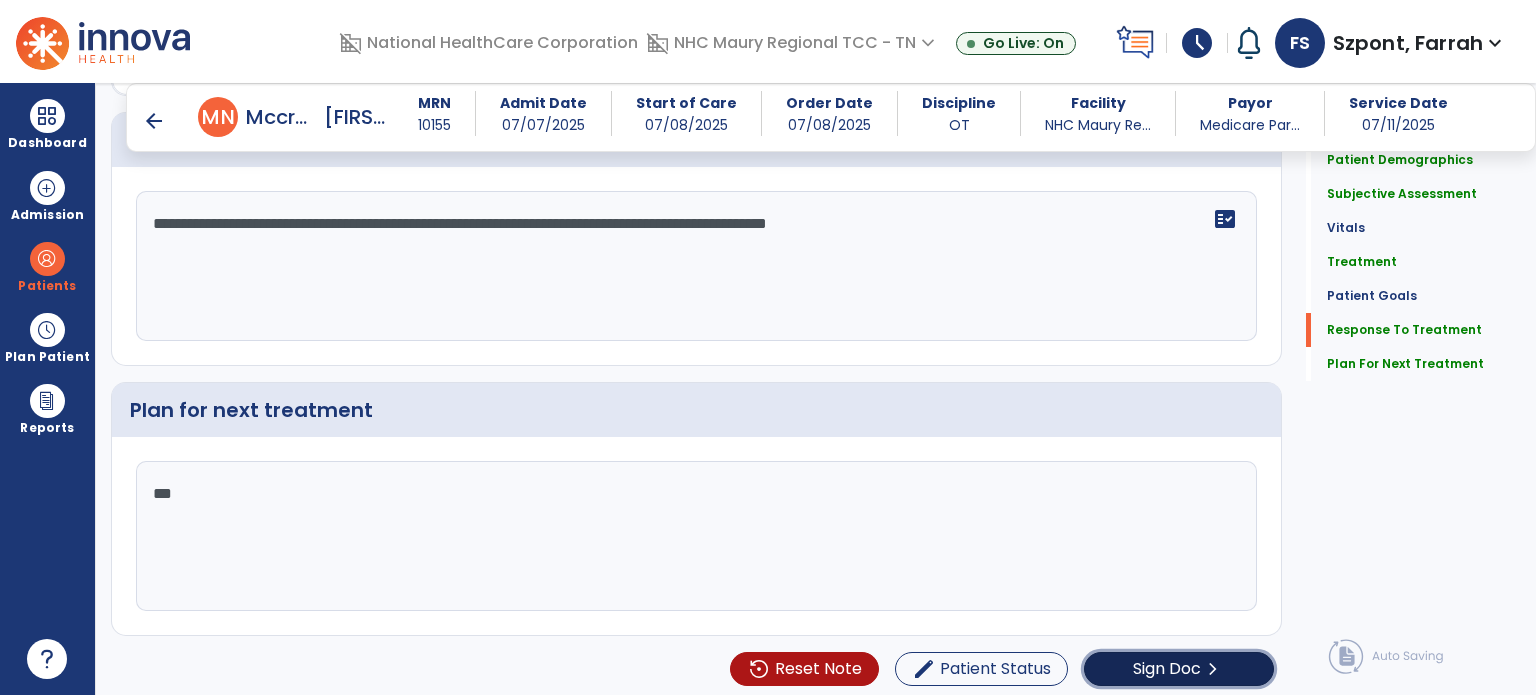 click on "Sign Doc  chevron_right" 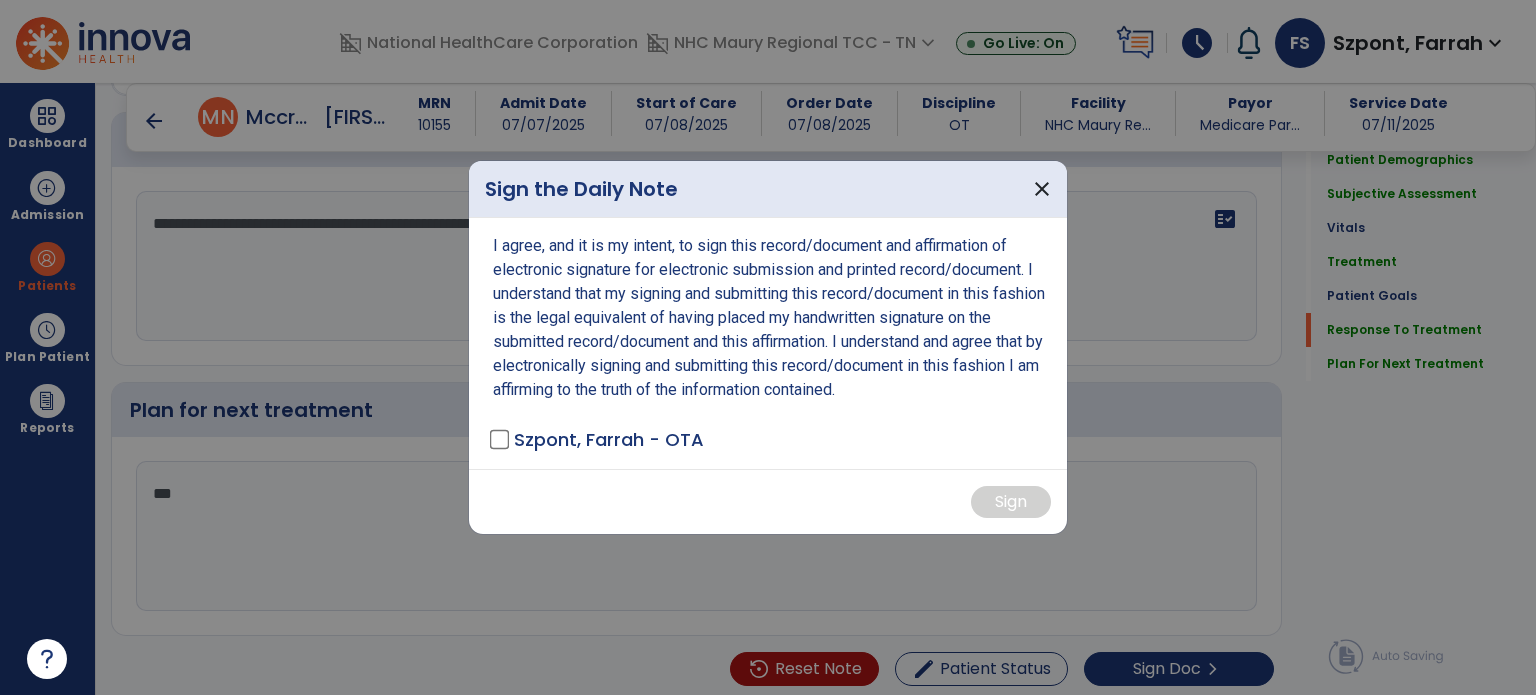 click on "Szpont, Farrah - OTA" at bounding box center (609, 439) 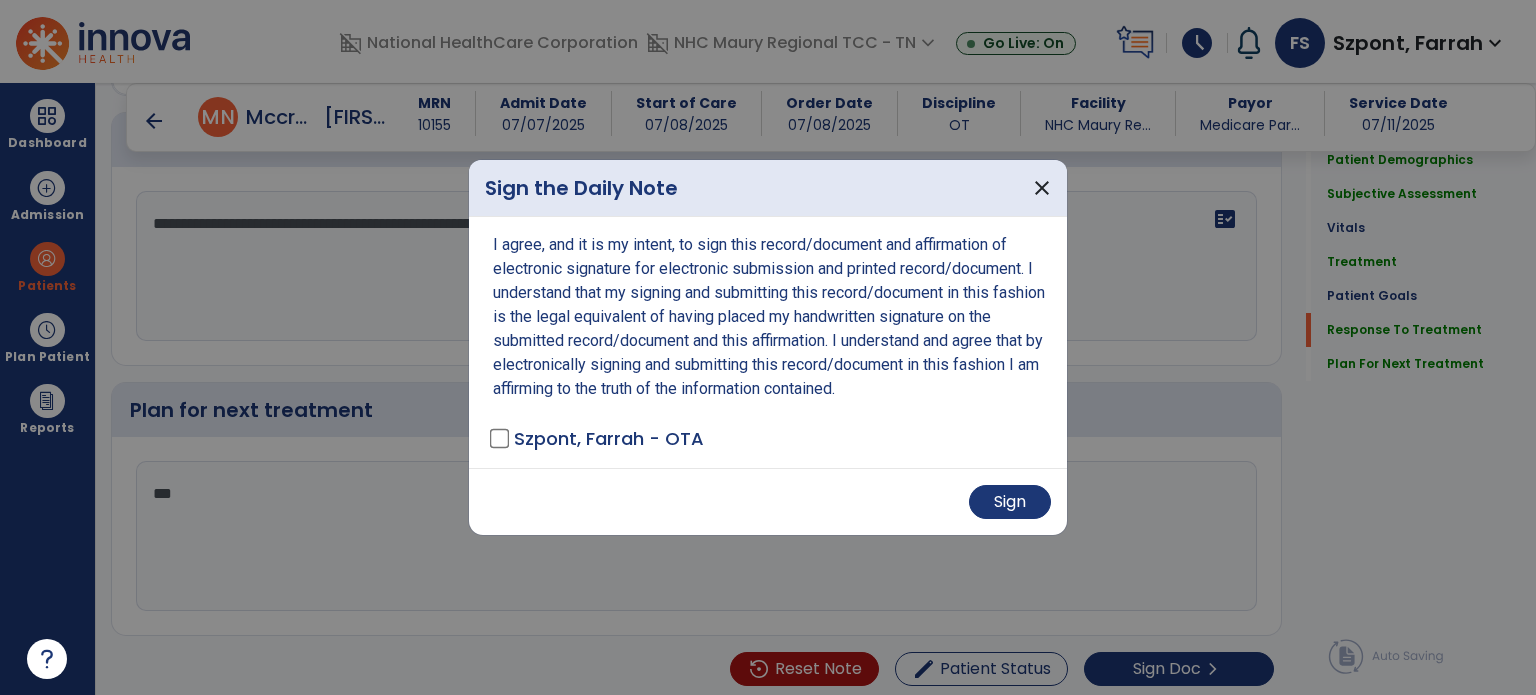 click on "Sign" at bounding box center [768, 501] 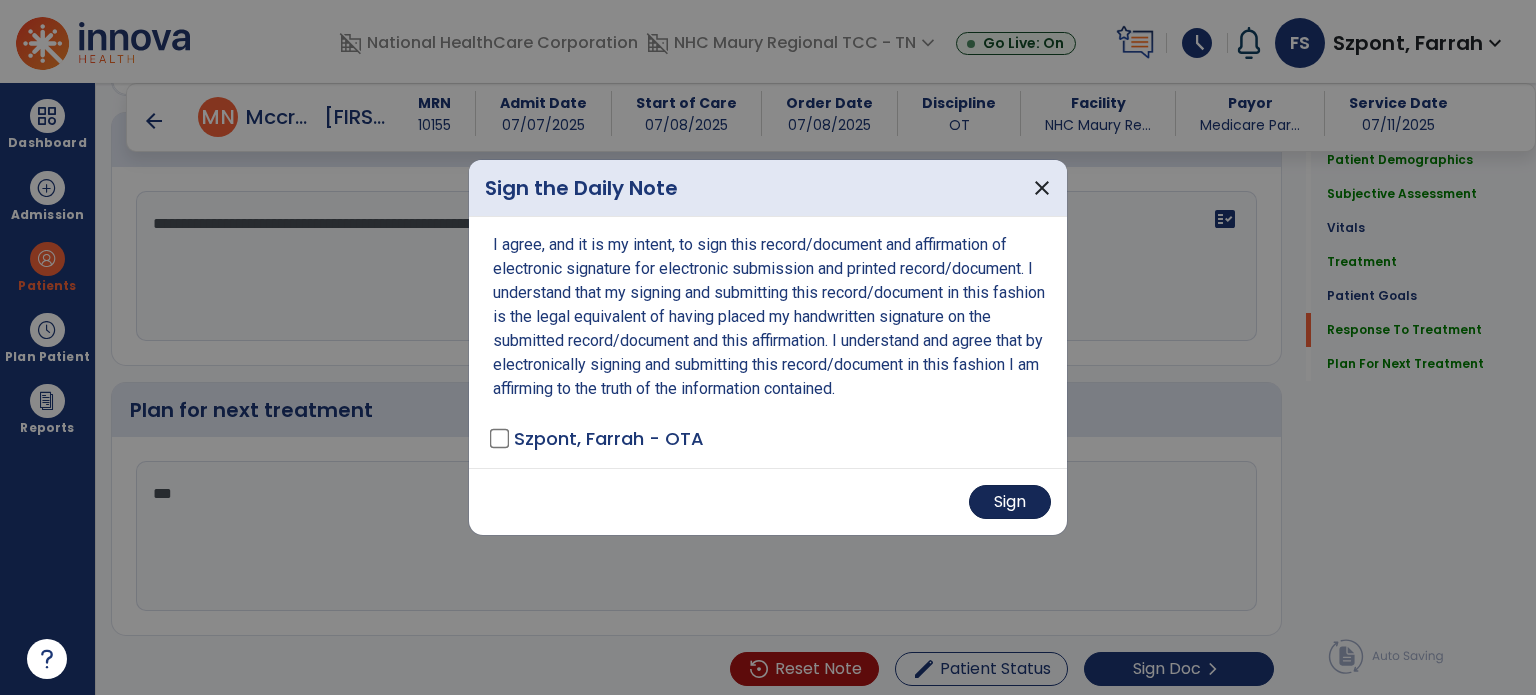 click on "Sign" at bounding box center [1010, 502] 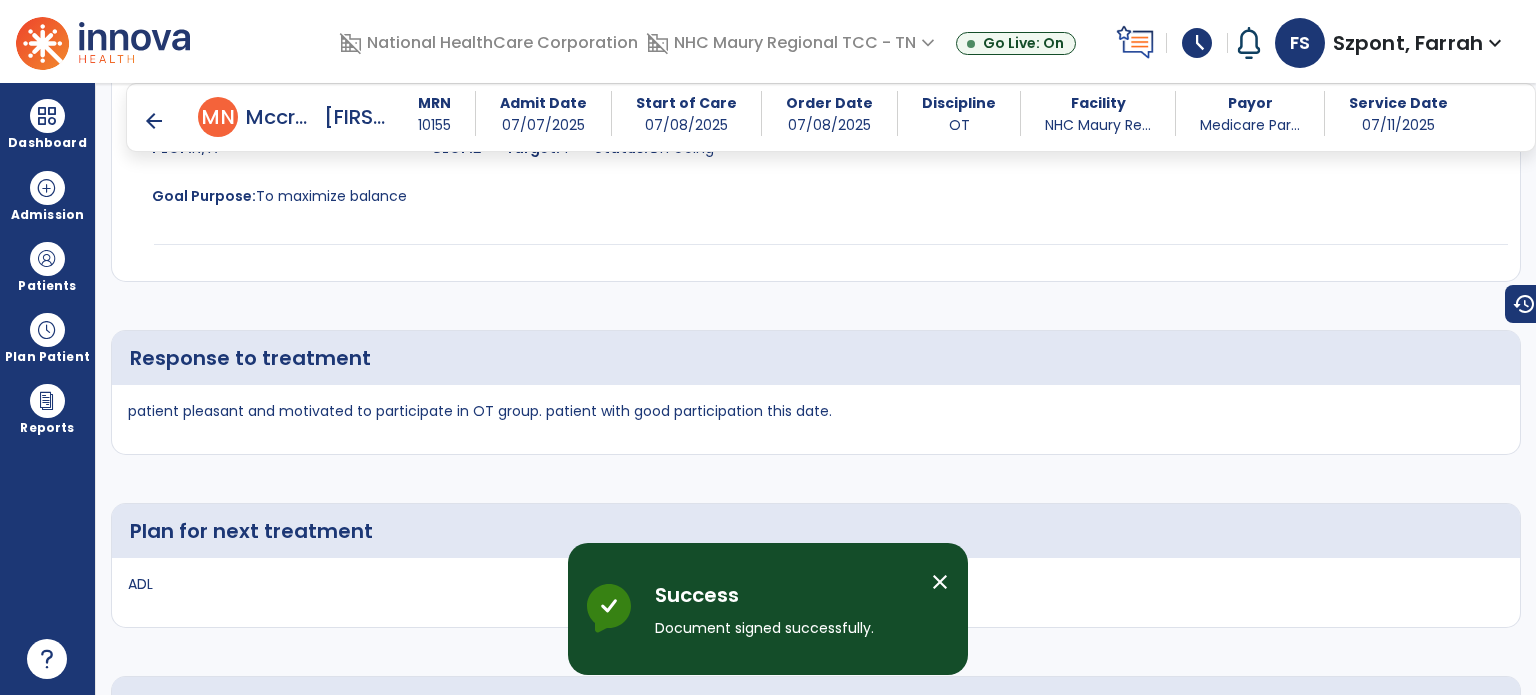 scroll, scrollTop: 4885, scrollLeft: 0, axis: vertical 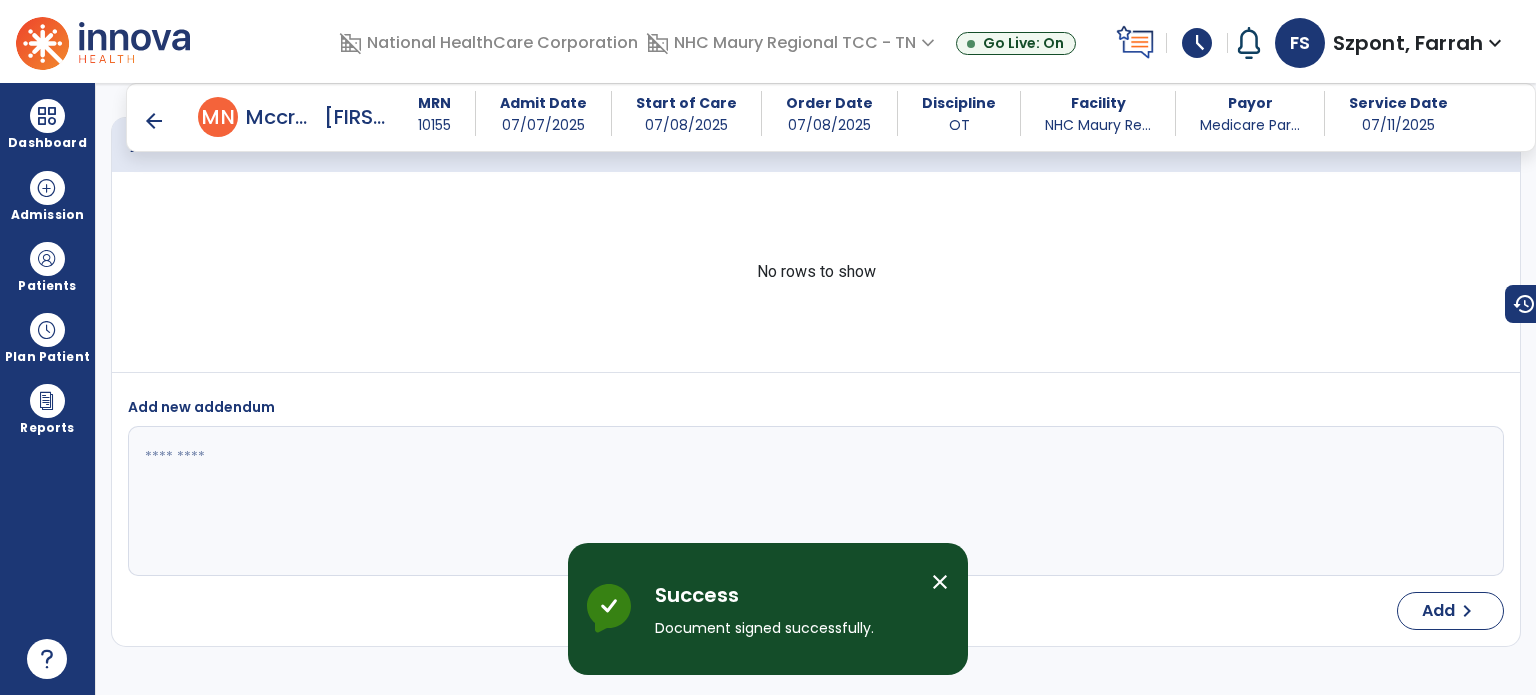 click on "arrow_back" at bounding box center [154, 121] 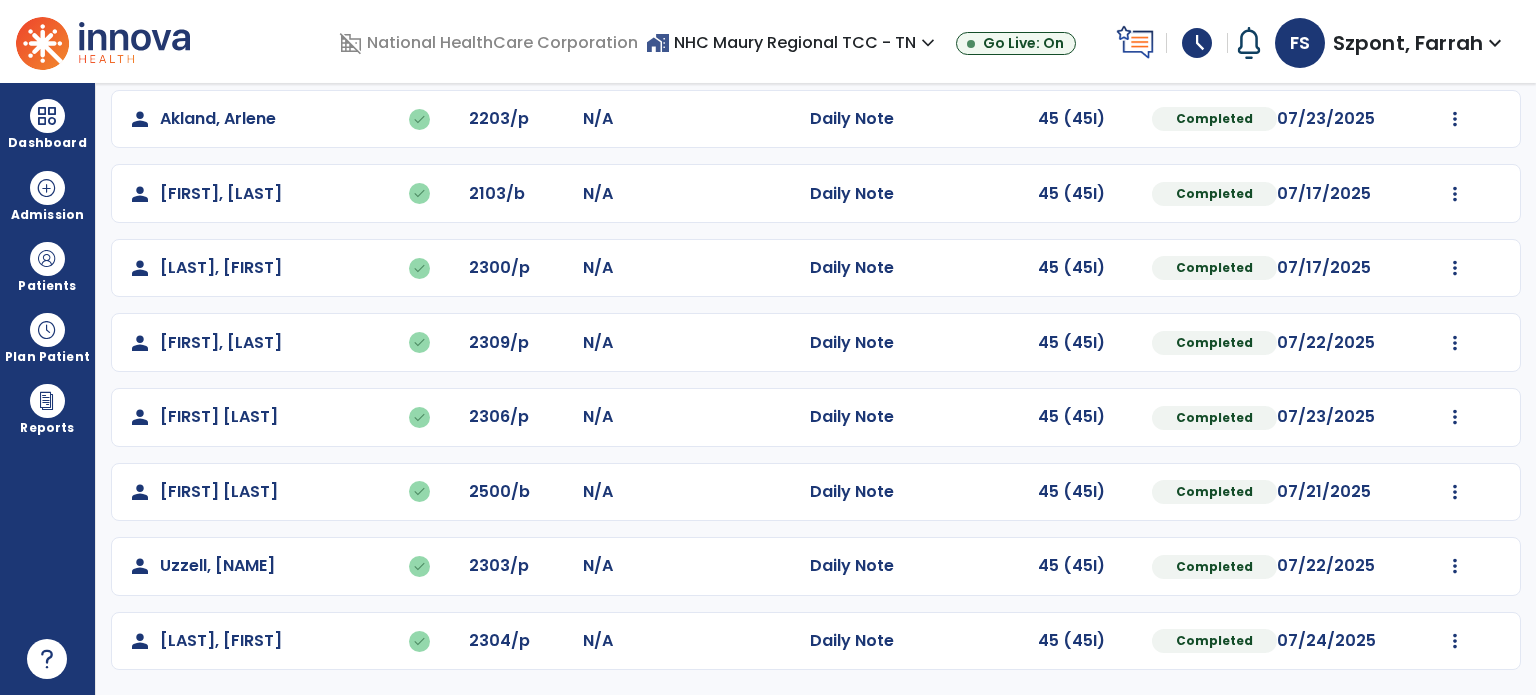 scroll, scrollTop: 0, scrollLeft: 0, axis: both 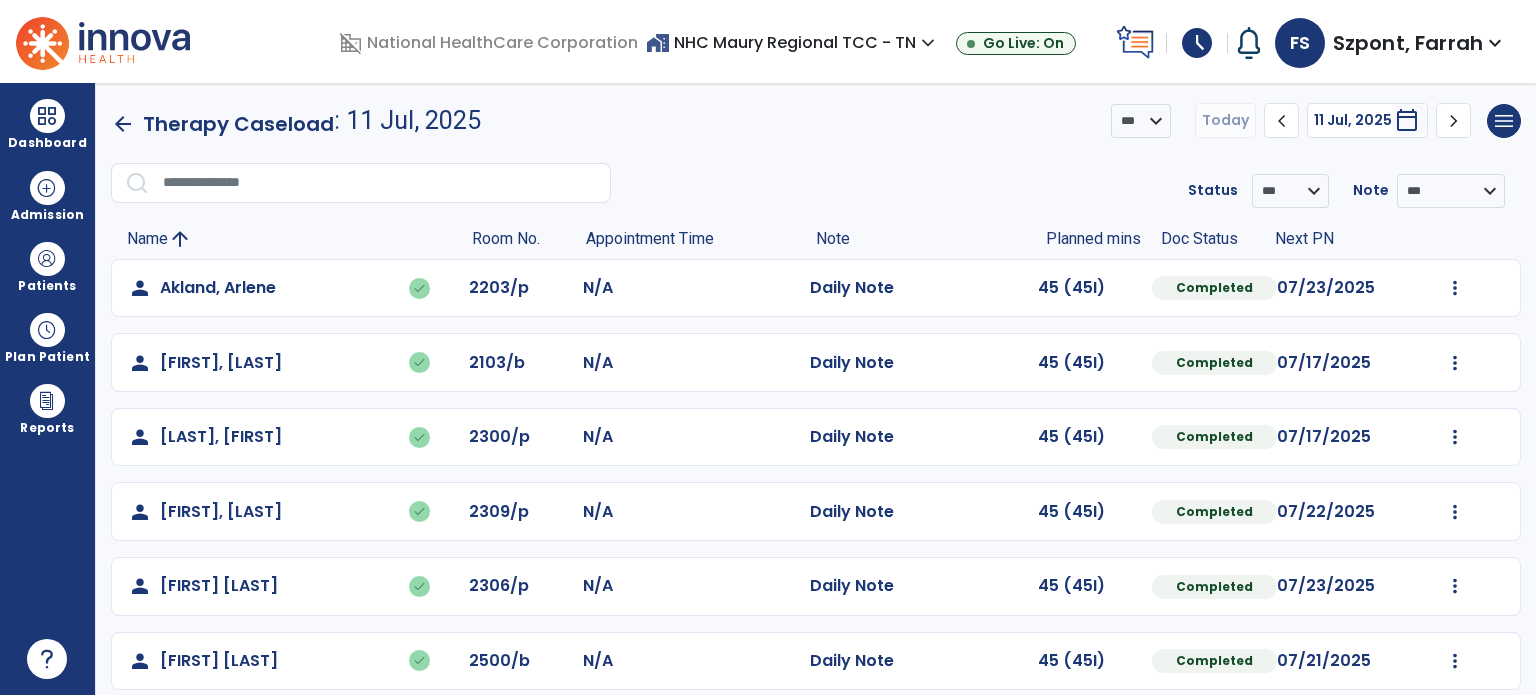 click on "schedule" at bounding box center (1197, 43) 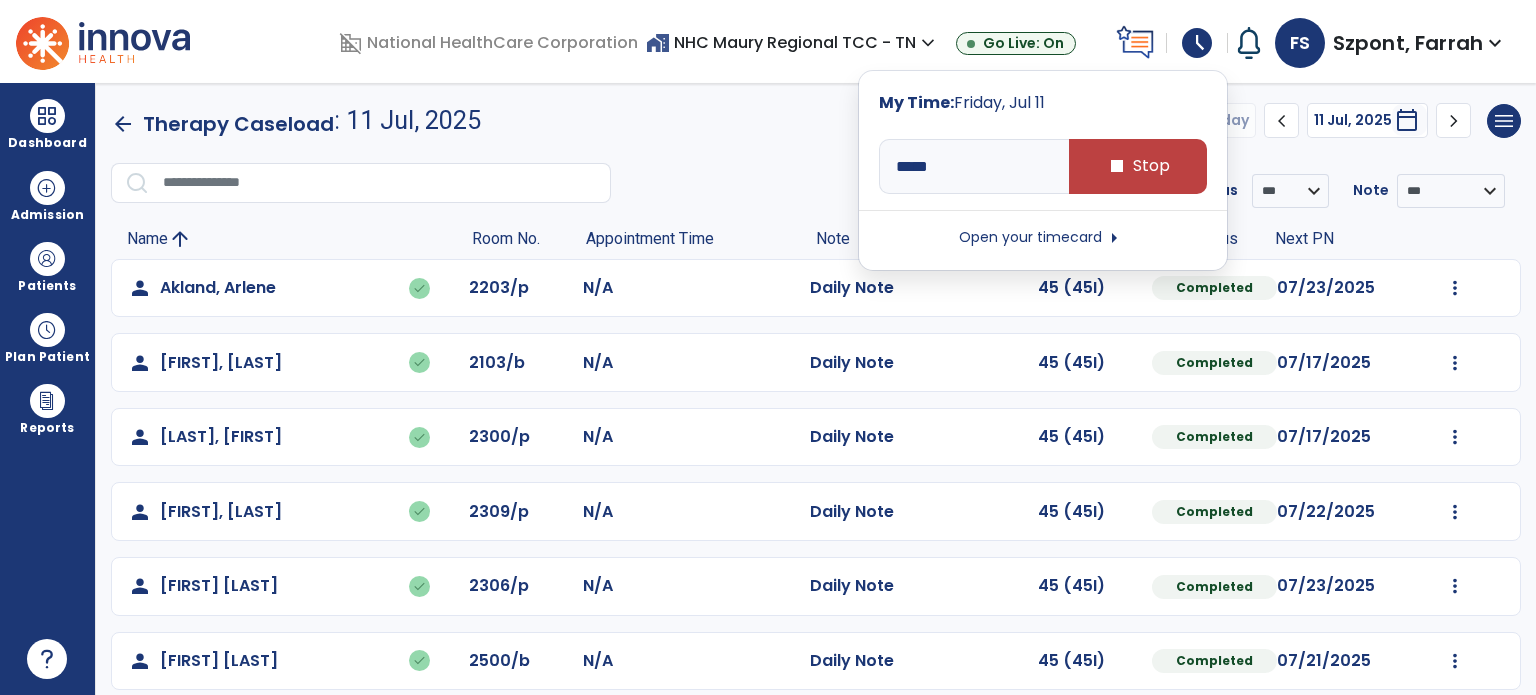 click on "Open your timecard  arrow_right" at bounding box center (1043, 238) 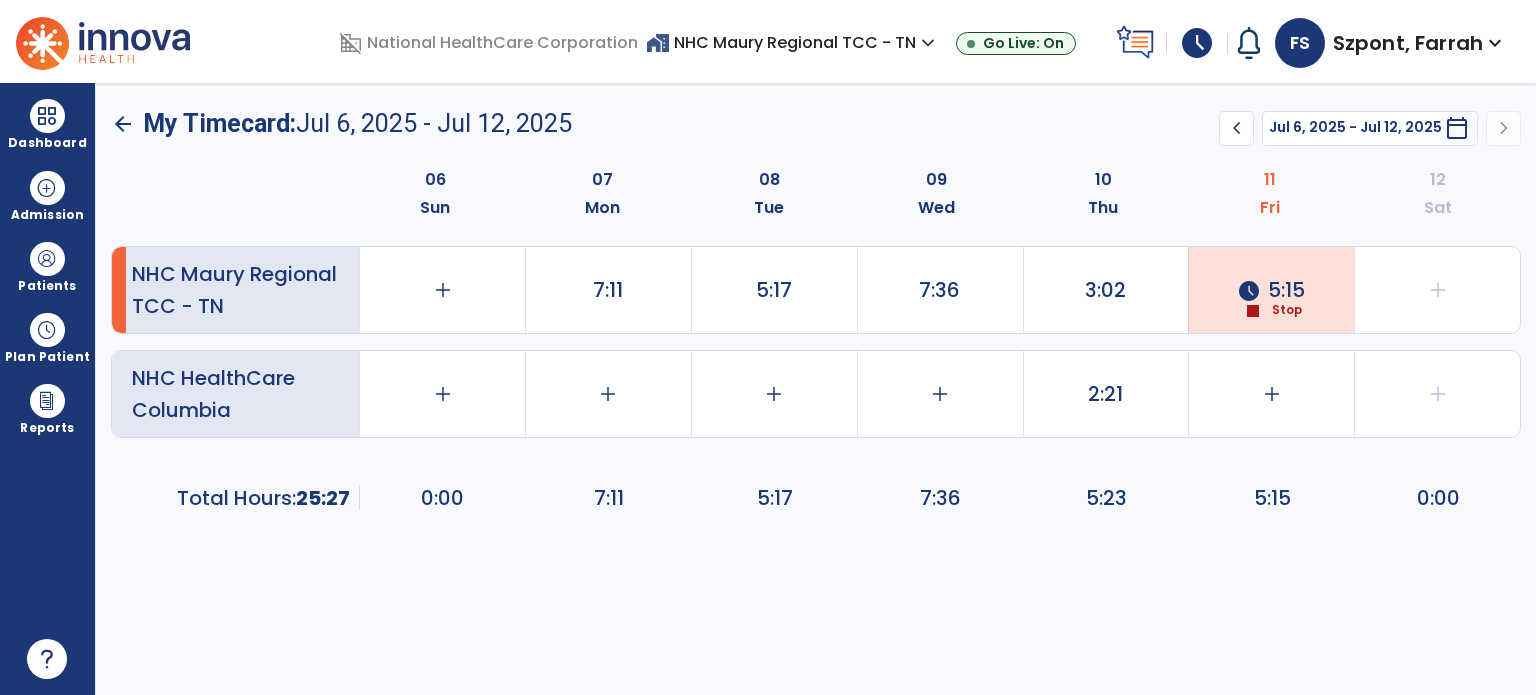 click on "arrow_back" 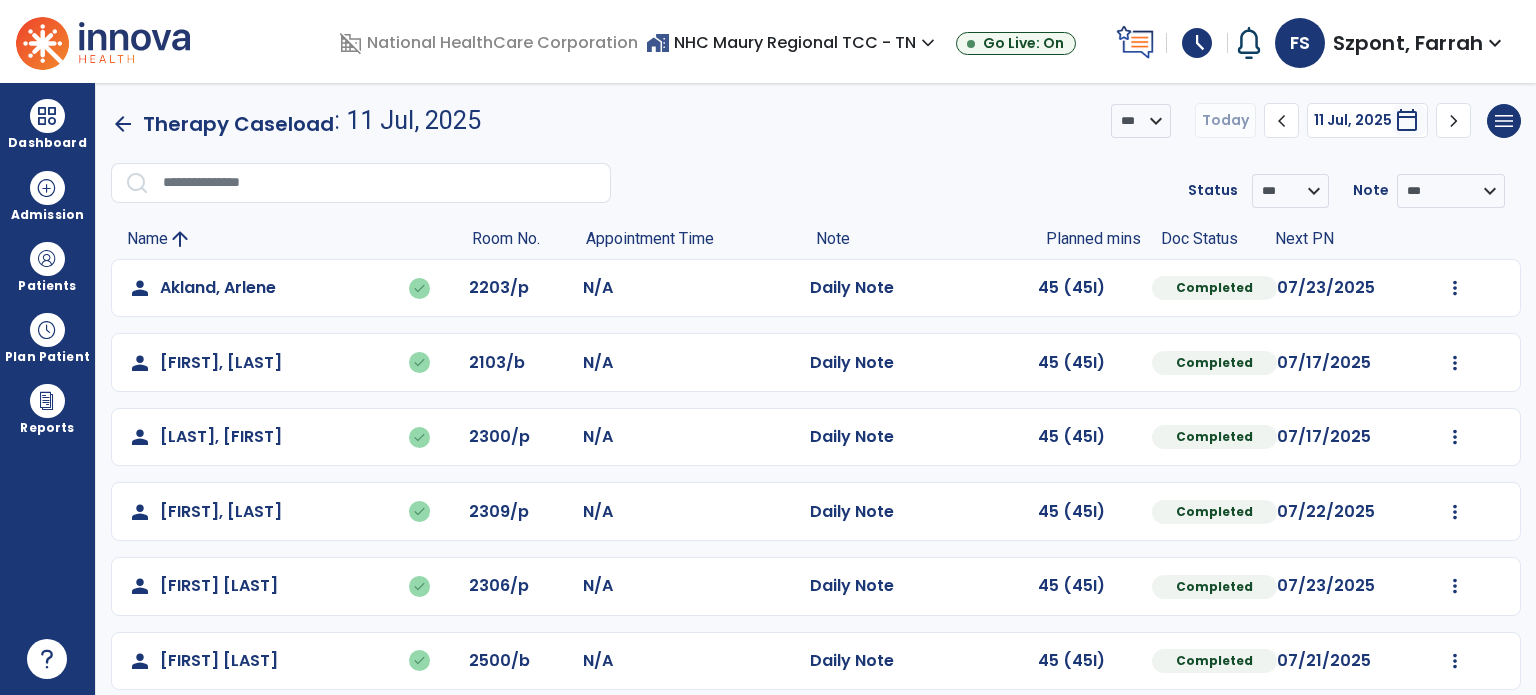 click on "schedule" at bounding box center (1197, 43) 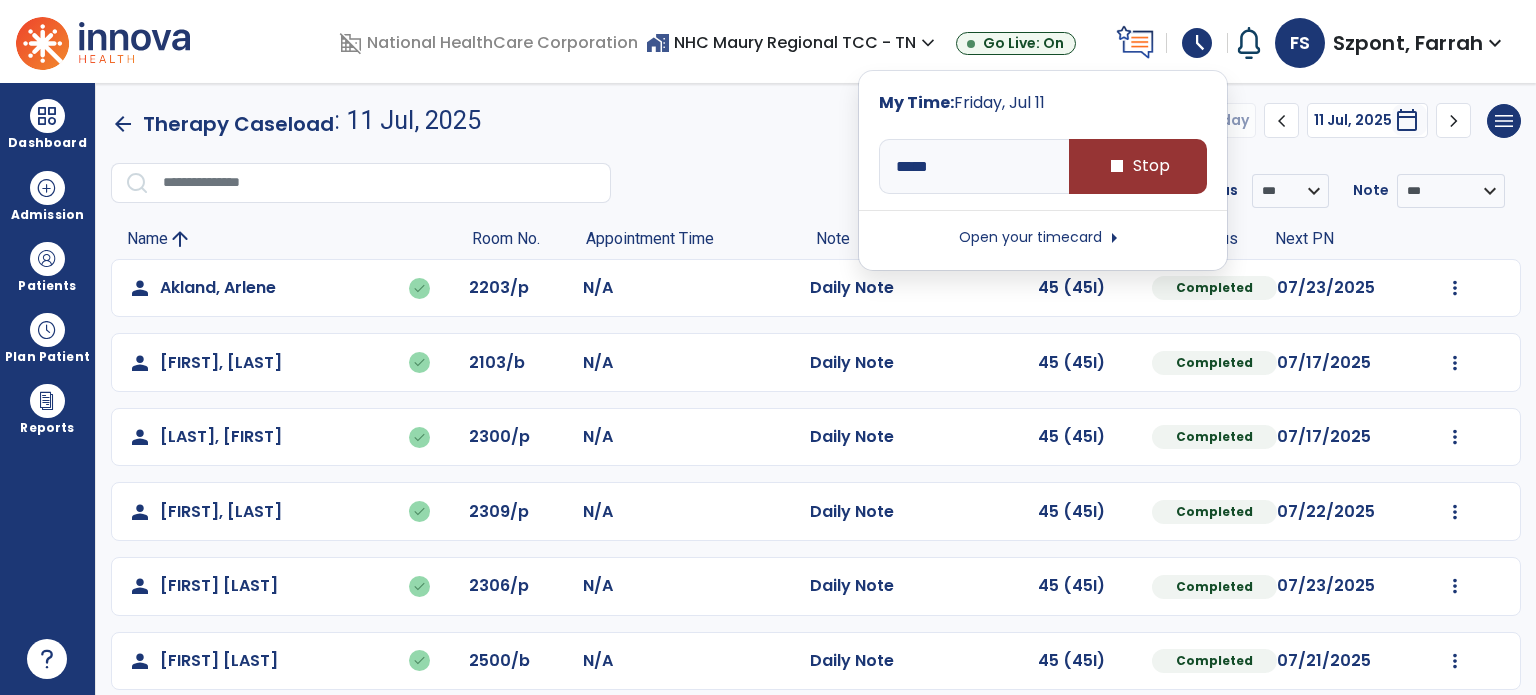 click on "stop  Stop" at bounding box center [1138, 166] 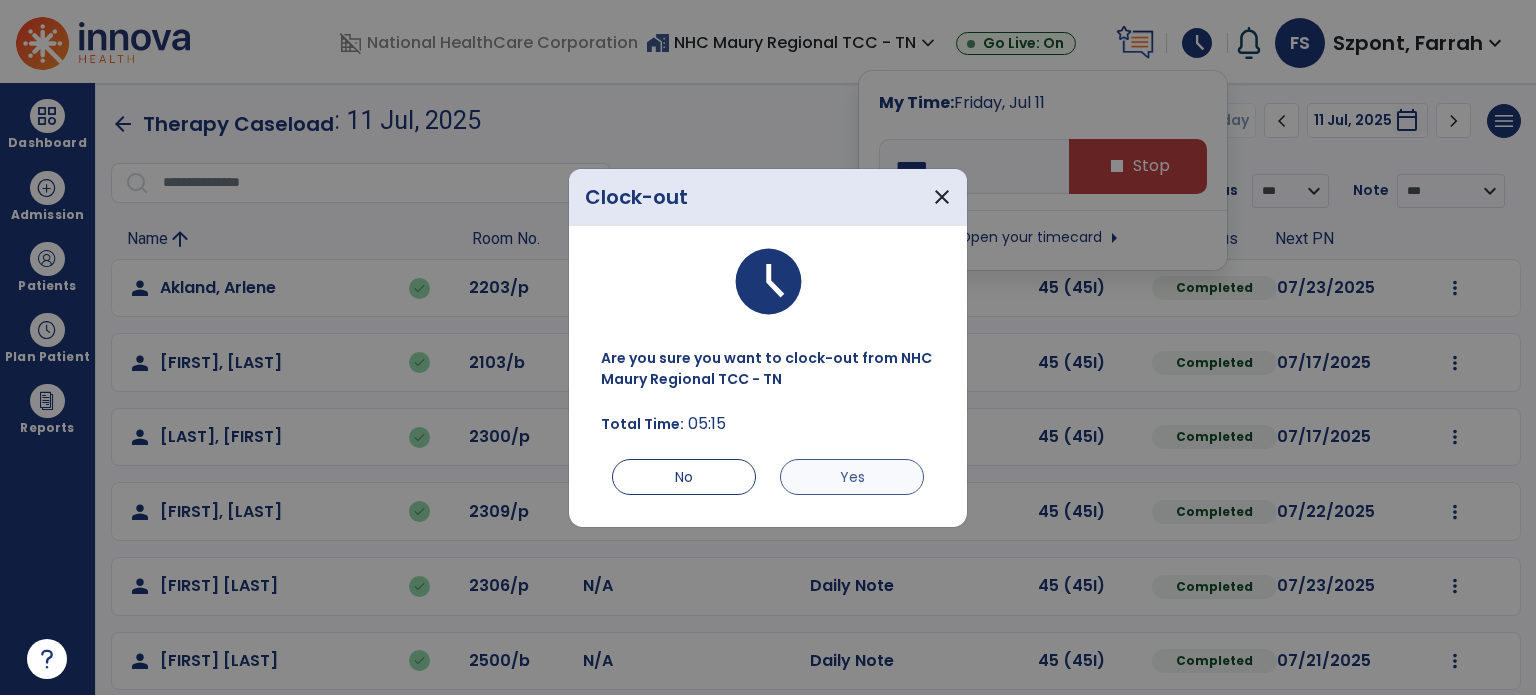 click on "Yes" at bounding box center (852, 477) 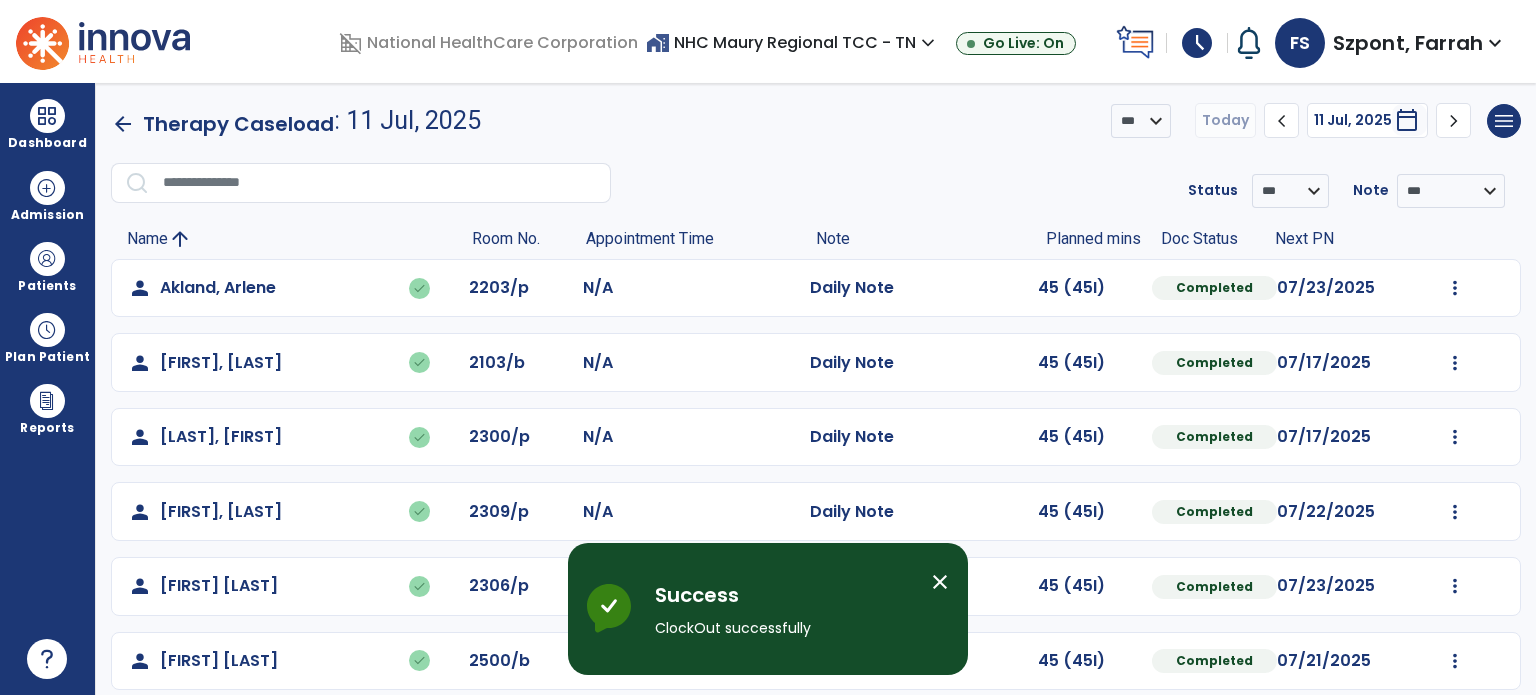 click on "arrow_back" 